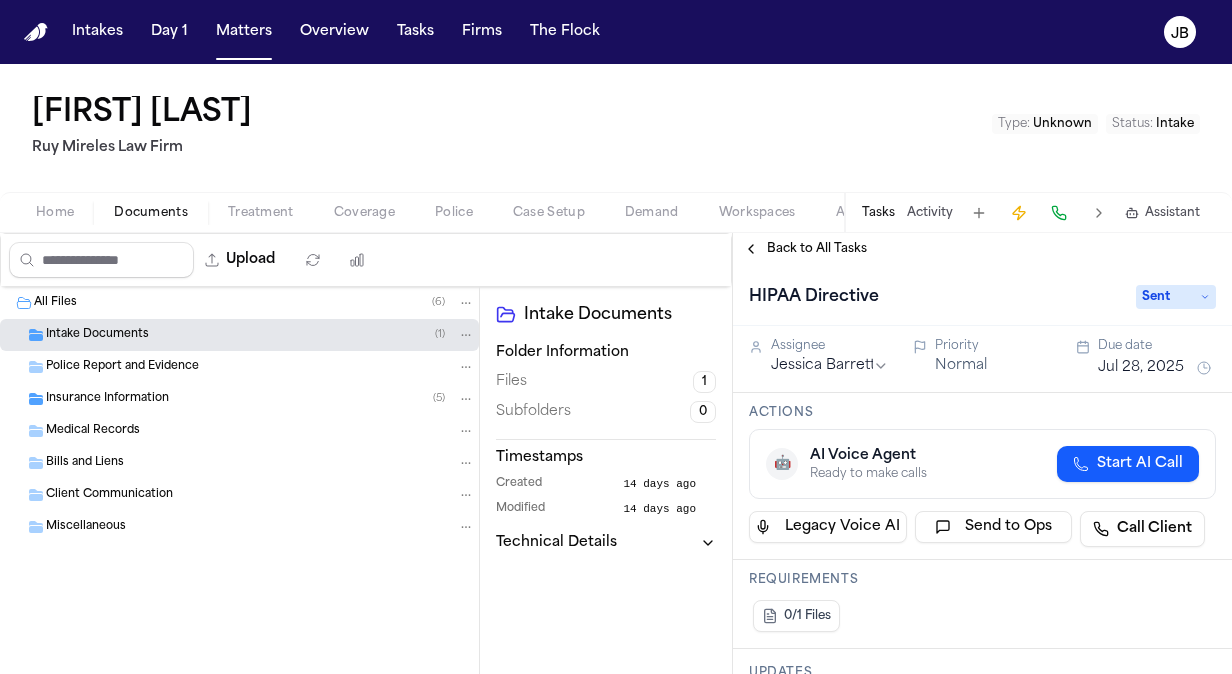 scroll, scrollTop: 0, scrollLeft: 0, axis: both 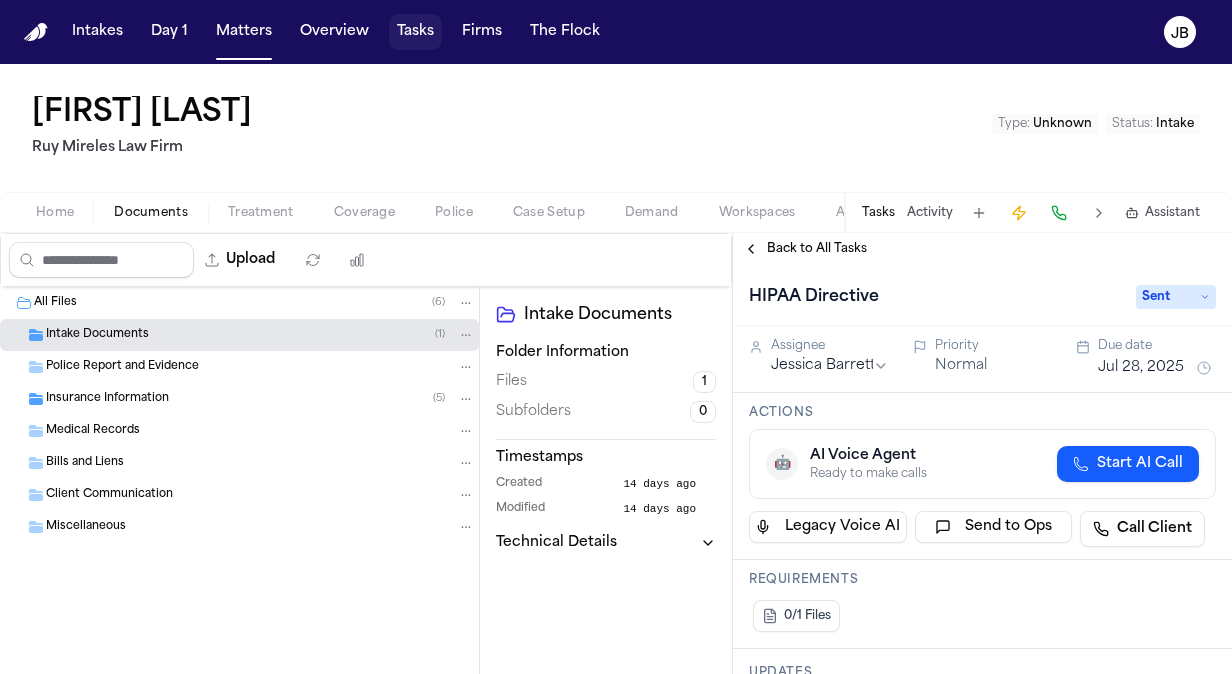 click on "Tasks" at bounding box center [415, 32] 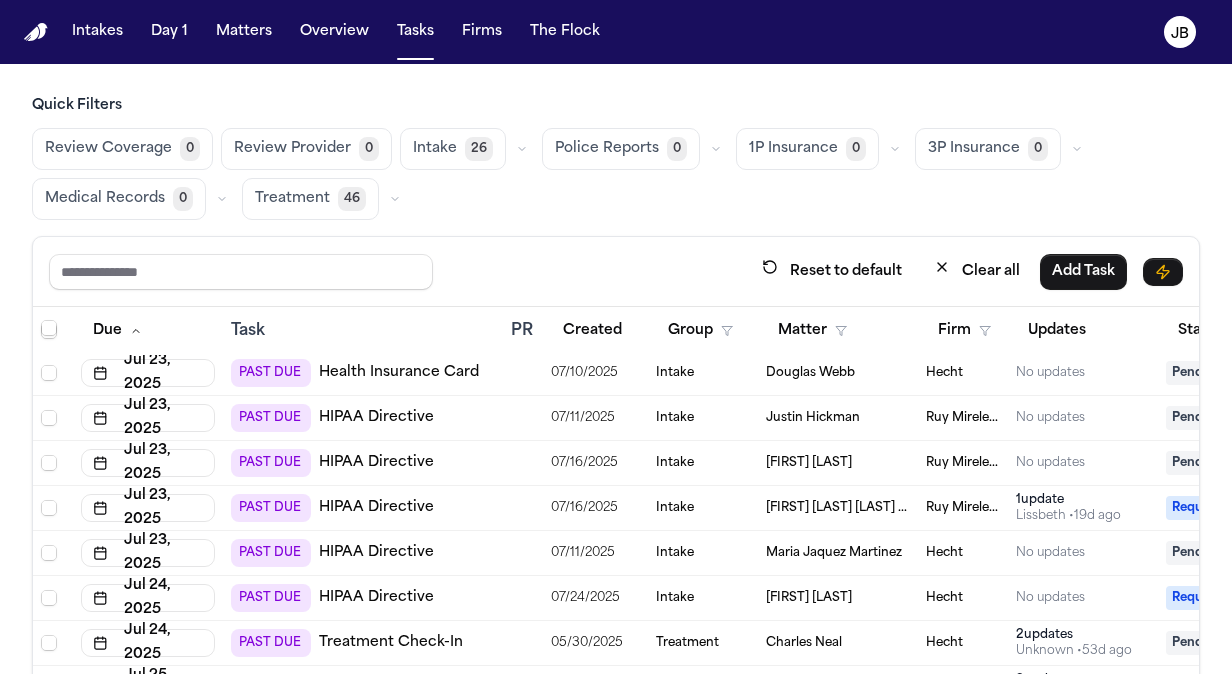 scroll, scrollTop: 145, scrollLeft: 0, axis: vertical 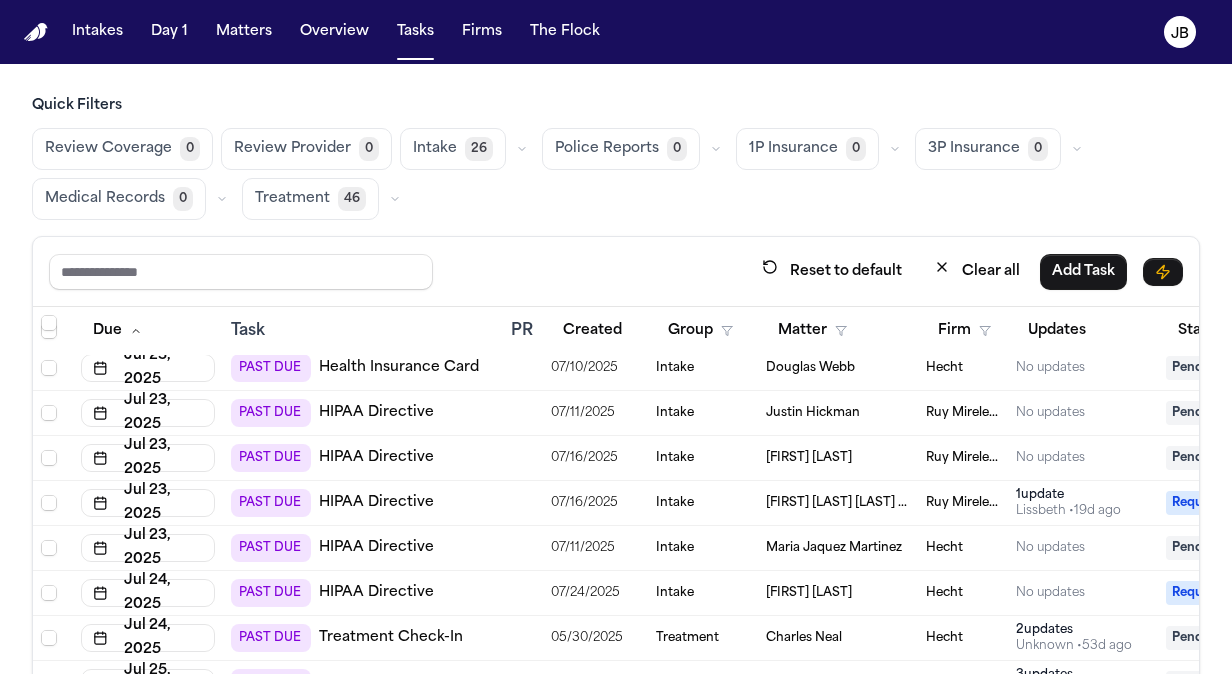 type 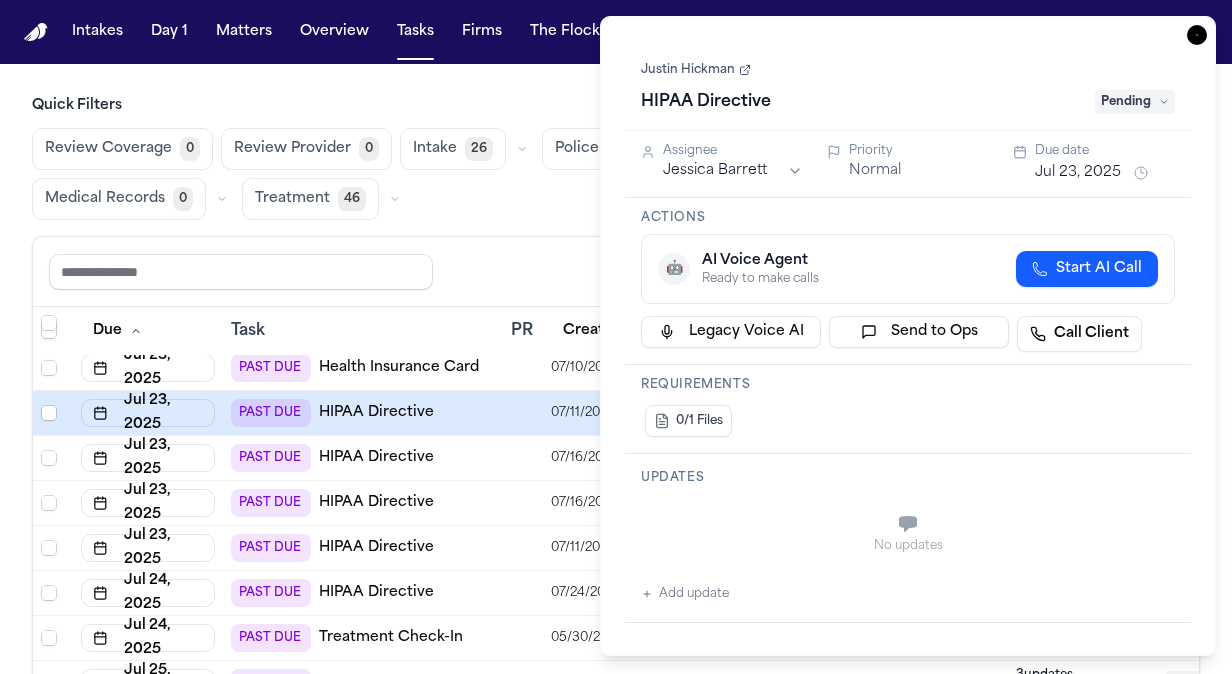 click on "Justin Hickman" at bounding box center [696, 70] 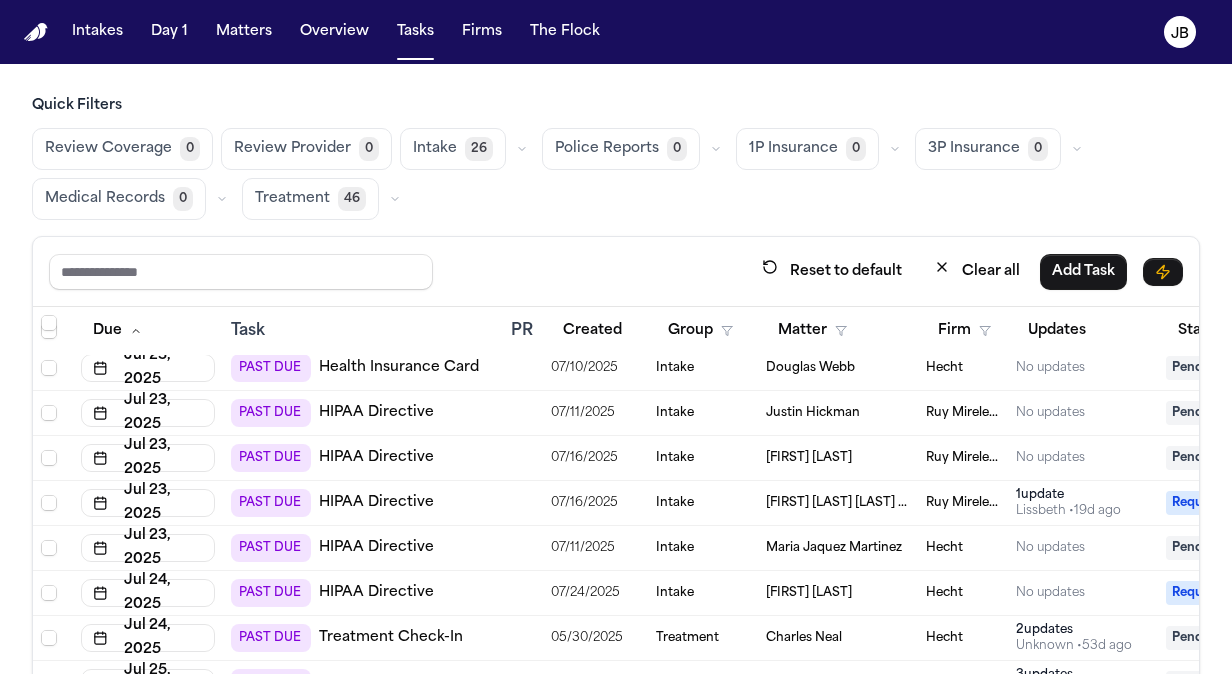 click on "PAST DUE HIPAA Directive" at bounding box center (363, 413) 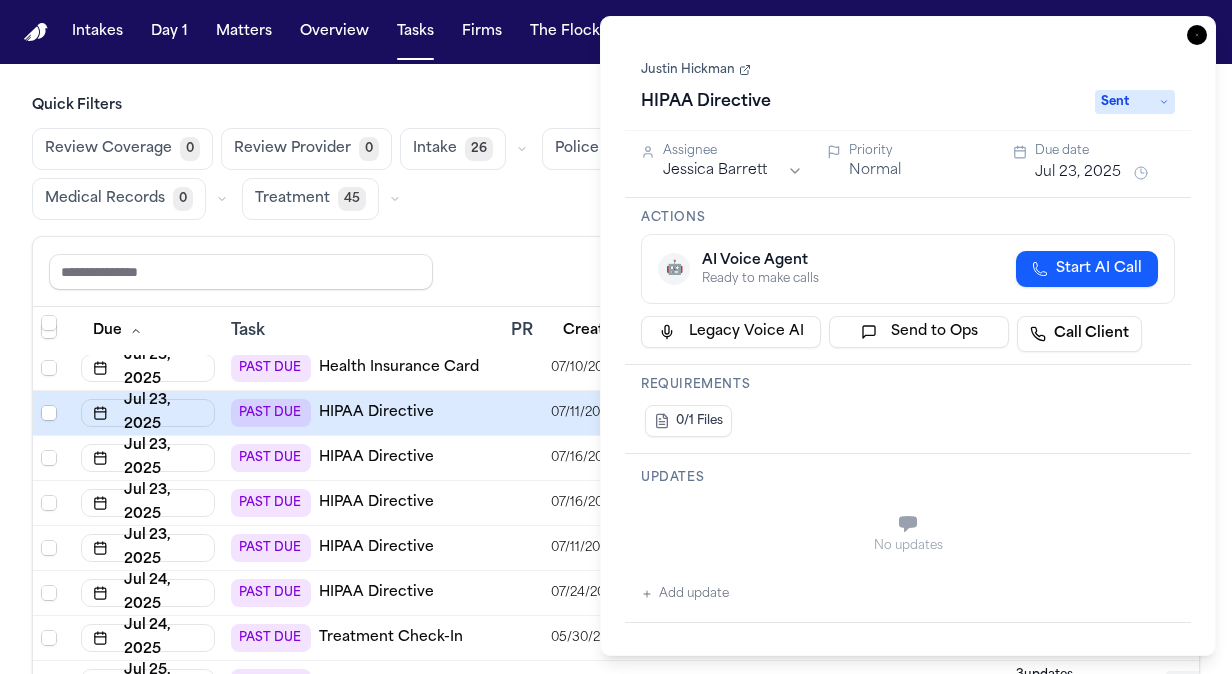 click on "Jul 23, 2025" at bounding box center (1078, 173) 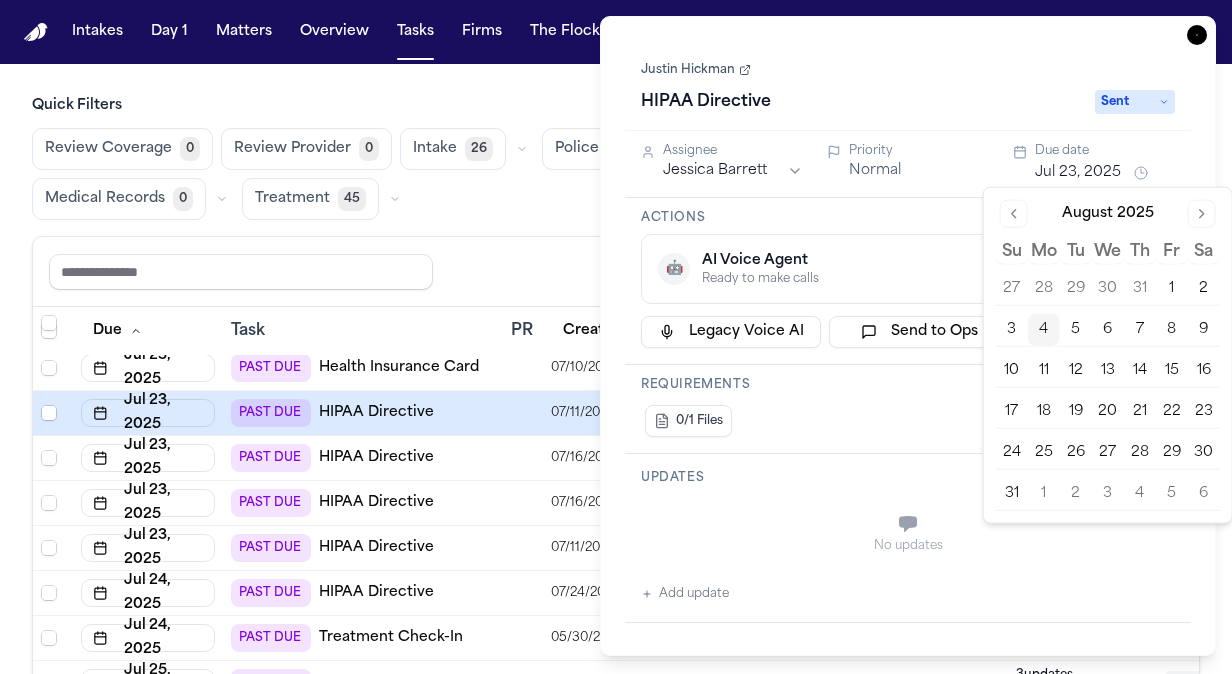 click on "7" at bounding box center (1140, 330) 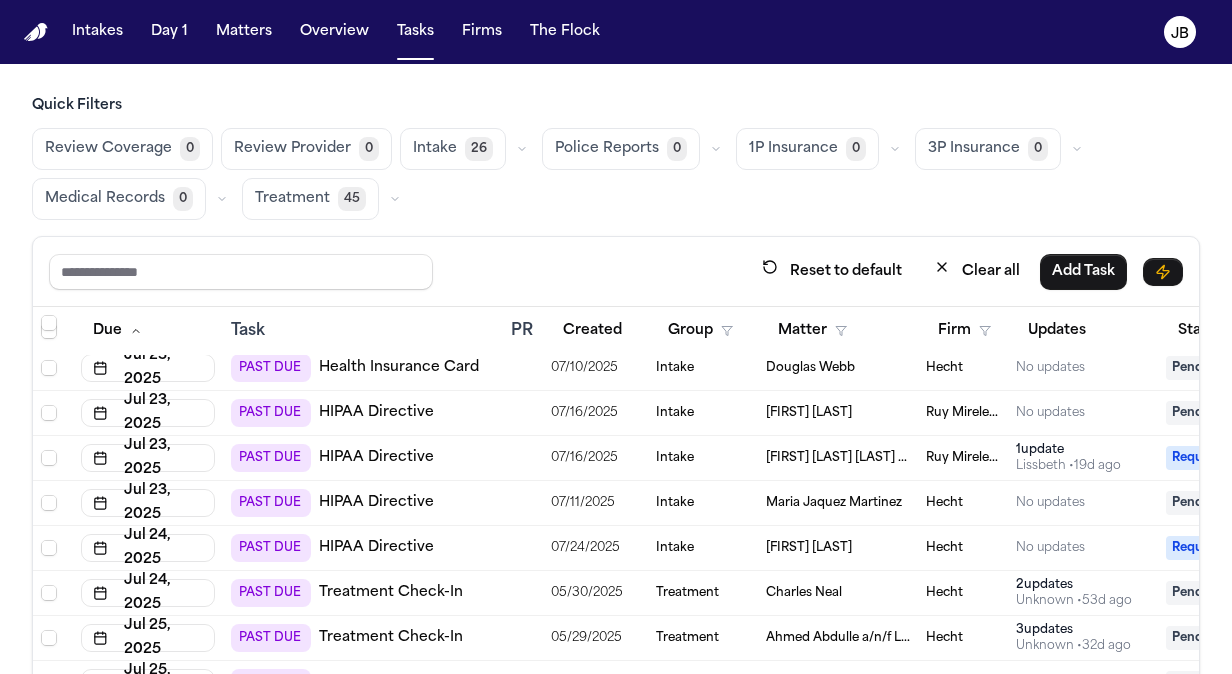 click on "Reset to default Clear all Add Task" at bounding box center [616, 272] 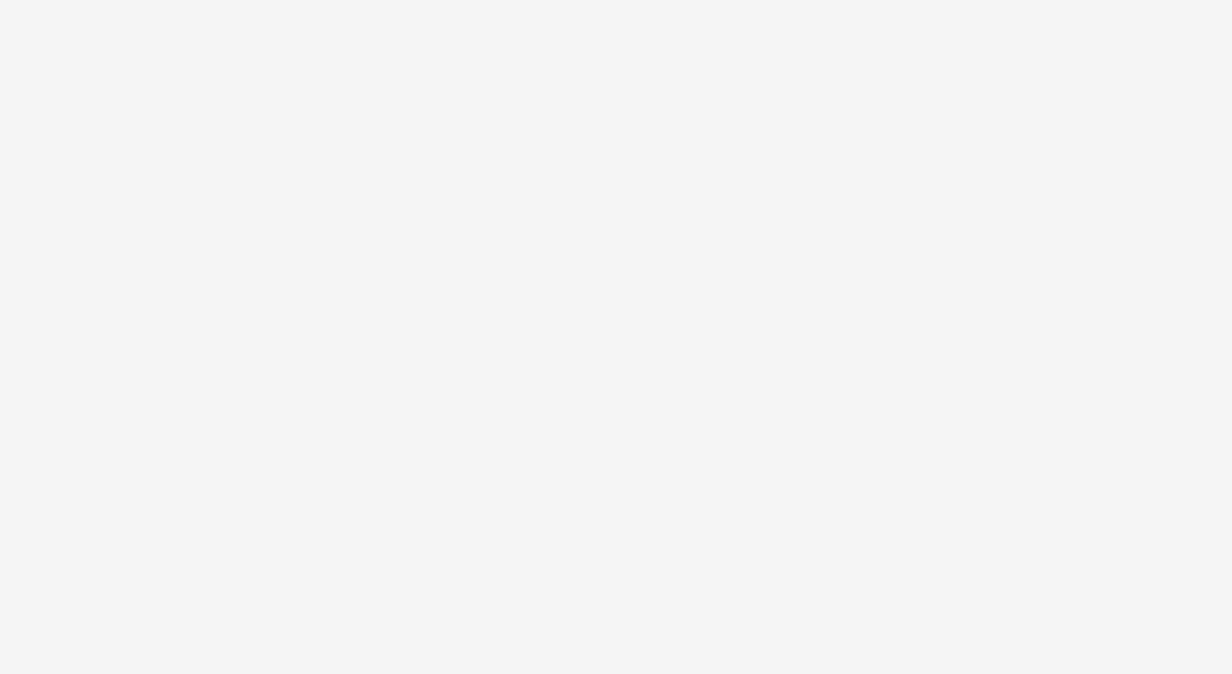 scroll, scrollTop: 0, scrollLeft: 0, axis: both 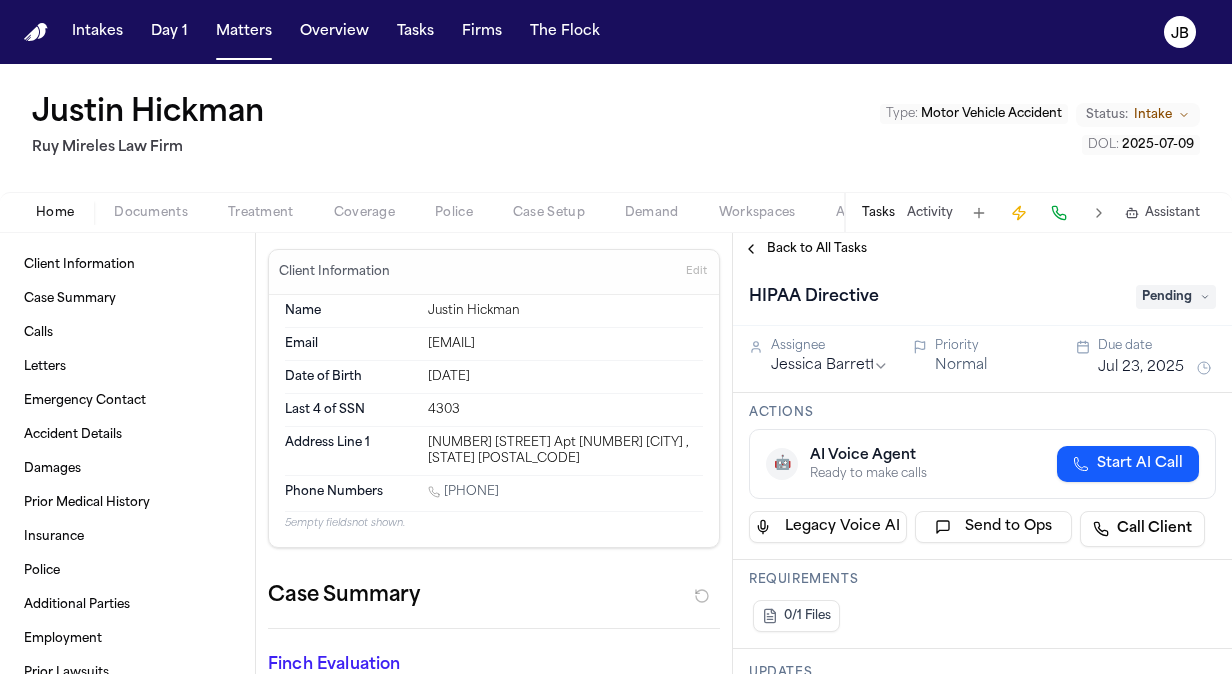 drag, startPoint x: 550, startPoint y: 490, endPoint x: 446, endPoint y: 489, distance: 104.00481 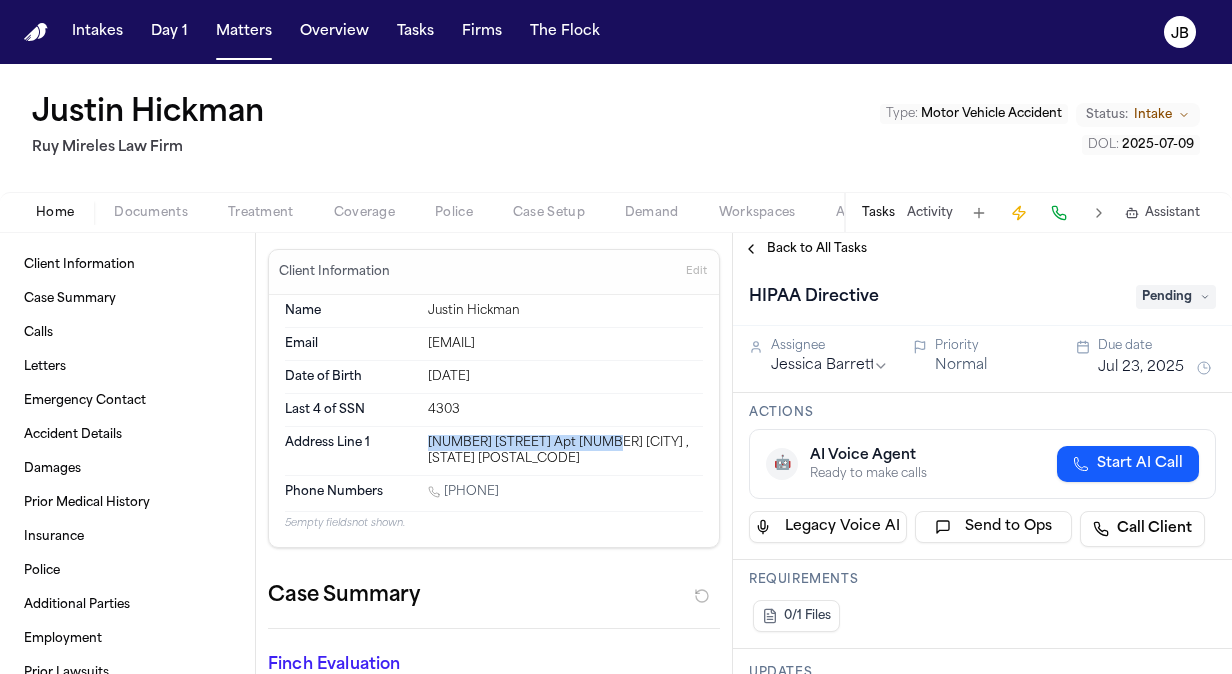 drag, startPoint x: 600, startPoint y: 440, endPoint x: 395, endPoint y: 434, distance: 205.08778 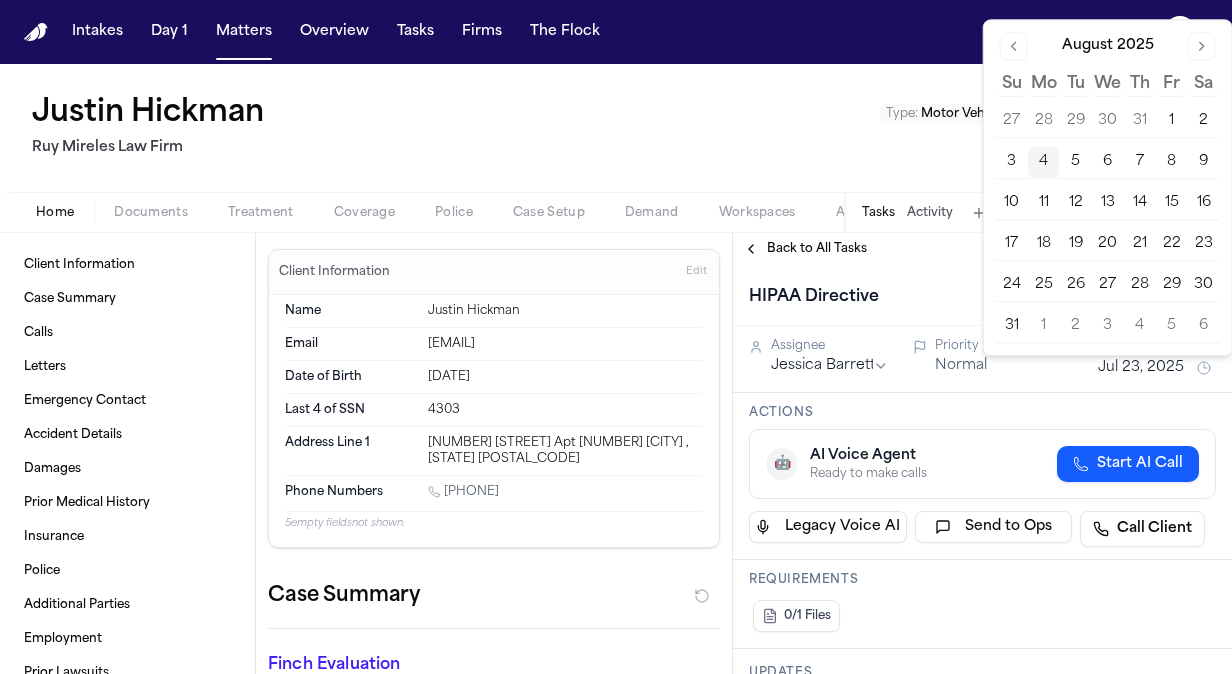 click on "HIPAA Directive" at bounding box center [936, 297] 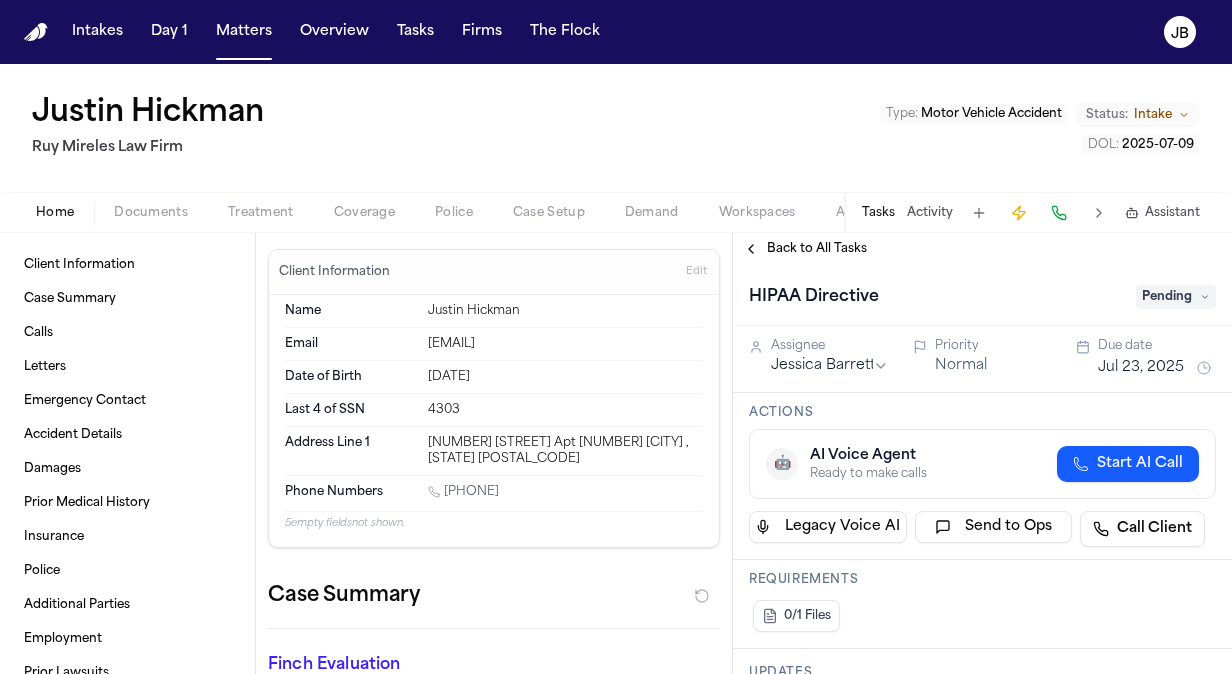 click on "Pending" at bounding box center (1176, 297) 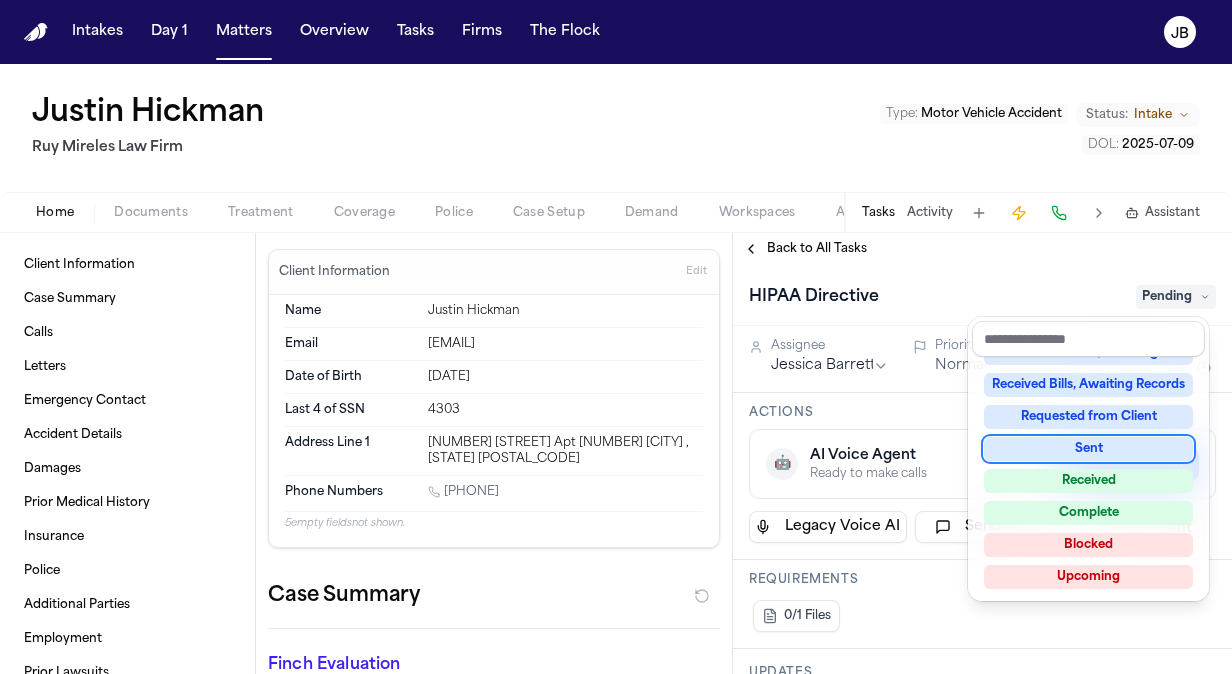 click on "Sent" at bounding box center [1088, 449] 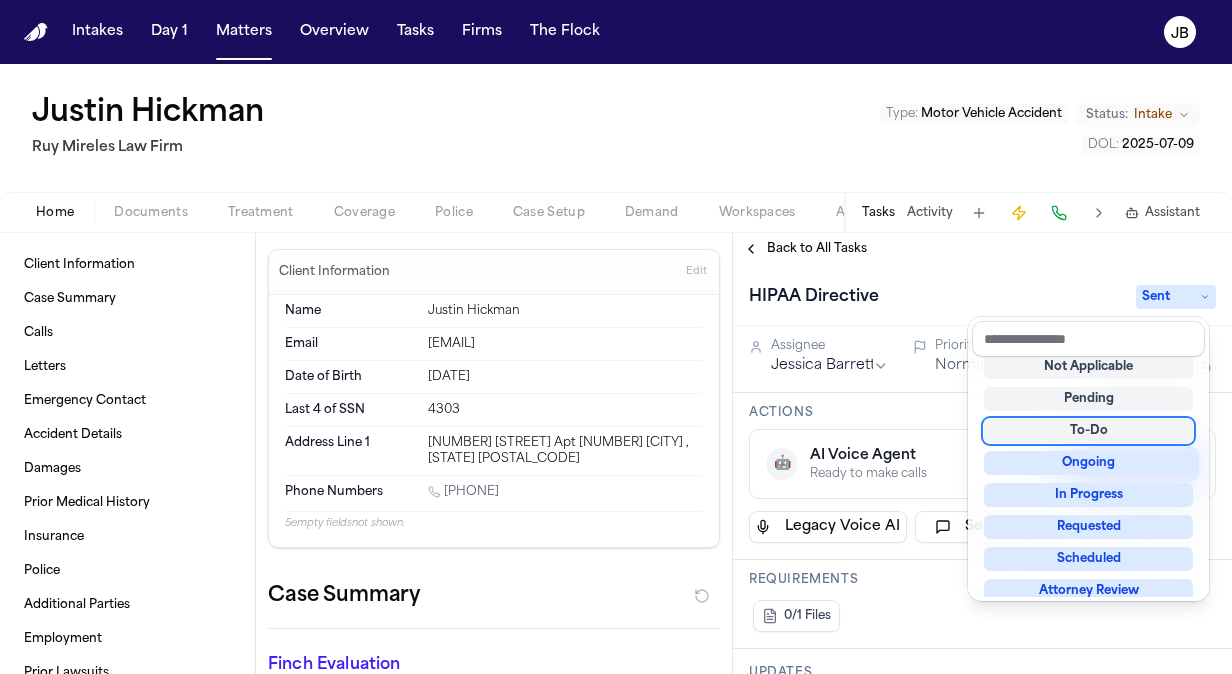 scroll, scrollTop: 8, scrollLeft: 0, axis: vertical 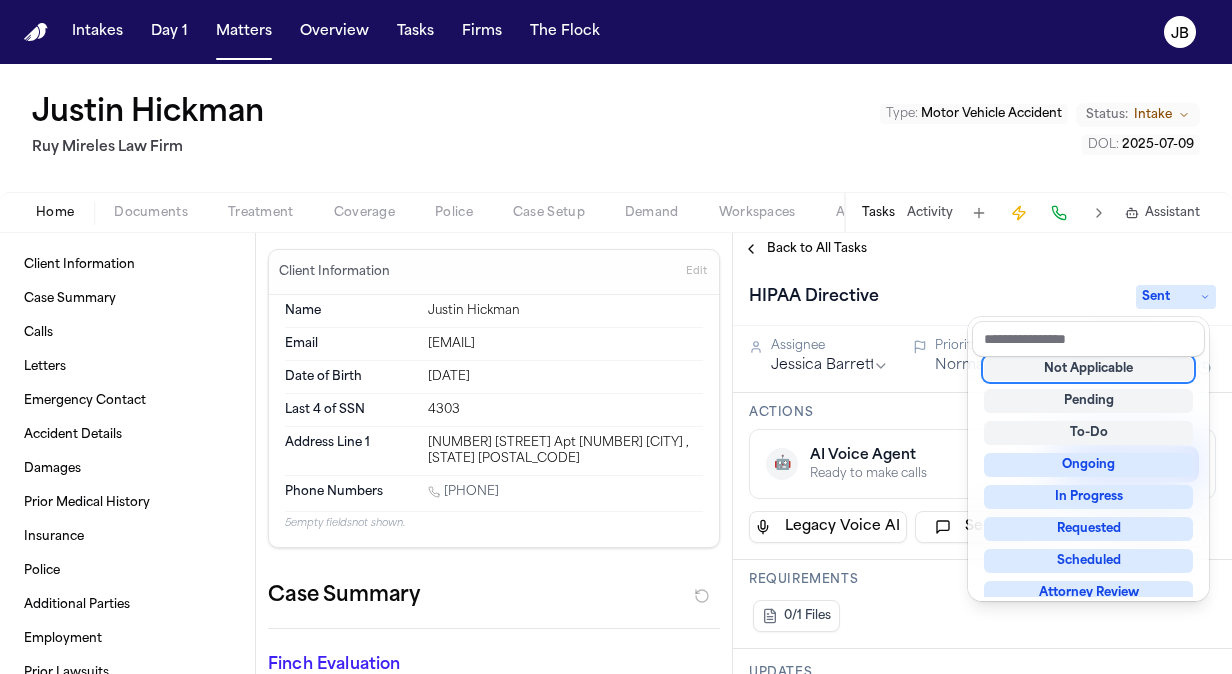 click on "Back to All Tasks HIPAA Directive Sent Assignee Jessica Barrett Priority Normal Due date Jul 23, 2025 Actions 🤖 AI Voice Agent Ready to make calls Start AI Call Legacy Voice AI Send to Ops Call Client Requirements 0/1 Files Updates No updates Add update Attachments No attachments yet Add Attachment Notes These notes are only visible to your team and will not be shared with attorneys. Schedules Schedule Voice AI Call No Scheduled Calls You haven't set up any scheduled calls for this task yet. Create a schedule to automatically run this task at specific times. Delete Task" at bounding box center (982, 453) 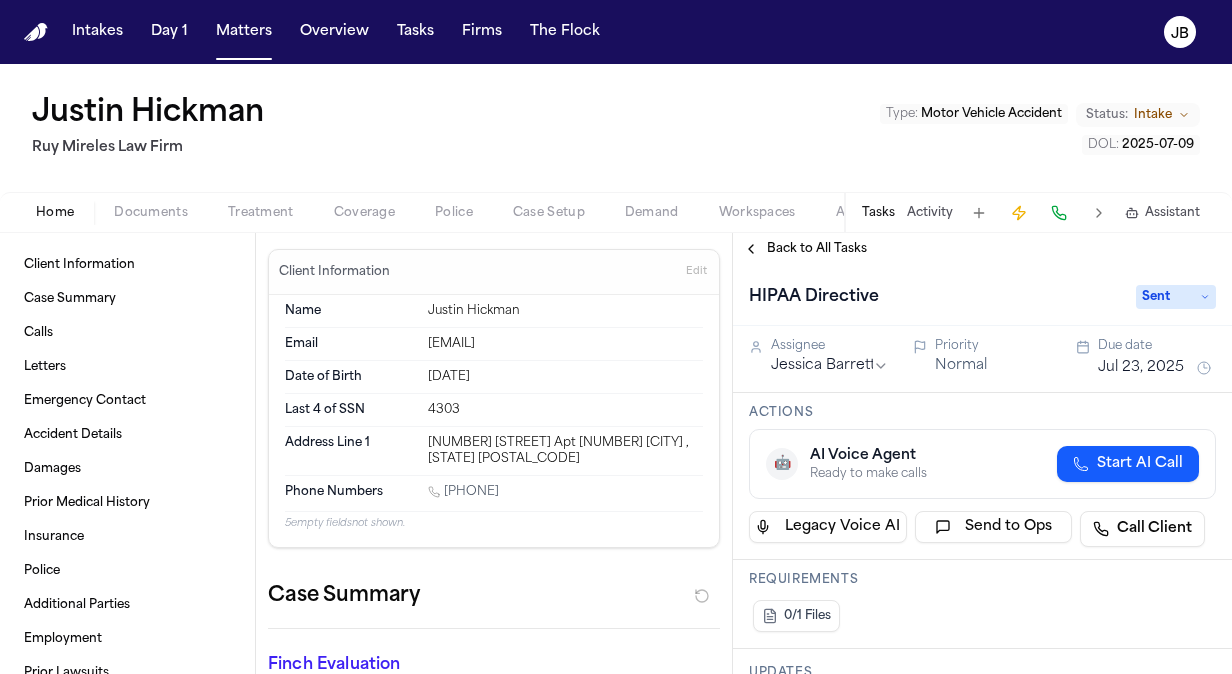 click on "Back to All Tasks" at bounding box center [817, 249] 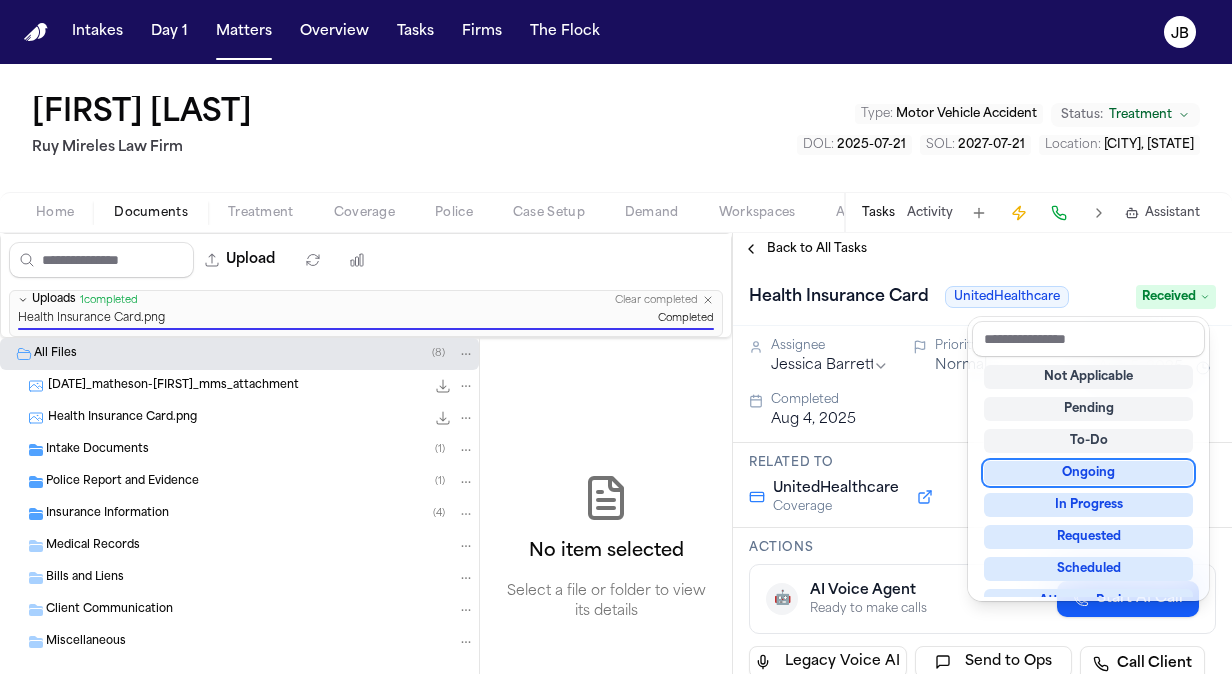 scroll, scrollTop: 0, scrollLeft: 0, axis: both 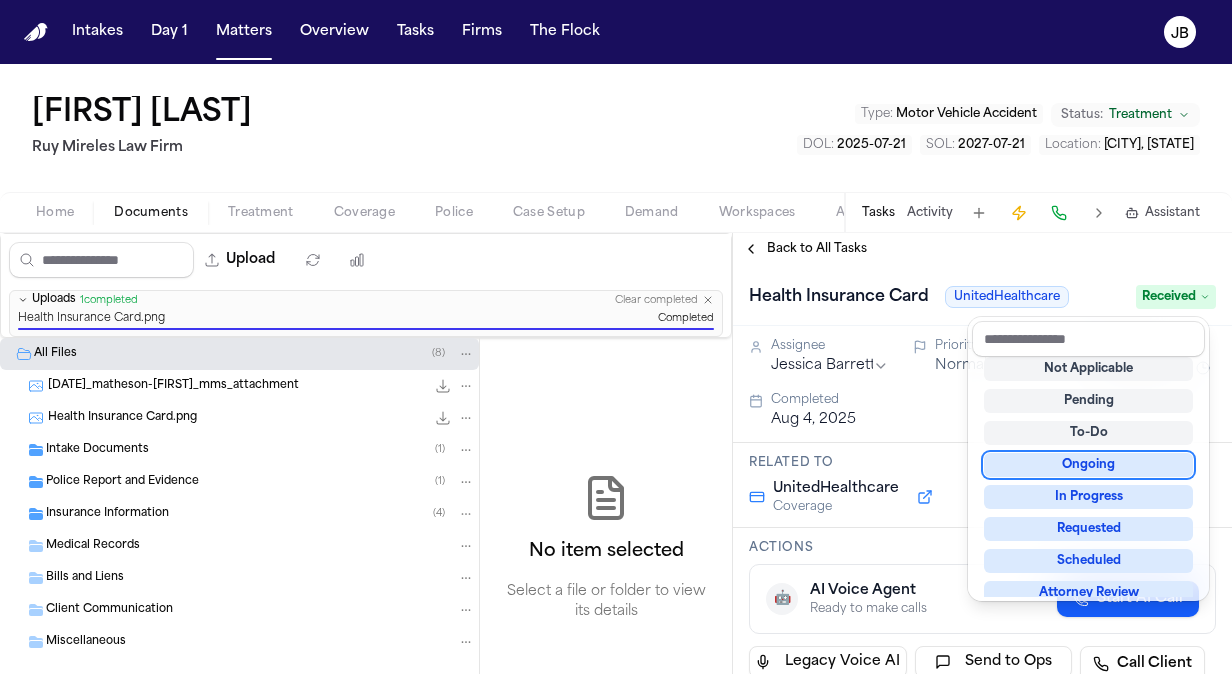 click on "Intakes Day 1 Matters Overview Tasks Firms The Flock JB [FIRST] [LAST] [NAME] Type :   Motor Vehicle Accident Status: Treatment DOL :   [DATE] SOL :   [DATE] Location :   [CITY], [STATE] Home Documents Treatment Coverage Police Case Setup Demand Workspaces Artifacts Tasks Activity Assistant Upload 0   files  selected Move files Download files Delete files More actions Clear selection Uploads 1  completed Clear completed Health Insurance Card.png Completed All Files ( 8 ) [DATE]_matheson-[FIRST]_mms_attachment 209.0 KB  • PNG Health Insurance Card.png 306.3 KB  • PNG Intake Documents ( 1 ) Police Report and Evidence ( 1 ) Insurance Information ( 4 ) Medical Records Bills and Liens Client Communication Miscellaneous No item selected Select a file or folder to view its details Back to All Tasks Health Insurance Card UnitedHealthcare Received Assignee [FIRST] [LAST] Priority Normal Due date Aug 5, 2025 Completed Aug 4, 2025 Related to UnitedHealthcare Coverage Actions 🤖 Send to Ops" at bounding box center [616, 337] 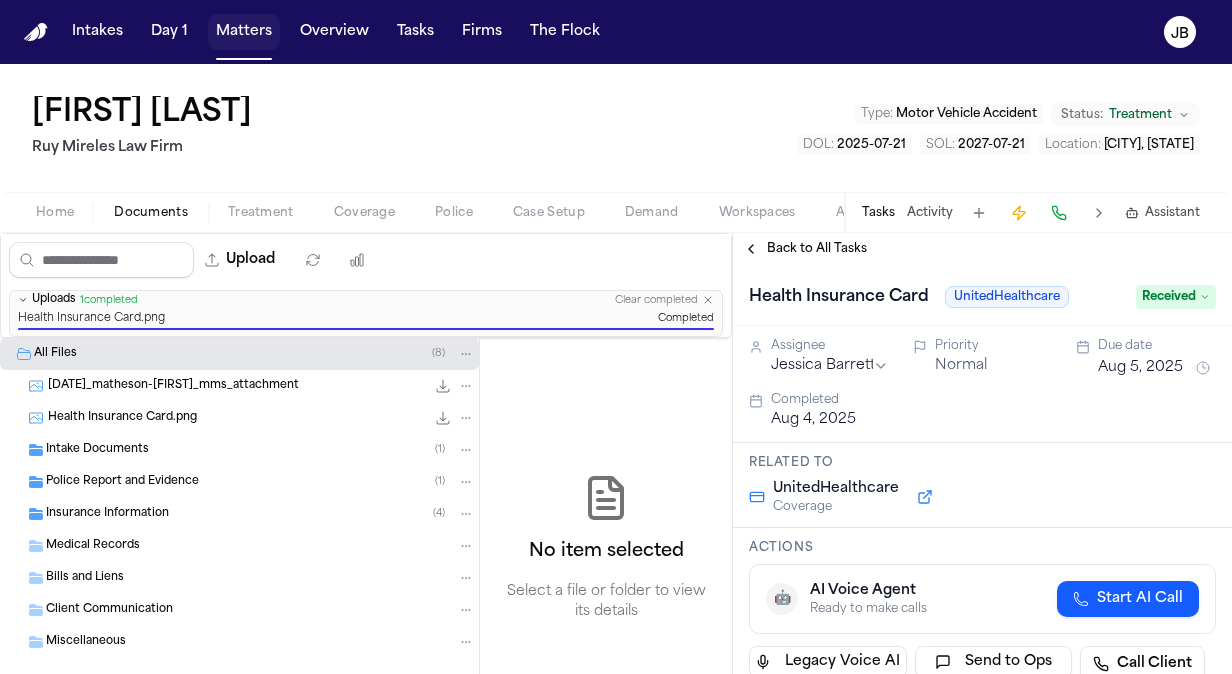 click on "Matters" at bounding box center (244, 32) 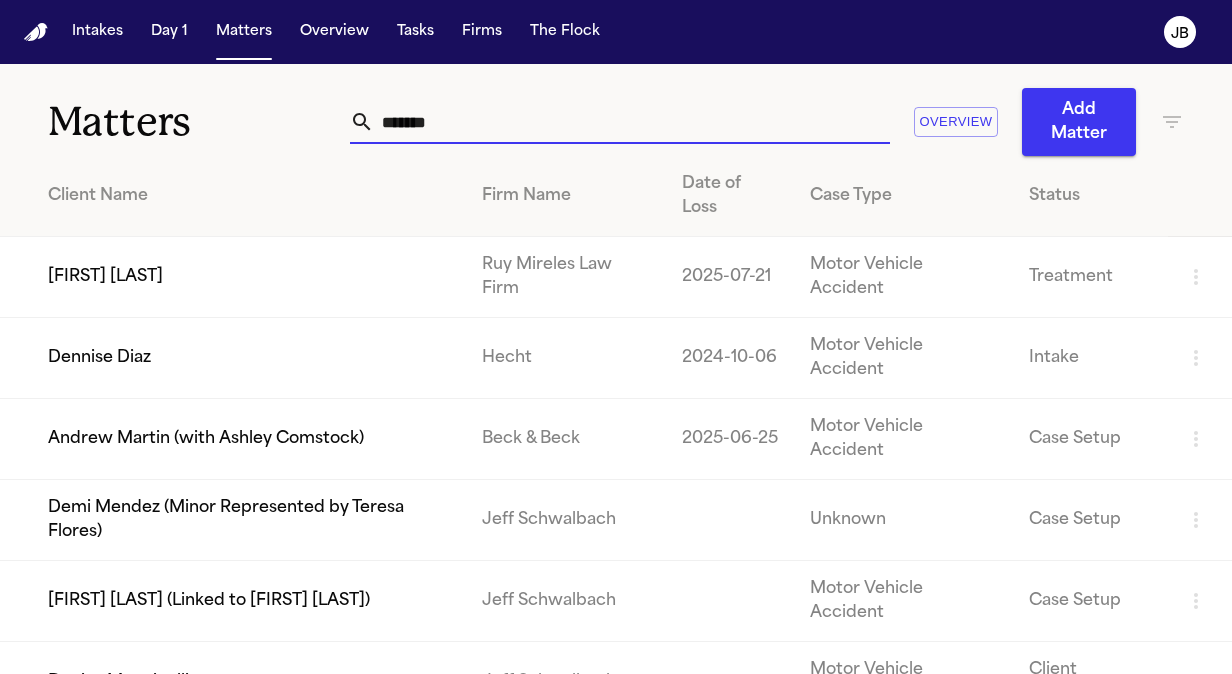 drag, startPoint x: 428, startPoint y: 124, endPoint x: 232, endPoint y: 113, distance: 196.30843 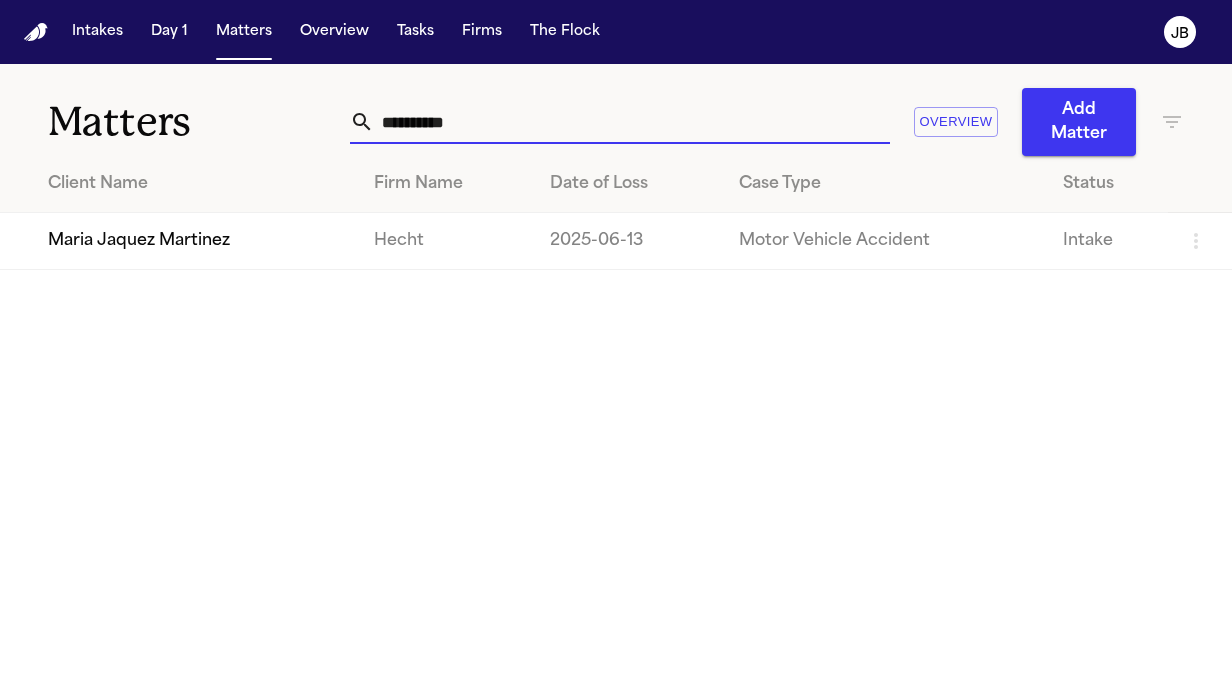 type on "**********" 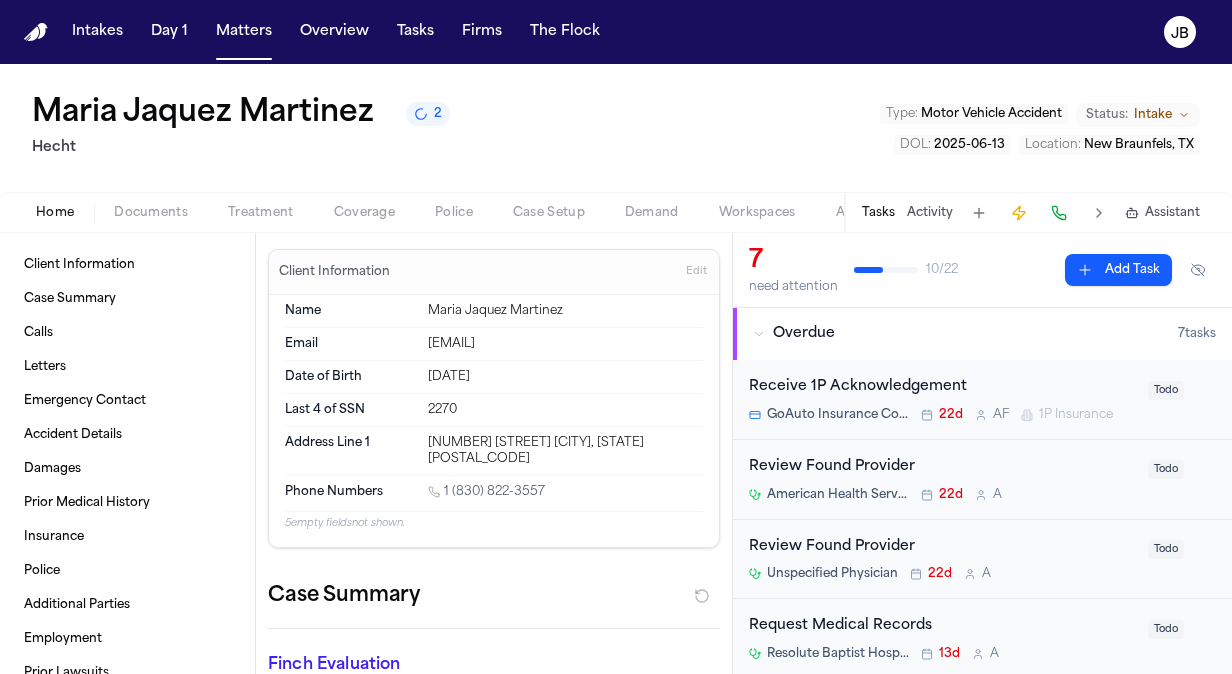 click on "Treatment" at bounding box center [261, 213] 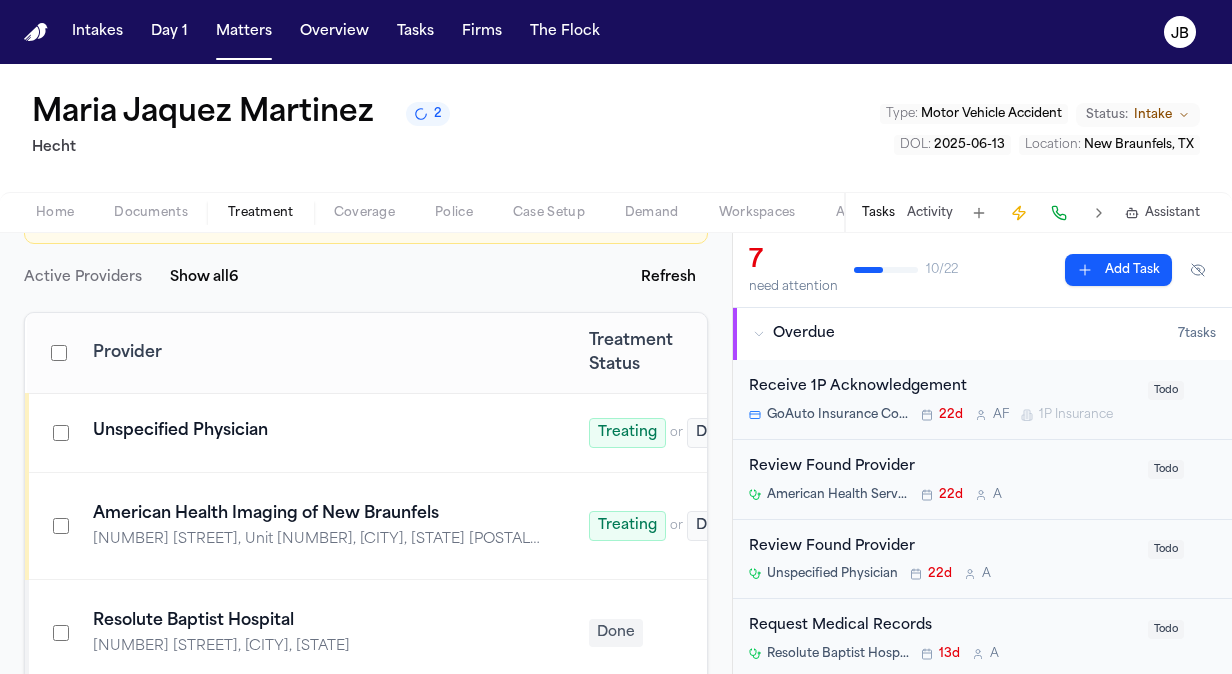 scroll, scrollTop: 0, scrollLeft: 0, axis: both 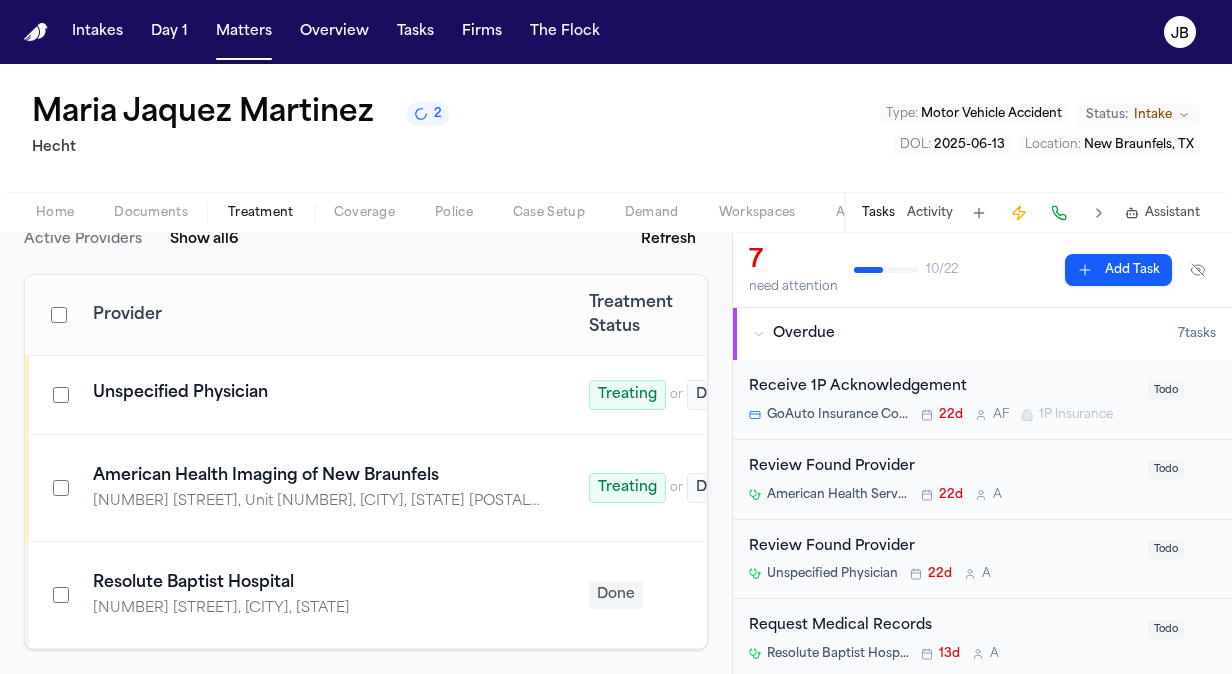 click on "Documents" at bounding box center (151, 213) 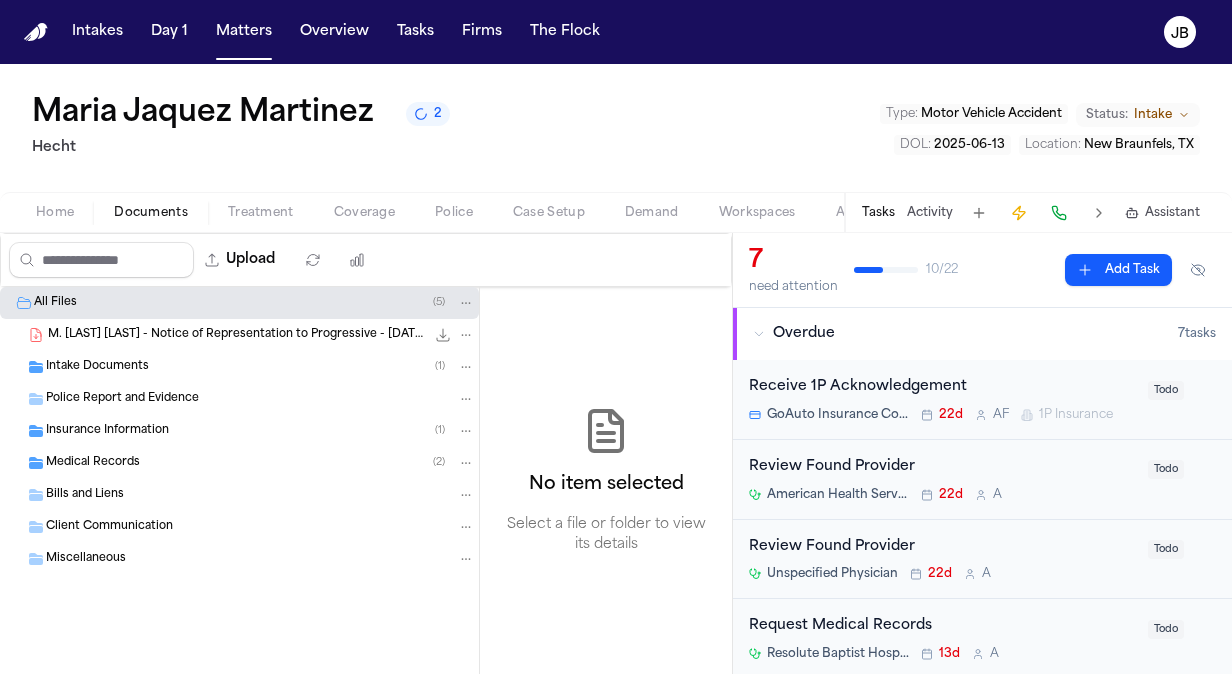 click on "Bills and Liens" at bounding box center [260, 495] 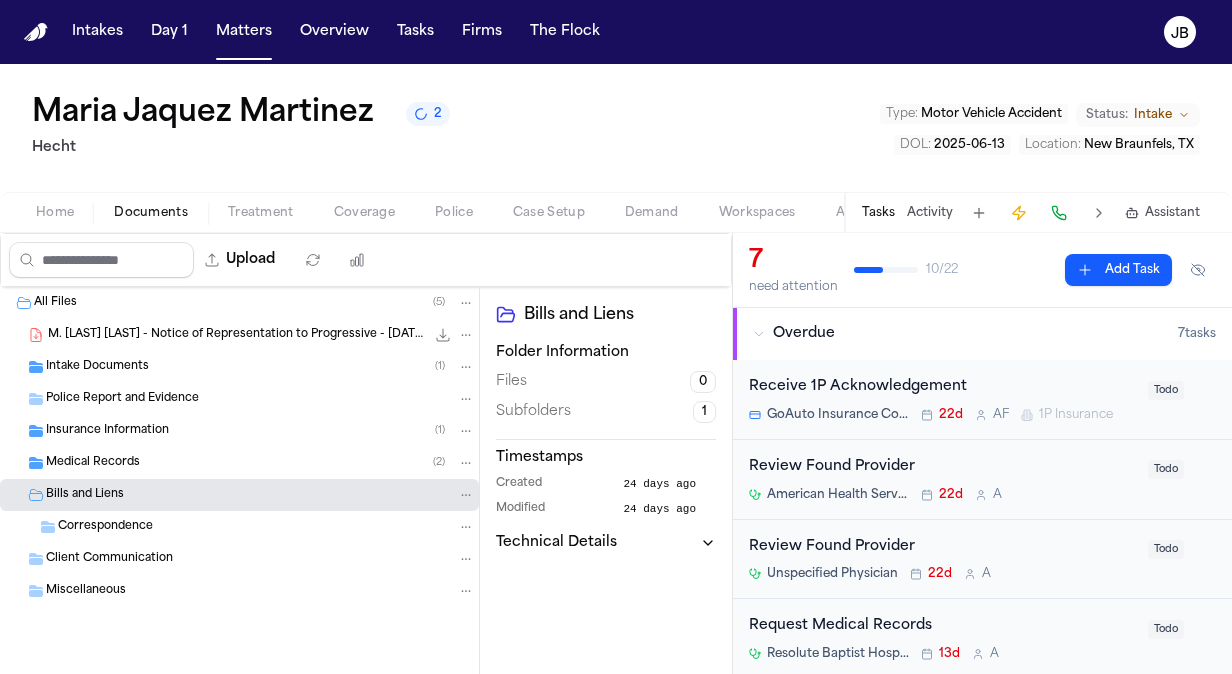 click on "Correspondence" at bounding box center [266, 527] 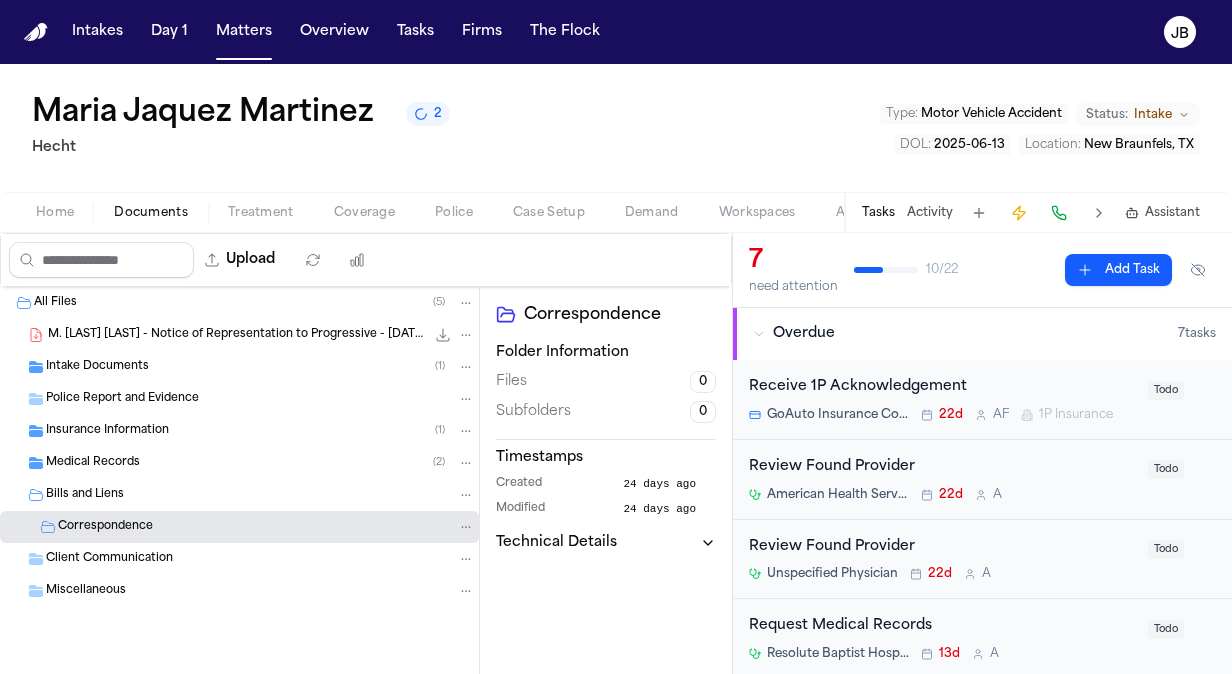 click on "Client Communication" at bounding box center [239, 559] 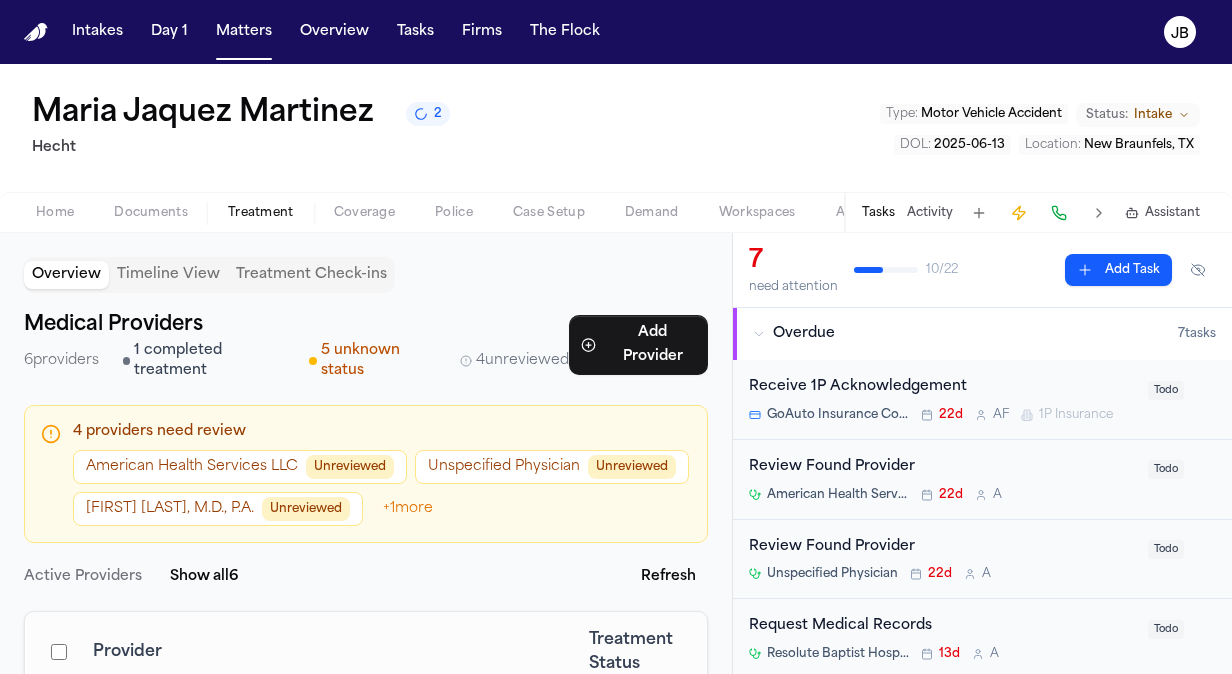 click on "Treatment" at bounding box center (261, 213) 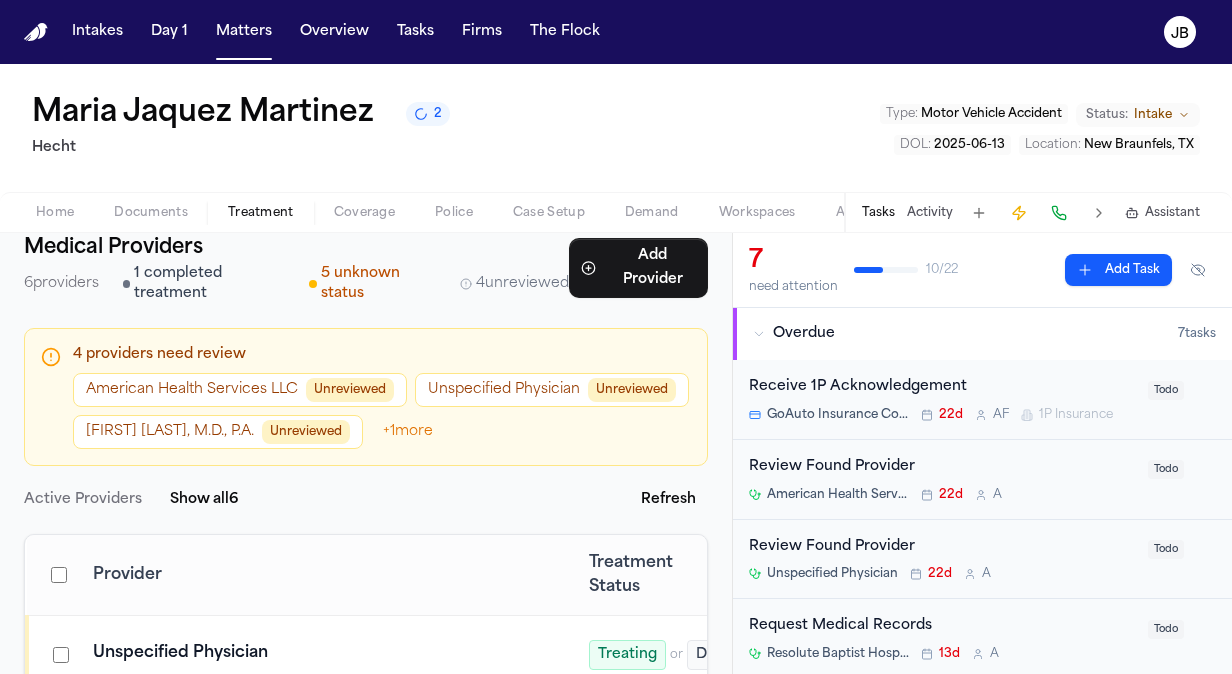 scroll, scrollTop: 76, scrollLeft: 0, axis: vertical 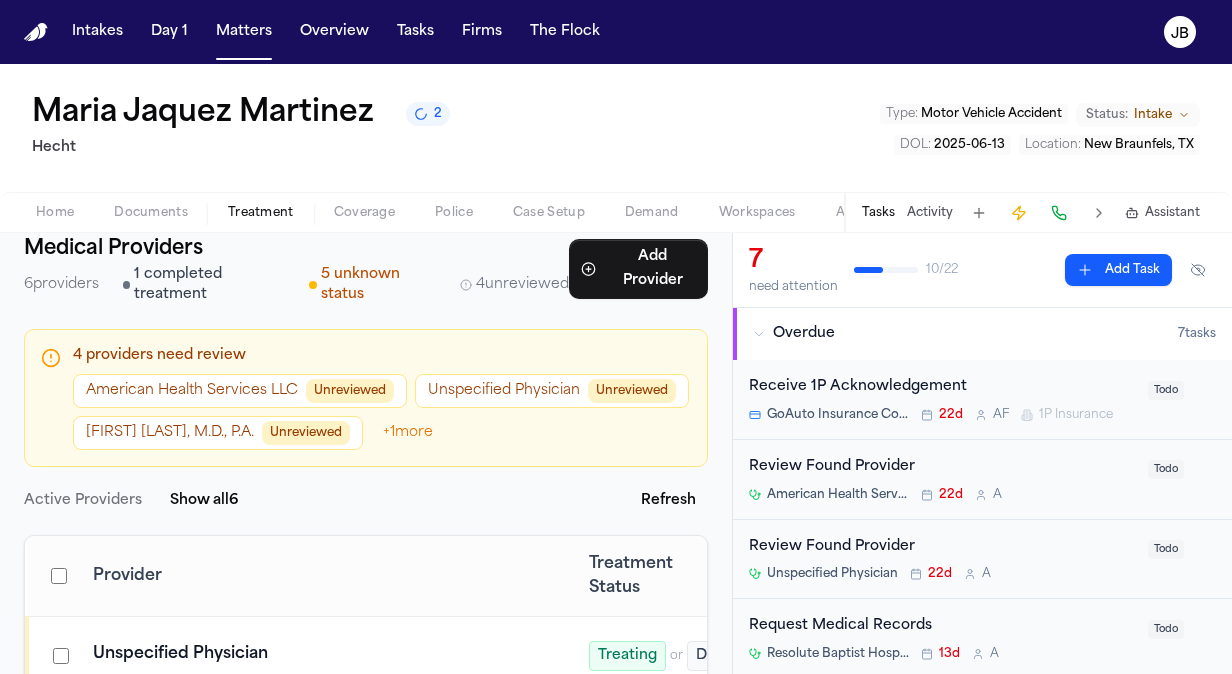 click on "Irvin Sahni, M.D., P.A. Unreviewed" at bounding box center (218, 433) 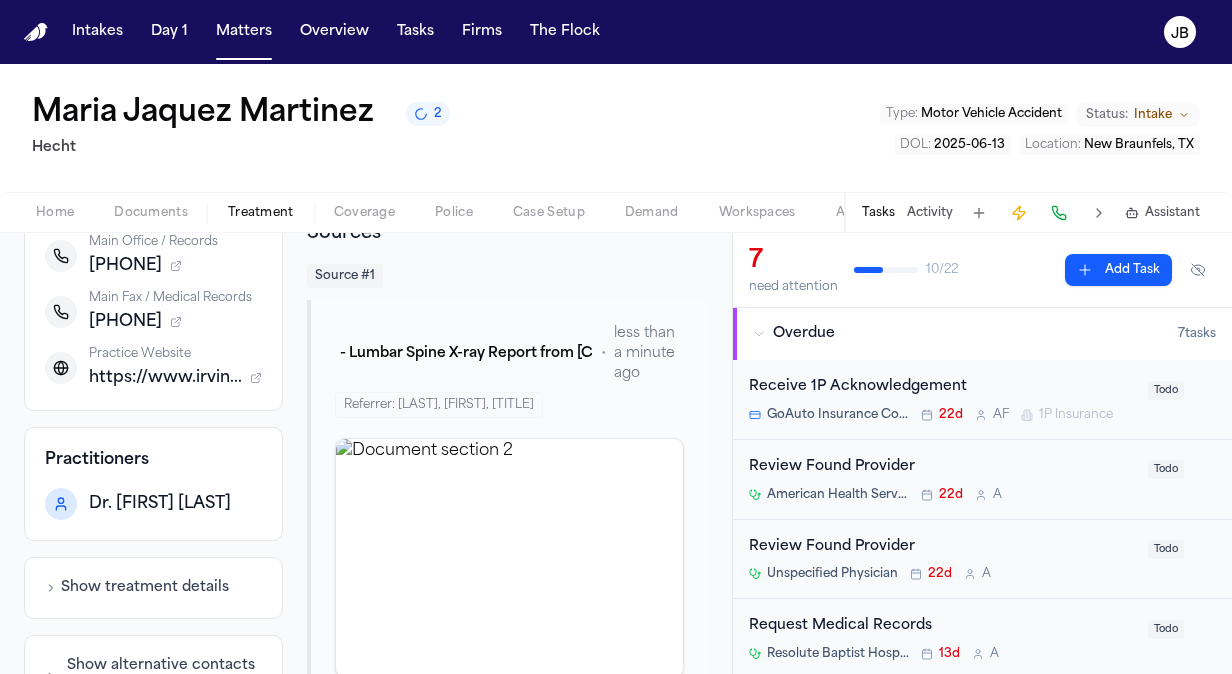 scroll, scrollTop: 354, scrollLeft: 0, axis: vertical 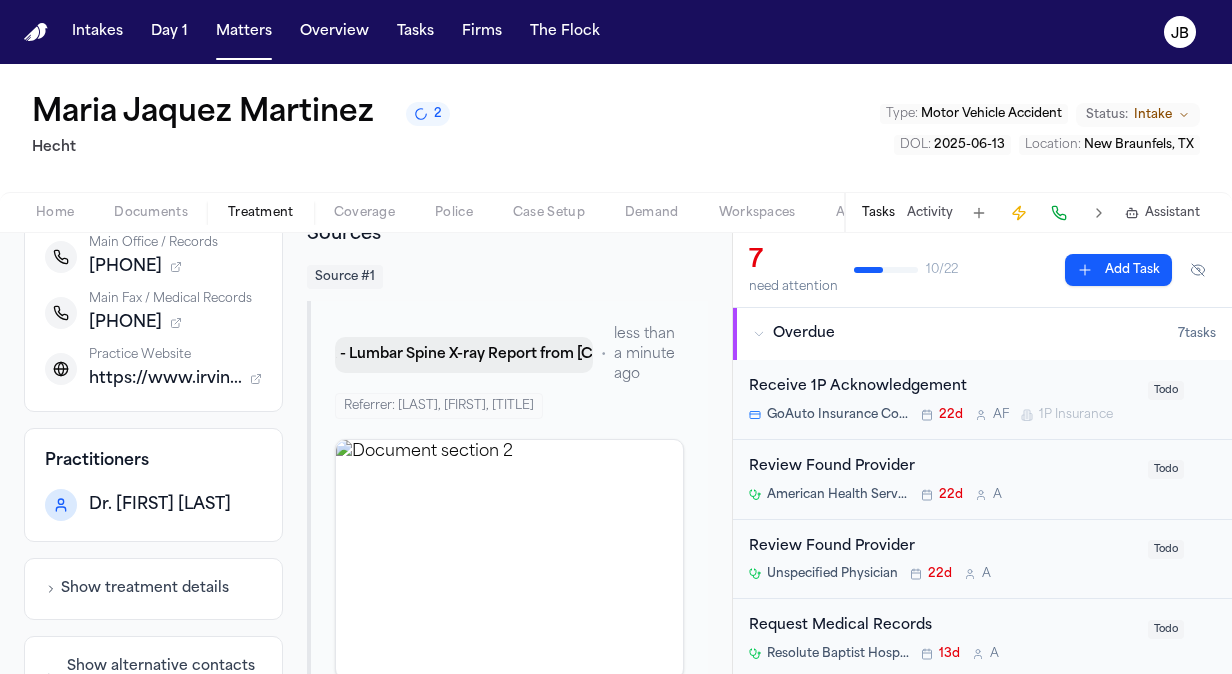 click on "M. Jaquez Martinez - MR - Lumbar Spine X-ray Report from American Health Imaging - 7.11.25" at bounding box center [464, 355] 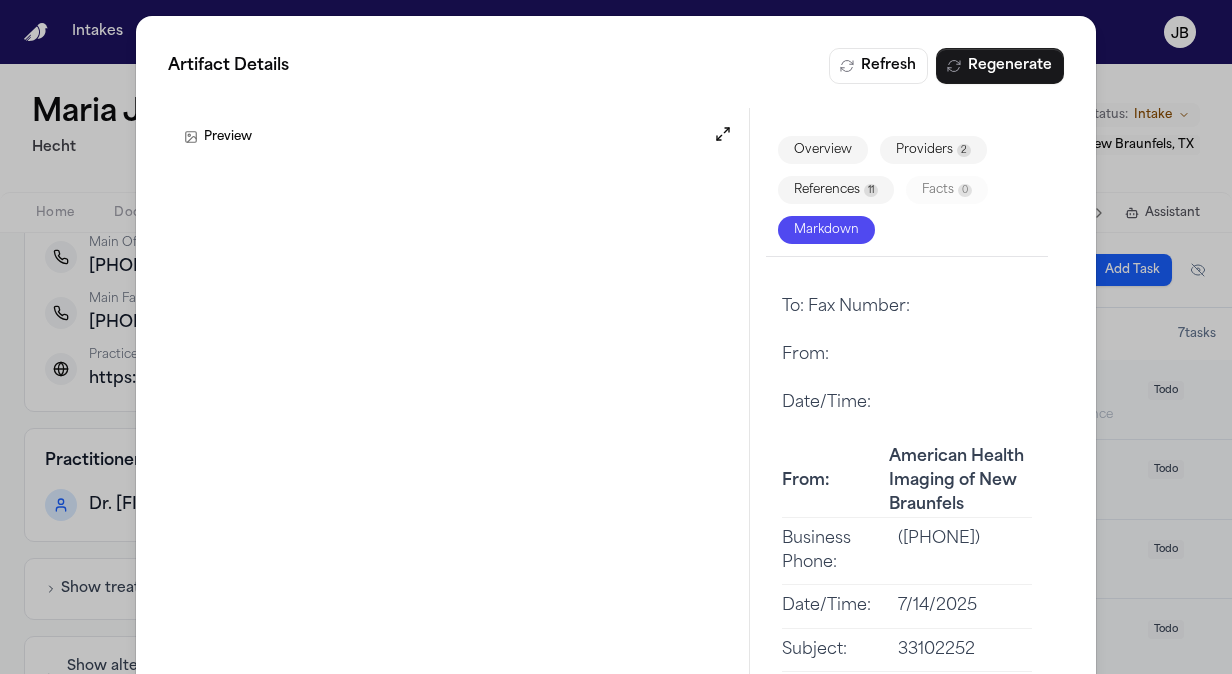 click on "Artifact Details Refresh Regenerate Preview Overview Providers 2 References 11 Facts 0 Markdown To:
Fax Number:
From:
Date/Time: From: American Health Imaging of New Braunfels Business Phone: (830) 302-4222 Date/Time: 7/14/2025 Subject: 33102252 Confidential - May contain patient-identifiable information The information transmitted by this facsimile is considered medically privileged and confidential under Federal Law 42 FR and is intended only for the use of the individual or entity named. The recipient of this patient information is prohibited from disclosing the information to any other party and is required to destroy the information after the stated purpose has been fulfilled. If this is received in error, please destroy the document and notify our office immediately by one of the phone numbers above. Imaging AMERICAN HEALTH American Health Imaging of New Braunfels
625 Central Parkway, Unit 108
New Braunfels, TX 78130
Phone #: (830) 302-4222
Fax: (830) 302-4244 IMPRESSION:" at bounding box center (616, 364) 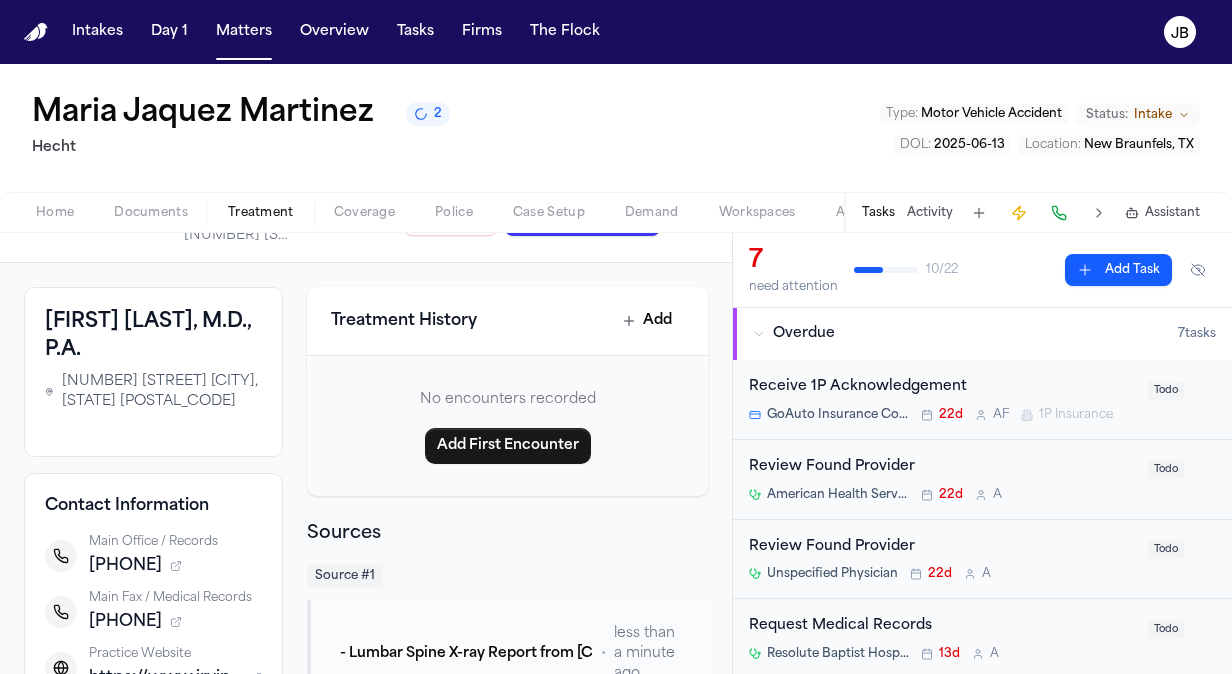 scroll, scrollTop: 0, scrollLeft: 0, axis: both 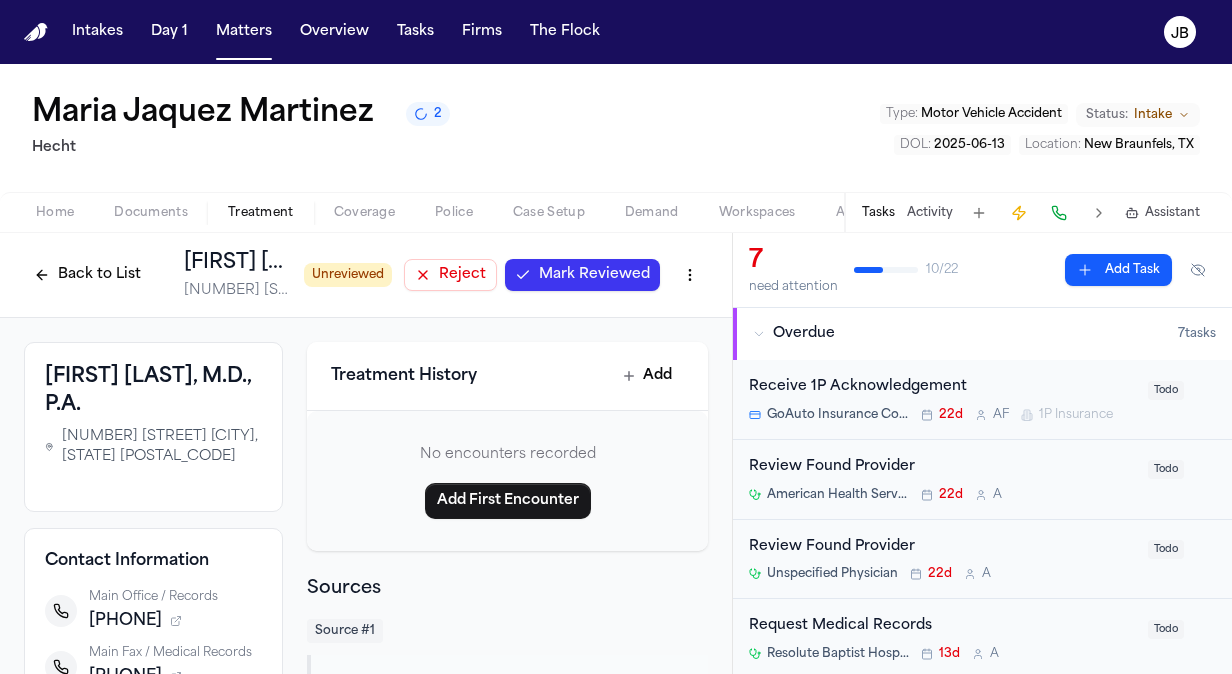 click on "Mark Reviewed" at bounding box center [594, 275] 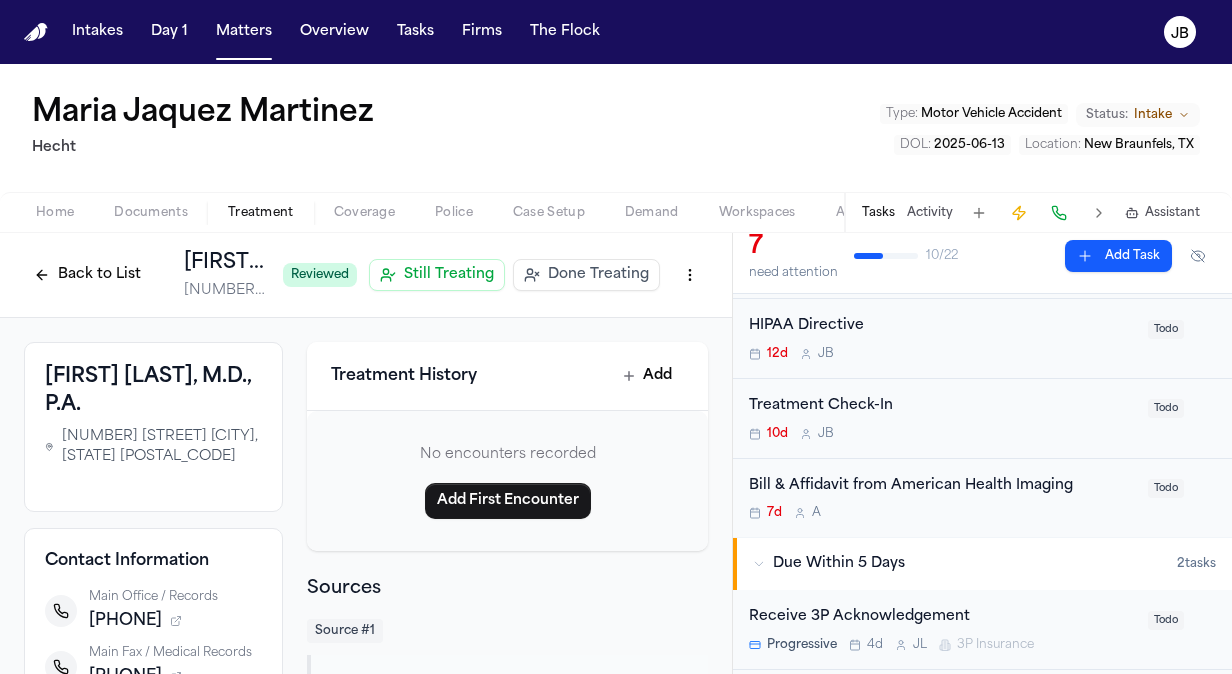 scroll, scrollTop: 394, scrollLeft: 0, axis: vertical 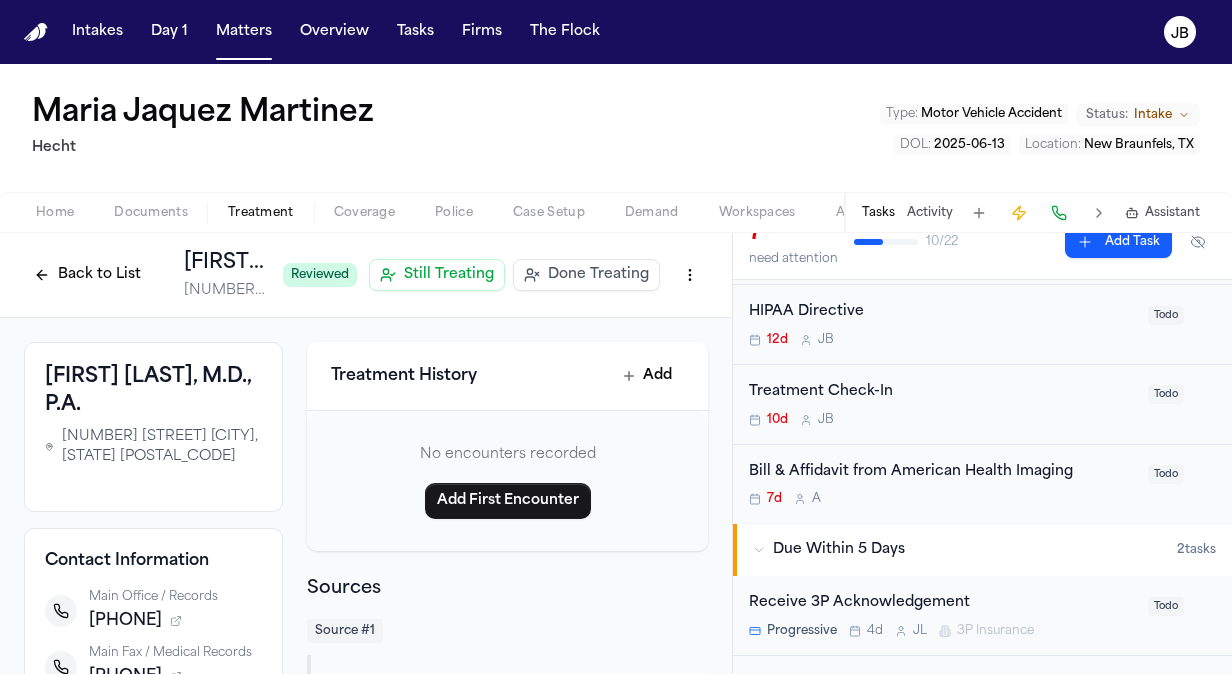 click on "Treatment Check-In" at bounding box center (942, 392) 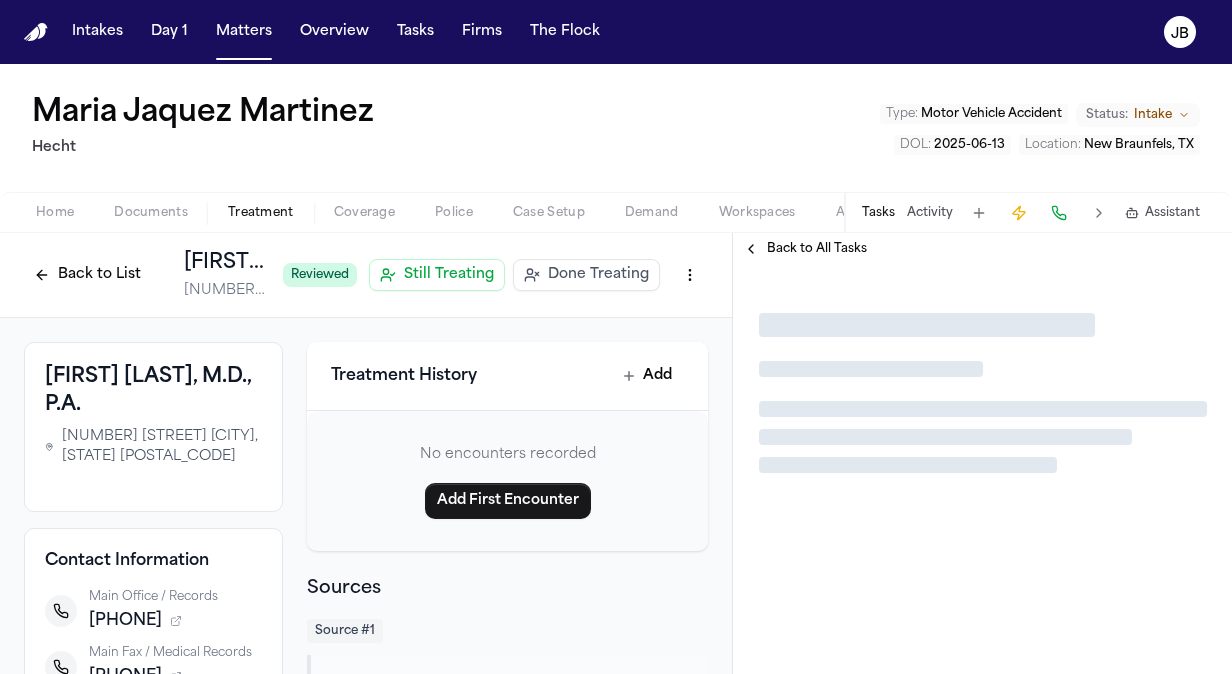 scroll, scrollTop: 0, scrollLeft: 0, axis: both 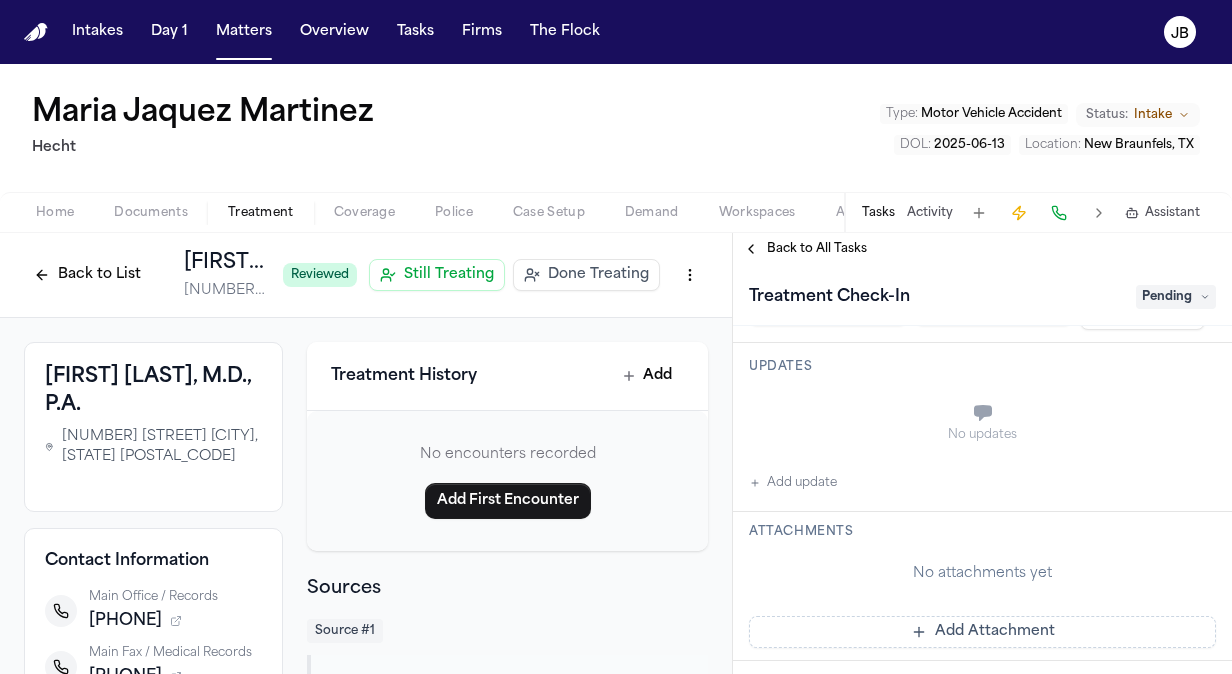 click on "Add update" at bounding box center (793, 483) 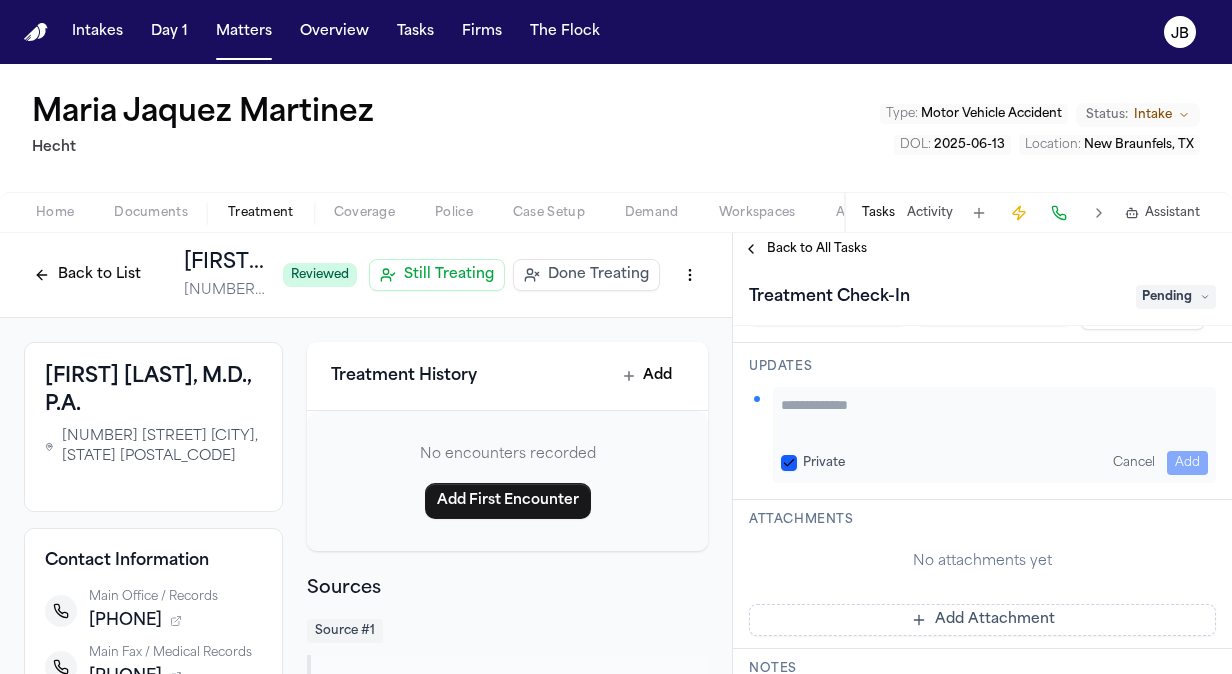 click at bounding box center (994, 415) 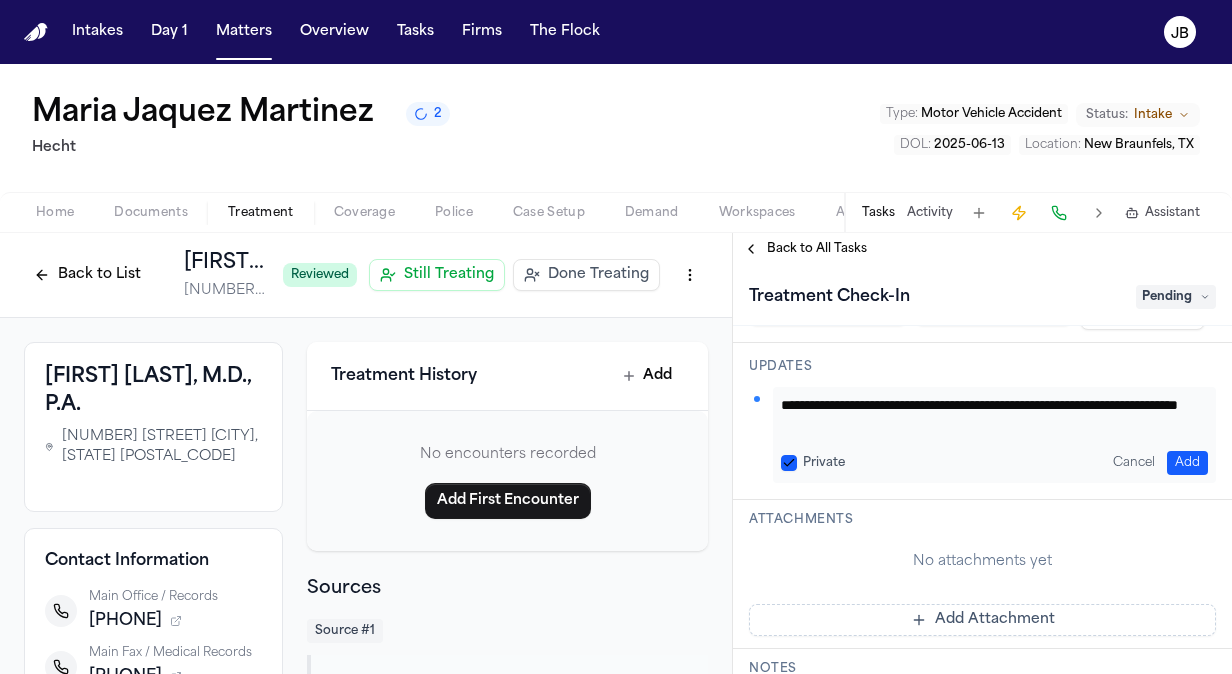 click on "Hecht" at bounding box center [241, 148] 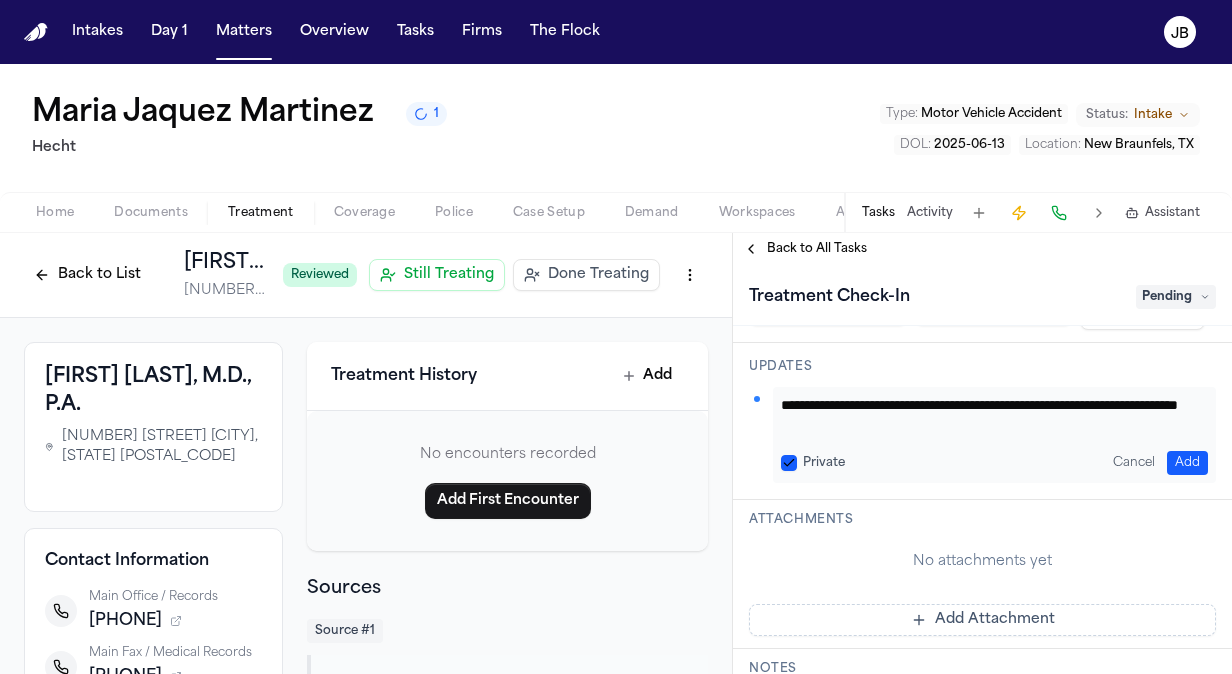 click on "**********" at bounding box center (987, 415) 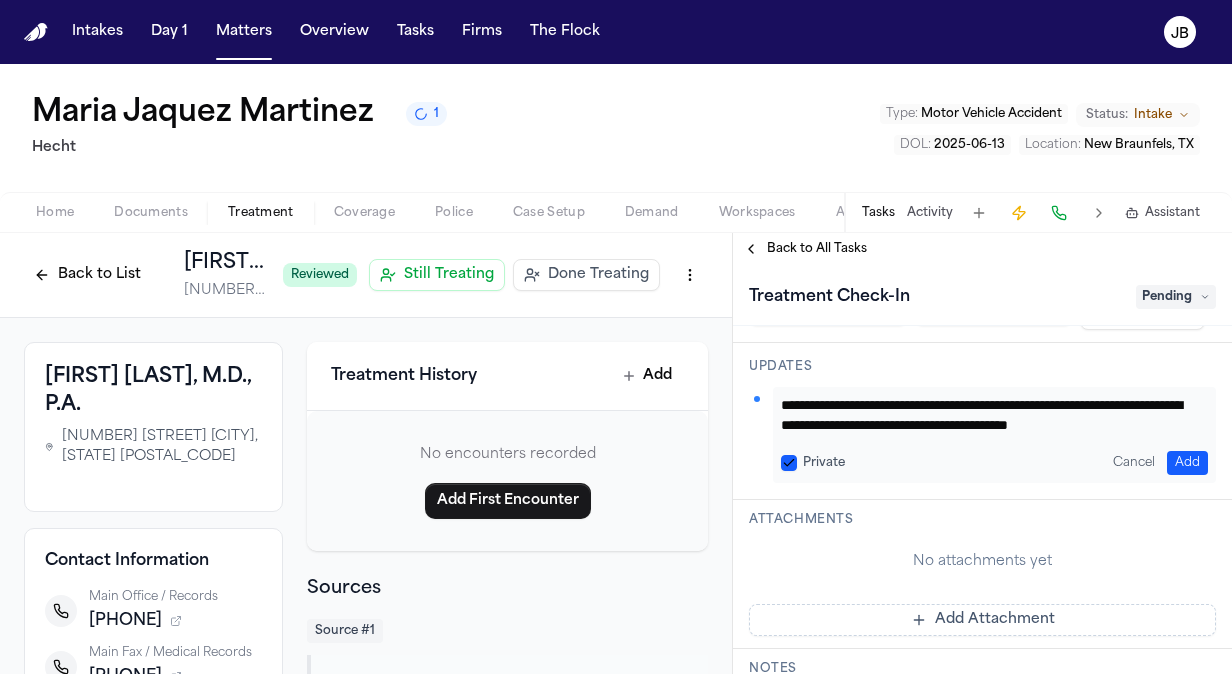 scroll, scrollTop: 16, scrollLeft: 0, axis: vertical 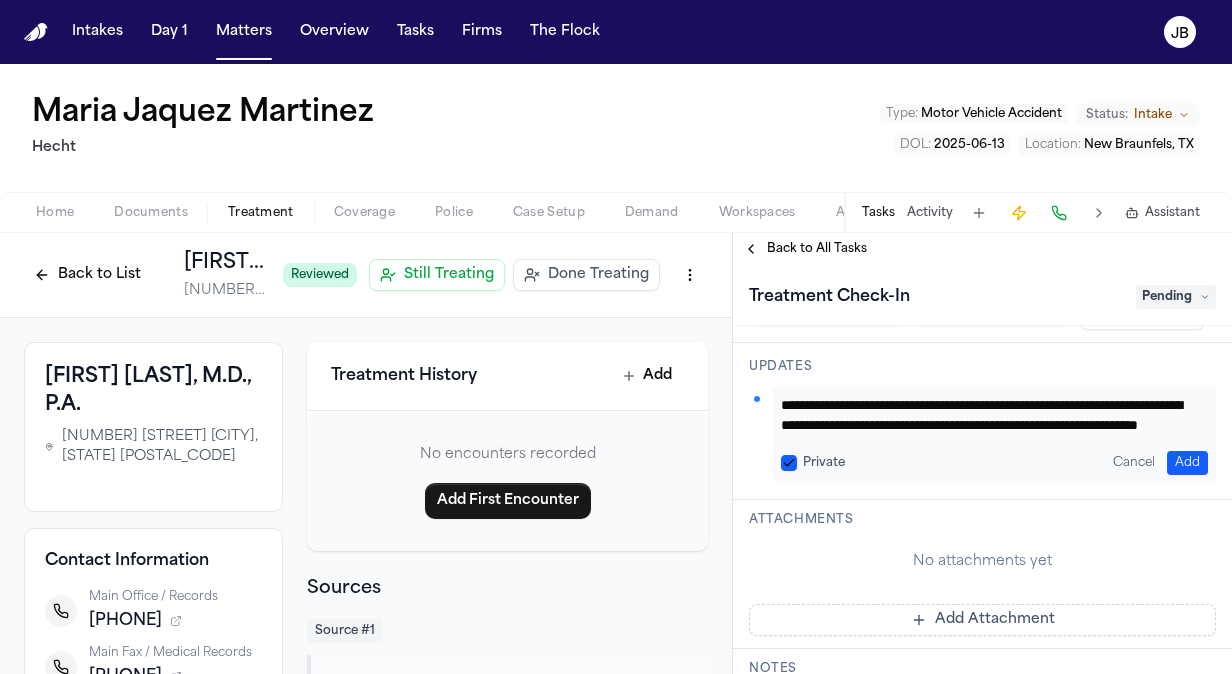 click on "**********" at bounding box center [987, 415] 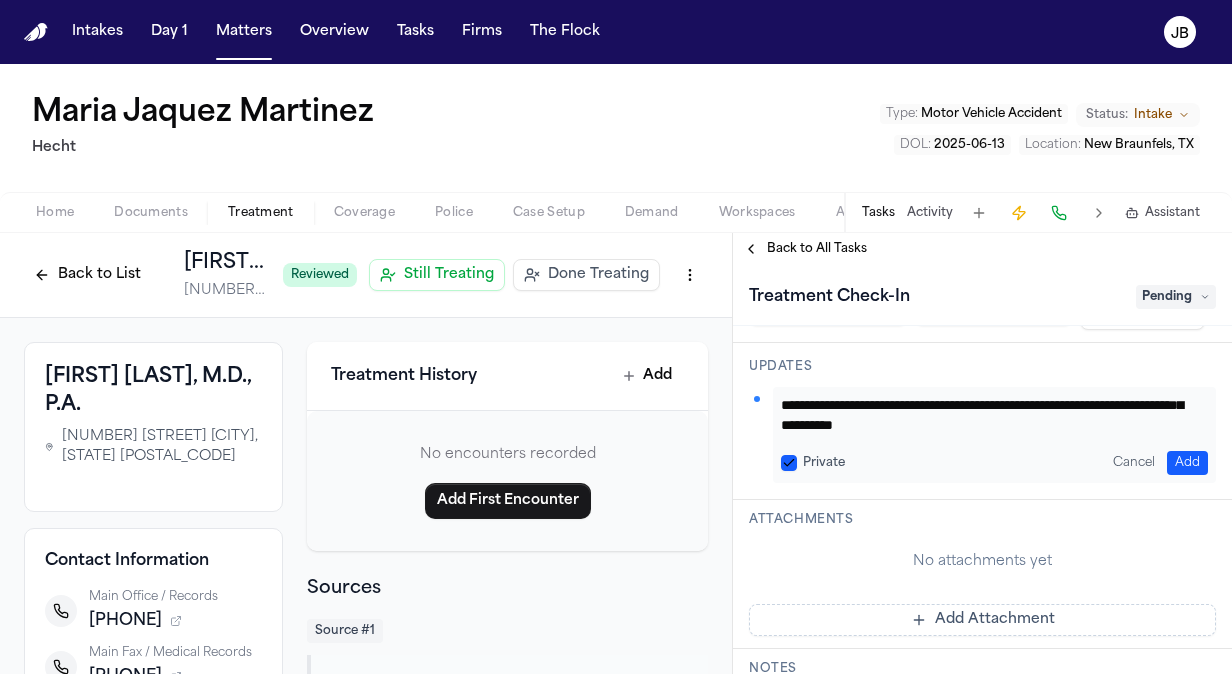 scroll, scrollTop: 36, scrollLeft: 0, axis: vertical 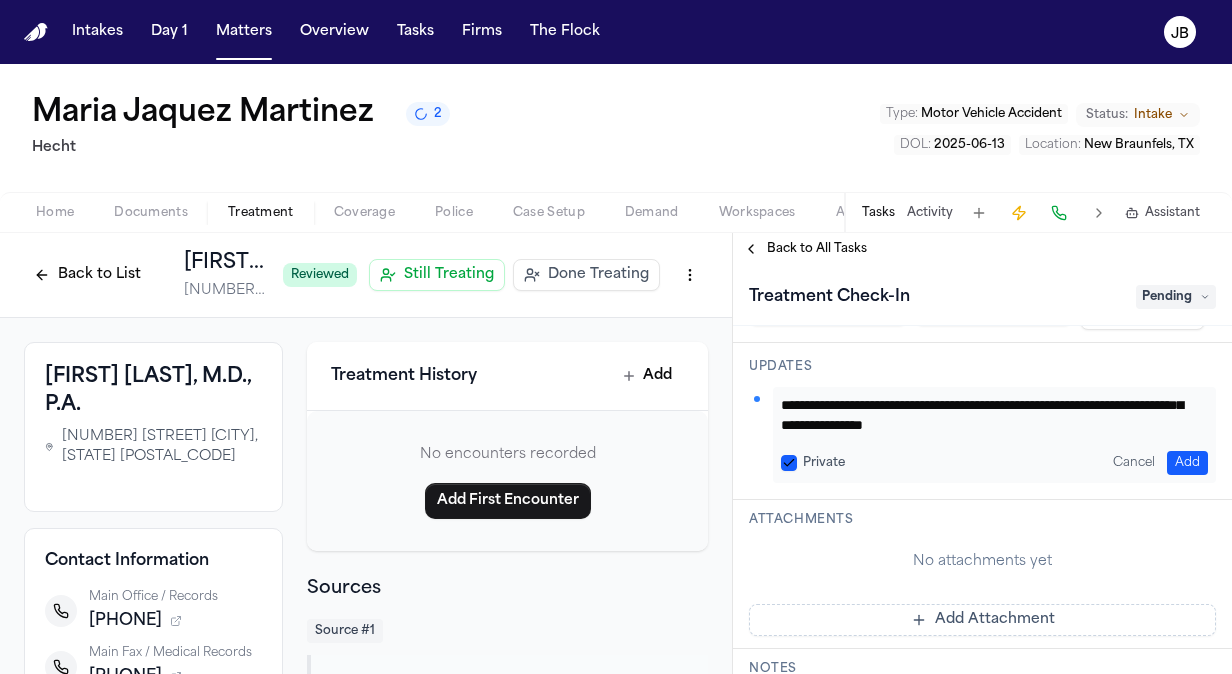 type on "**********" 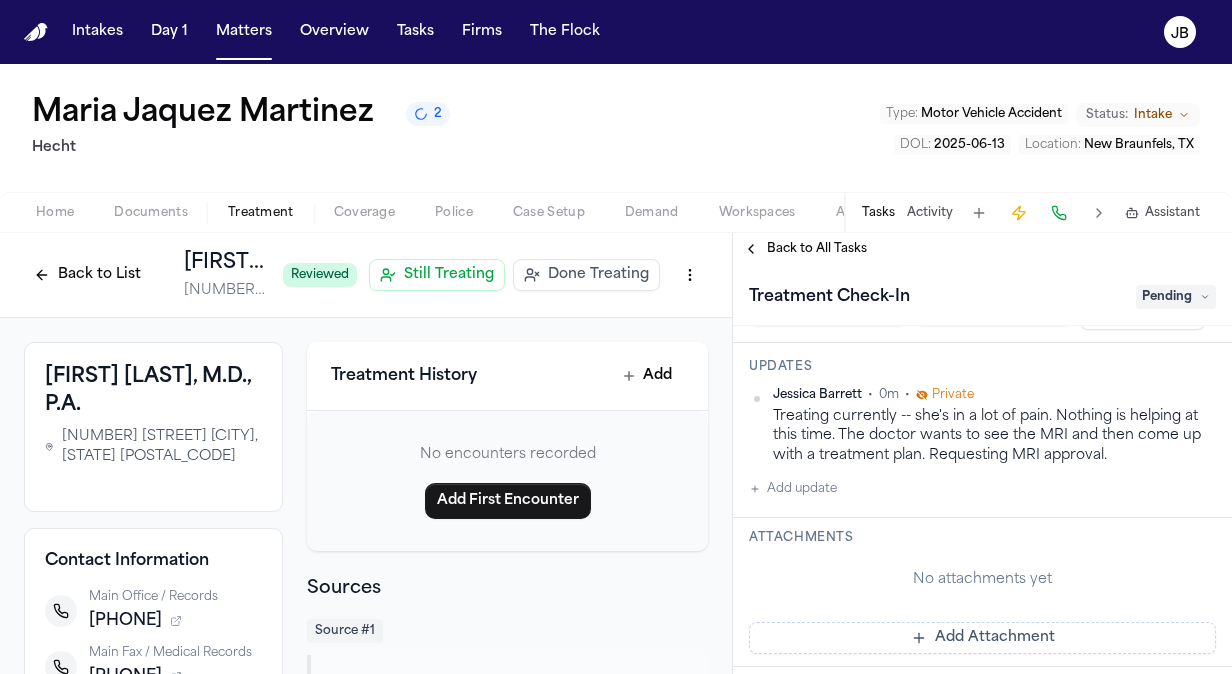 click on "Pending" at bounding box center [1176, 297] 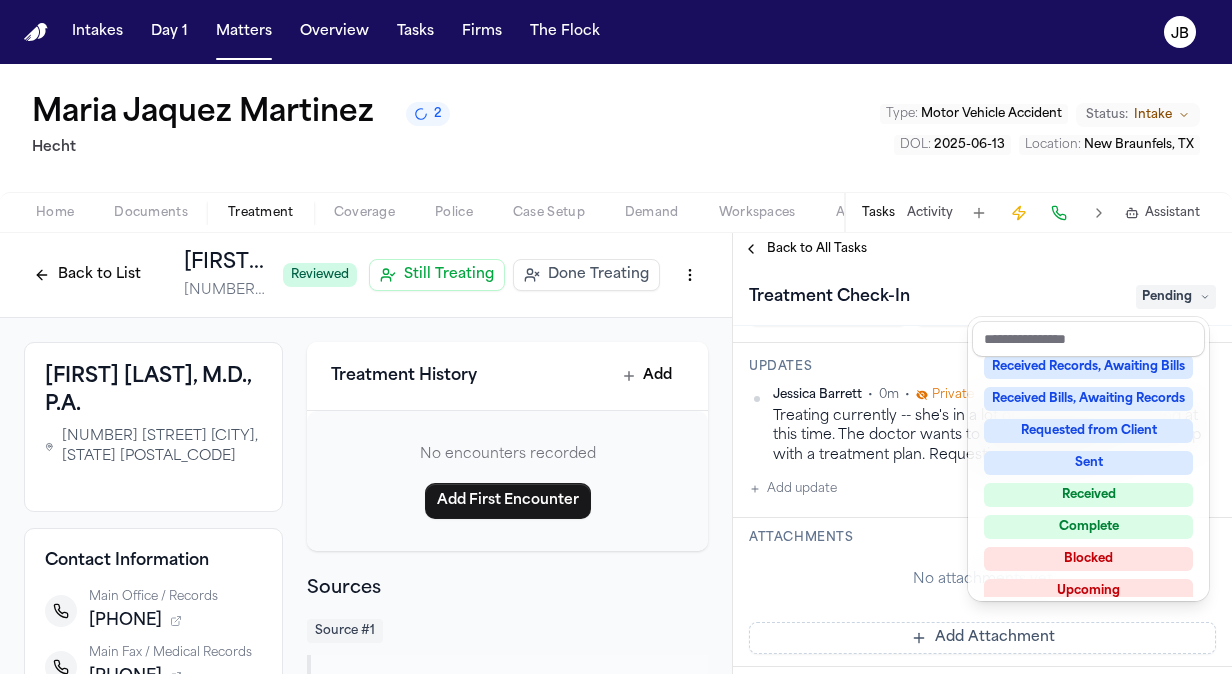 scroll, scrollTop: 312, scrollLeft: 0, axis: vertical 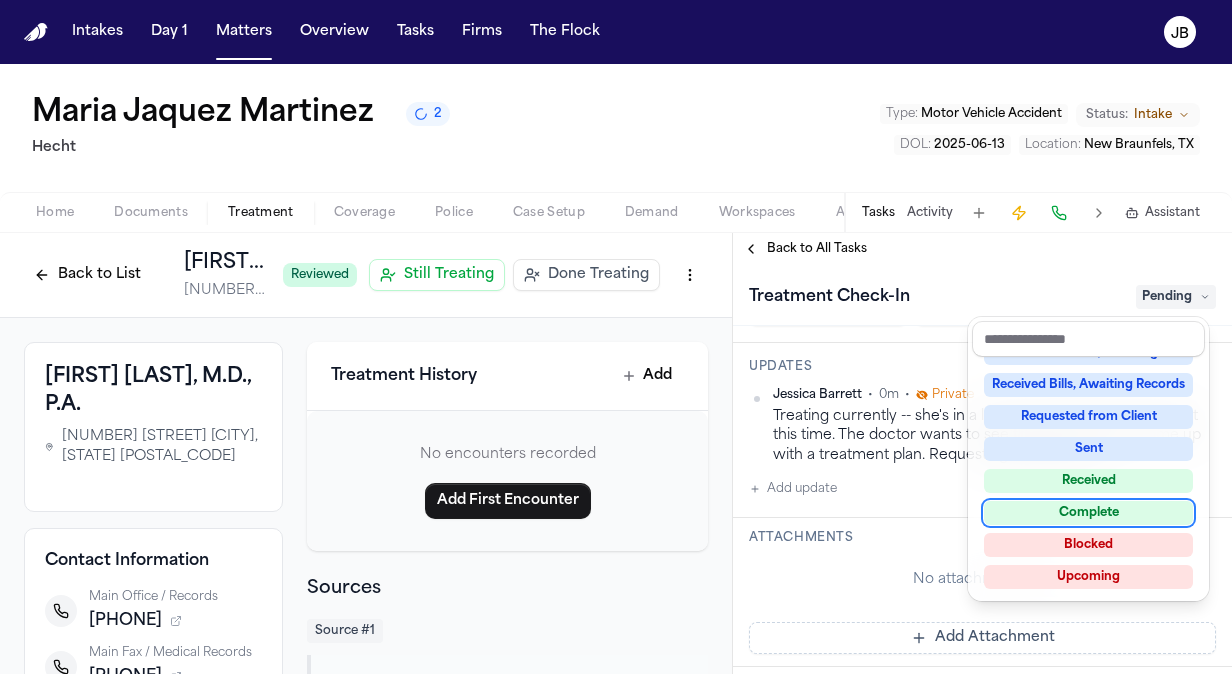 click on "Complete" at bounding box center (1088, 513) 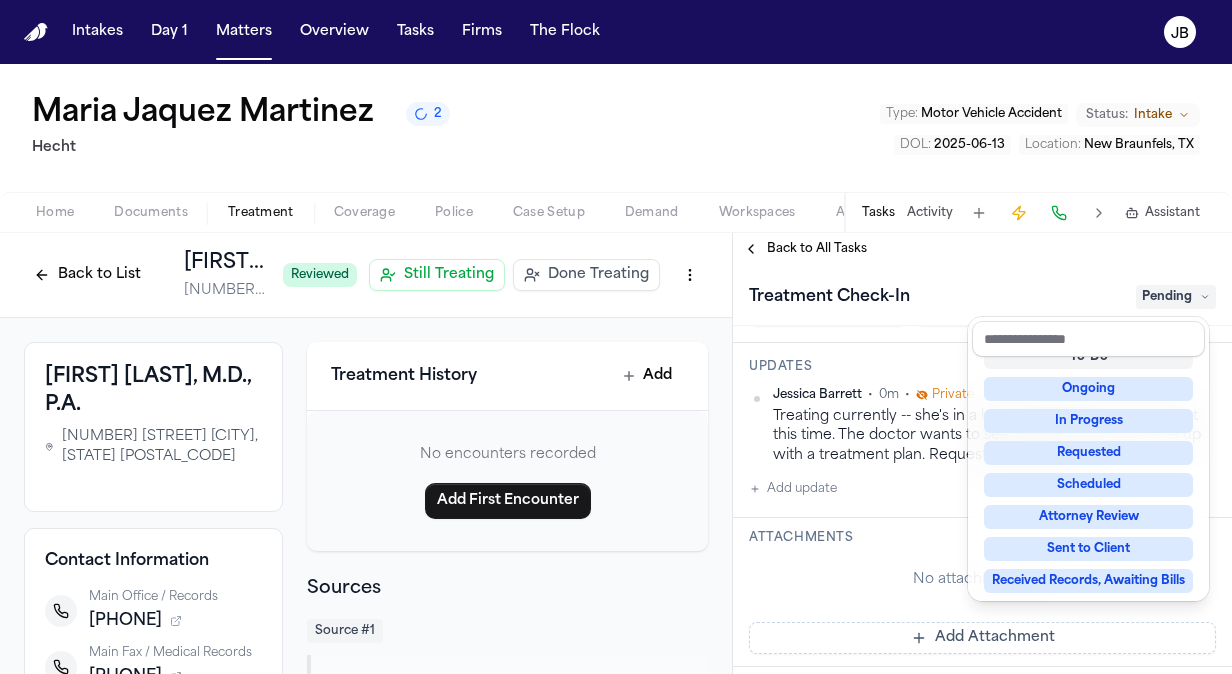 scroll, scrollTop: 8, scrollLeft: 0, axis: vertical 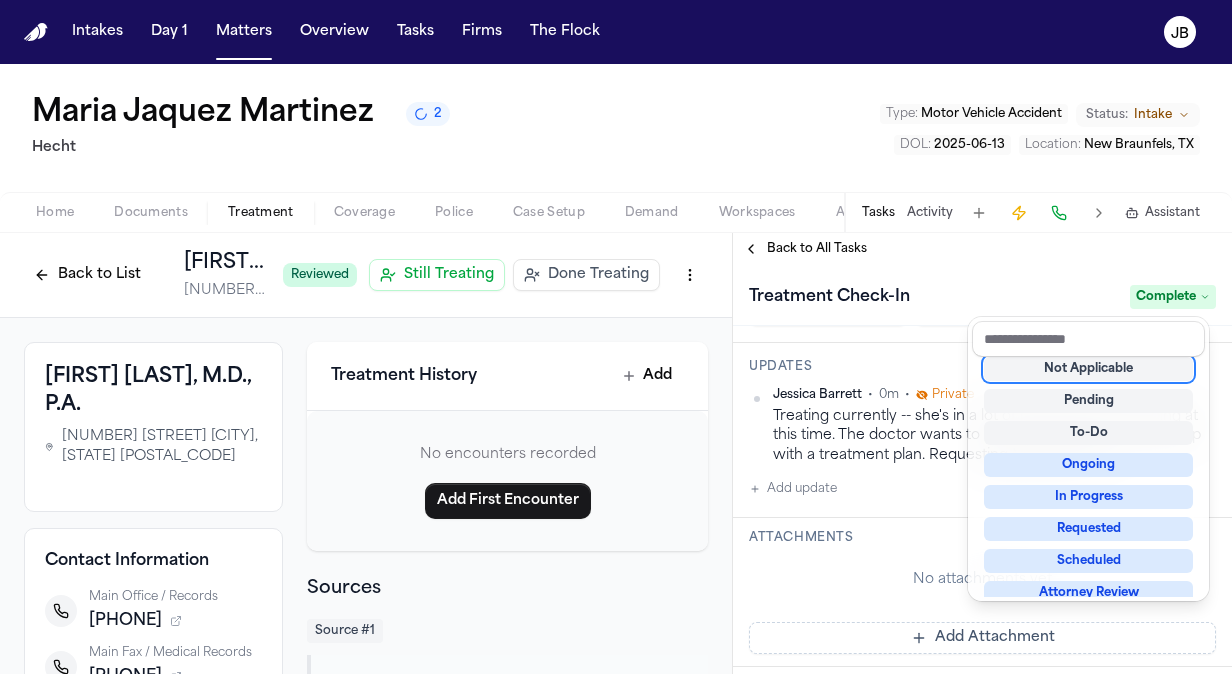 click on "Back to List Irvin Sahni, M.D., P.A. 1006 E Kingsbury St, Seguin, TX 78155-2118 Reviewed Still Treating Done Treating Irvin Sahni, M.D., P.A. 1006 E Kingsbury St, Seguin, TX 78155-2118 Contact Information Main Office / Records +18303798800 Main Fax / Medical Records +18303721600 Practice Website https://www.irvinsahnimd.com Practitioners Dr. Irvin Sahni Show treatment details Show alternative contacts ( 1 ) Treatment History Add No encounters recorded Add First Encounter Sources Source # 1 M. Jaquez Martinez - MR - Lumbar Spine X-ray Report from American Health Imaging - 7.11.25 • less than a minute ago Referrer: Sahni, Irvin, MD PA Click to expand Back to All Tasks Treatment Check-In Complete Assignee Jessica Barrett Priority Normal Due date Jul 25, 2025 Completed Aug 4, 2025 Actions 🤖 AI Voice Agent Ready to make calls Start AI Call Legacy Voice AI Send to Ops Call Client Updates Jessica Barrett • 0m • Private Add update Attachments No attachments yet Add Attachment Notes Schedules Delete Task" at bounding box center [616, 453] 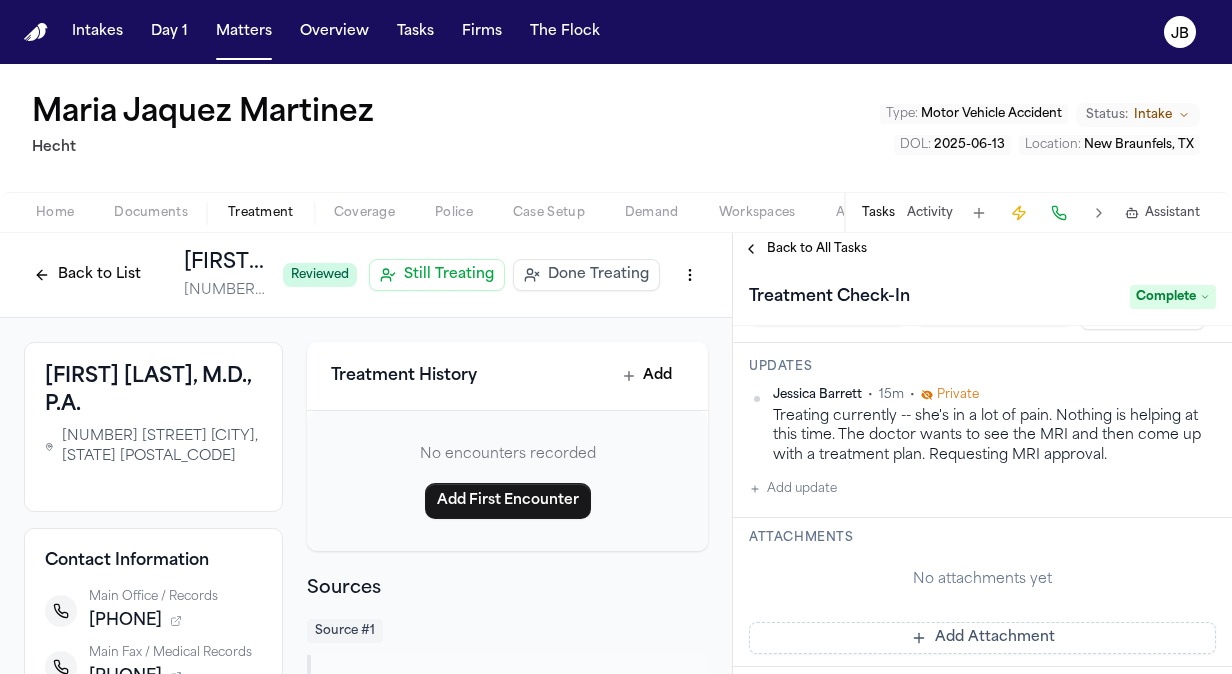 click on "Home" at bounding box center (55, 213) 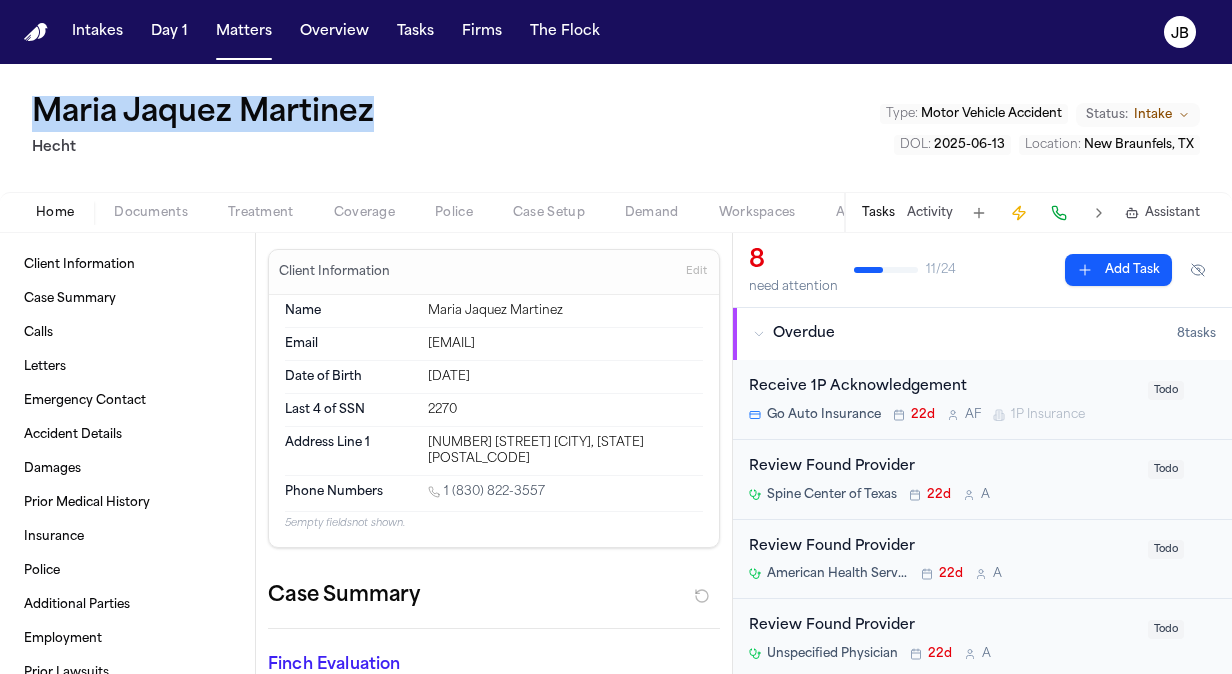 drag, startPoint x: 416, startPoint y: 112, endPoint x: 37, endPoint y: 88, distance: 379.75912 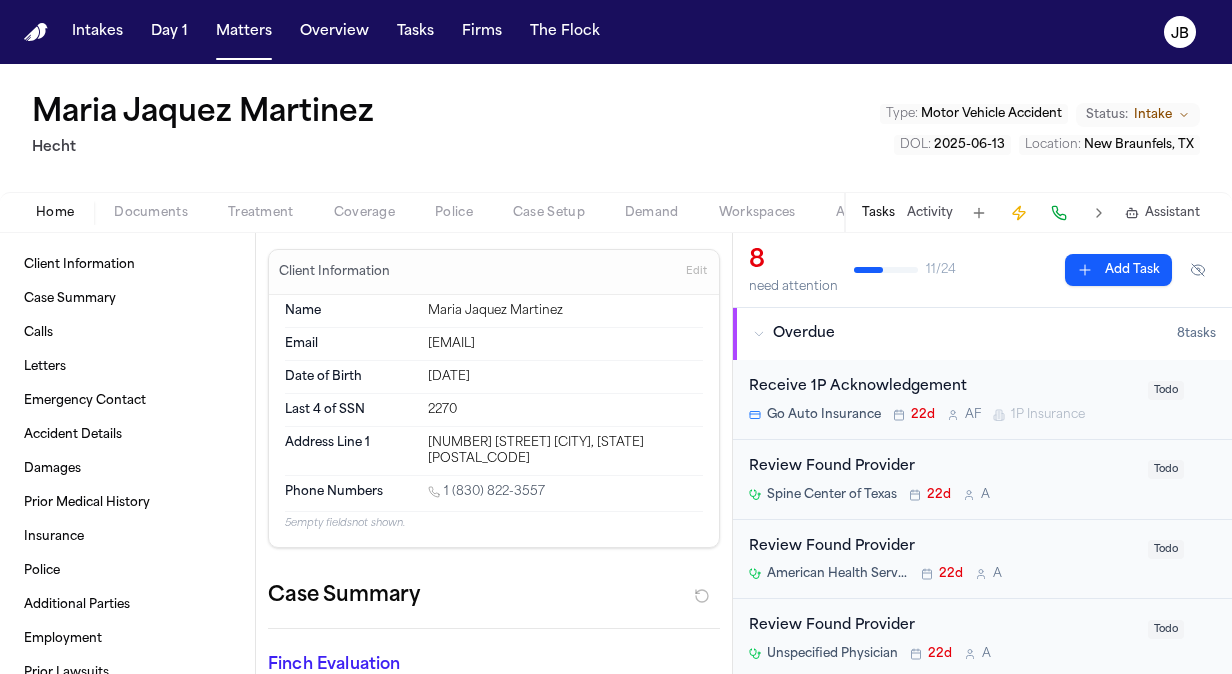 click on "Coverage" at bounding box center (364, 213) 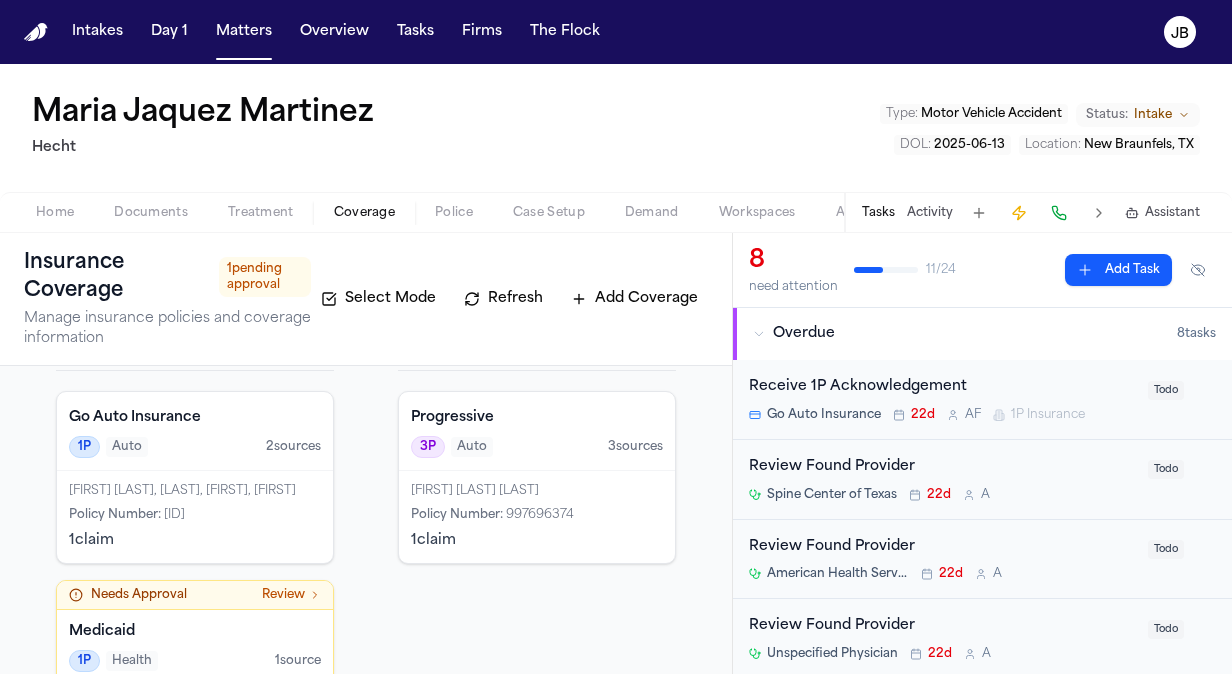 scroll, scrollTop: 0, scrollLeft: 0, axis: both 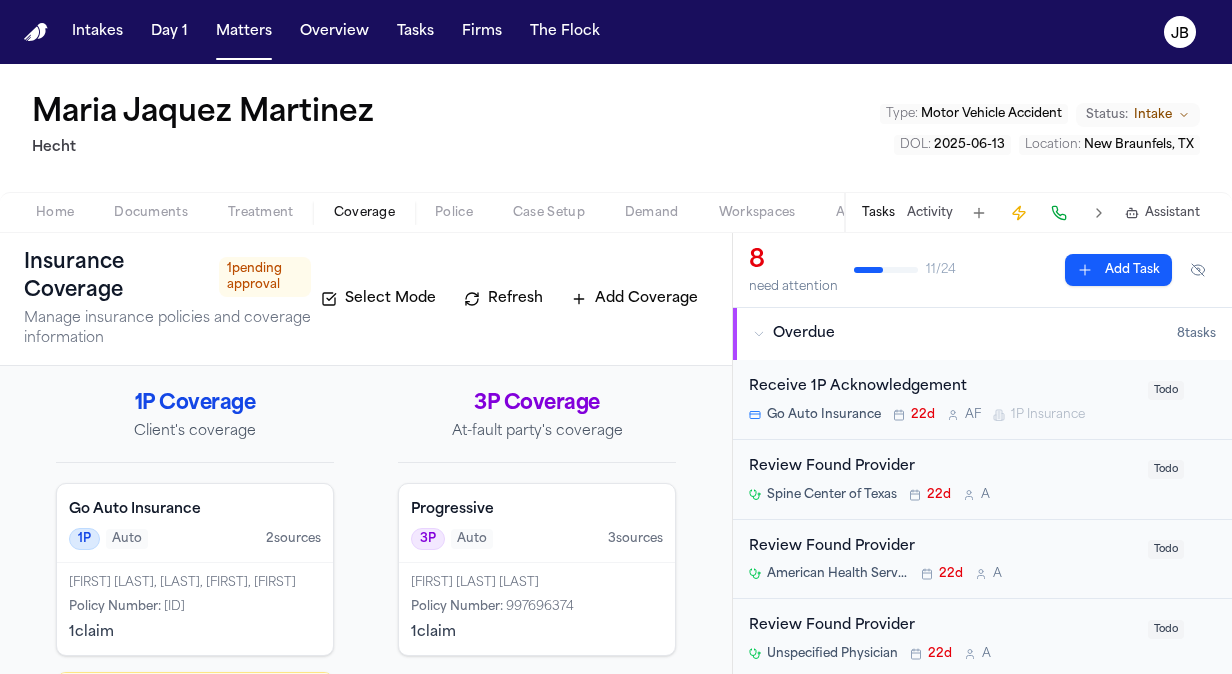 click on "Documents" at bounding box center [151, 213] 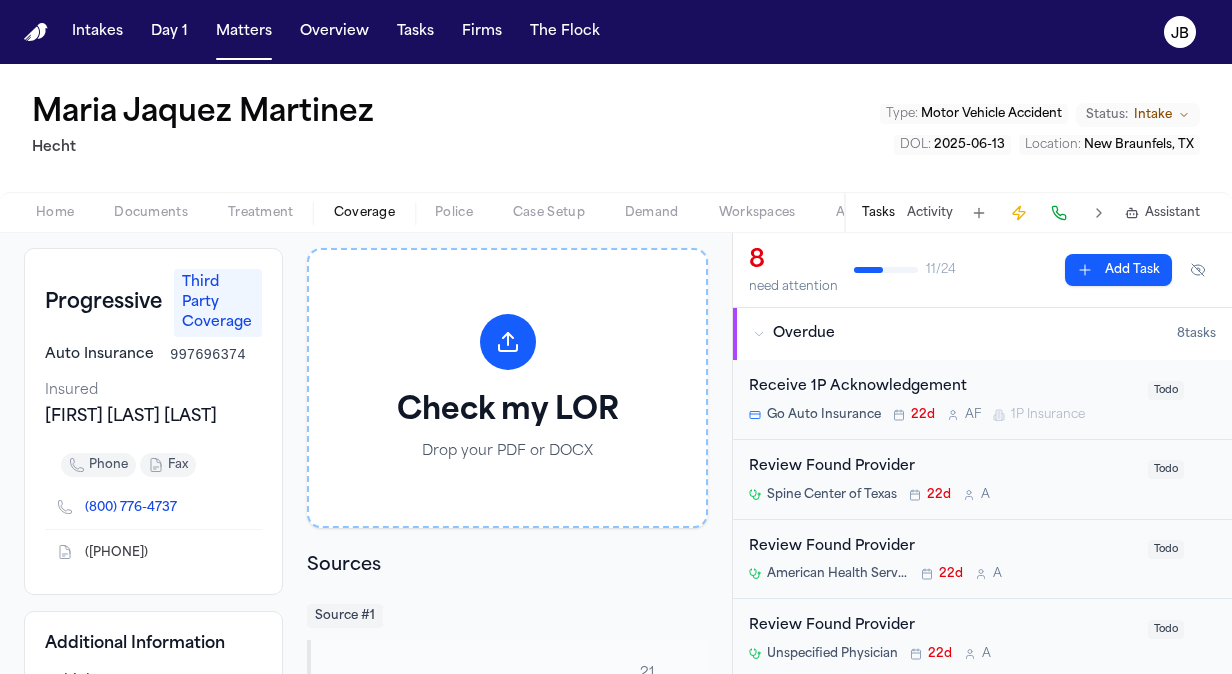scroll, scrollTop: 0, scrollLeft: 0, axis: both 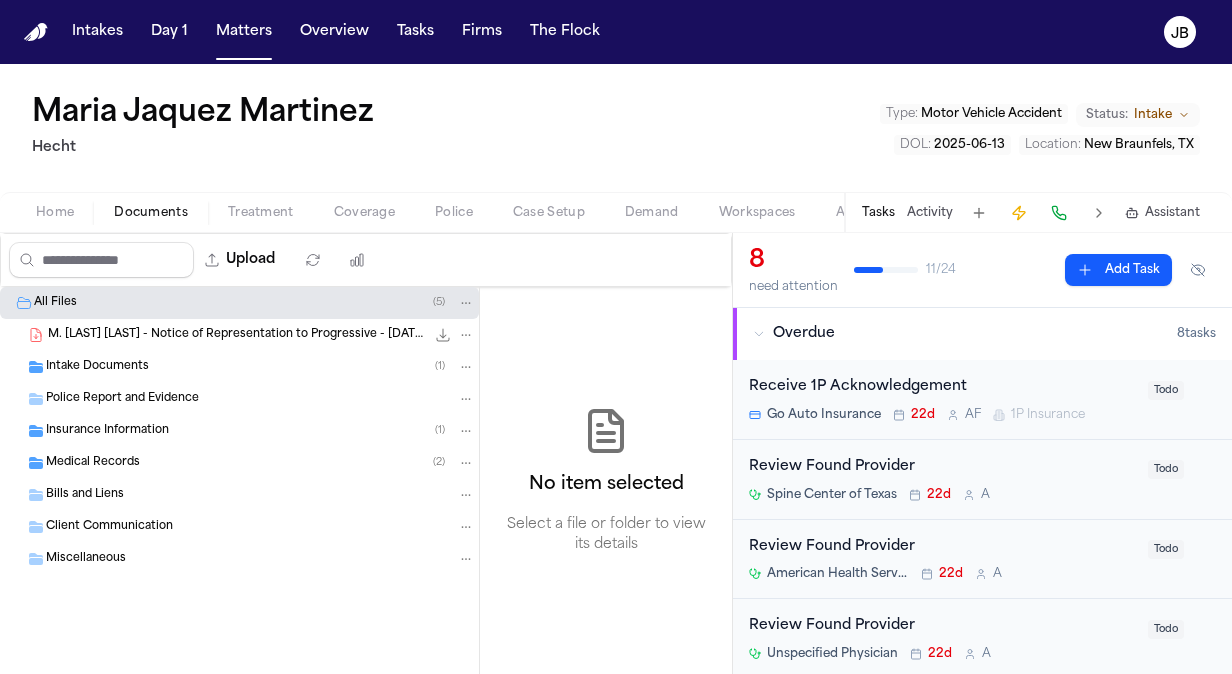 click on "Documents" at bounding box center [151, 213] 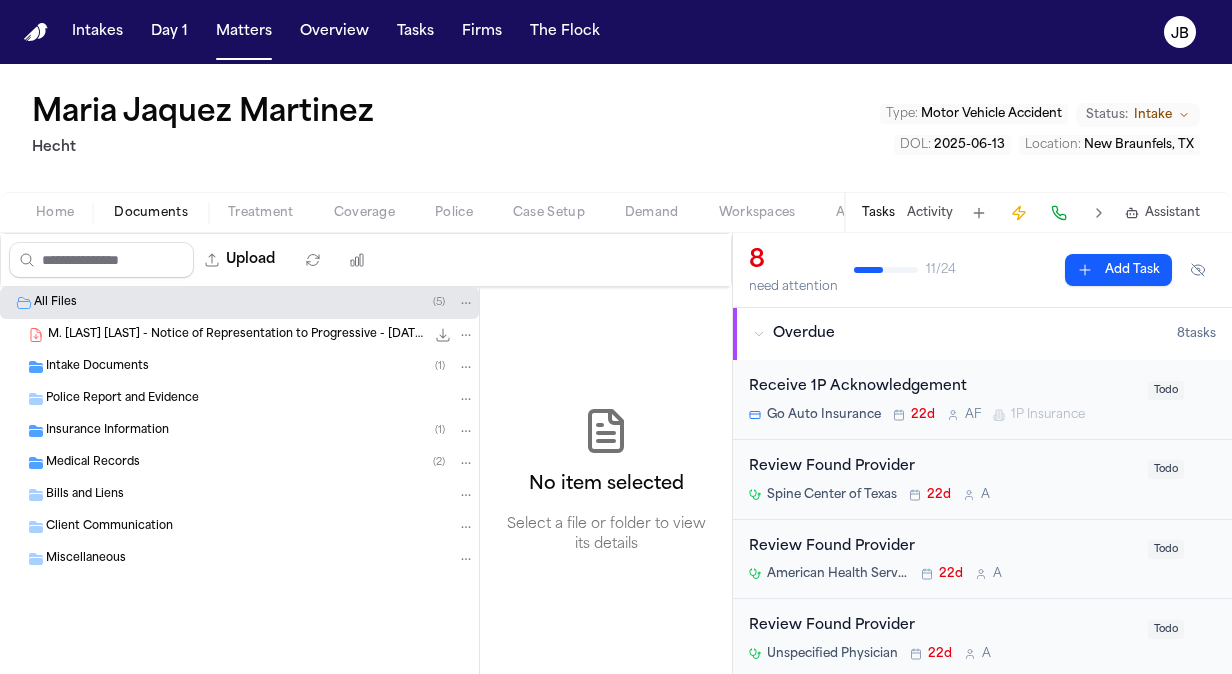 click on "Police" at bounding box center [454, 213] 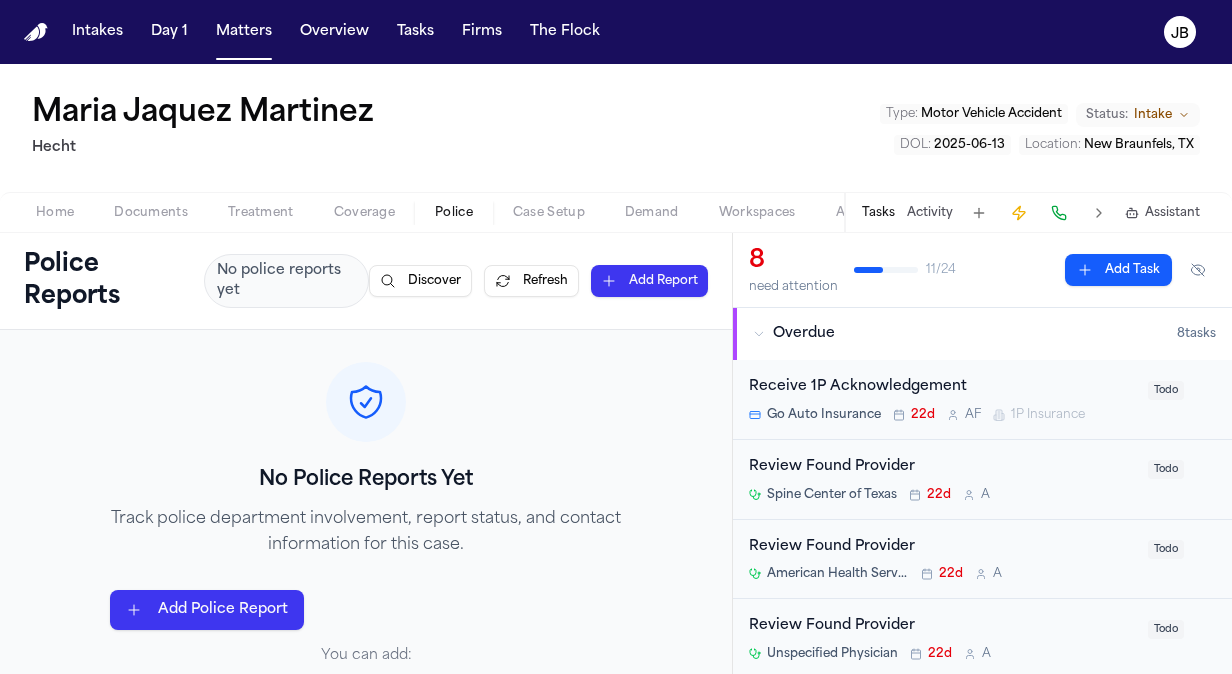 click on "Maria Jaquez Martinez Hecht Type :   Motor Vehicle Accident Status: Intake DOL :   2025-06-13 Location :   New Braunfels, TX" at bounding box center (616, 128) 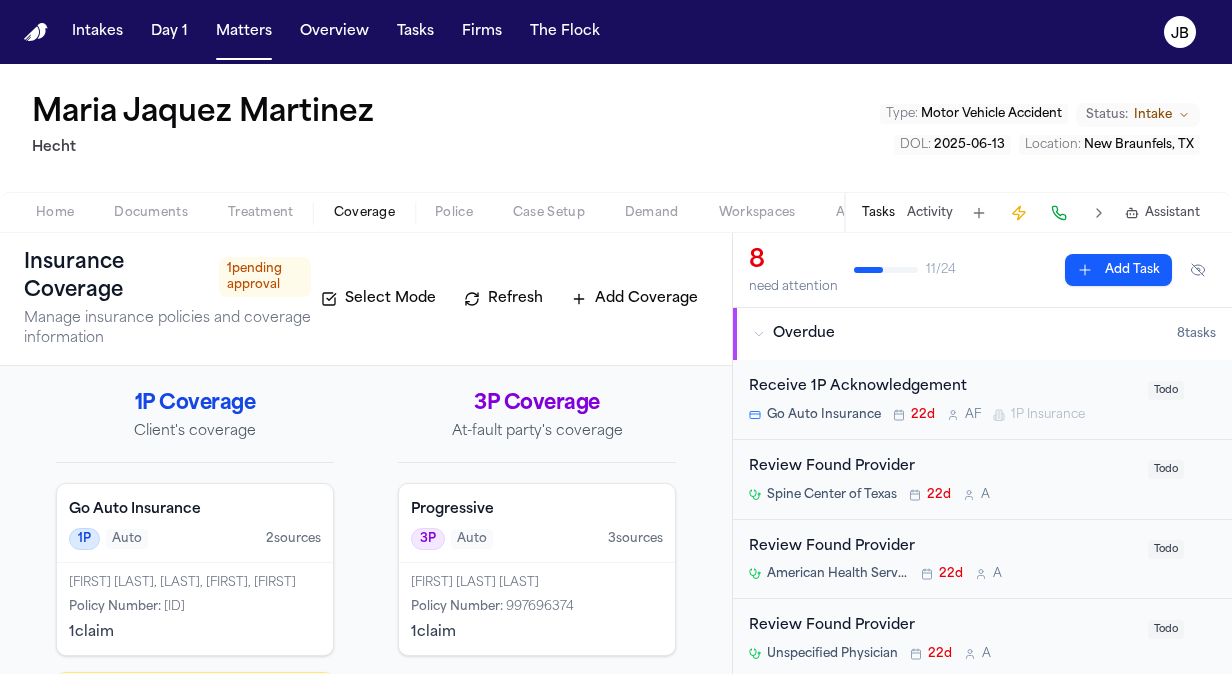 click on "Coverage" at bounding box center (364, 213) 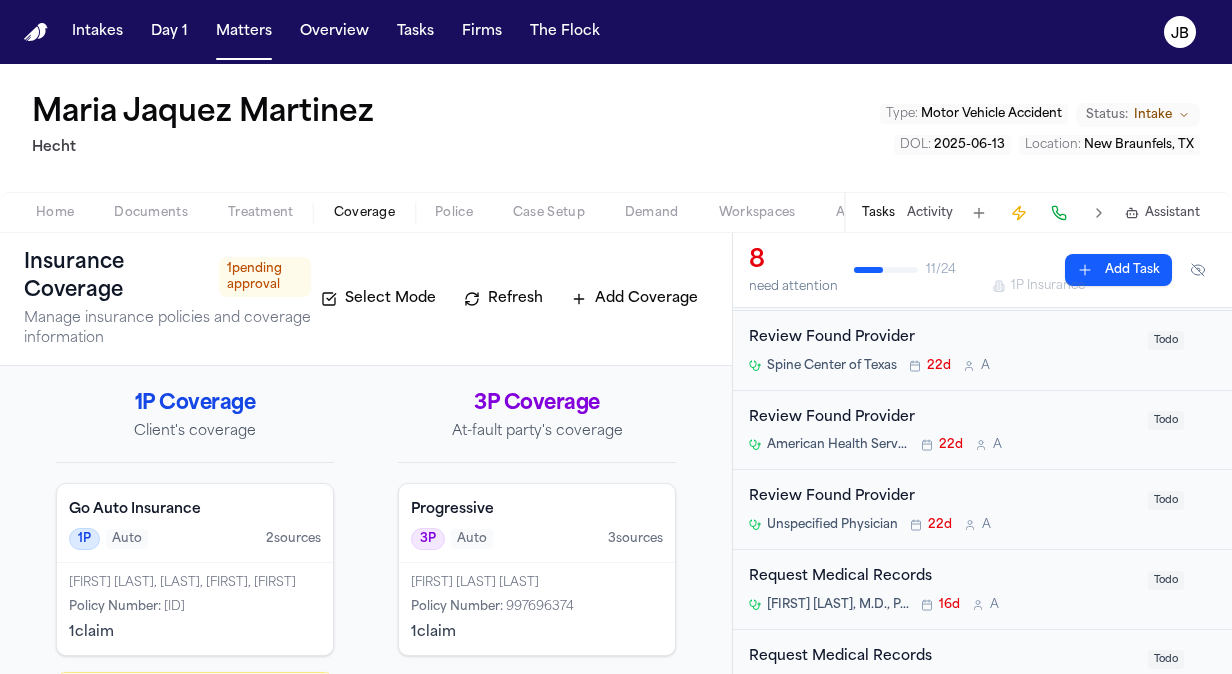 scroll, scrollTop: 122, scrollLeft: 0, axis: vertical 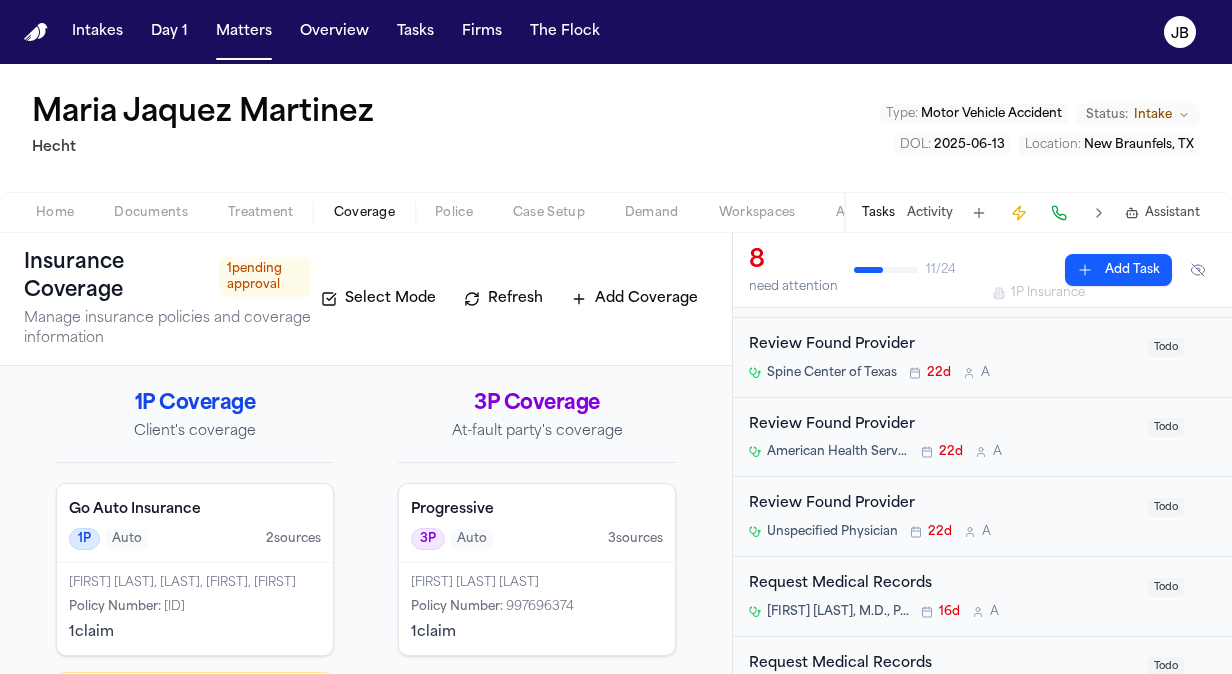click on "Treatment" at bounding box center [261, 213] 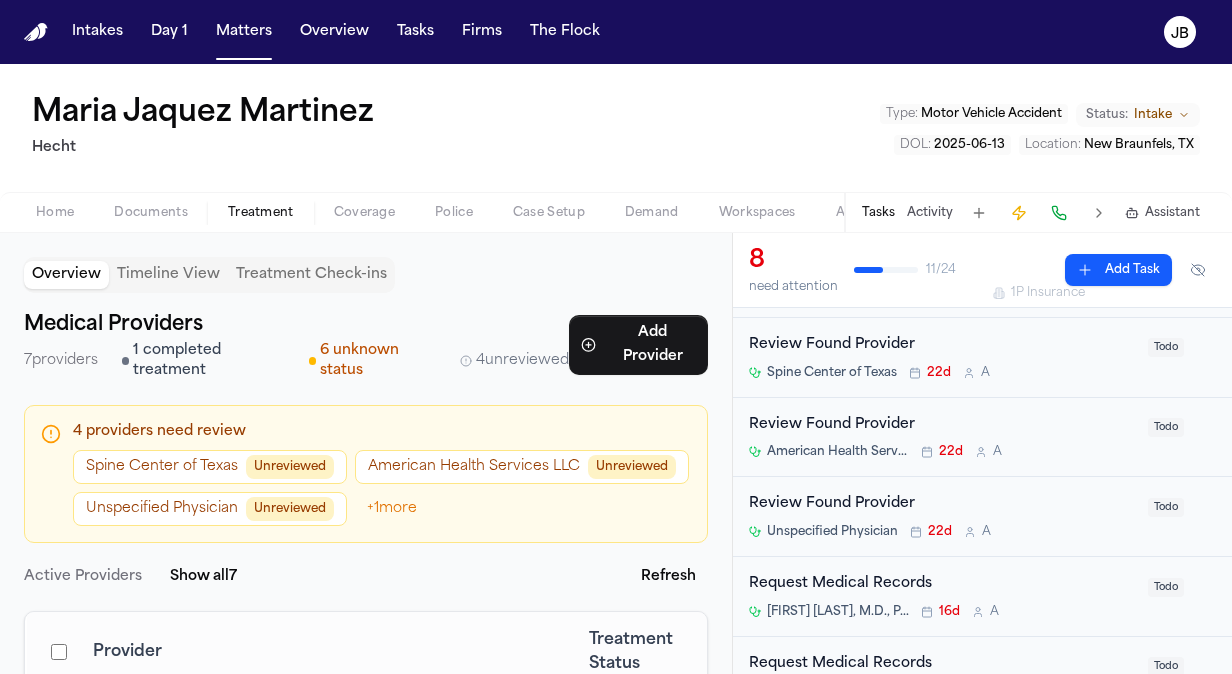 click on "Documents" at bounding box center [151, 213] 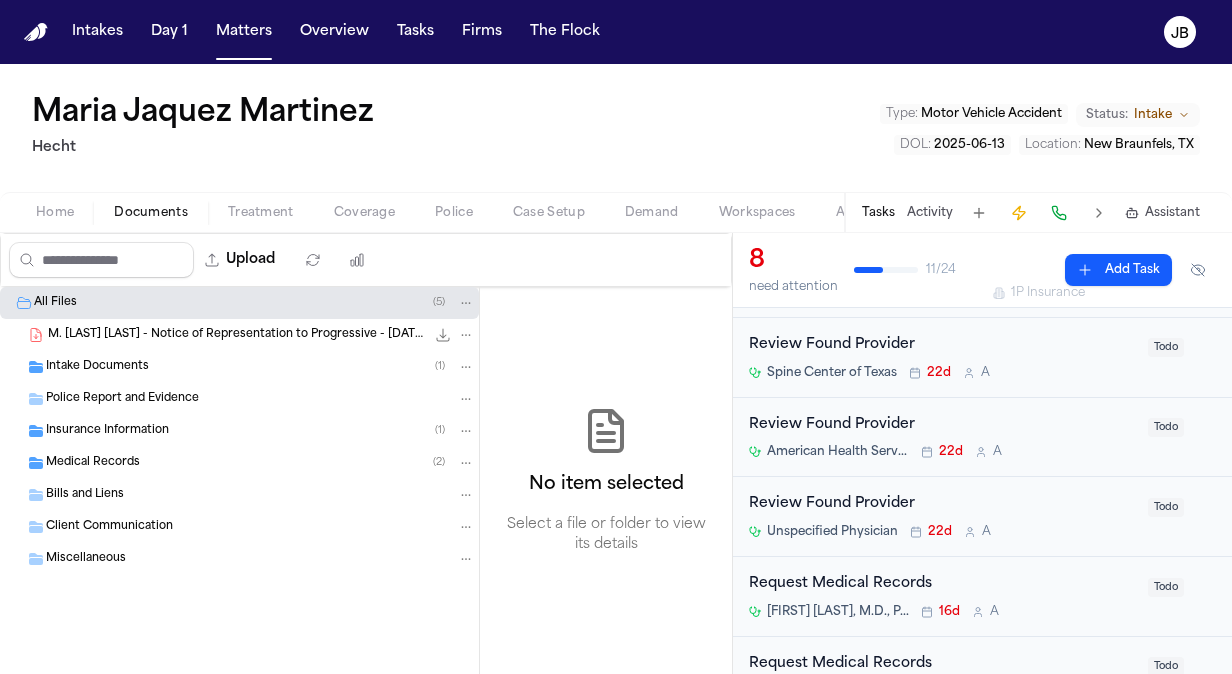 click on "Insurance Information" at bounding box center [107, 431] 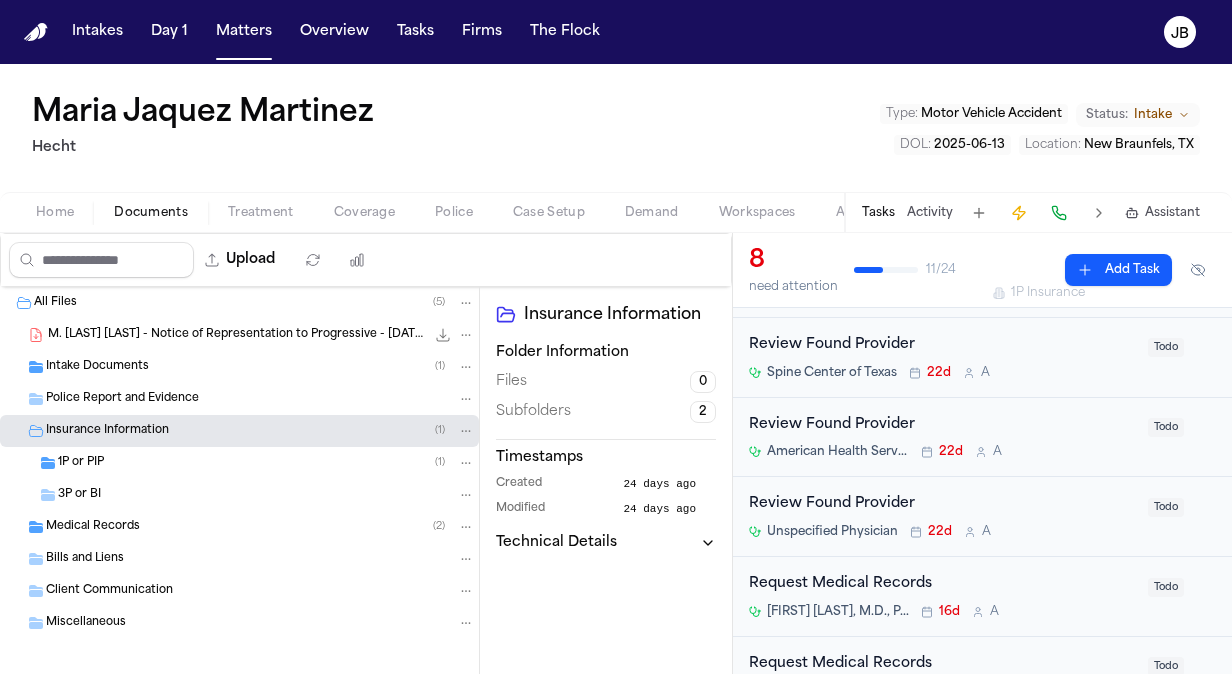 click on "1P or PIP ( 1 )" at bounding box center (266, 463) 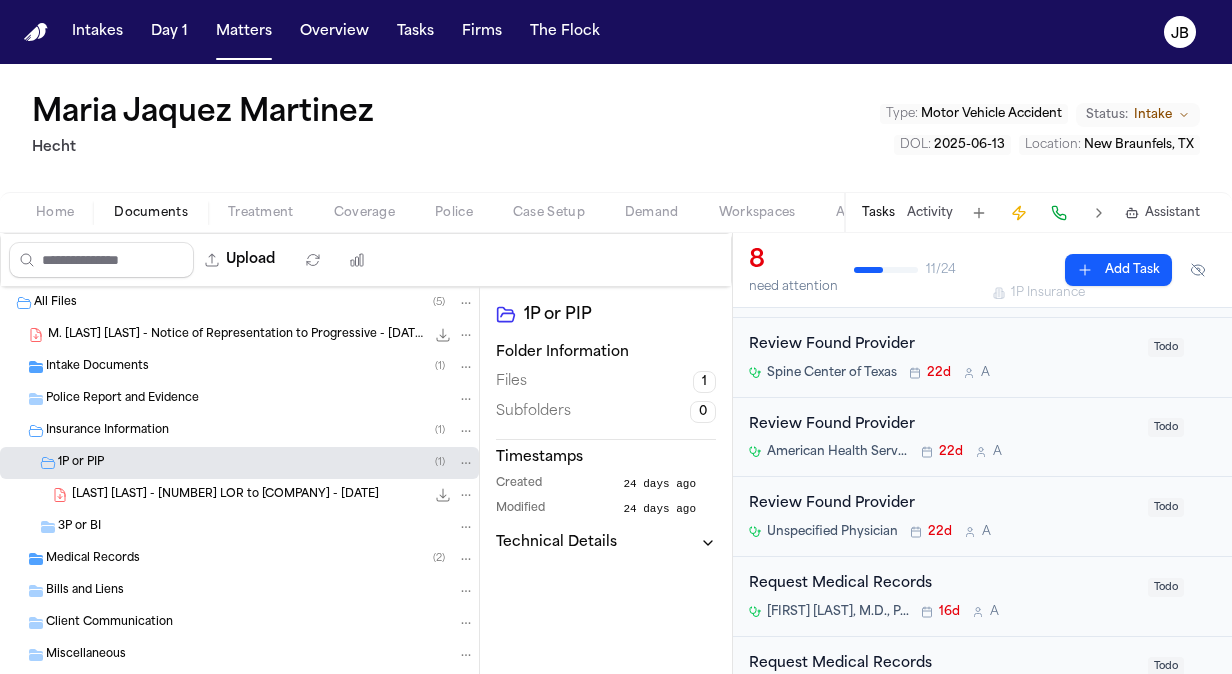 click on "3P or BI" at bounding box center [266, 527] 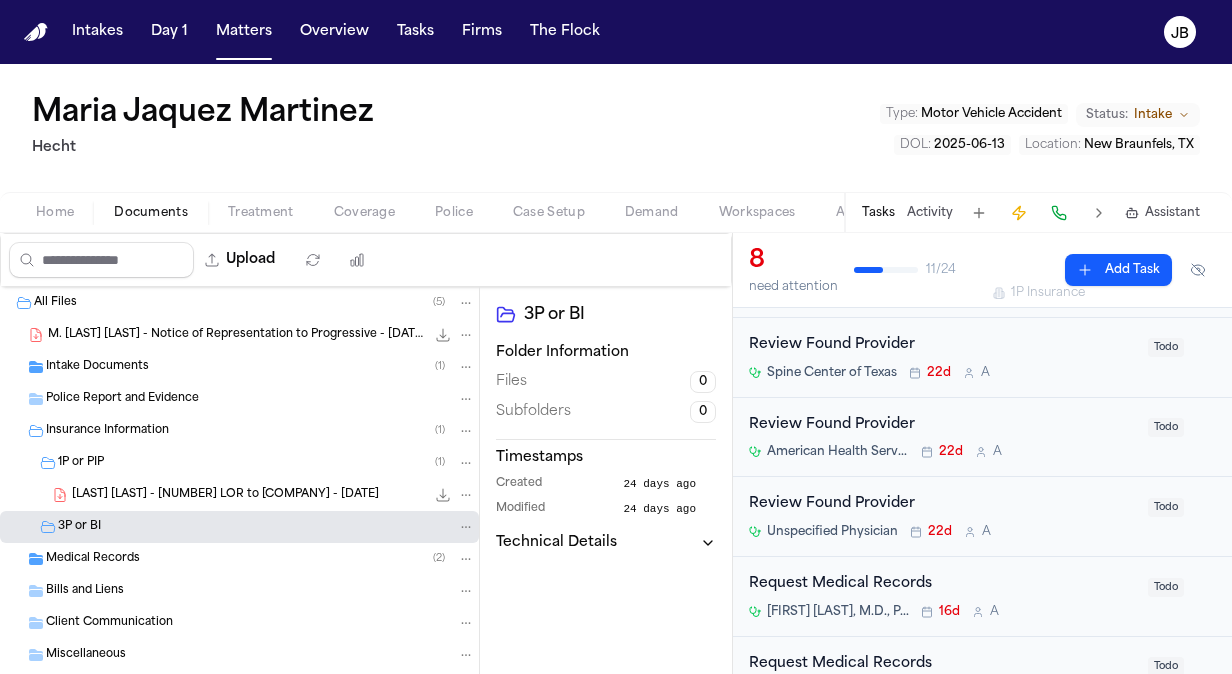 click at bounding box center (12, 76) 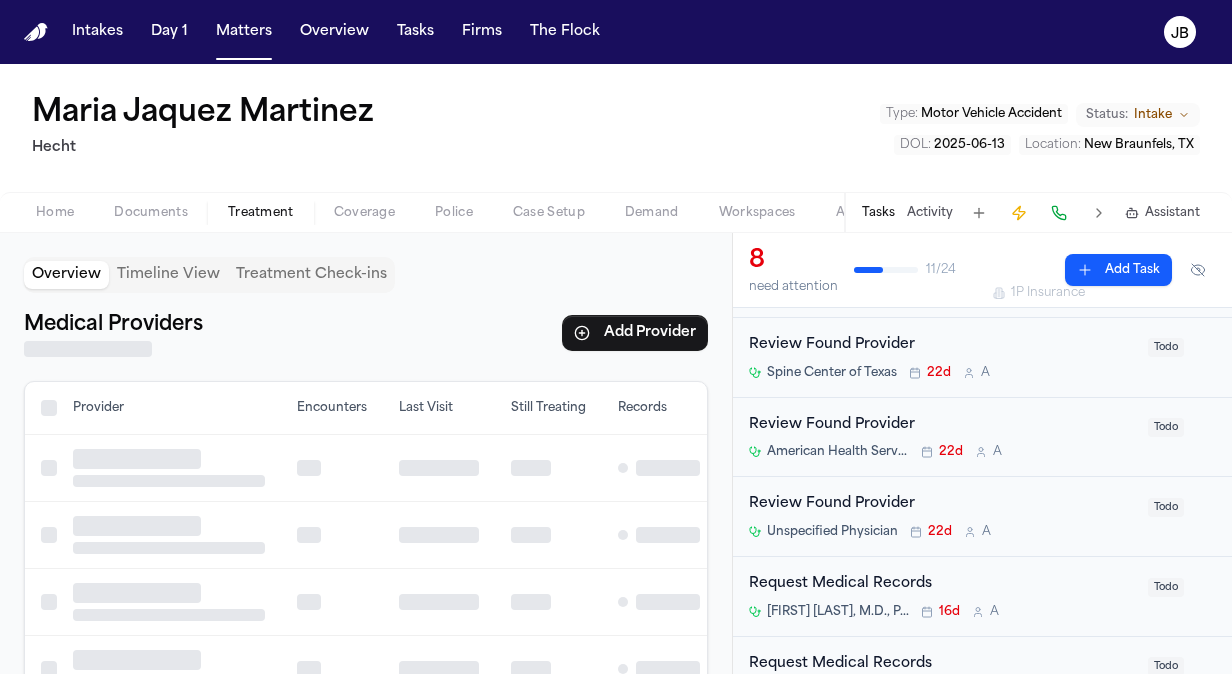click on "Treatment" at bounding box center [261, 213] 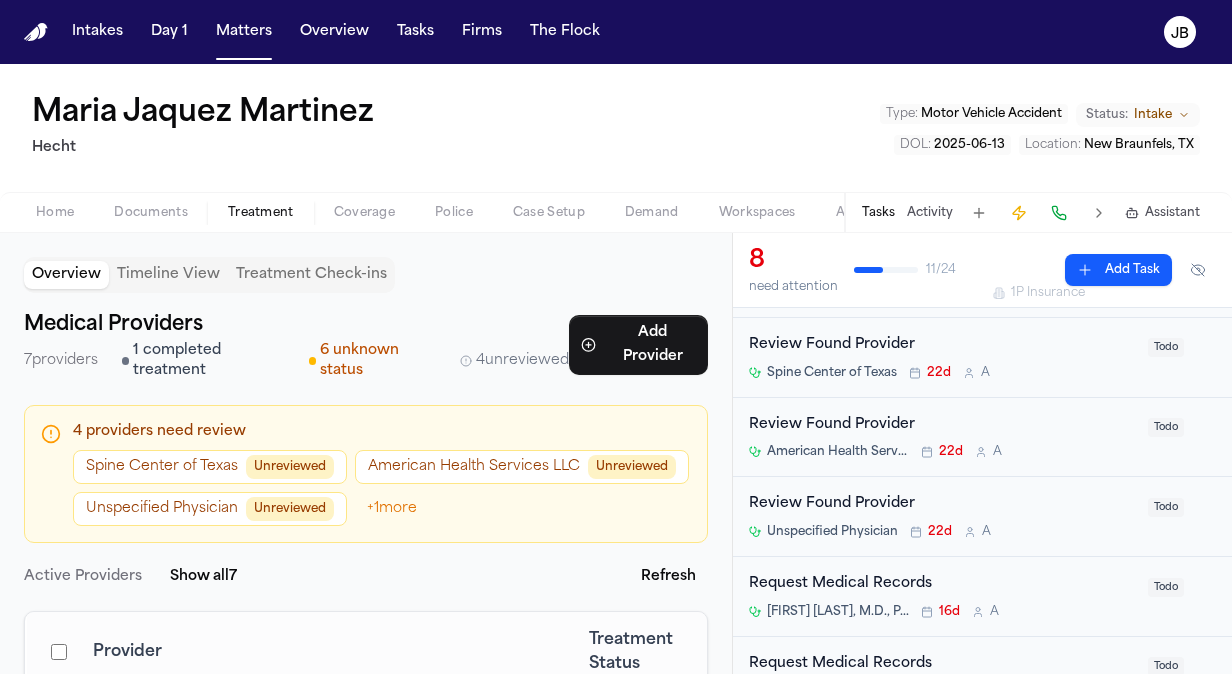 click on "Unreviewed" at bounding box center (290, 467) 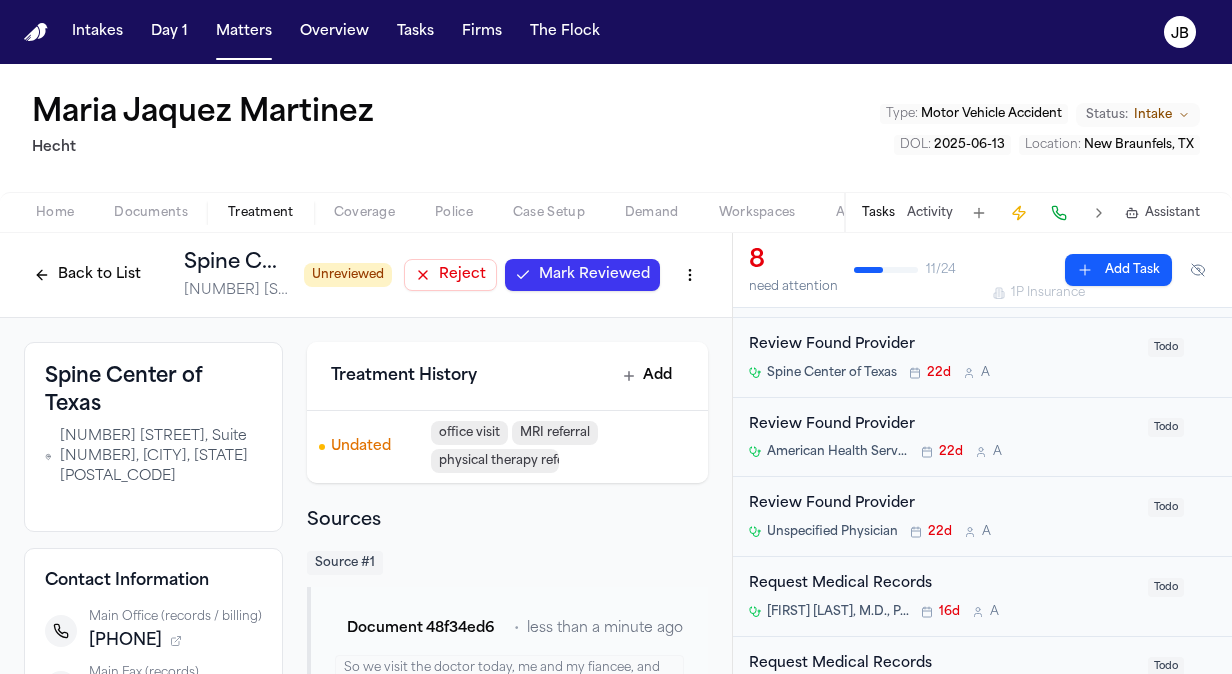 click on "Mark Reviewed" at bounding box center (594, 275) 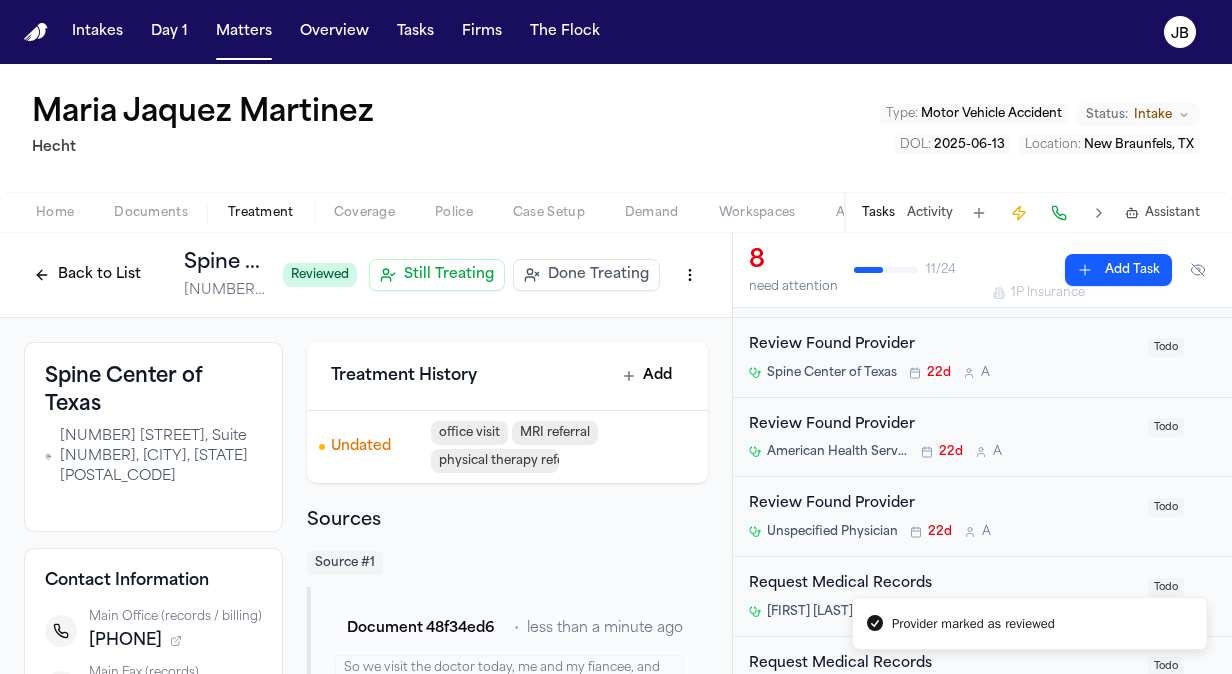 click on "Back to List" at bounding box center (87, 275) 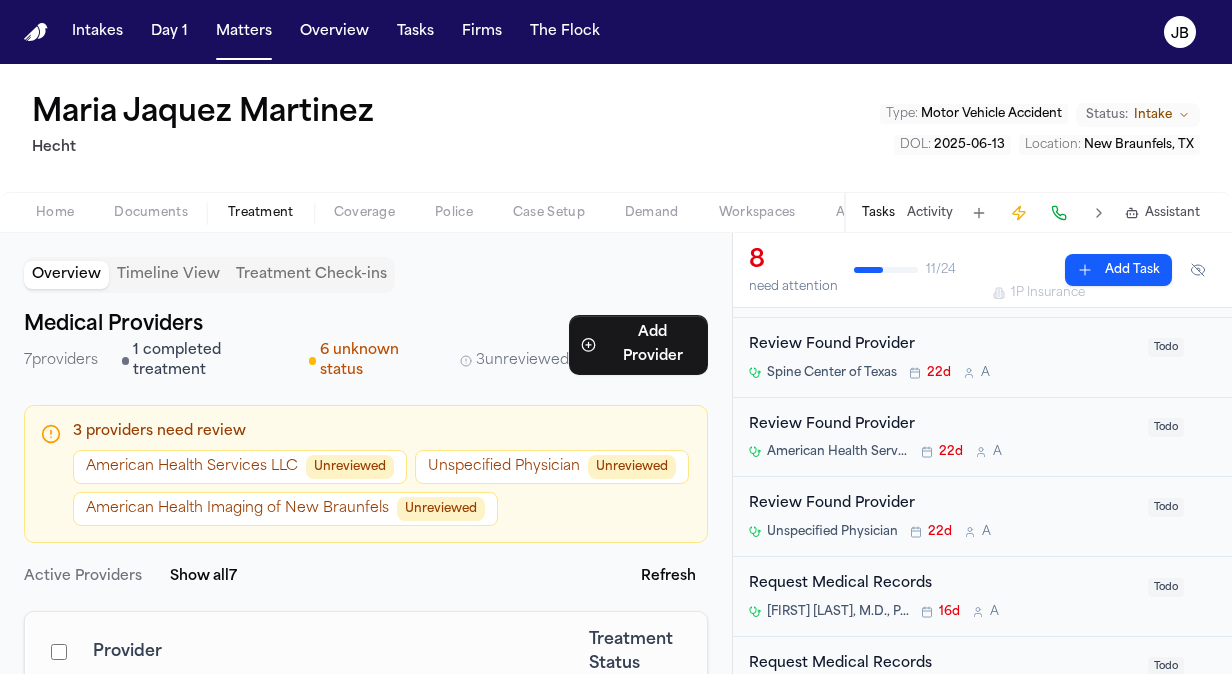 click on "Unreviewed" at bounding box center [350, 467] 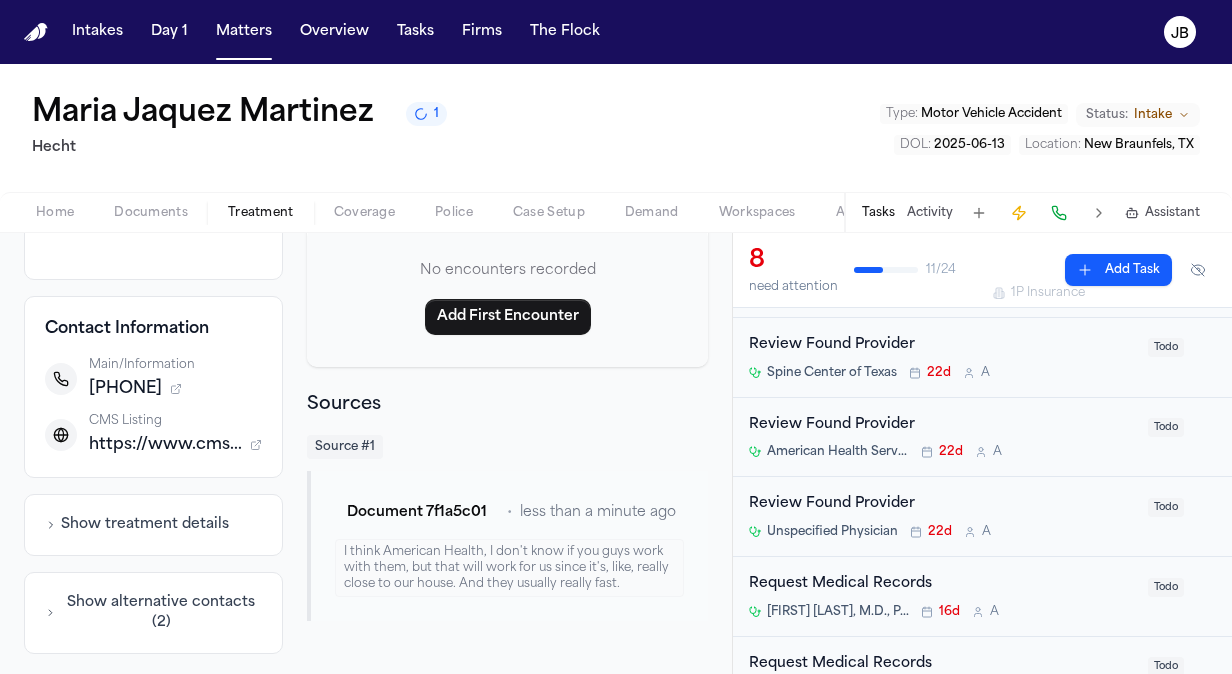 scroll, scrollTop: 0, scrollLeft: 0, axis: both 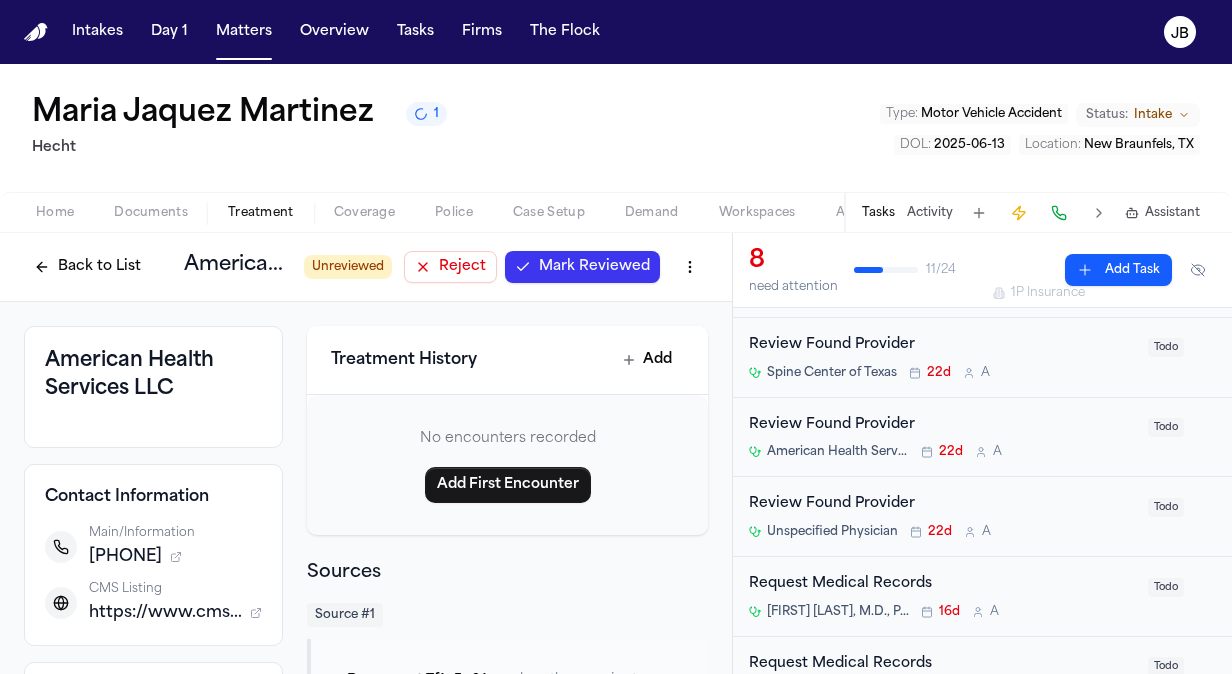 click on "Back to List" at bounding box center (87, 267) 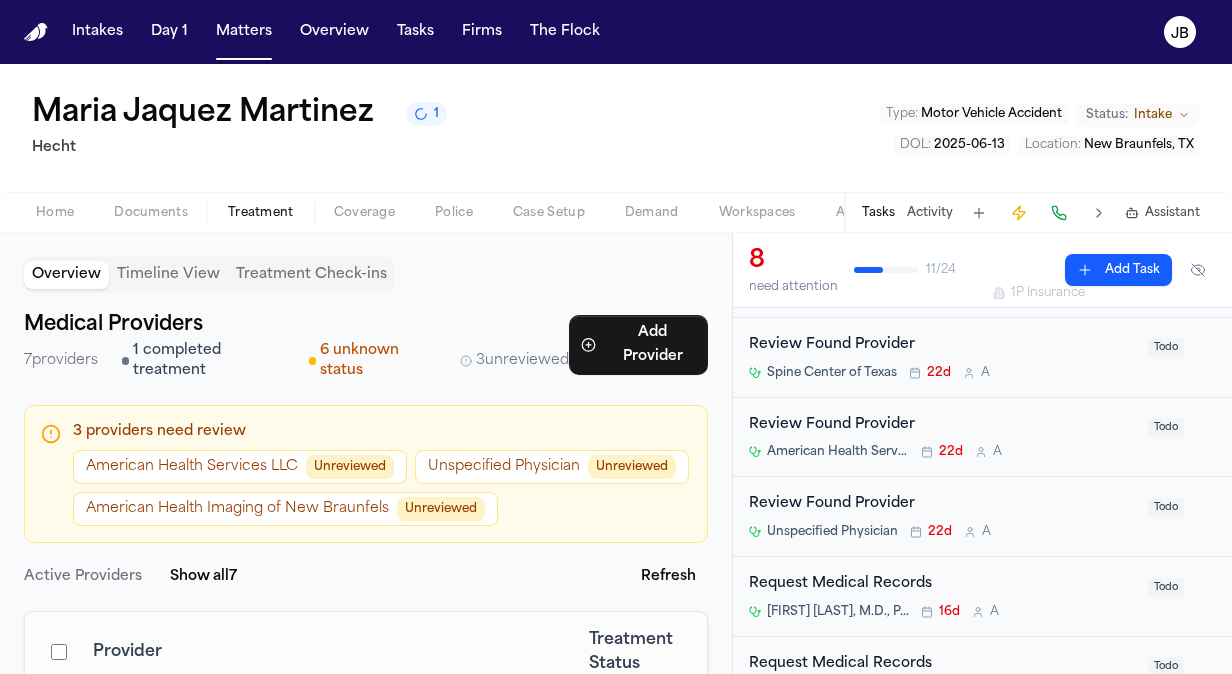click on "Unreviewed" at bounding box center [632, 467] 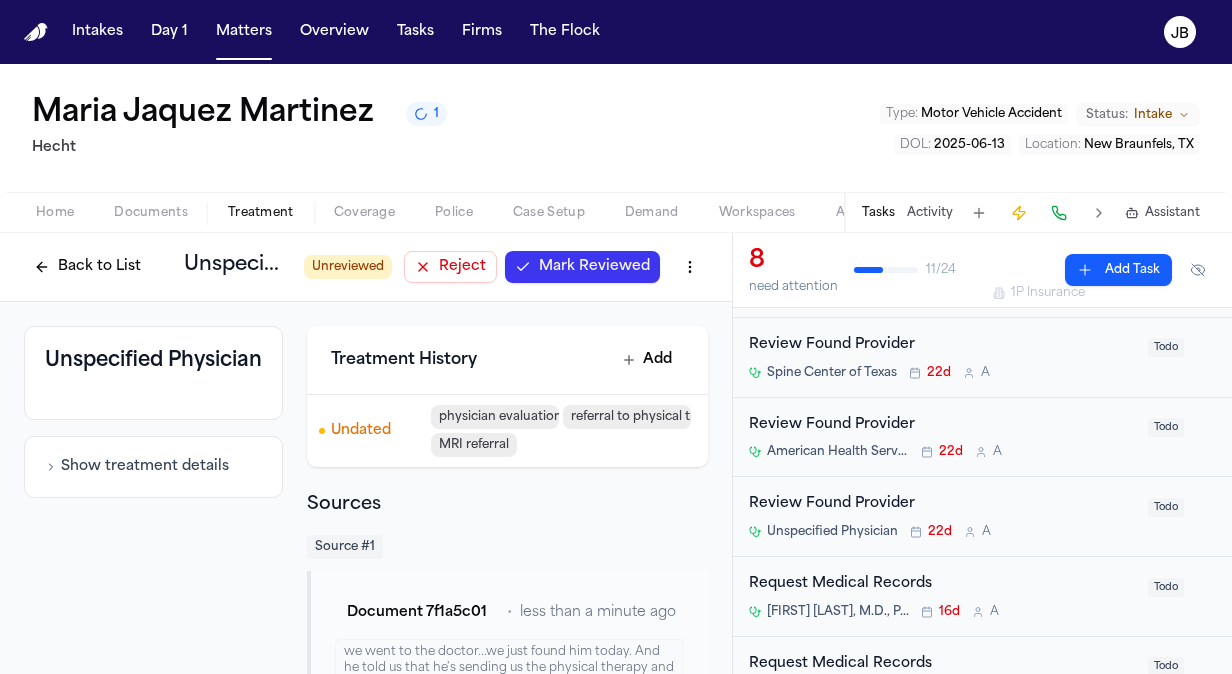 click on "Intakes Day 1 Matters Overview Tasks Firms The Flock JB Maria Jaquez Martinez 1 Hecht Type :   Motor Vehicle Accident Status: Intake DOL :   2025-06-13 Location :   New Braunfels, TX Home Documents Treatment Coverage Police Case Setup Demand Workspaces Artifacts Tasks Activity Assistant Back to List Unspecified Physician Unreviewed Reject Mark Reviewed Unspecified Physician Show treatment details Treatment History Add Undated physician evaluation referral to physical therapy MRI referral Sources Source # 1 Document 7f1a5c01 • less than a minute ago we went to the doctor...we just found him today. And he told us that he's sending us the physical therapy and to get an MRI done, but they need an approval from from the law firm. 8 need attention 11 / 24 Add Task Overdue 8  task s Receive 1P Acknowledgement Go Auto Insurance 22d A F 1P Insurance Todo Review Found Provider Spine Center of Texas 22d A Todo Review Found Provider American Health Services LLC 22d A Todo Review Found Provider 22d A Todo 16d" at bounding box center [616, 337] 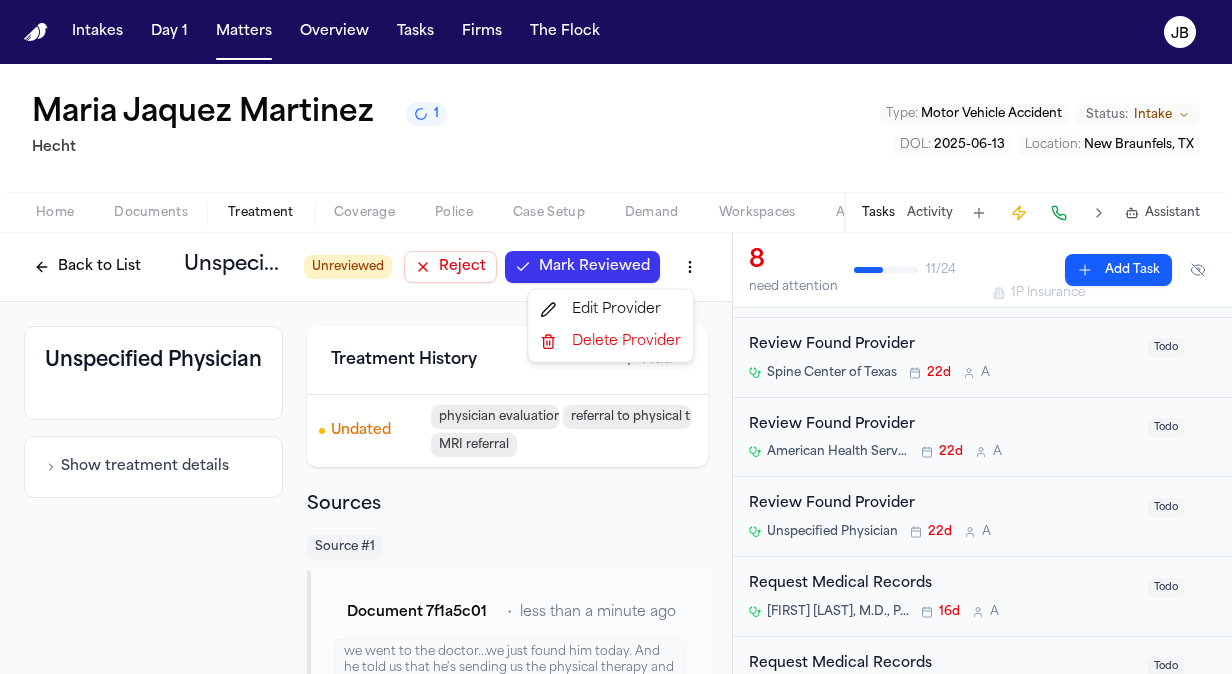 click on "Delete Provider" at bounding box center (610, 342) 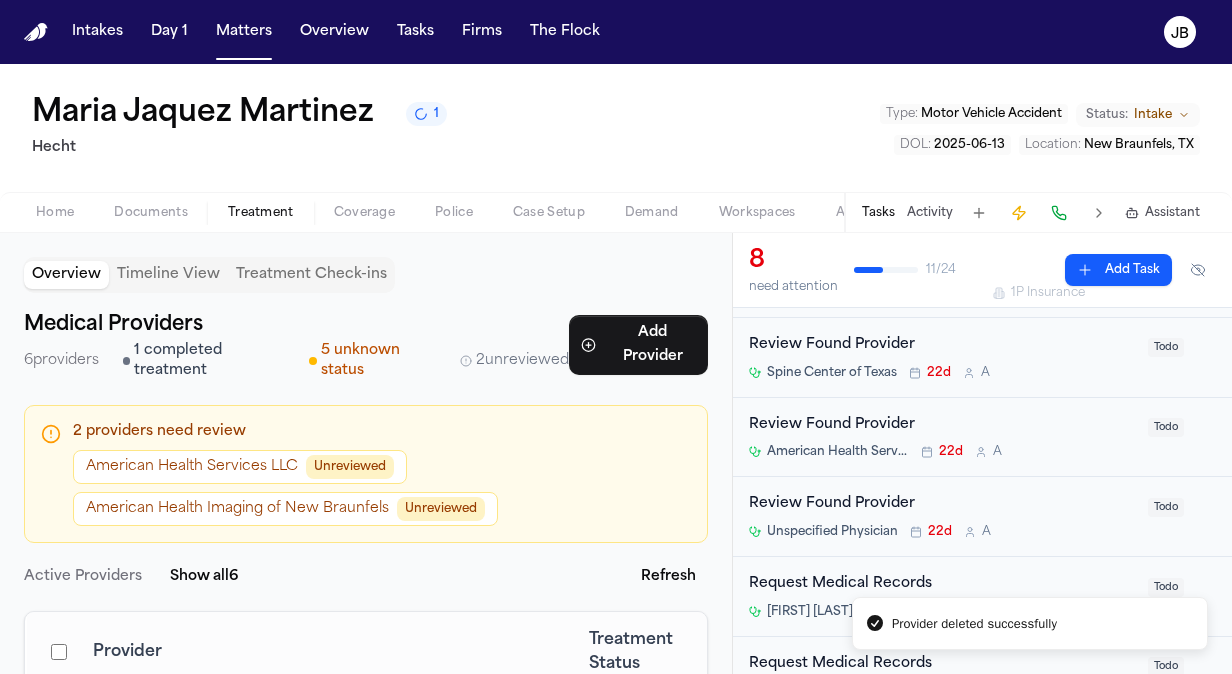 click on "Unreviewed" at bounding box center (441, 509) 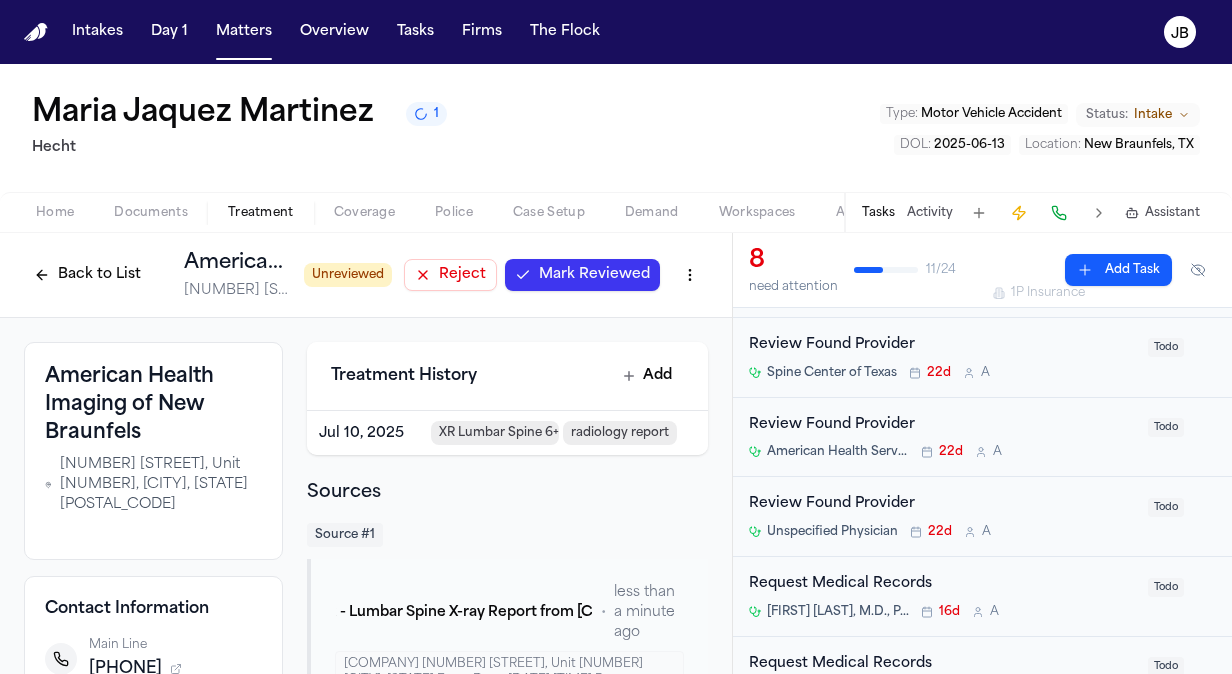 click on "Mark Reviewed" at bounding box center (582, 275) 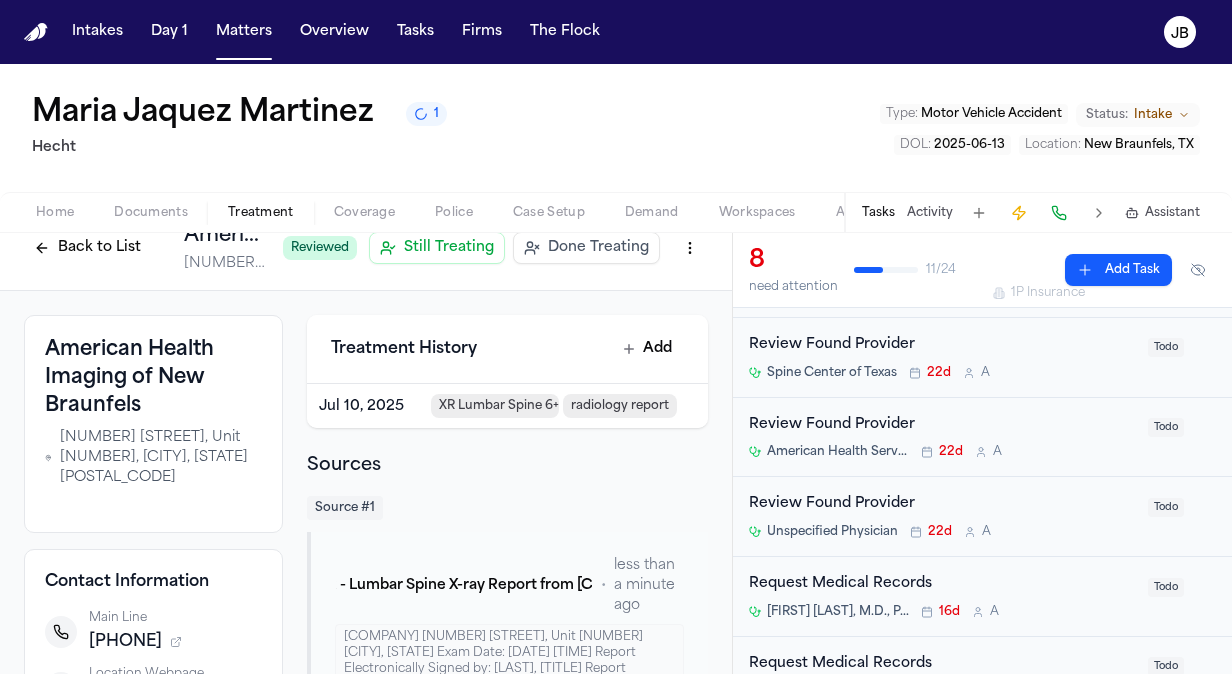 scroll, scrollTop: 0, scrollLeft: 0, axis: both 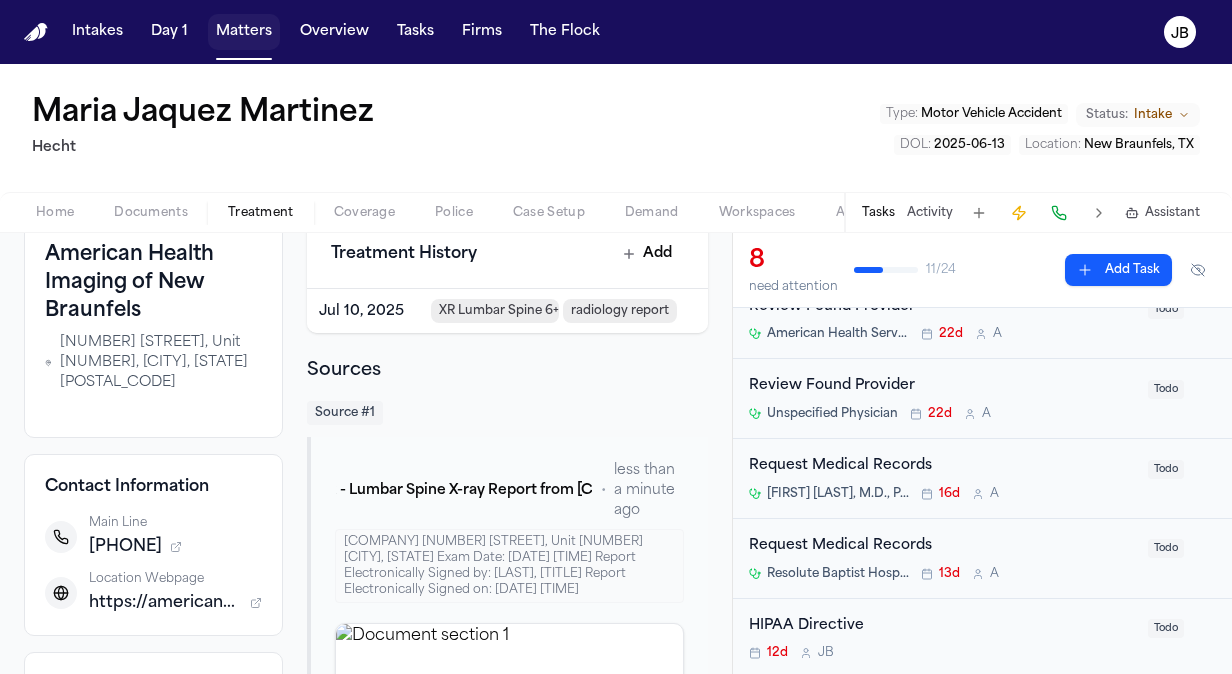 click on "Matters" at bounding box center [244, 32] 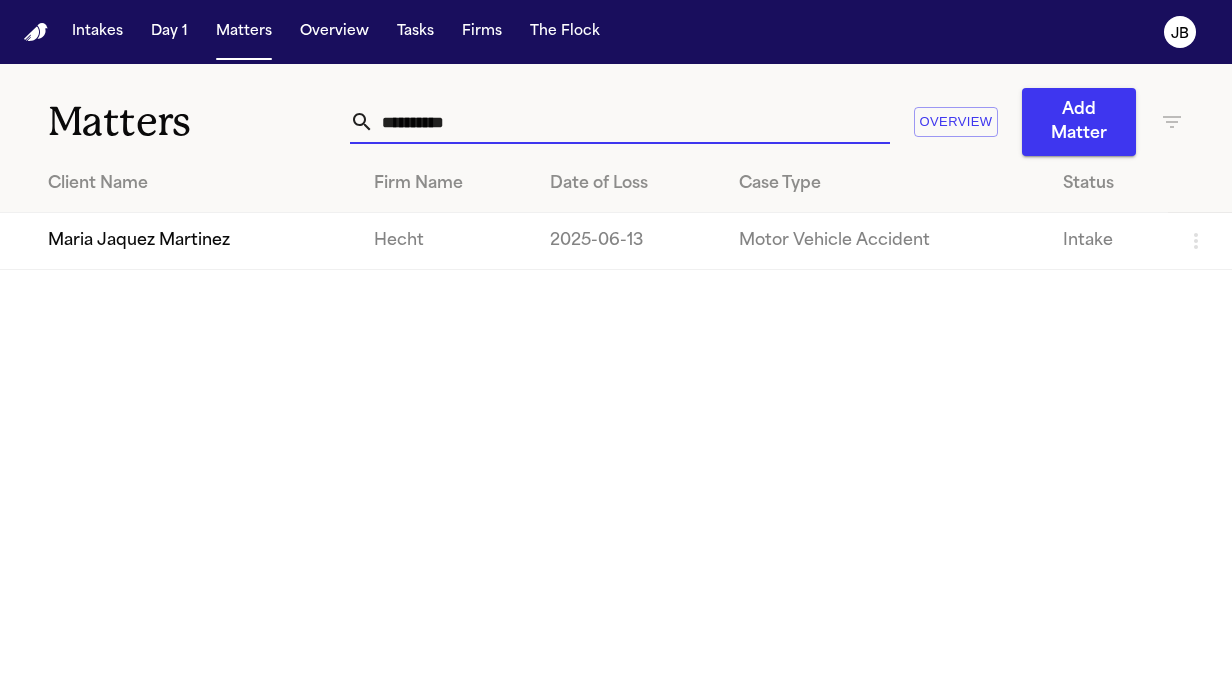 drag, startPoint x: 468, startPoint y: 122, endPoint x: 52, endPoint y: 193, distance: 422.0154 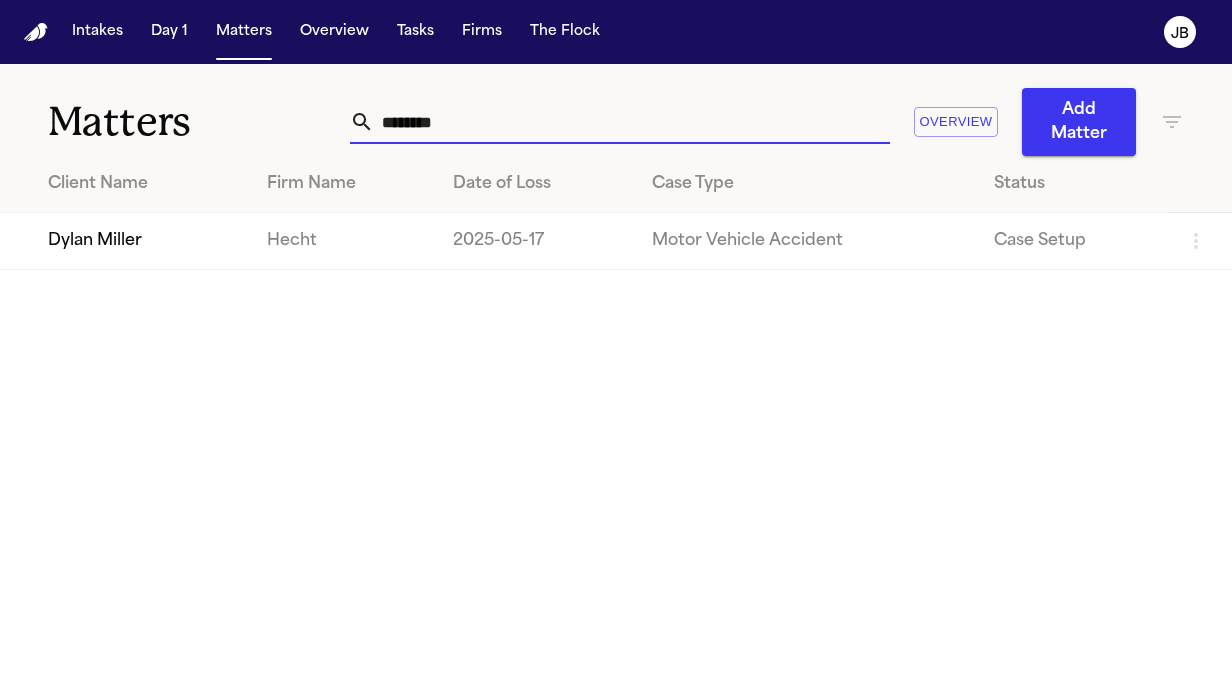 type on "********" 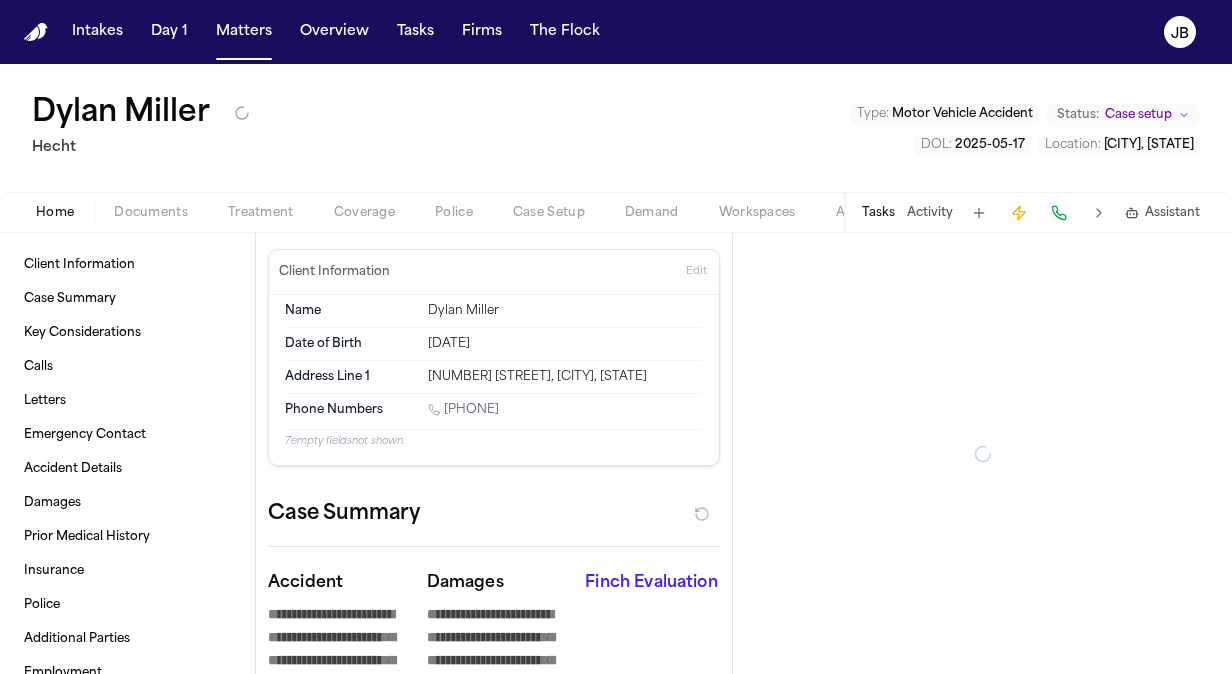 type on "*" 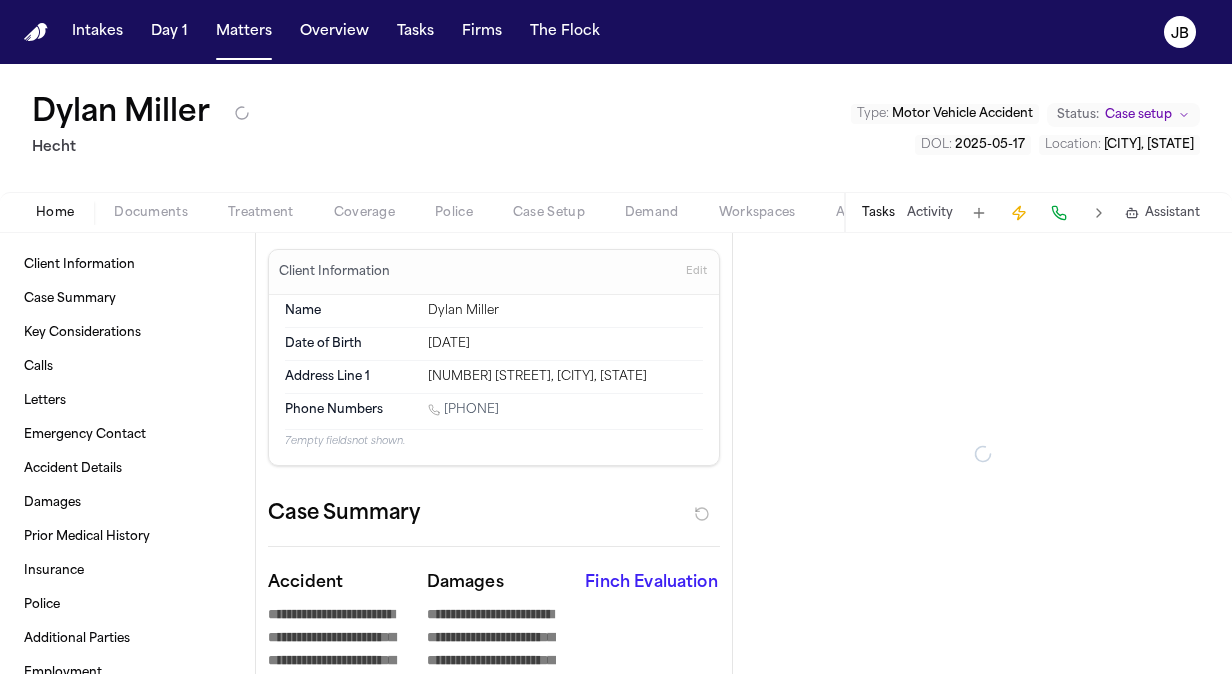 type on "*" 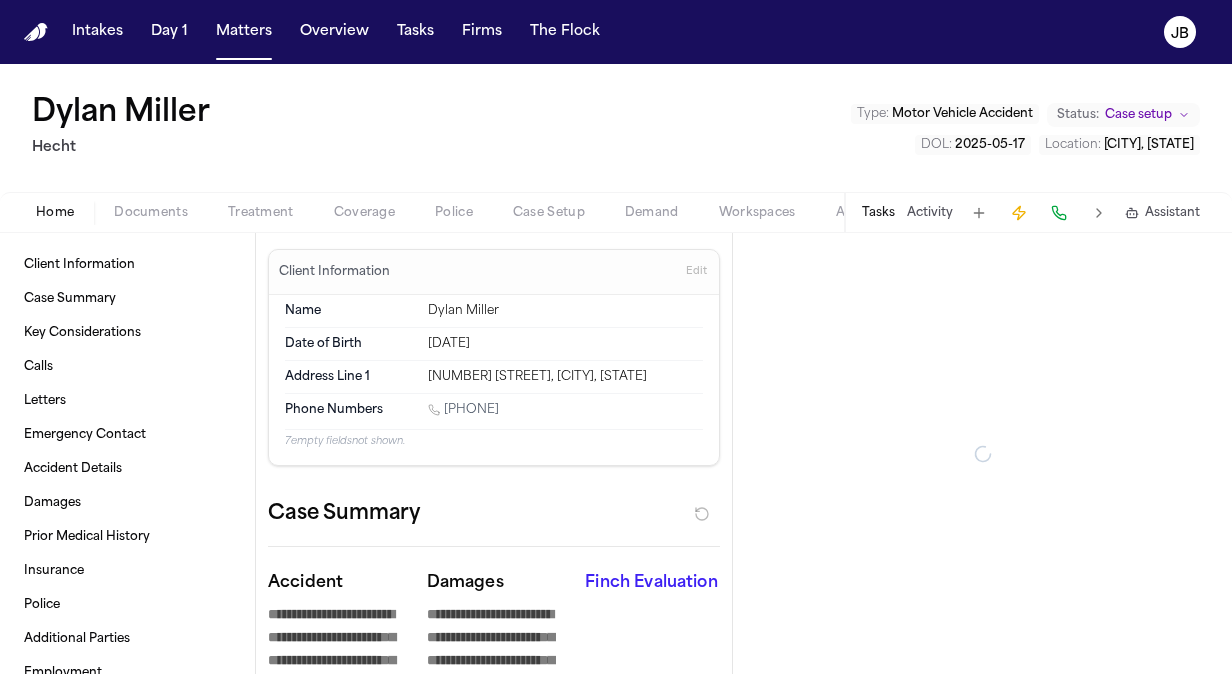 type on "*" 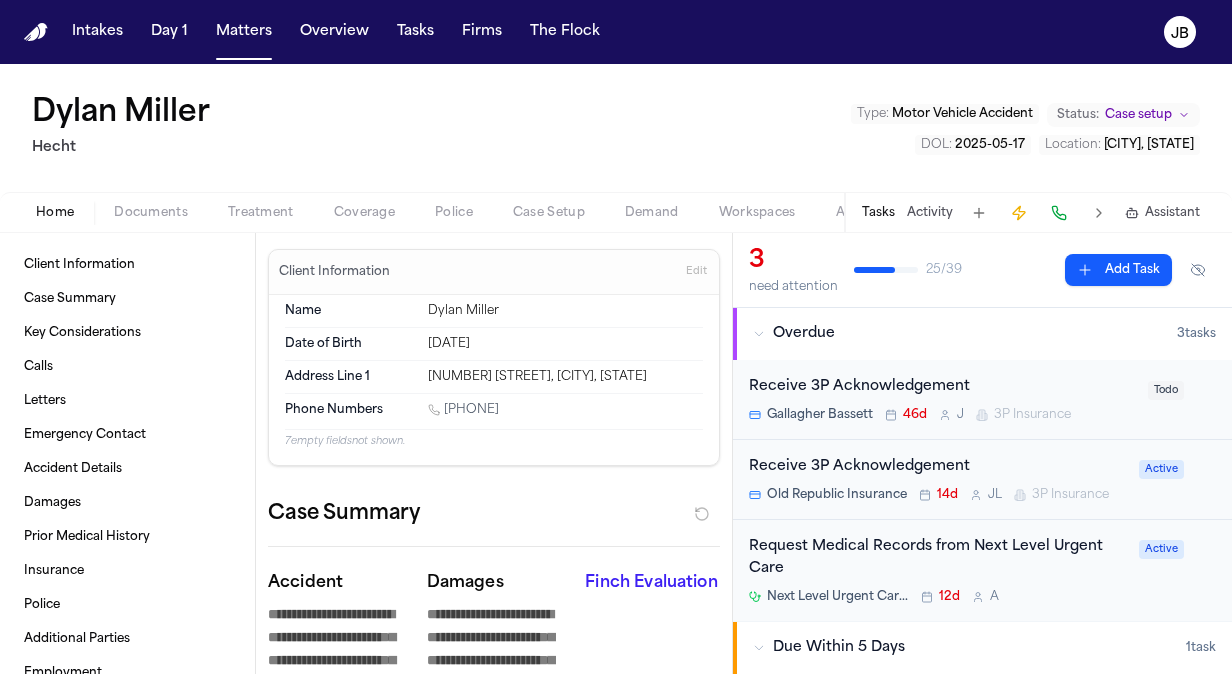 click on "Treatment" at bounding box center [261, 213] 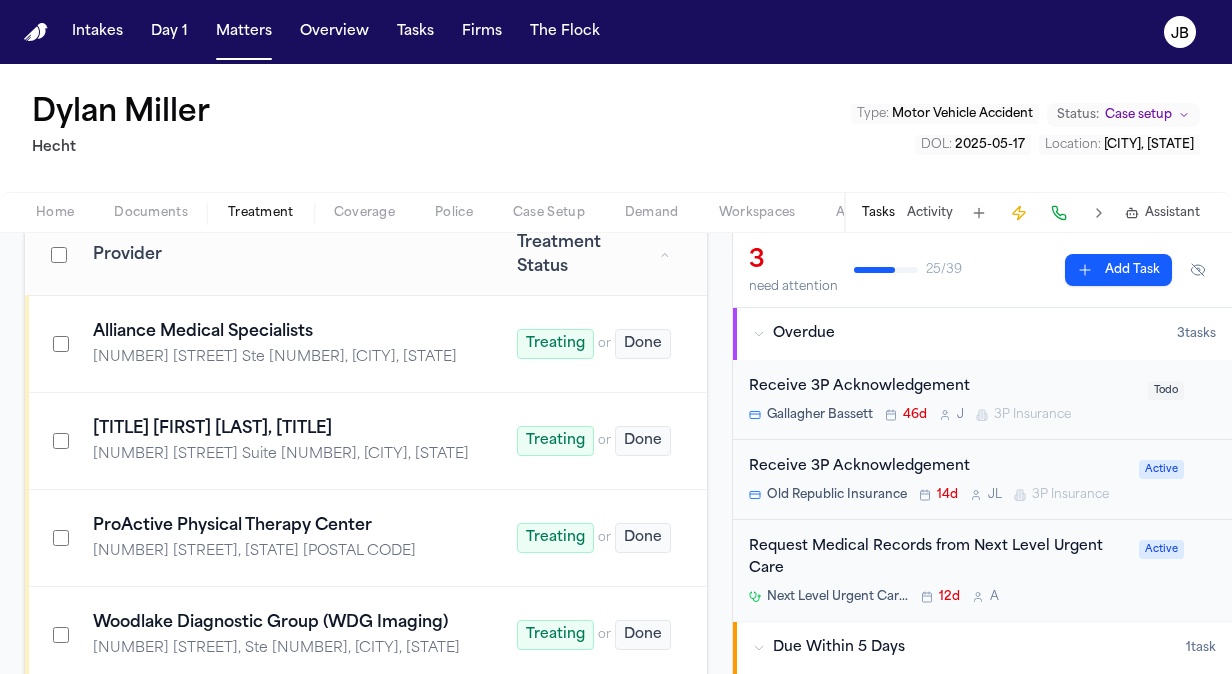 scroll, scrollTop: 558, scrollLeft: 0, axis: vertical 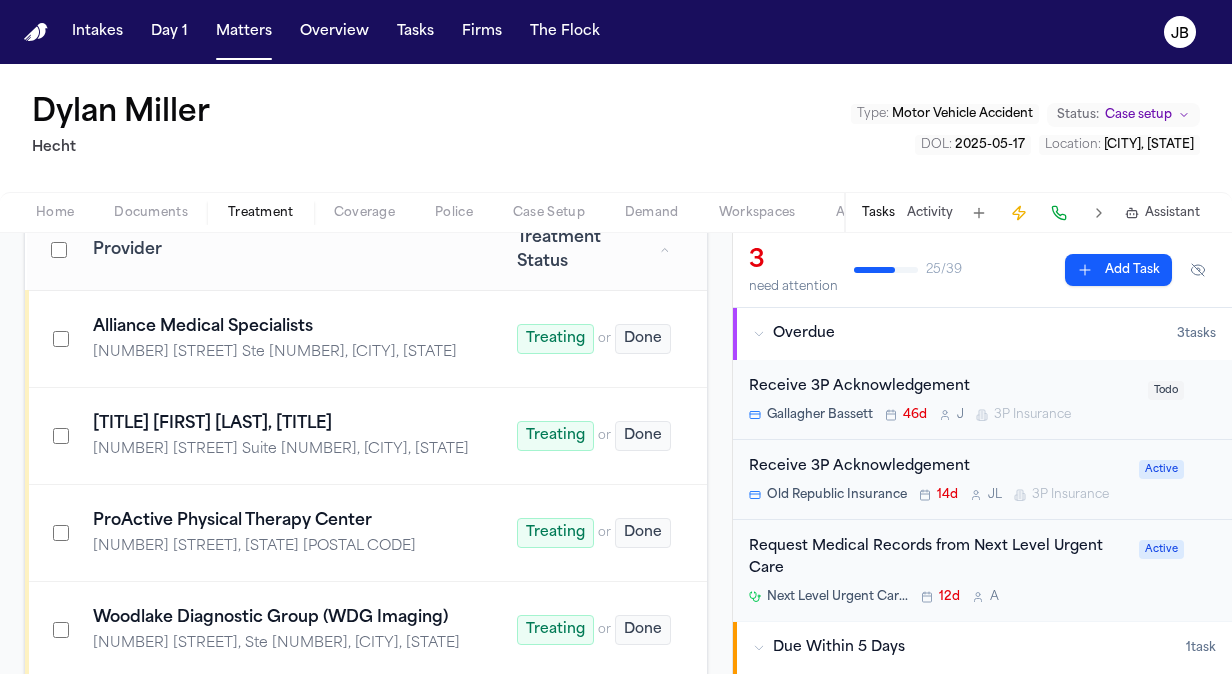 click on "Alliance Medical Specialists" at bounding box center [281, 327] 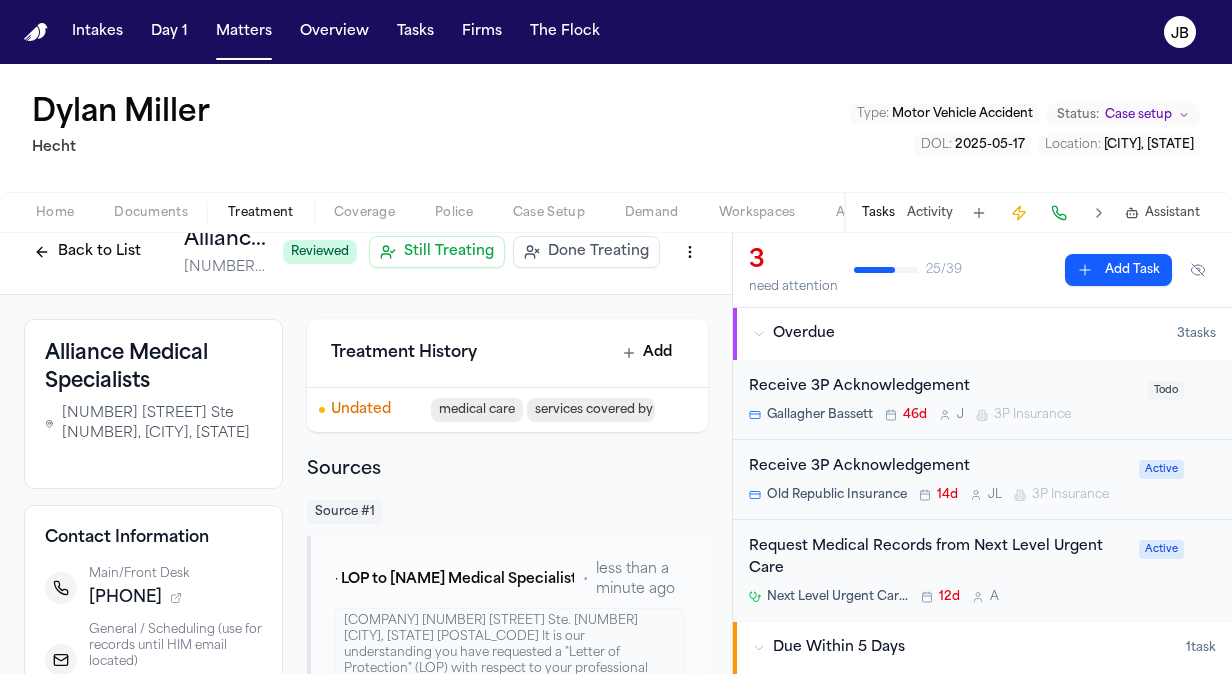 scroll, scrollTop: 0, scrollLeft: 0, axis: both 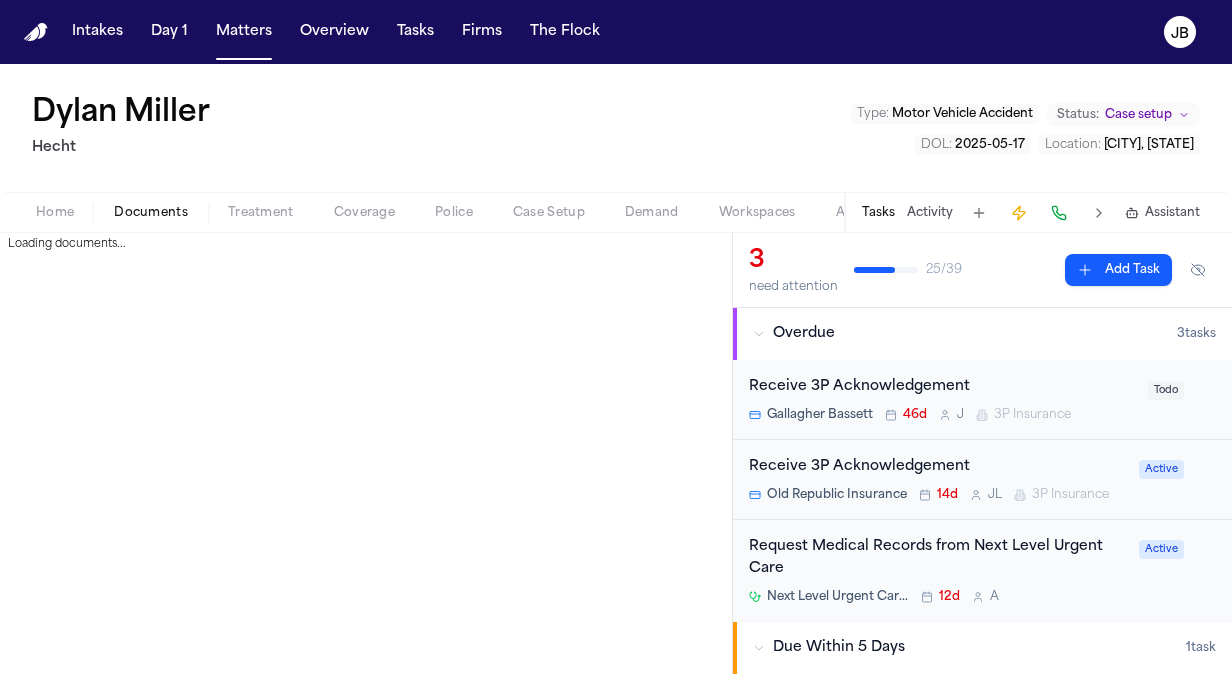 click on "Documents" at bounding box center [151, 213] 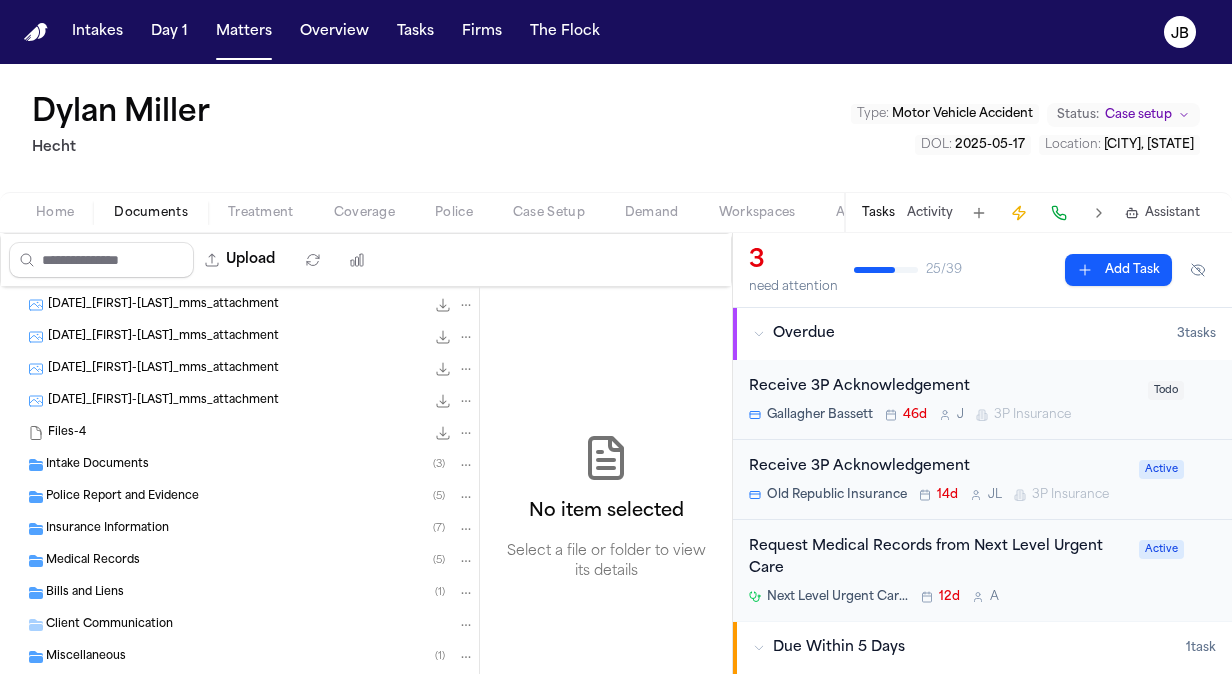 scroll, scrollTop: 202, scrollLeft: 0, axis: vertical 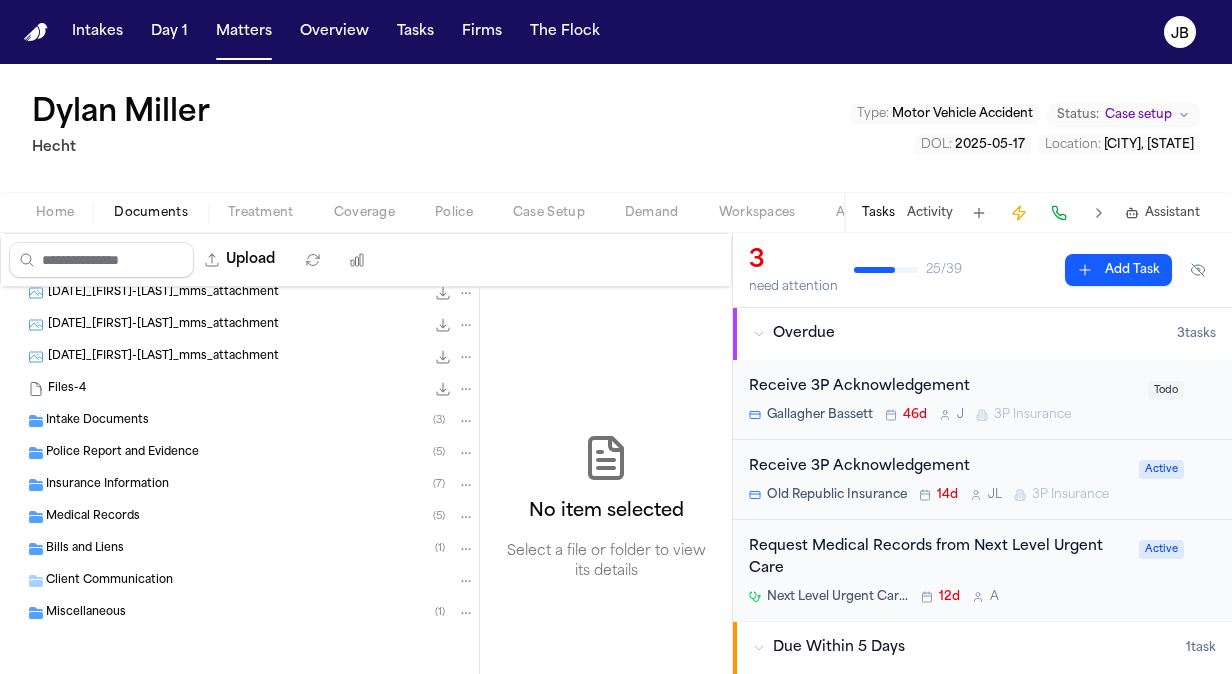 click on "Client Communication" at bounding box center [239, 581] 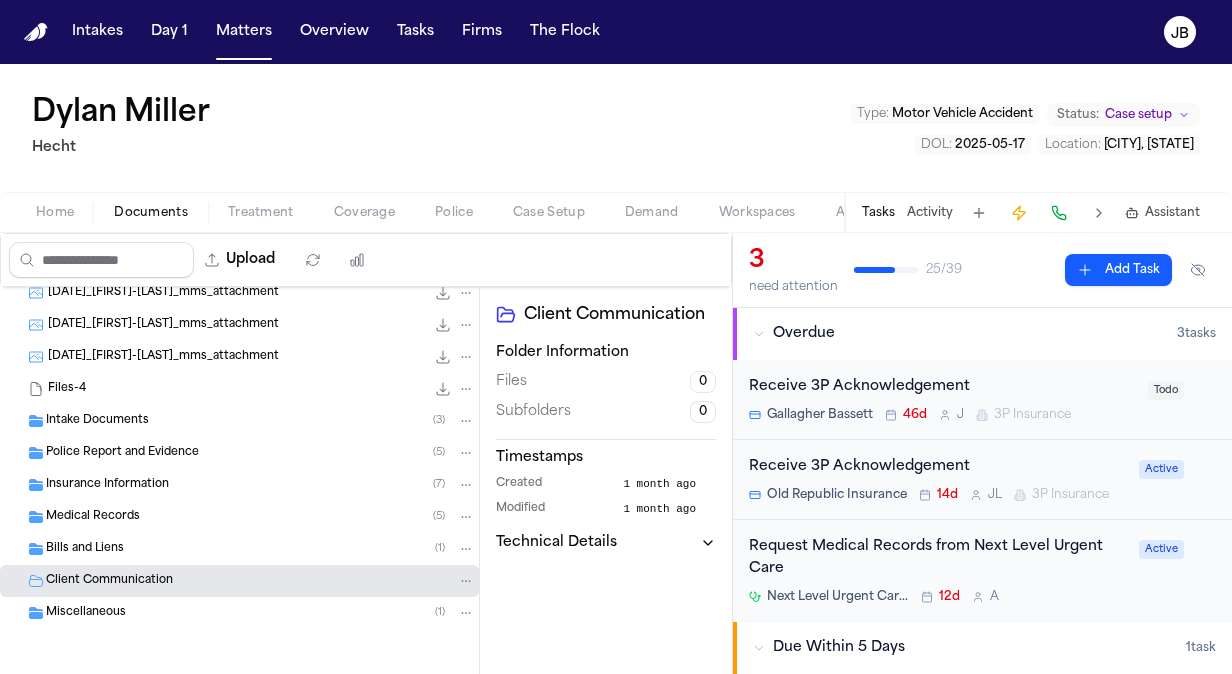 click on "Bills and Liens ( 1 )" at bounding box center [239, 549] 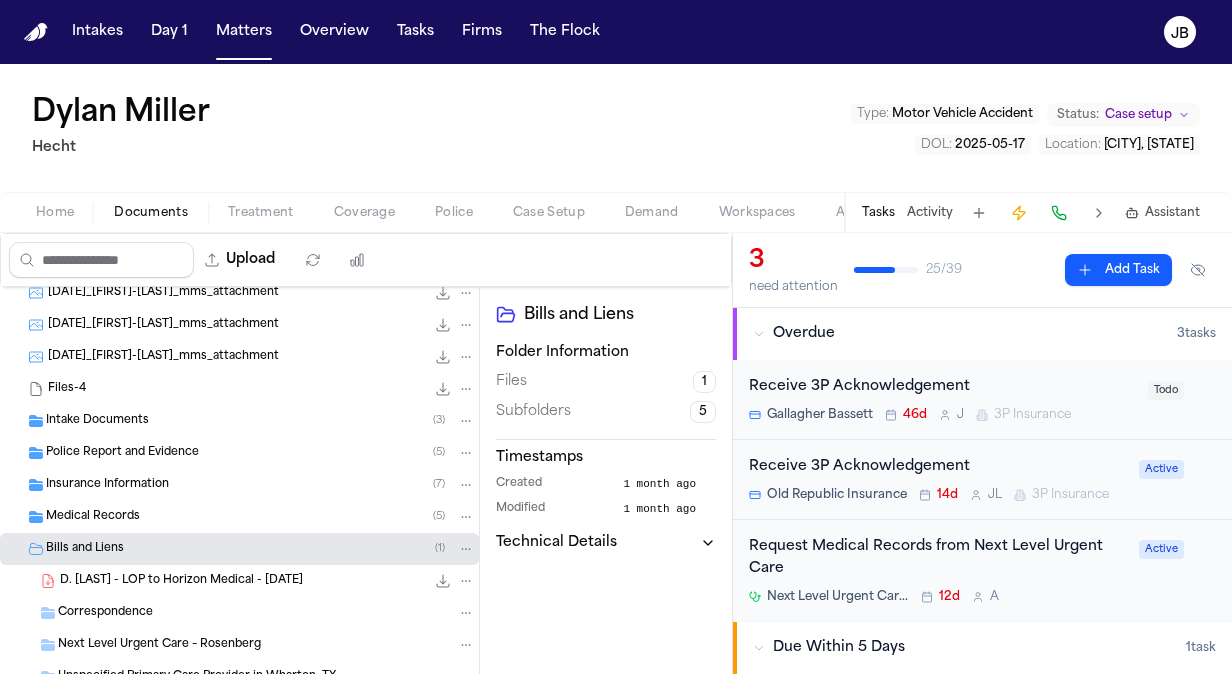 click on "D. Miller - LOP to Horizon Medical - 4.17.25" at bounding box center (181, 581) 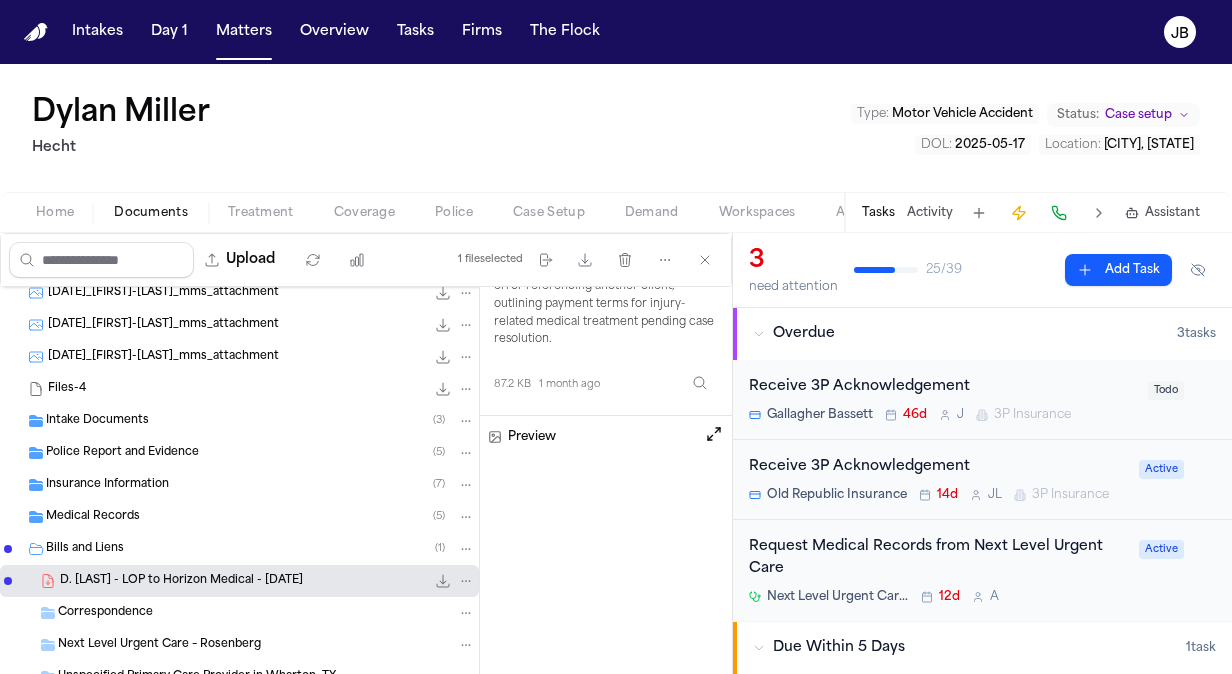 scroll, scrollTop: 173, scrollLeft: 0, axis: vertical 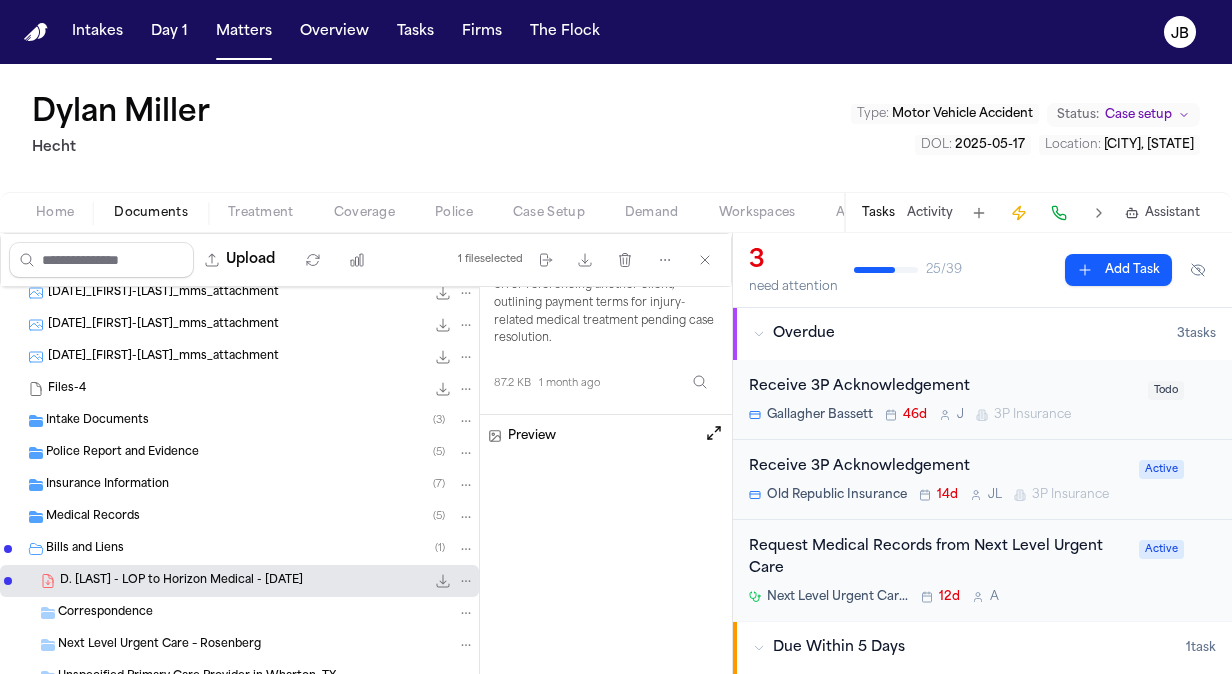 click on "Home" at bounding box center (55, 213) 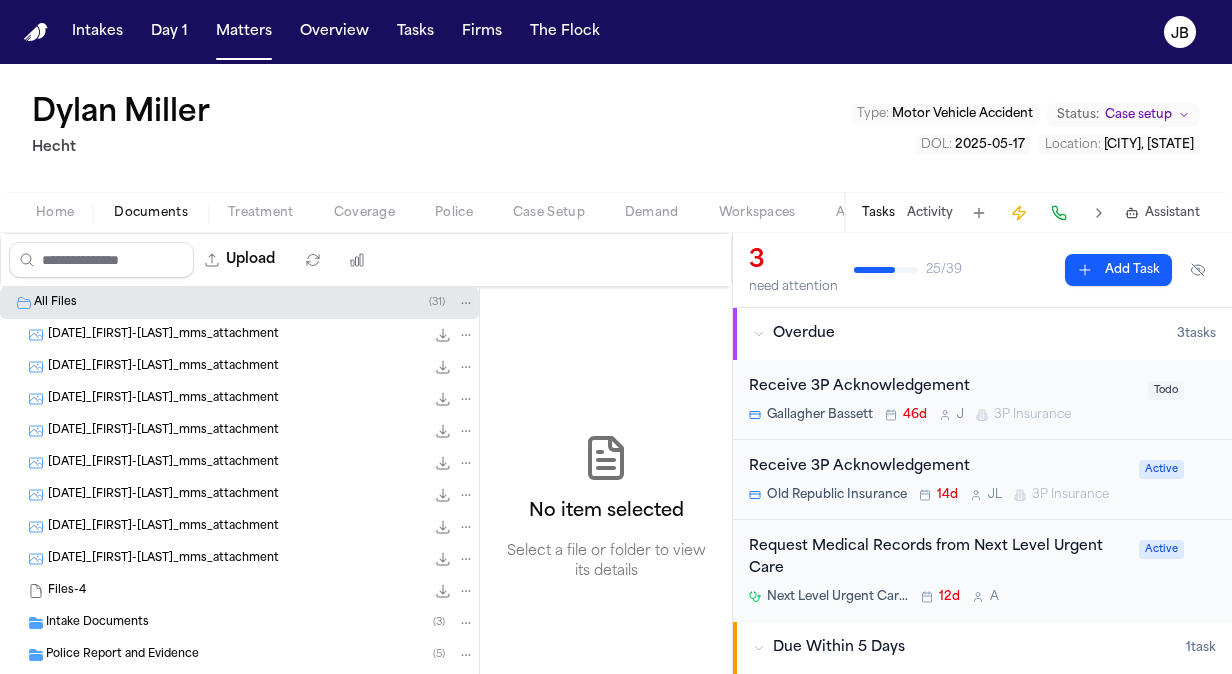 click on "Documents" at bounding box center [151, 213] 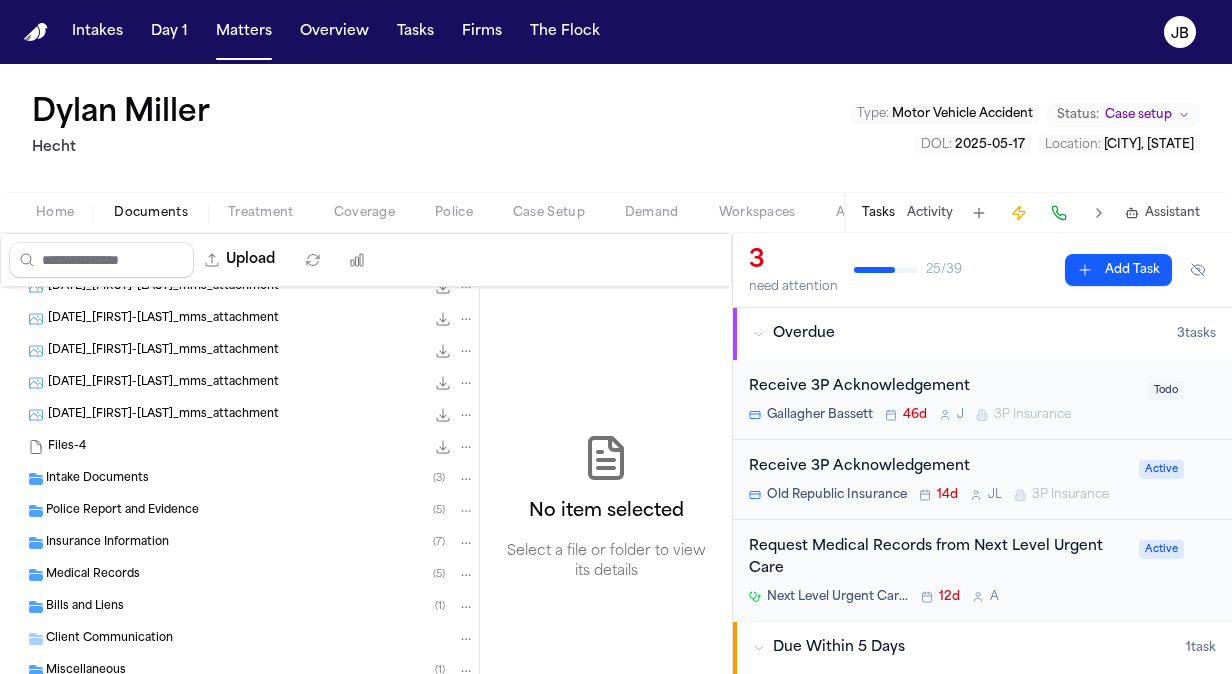 scroll, scrollTop: 202, scrollLeft: 0, axis: vertical 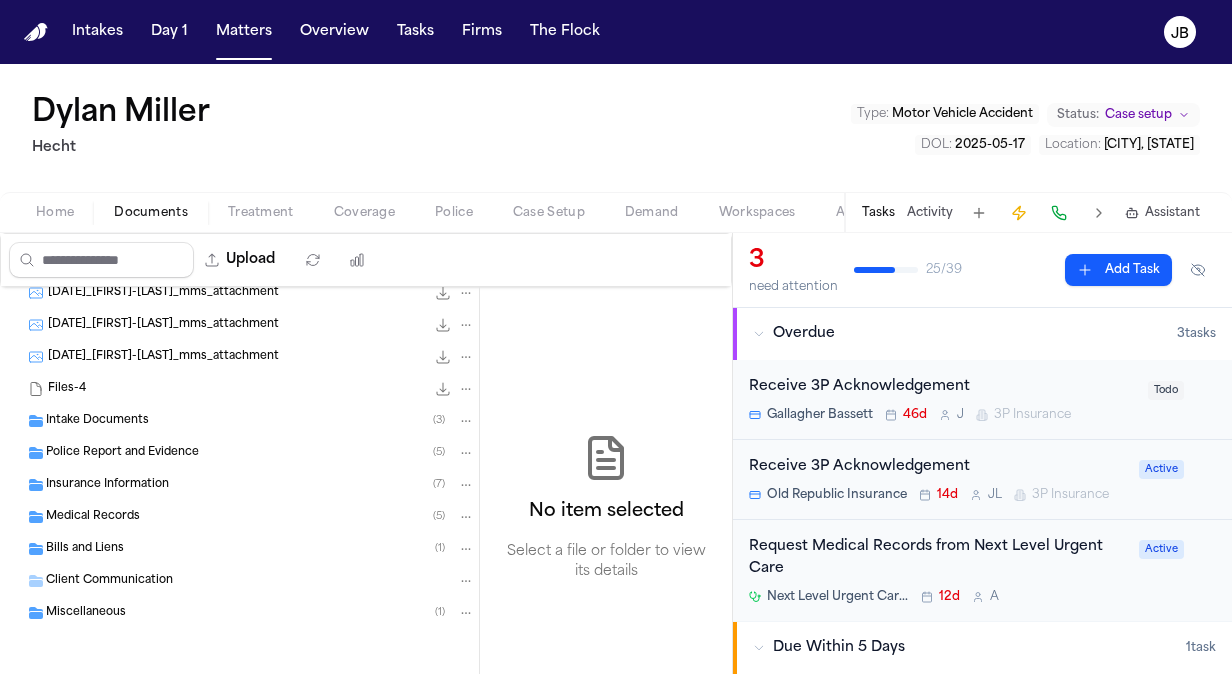 click on "Bills and Liens" at bounding box center [85, 549] 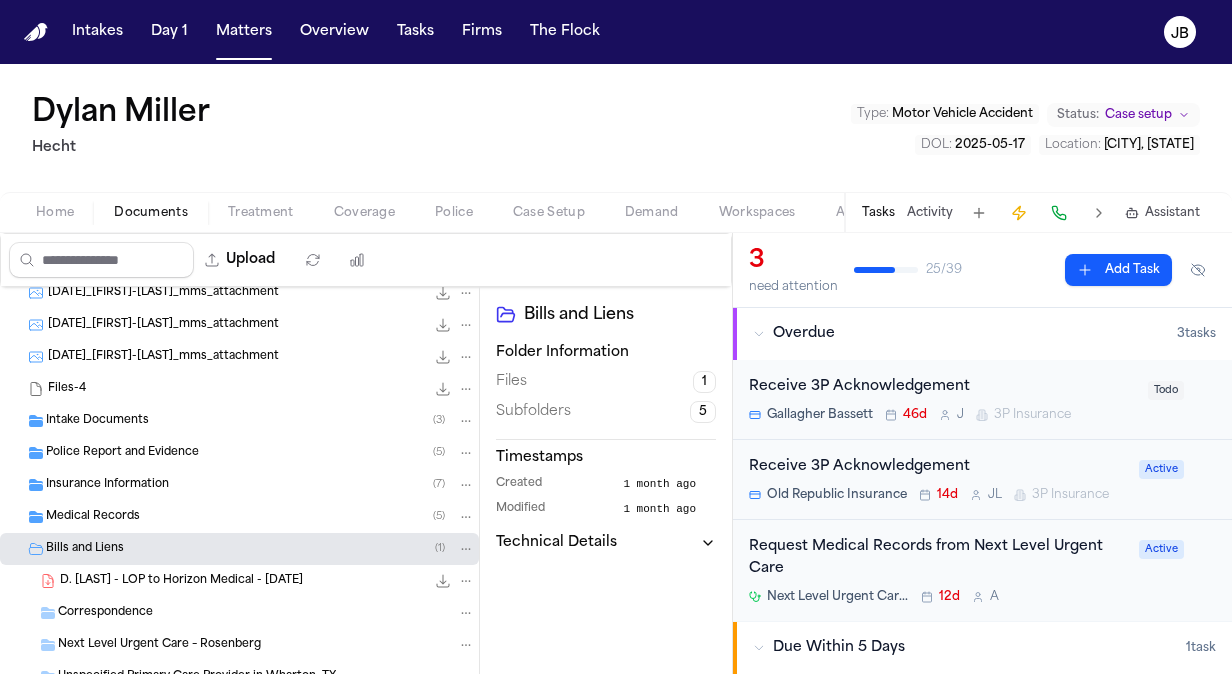 click on "D. Miller - LOP to Horizon Medical - 4.17.25" at bounding box center [181, 581] 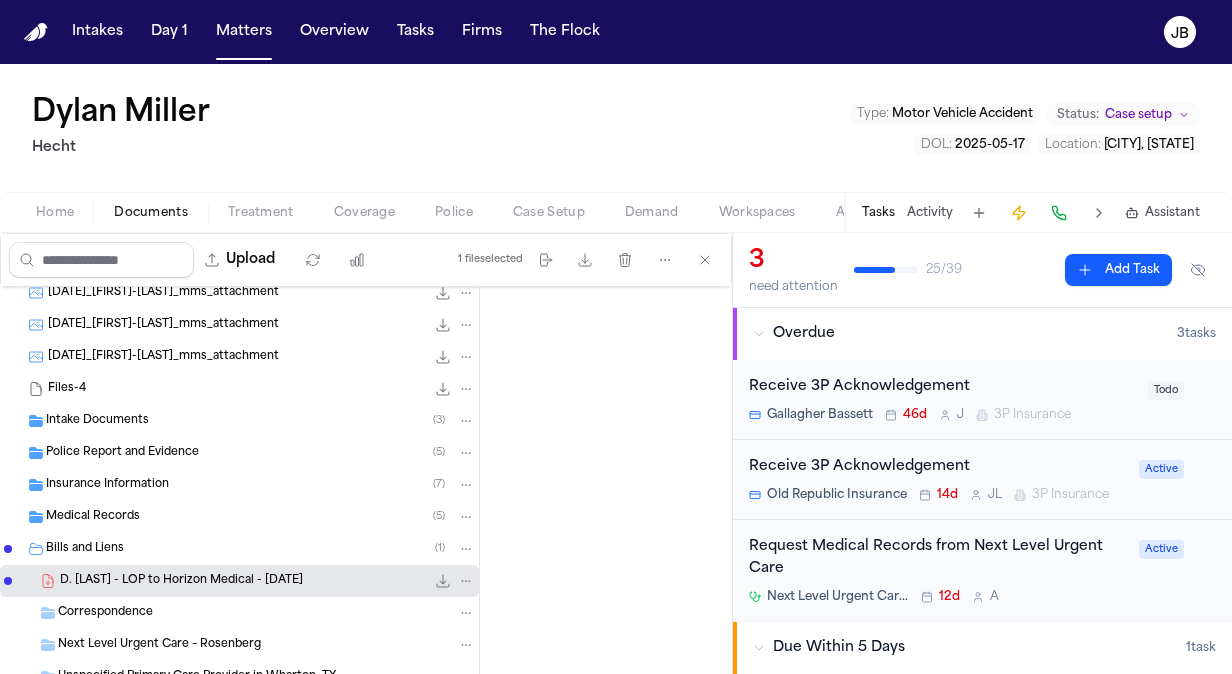 scroll, scrollTop: 336, scrollLeft: 0, axis: vertical 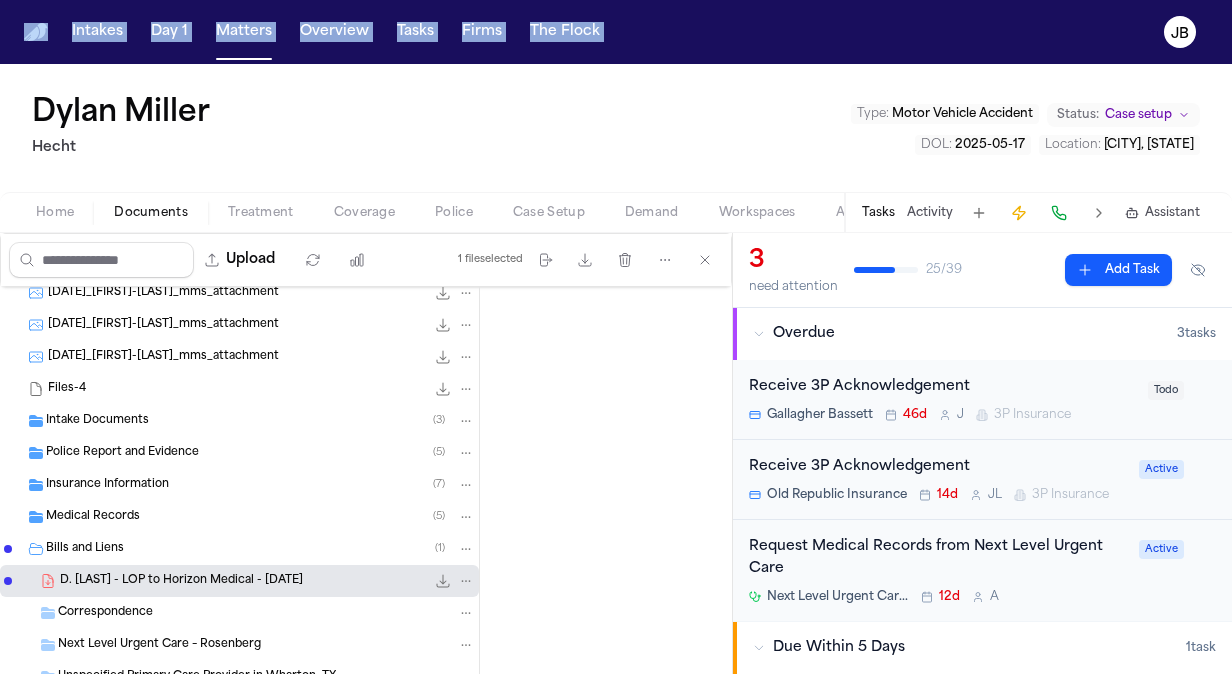 click on "Intakes Day 1 Matters Overview Tasks Firms The Flock JB Dylan Miller Hecht Type :   Motor Vehicle Accident Status: Case setup DOL :   2025-05-17 Location :   Wharton, TX Home Documents Treatment Coverage Police Case Setup Demand Workspaces Artifacts Tasks Activity Assistant Upload 1   file  selected Move files Download files Delete files More actions Clear selection 2025-06-18_dylan-miller_mms_attachment 44.0 KB  • JPG 2025-06-18_dylan-miller_mms_attachment 16.8 KB  • JPG 2025-06-18_dylan-miller_mms_attachment 59.5 KB  • JPG 2025-06-18_dylan-miller_mms_attachment 46.9 KB  • JPG 2025-06-18_dylan-miller_mms_attachment 55.6 KB  • JPG 2025-06-18_dylan-miller_mms_attachment 19.1 KB  • JPG 2025-06-18_dylan-miller_mms_attachment 33.5 KB  • JPG 2025-06-18_dylan-miller_mms_attachment 49.6 KB  • JPG Files-4 59.6 MB Intake Documents ( 3 ) Police Report and Evidence ( 5 ) Insurance Information ( 7 ) Medical Records ( 5 ) Bills and Liens ( 1 ) D. Miller - LOP to Horizon Medical - 4.17.25 87.2 KB" at bounding box center [616, 337] 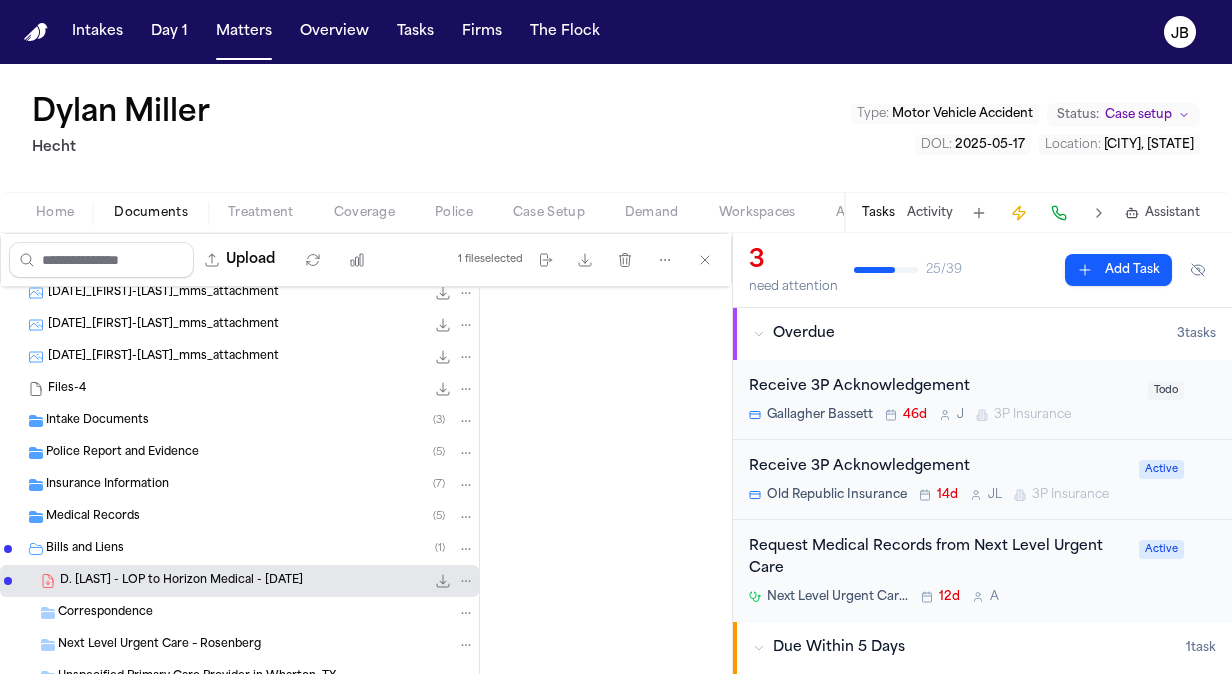 click at bounding box center [454, 581] 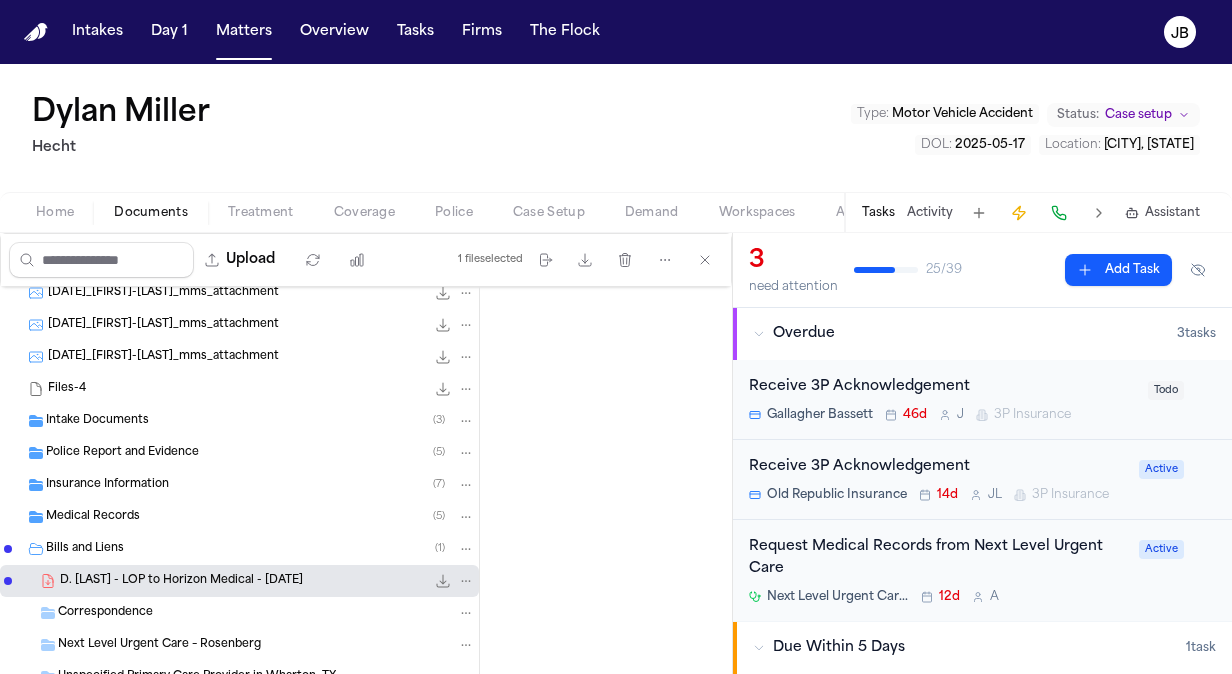 click on "Treatment" at bounding box center (261, 213) 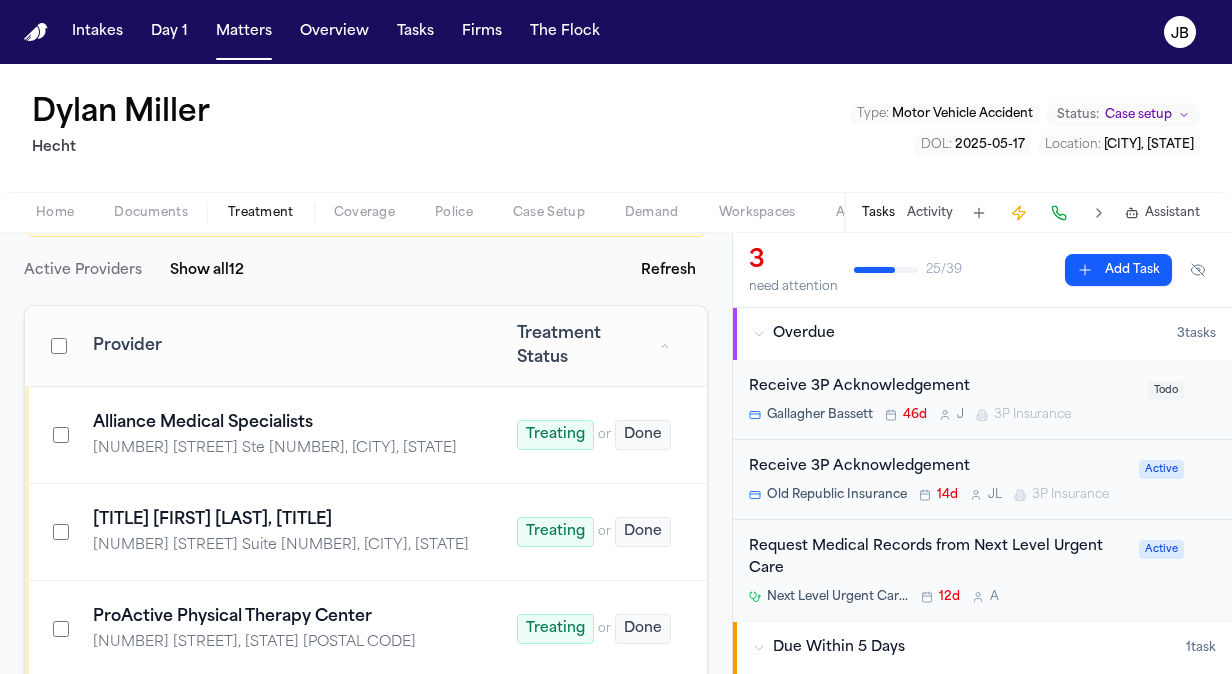 scroll, scrollTop: 478, scrollLeft: 0, axis: vertical 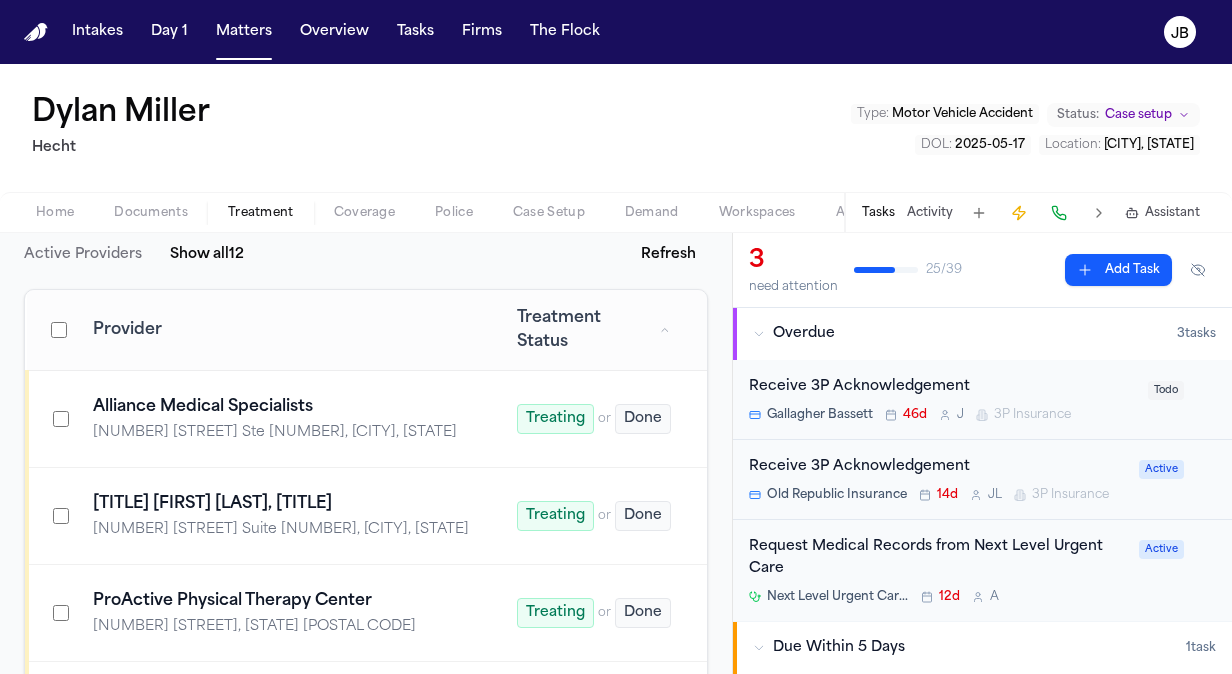 click on "Alliance Medical Specialists 1065 Gessner Rd Ste 200, Houston, TX 77055" at bounding box center (281, 419) 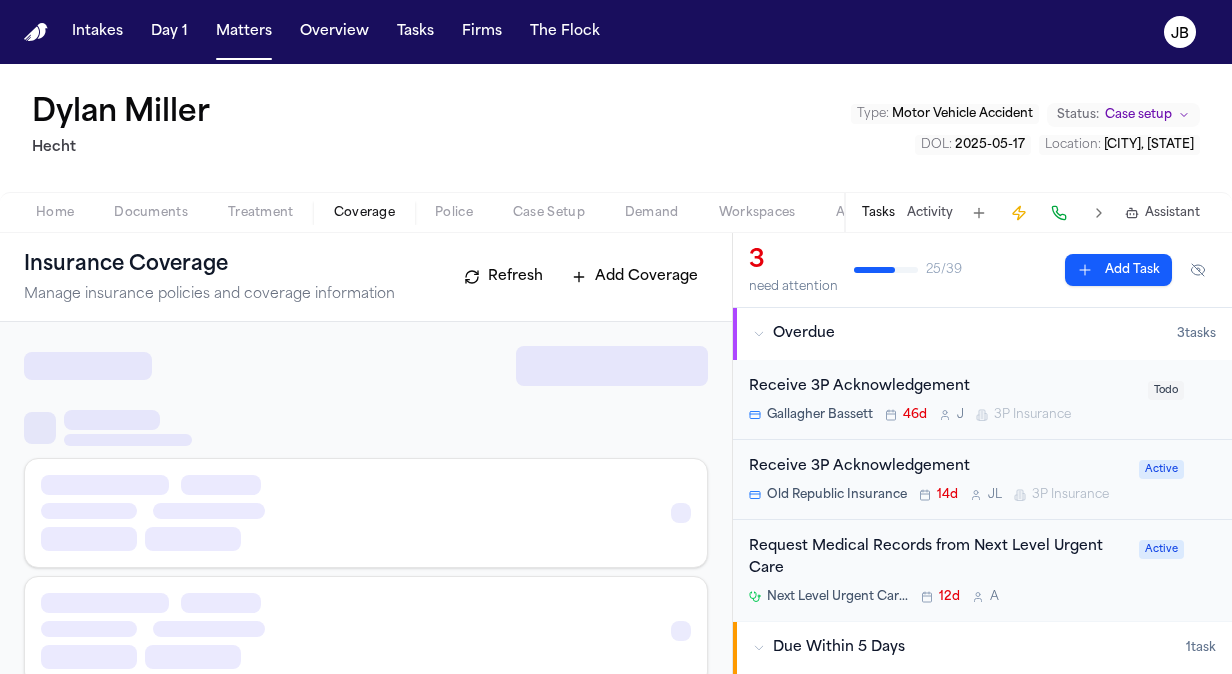 click on "Coverage" at bounding box center (364, 213) 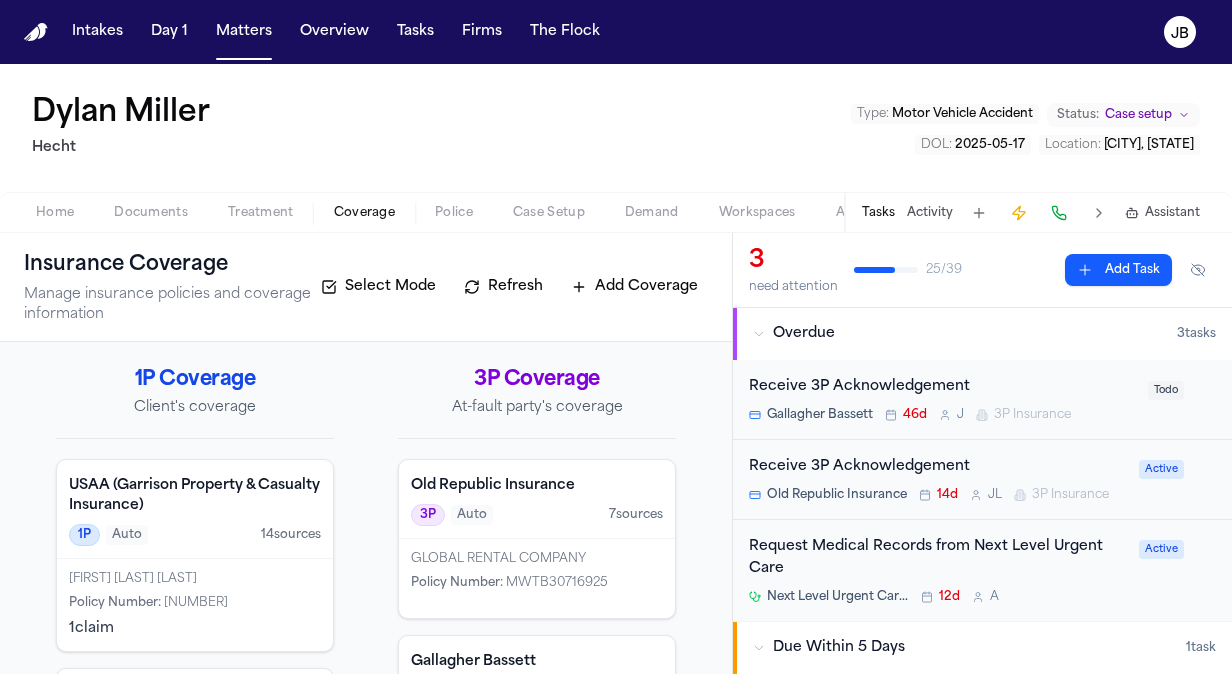 click on "Documents" at bounding box center (151, 213) 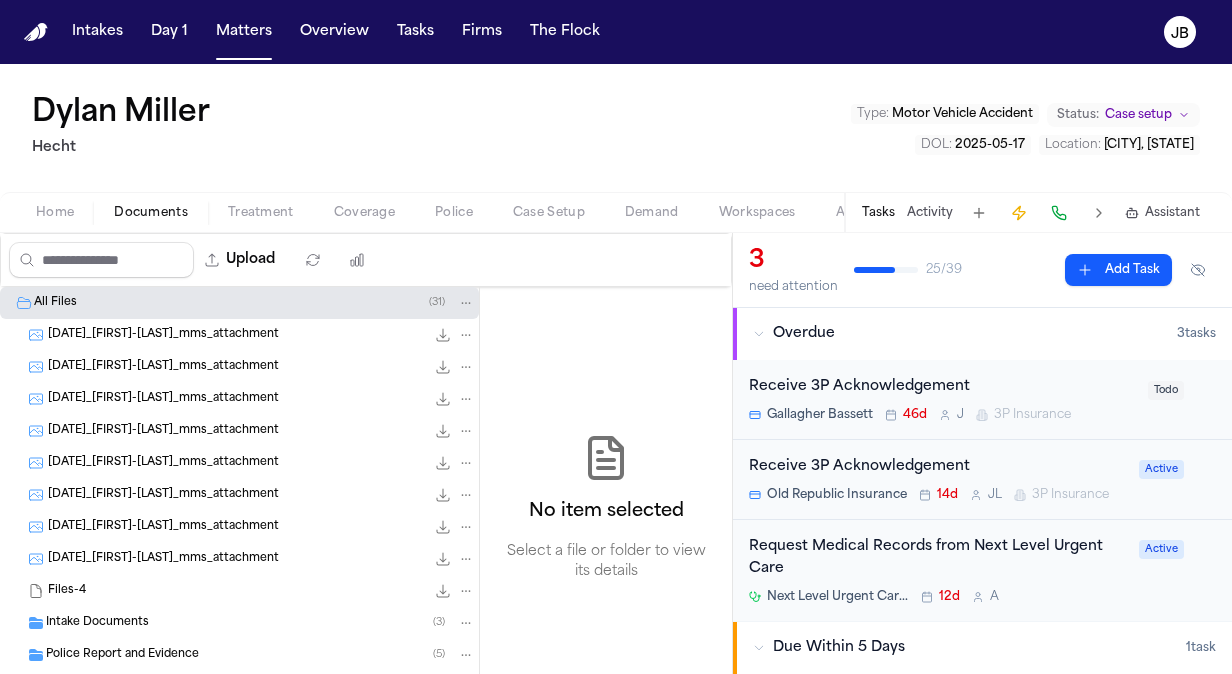 click on "Treatment" at bounding box center (261, 213) 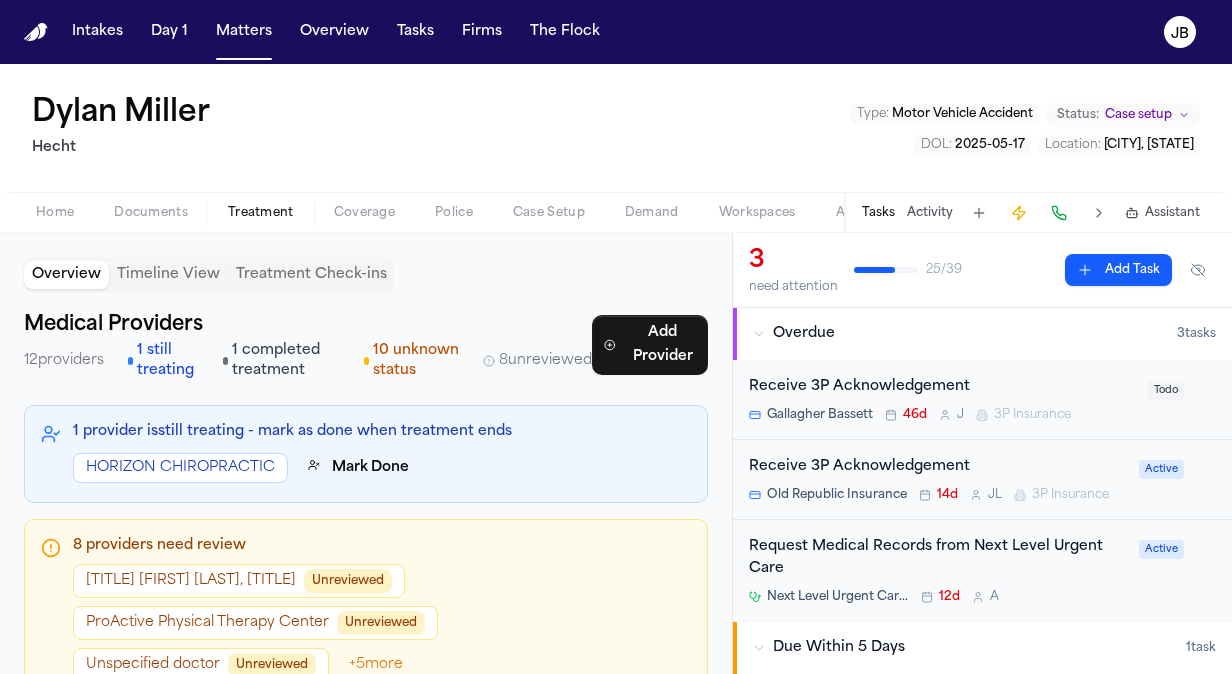click on "Documents" at bounding box center (151, 213) 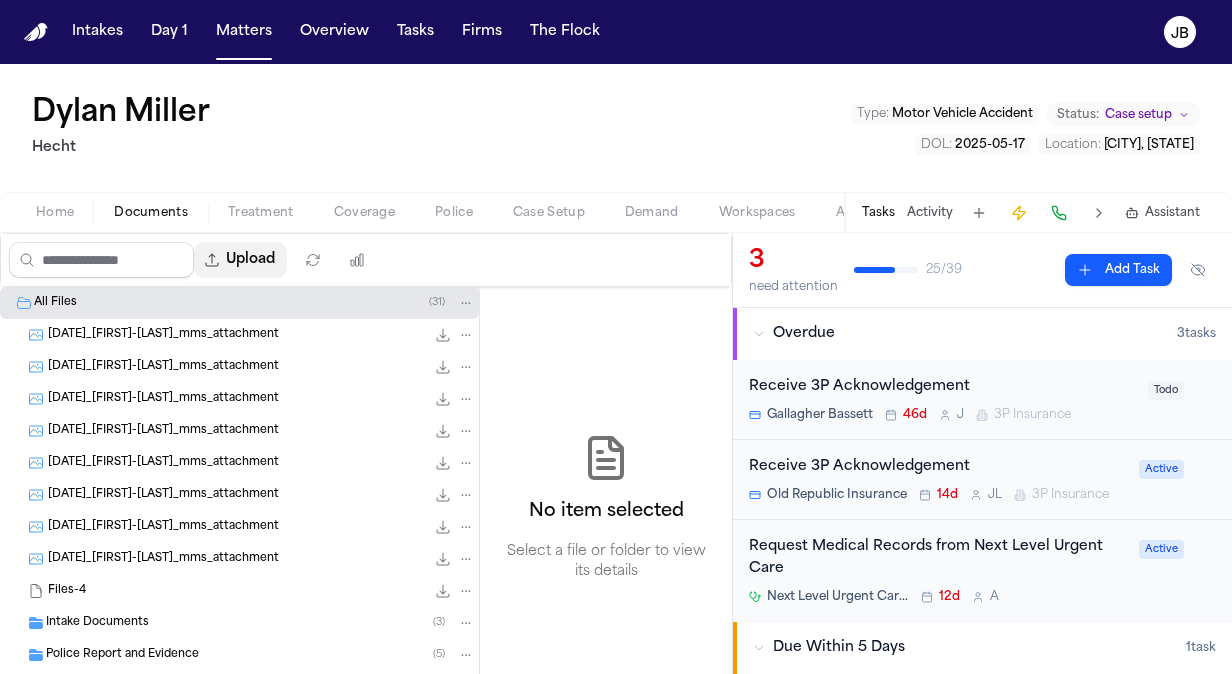 click on "Upload" at bounding box center [240, 260] 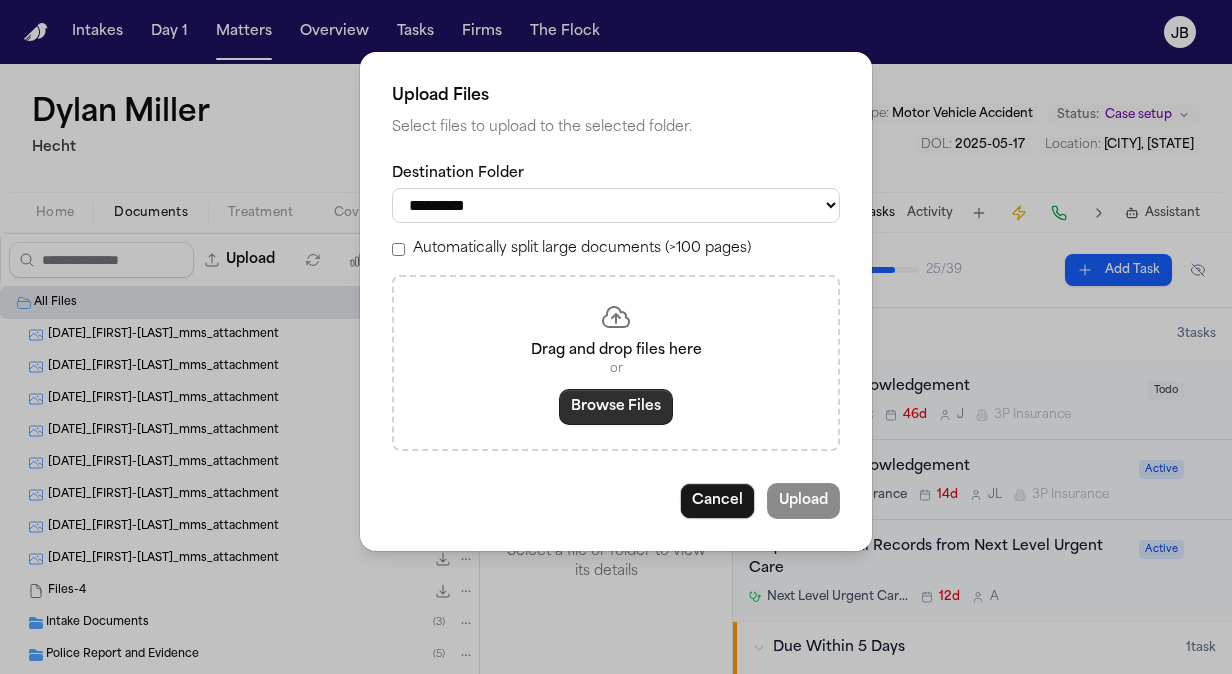 click on "Drag and drop files here or Browse Files" at bounding box center [616, 363] 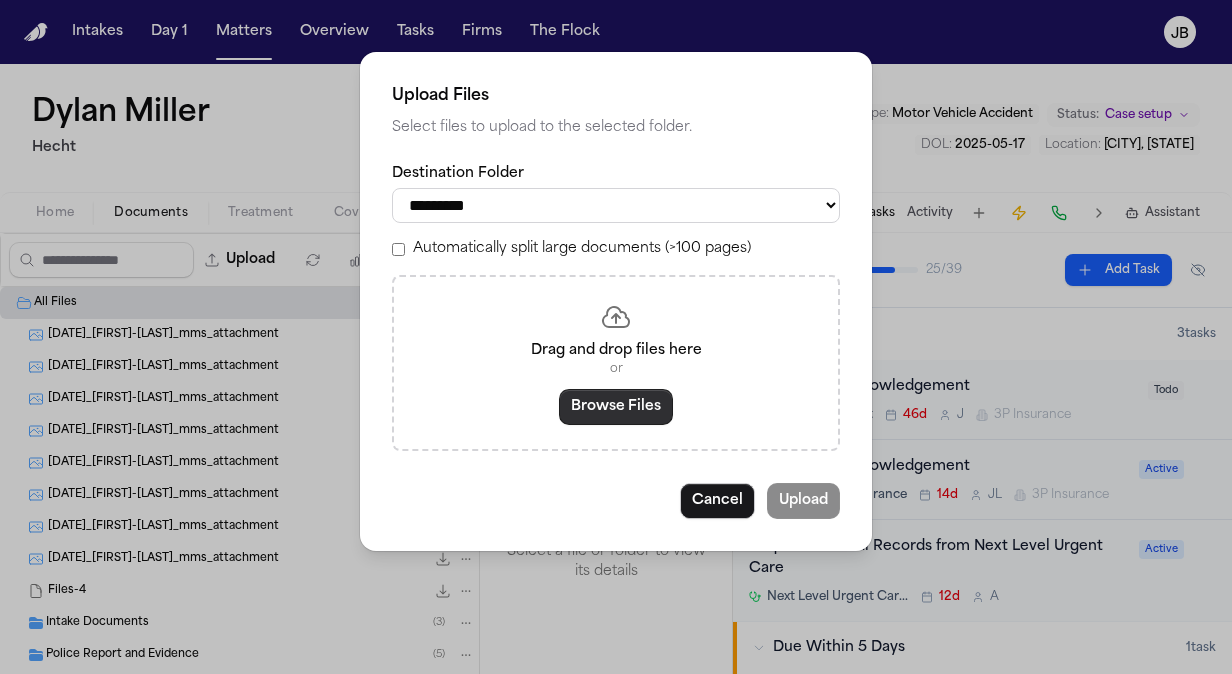 click on "Browse Files" at bounding box center [616, 407] 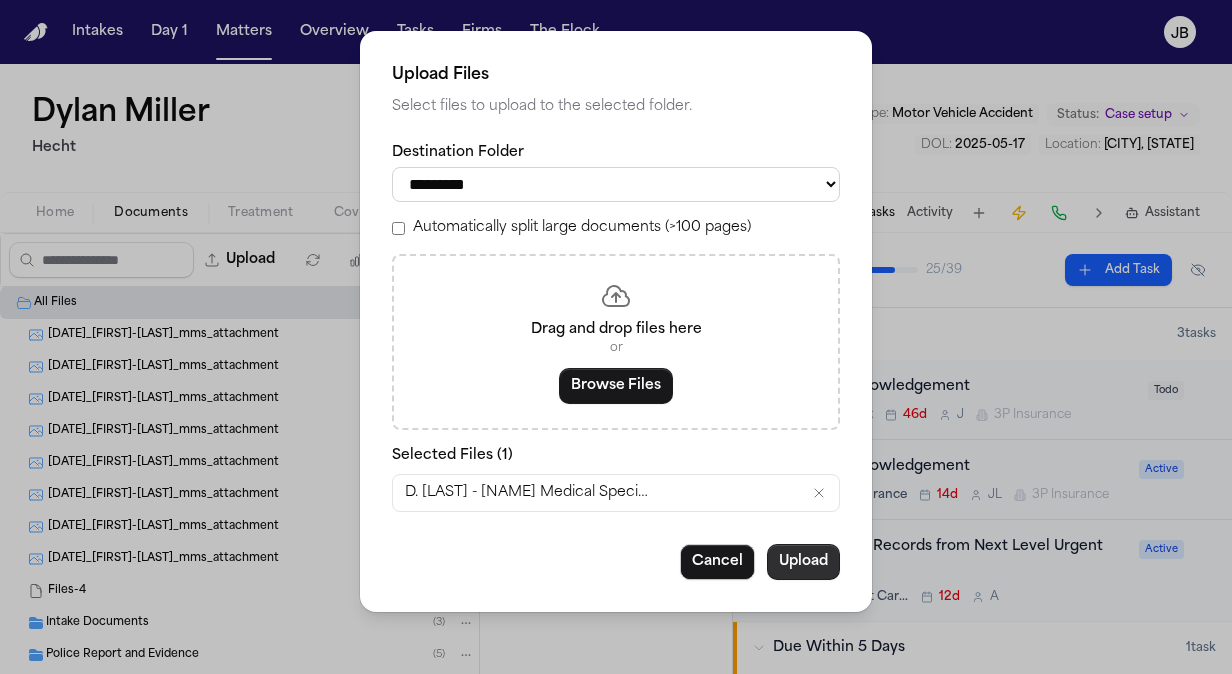click on "Upload" at bounding box center [803, 562] 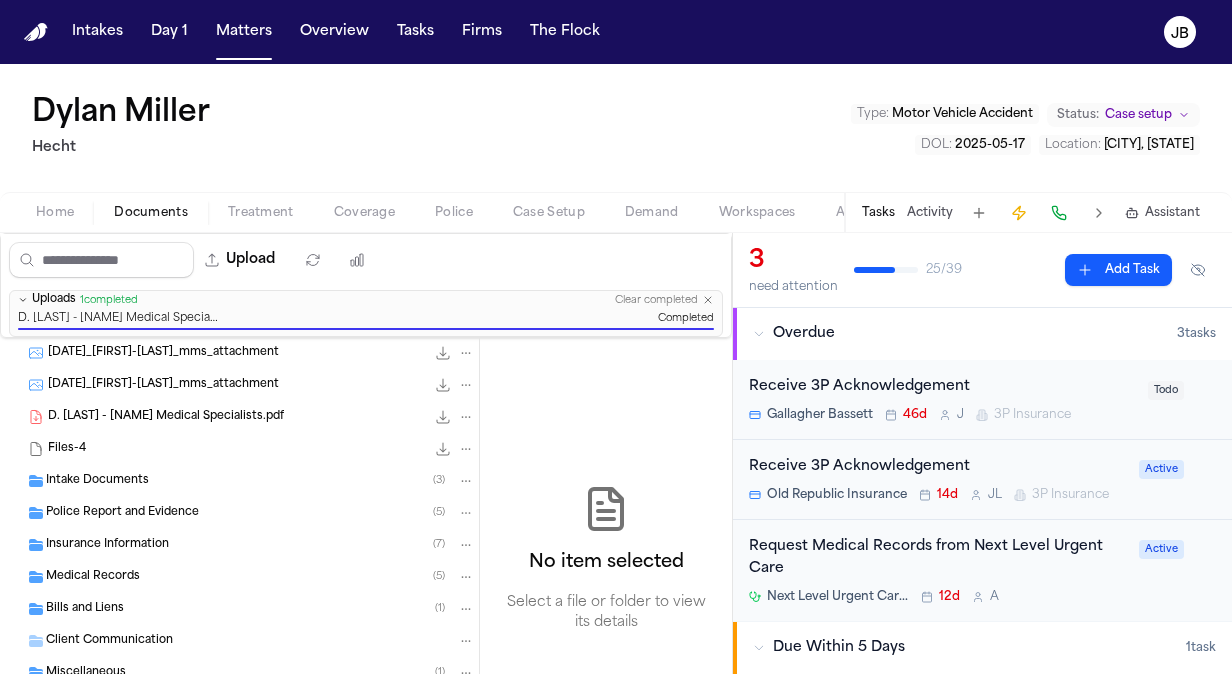 scroll, scrollTop: 234, scrollLeft: 0, axis: vertical 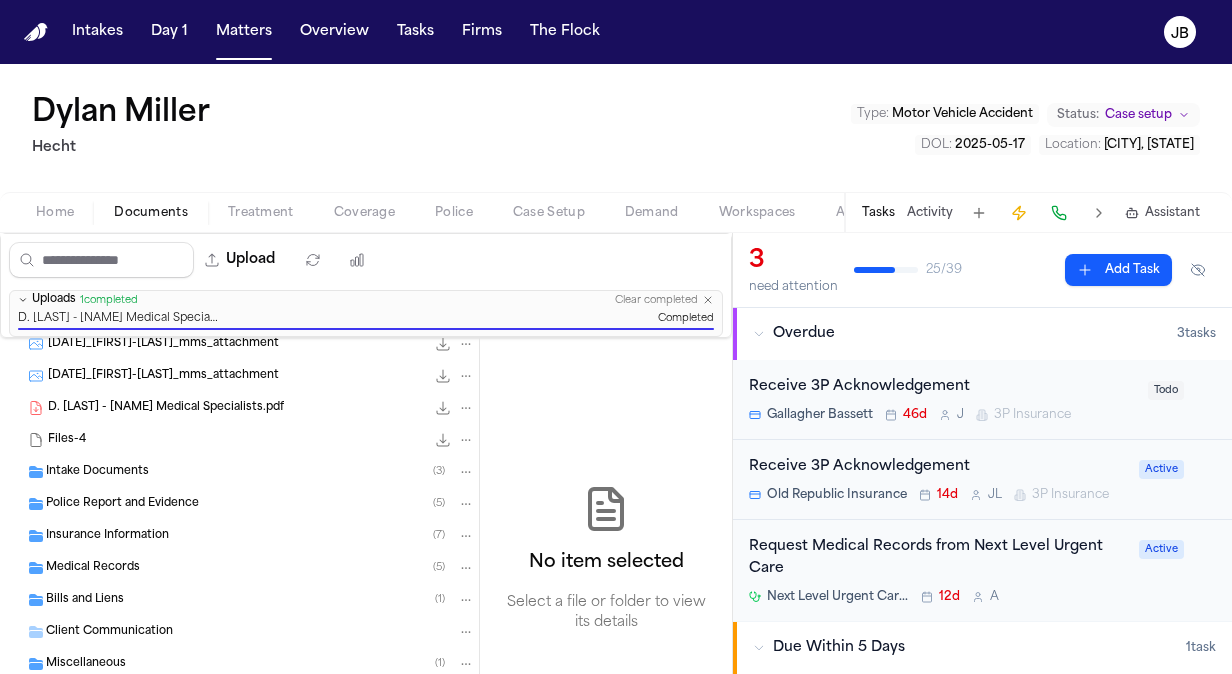 click on "Bills and Liens ( 1 )" at bounding box center (260, 600) 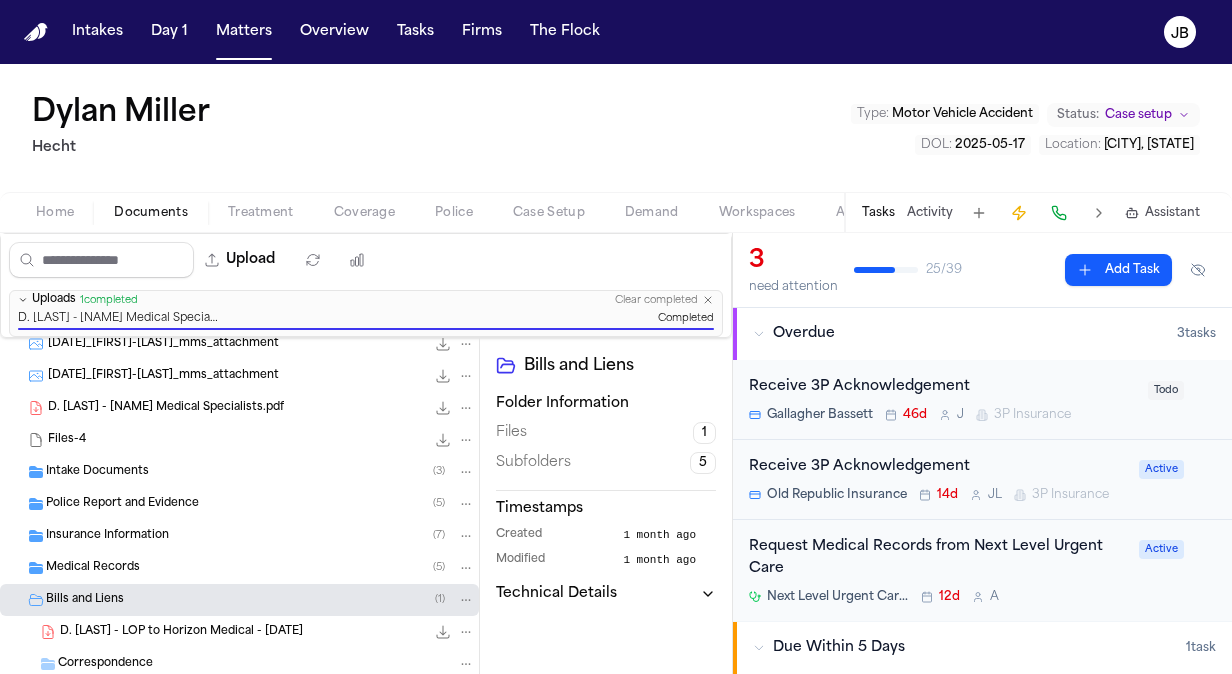 scroll, scrollTop: 0, scrollLeft: 0, axis: both 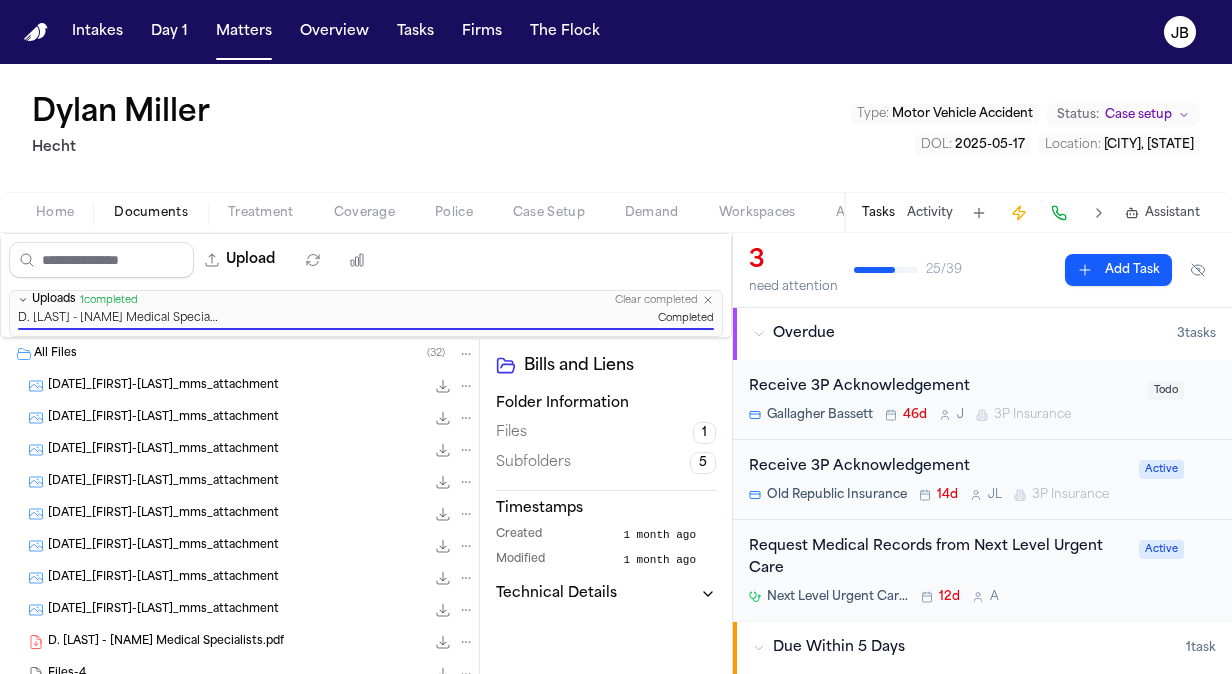 click on "1  completed" at bounding box center (109, 300) 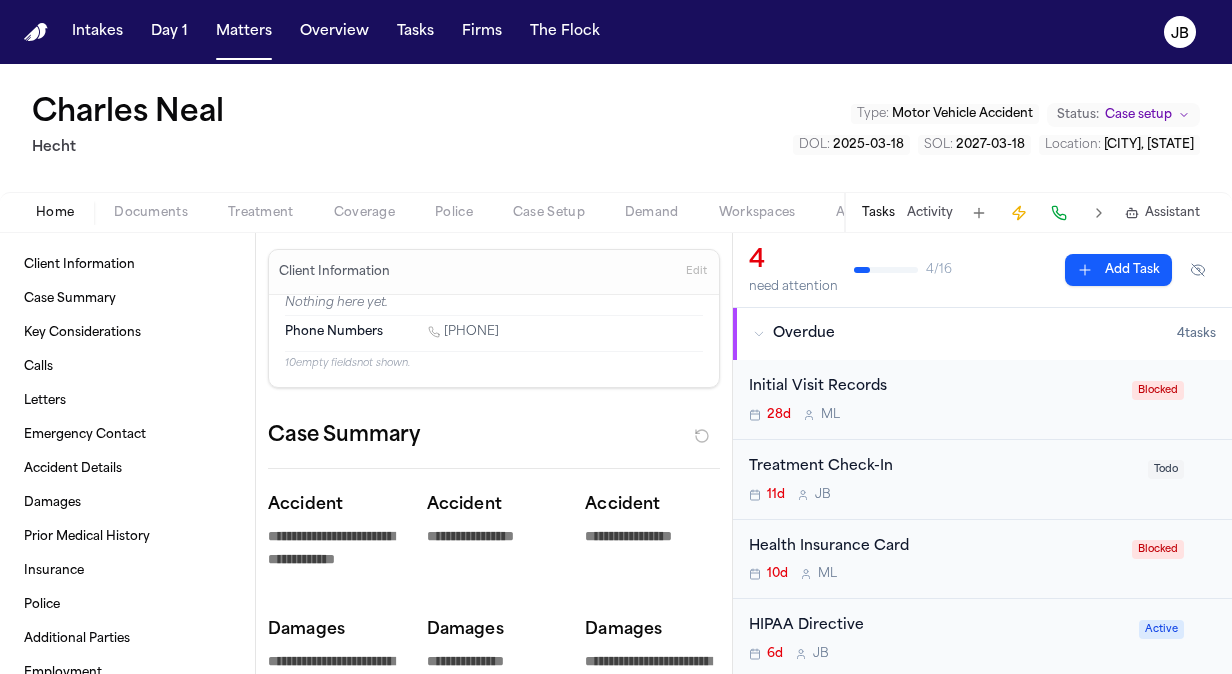 scroll, scrollTop: 0, scrollLeft: 0, axis: both 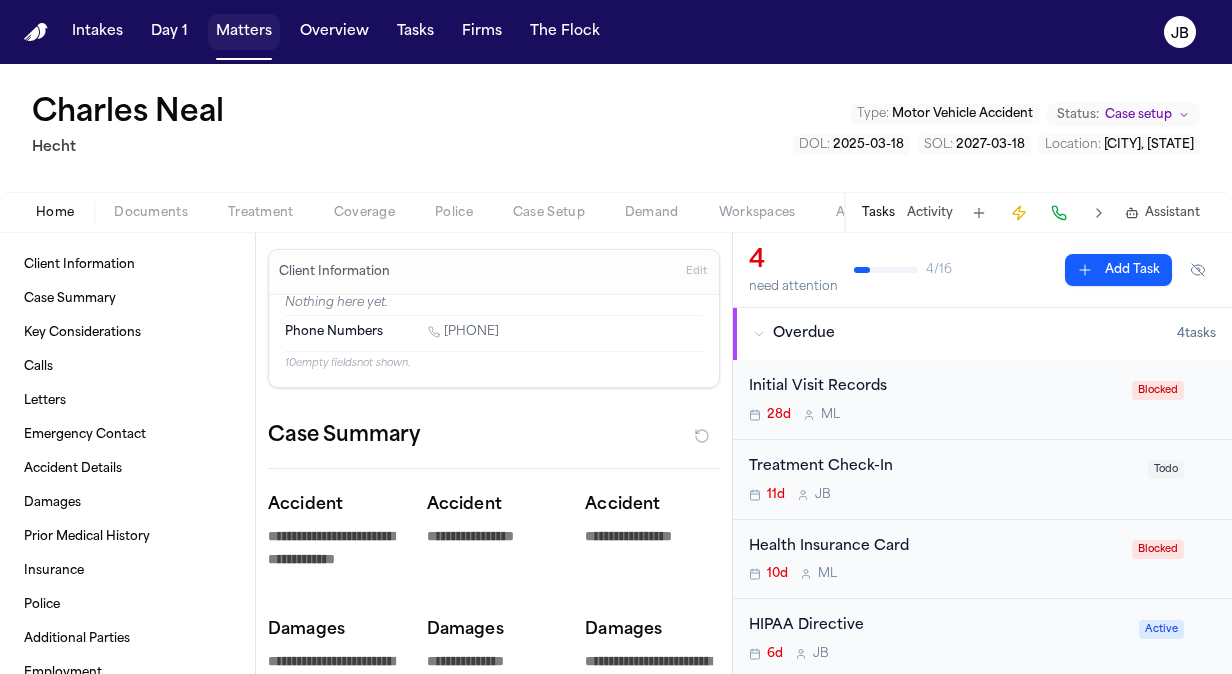 click on "Matters" at bounding box center (244, 32) 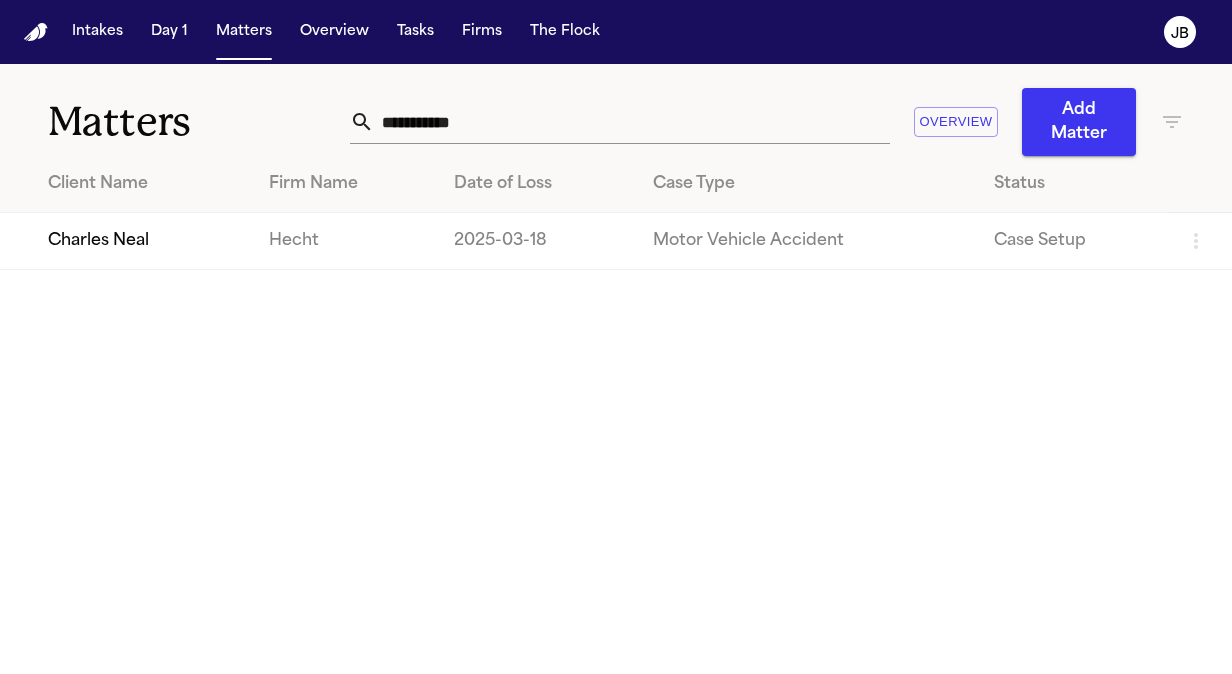type 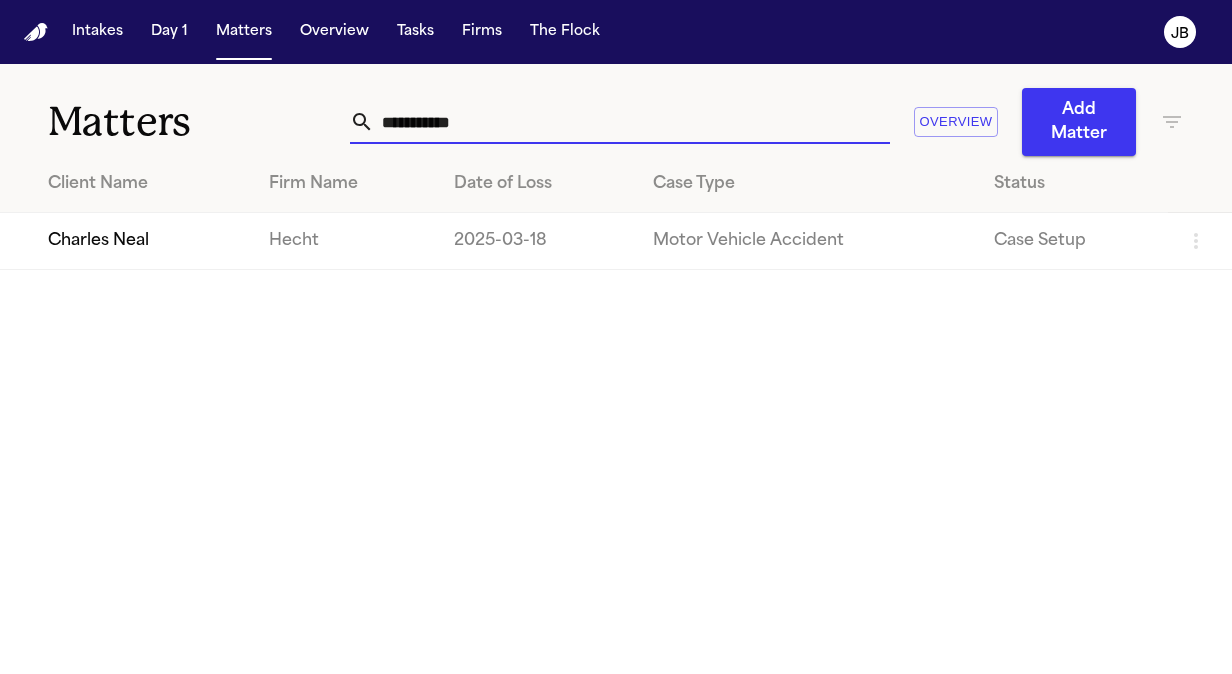 drag, startPoint x: 478, startPoint y: 116, endPoint x: 131, endPoint y: 180, distance: 352.85266 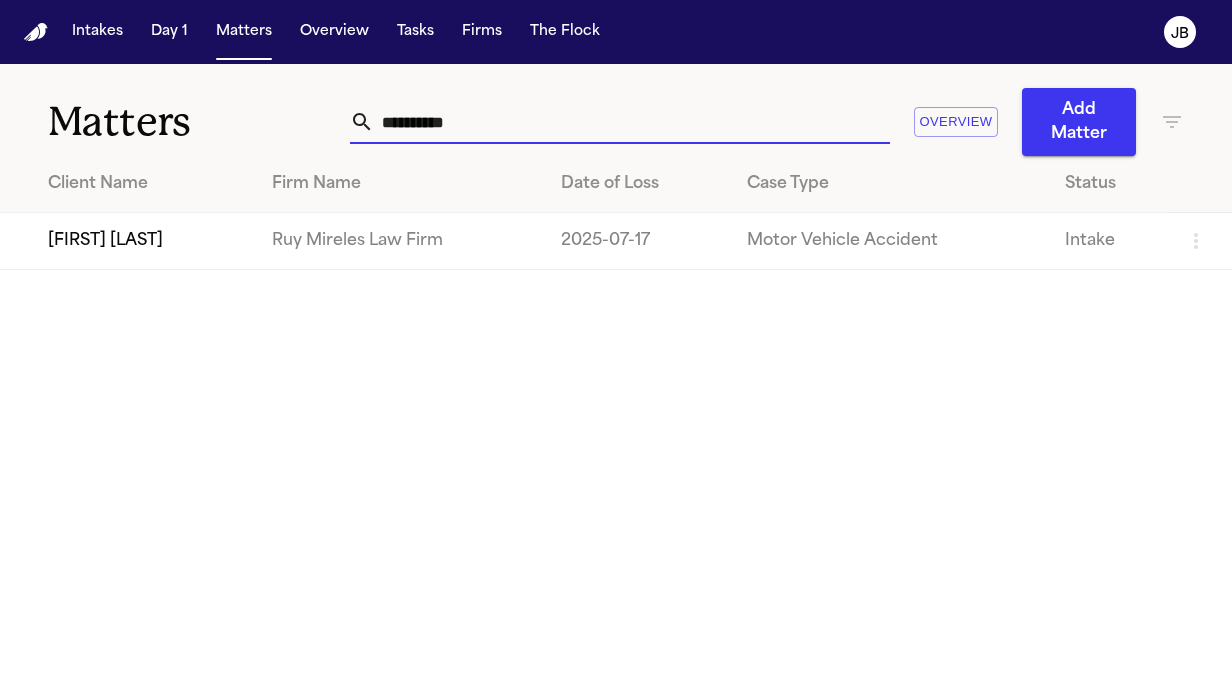 type on "**********" 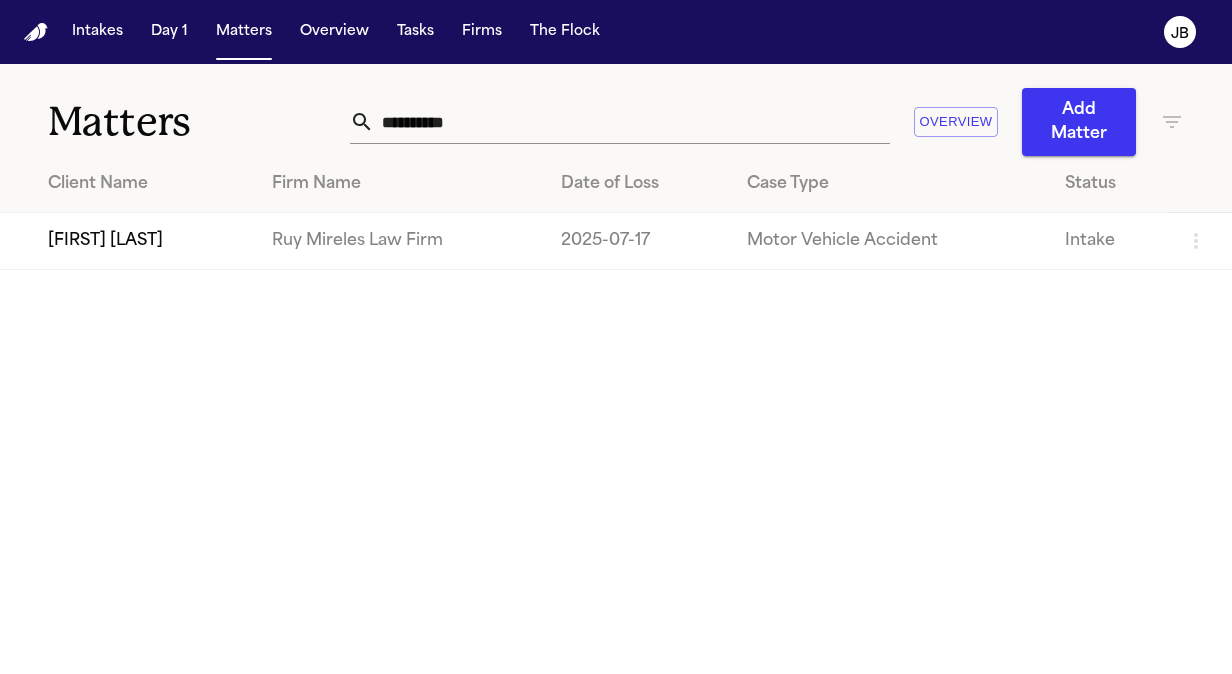 click on "Orvia Bowerman" at bounding box center (128, 241) 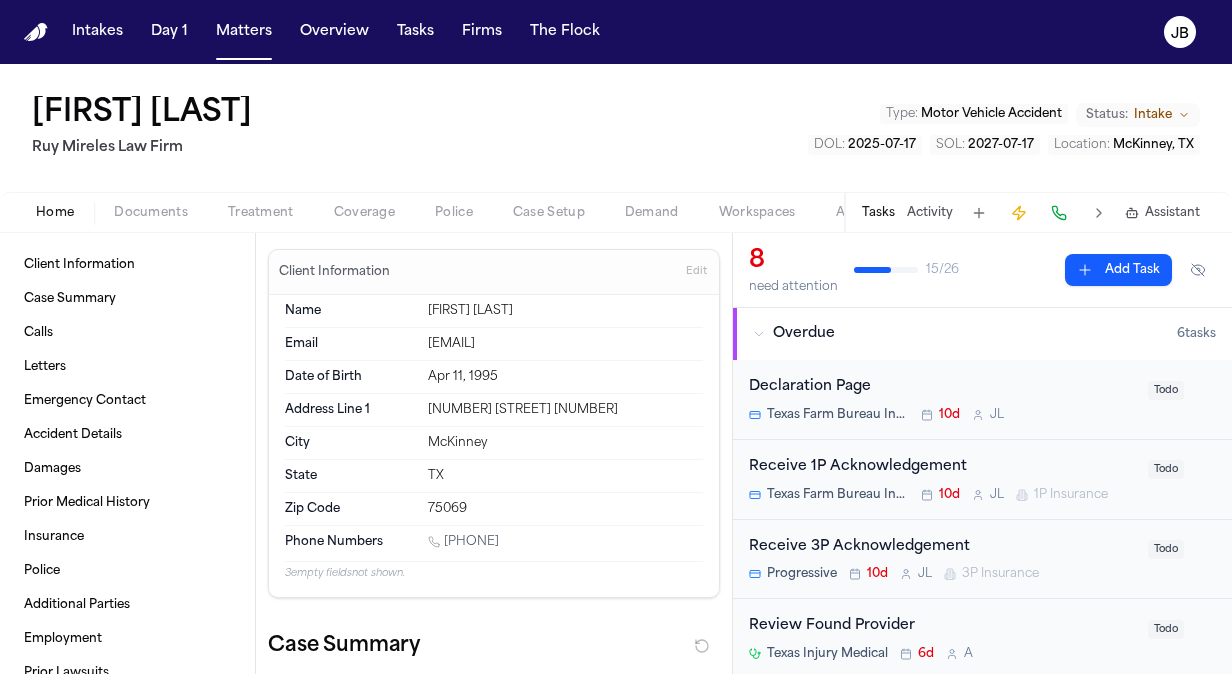 click on "Documents" at bounding box center (151, 213) 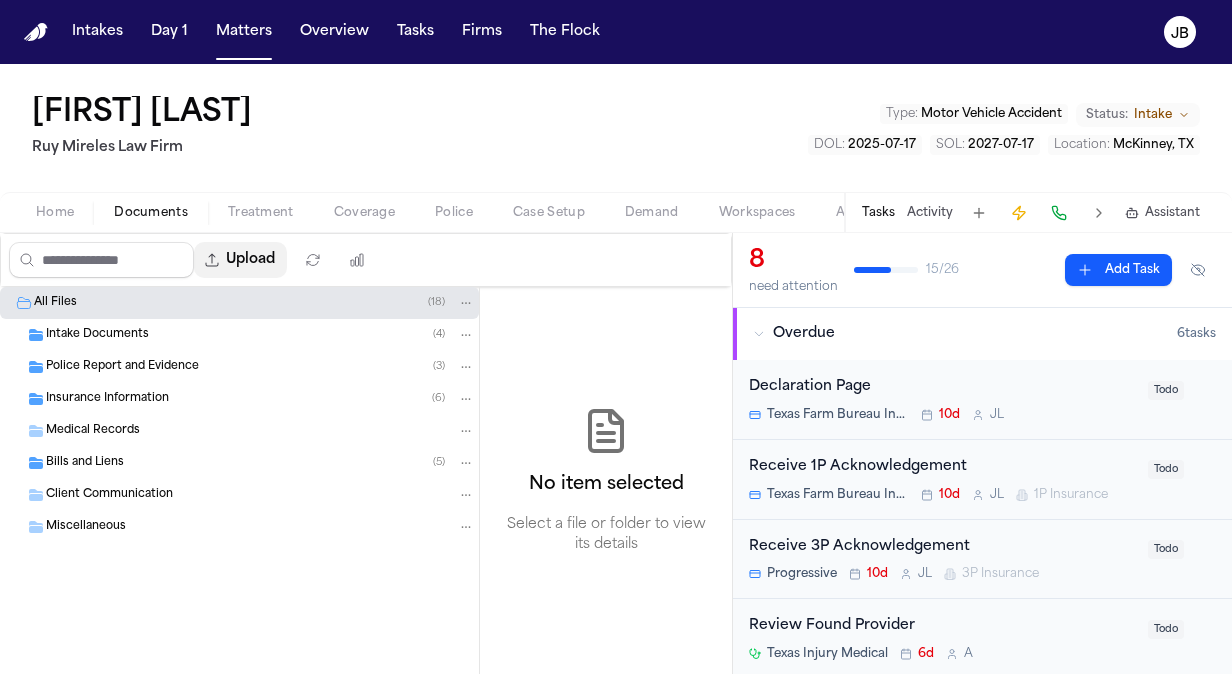 click on "Upload" at bounding box center [240, 260] 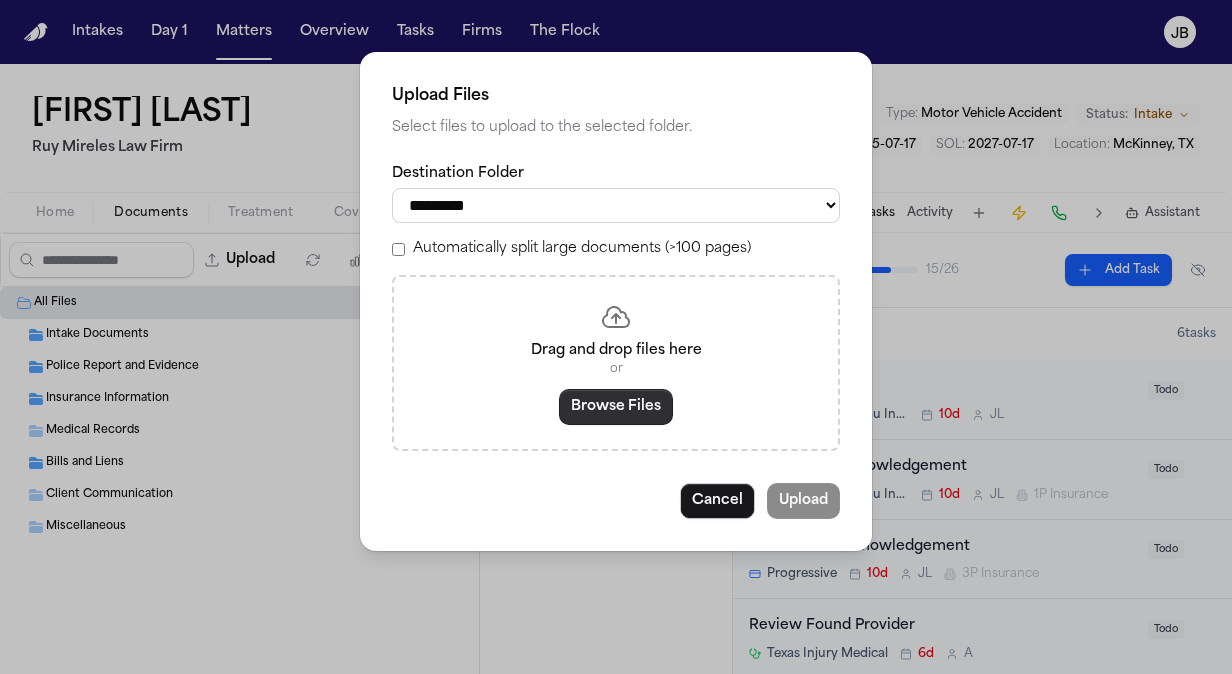 click on "Browse Files" at bounding box center [616, 407] 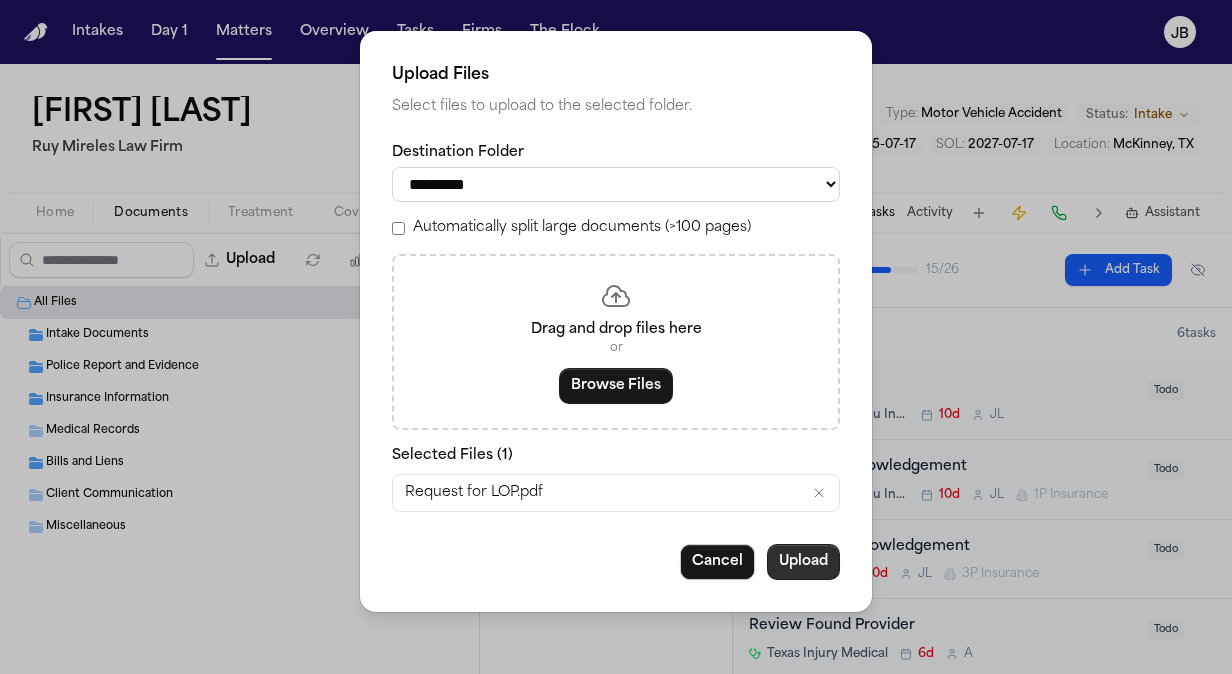 click on "Upload" at bounding box center [803, 562] 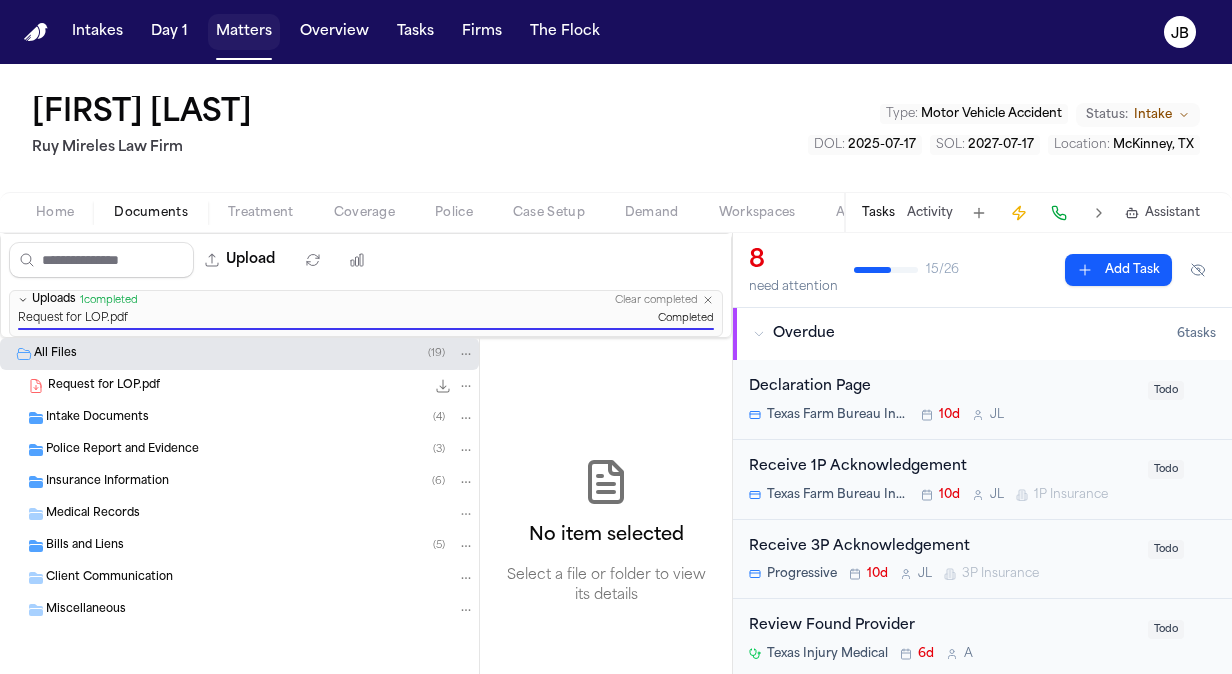 click on "Matters" at bounding box center (244, 32) 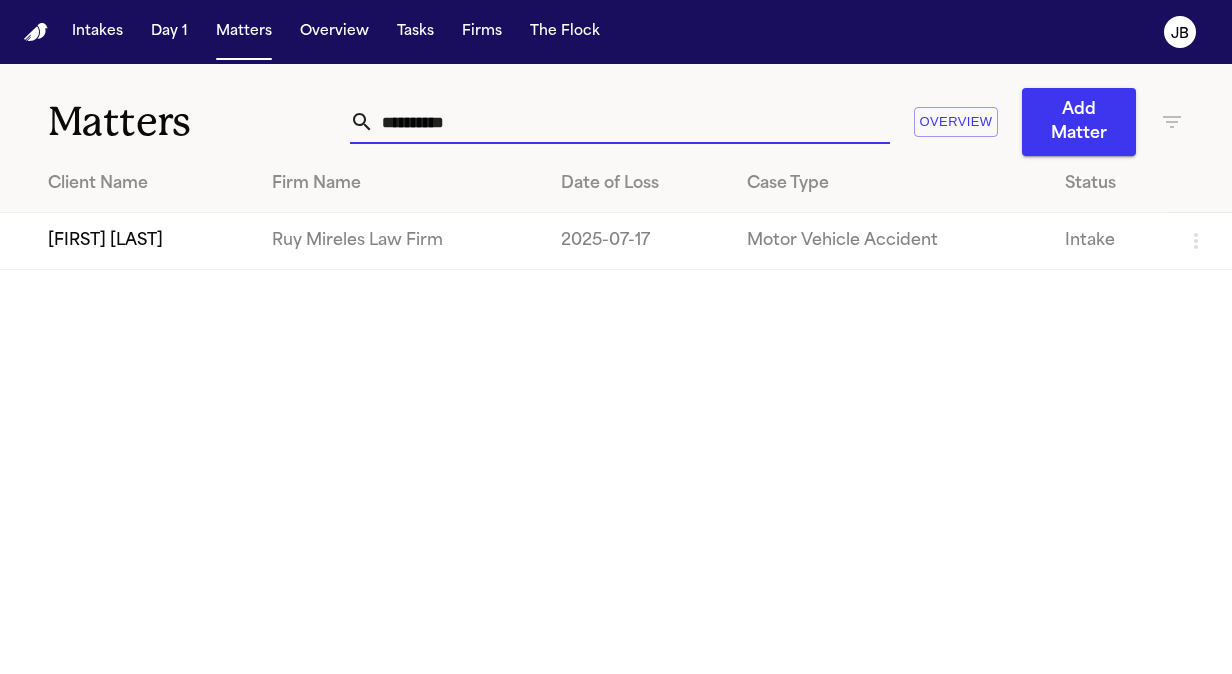 drag, startPoint x: 479, startPoint y: 122, endPoint x: 131, endPoint y: 133, distance: 348.1738 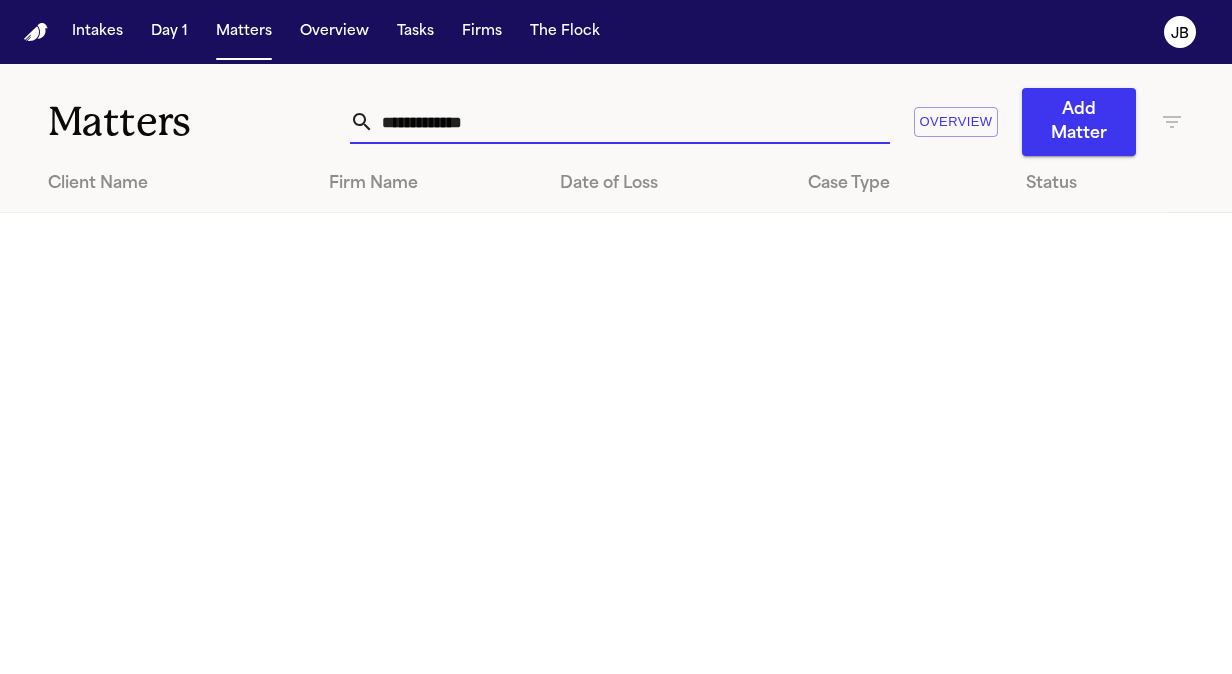 type on "**********" 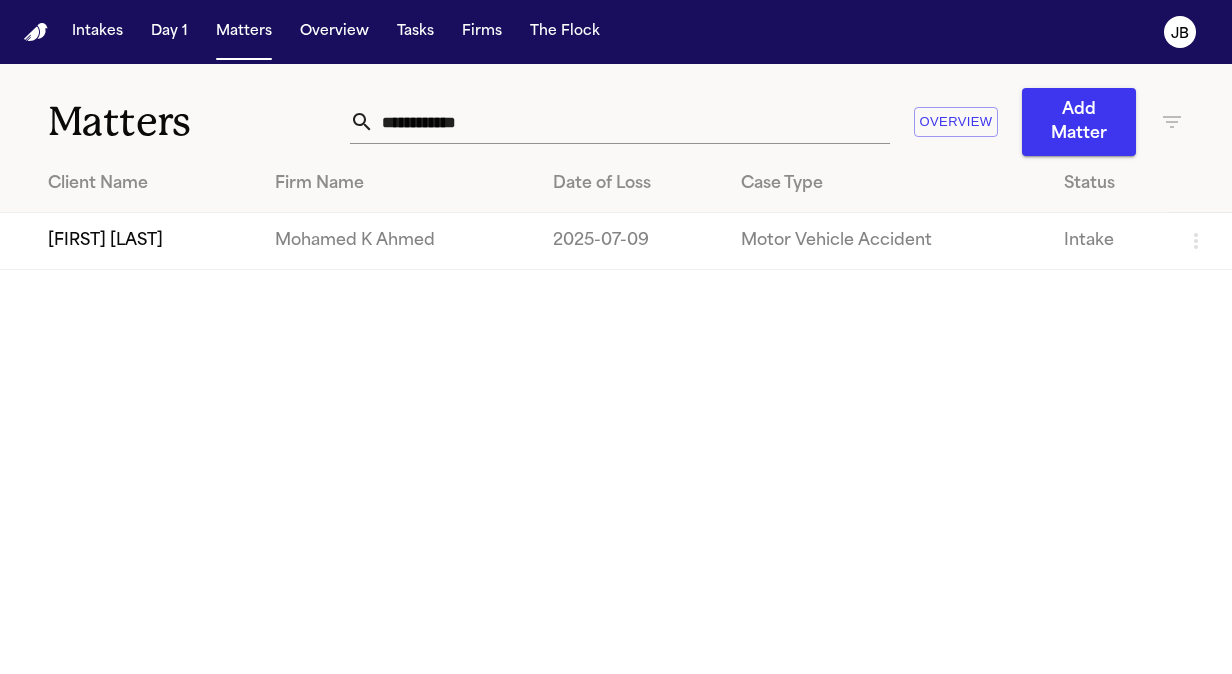 click on "Darrion Pierce" at bounding box center (129, 241) 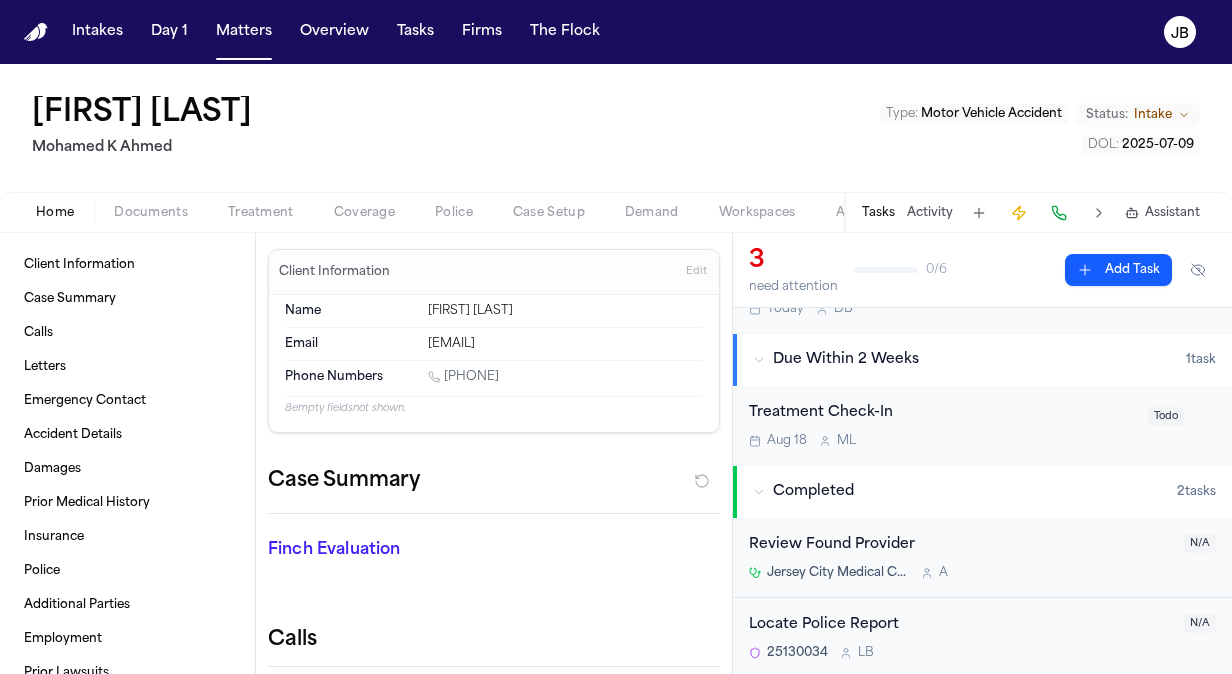 scroll, scrollTop: 0, scrollLeft: 0, axis: both 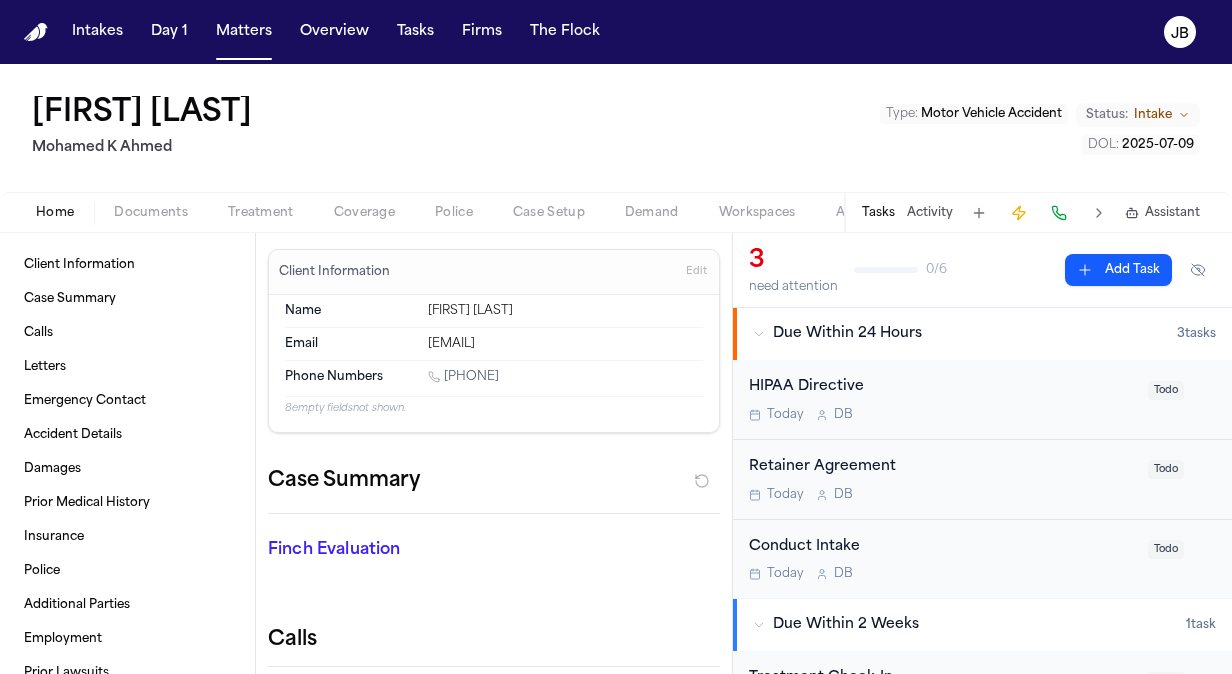 click on "Documents" at bounding box center (151, 213) 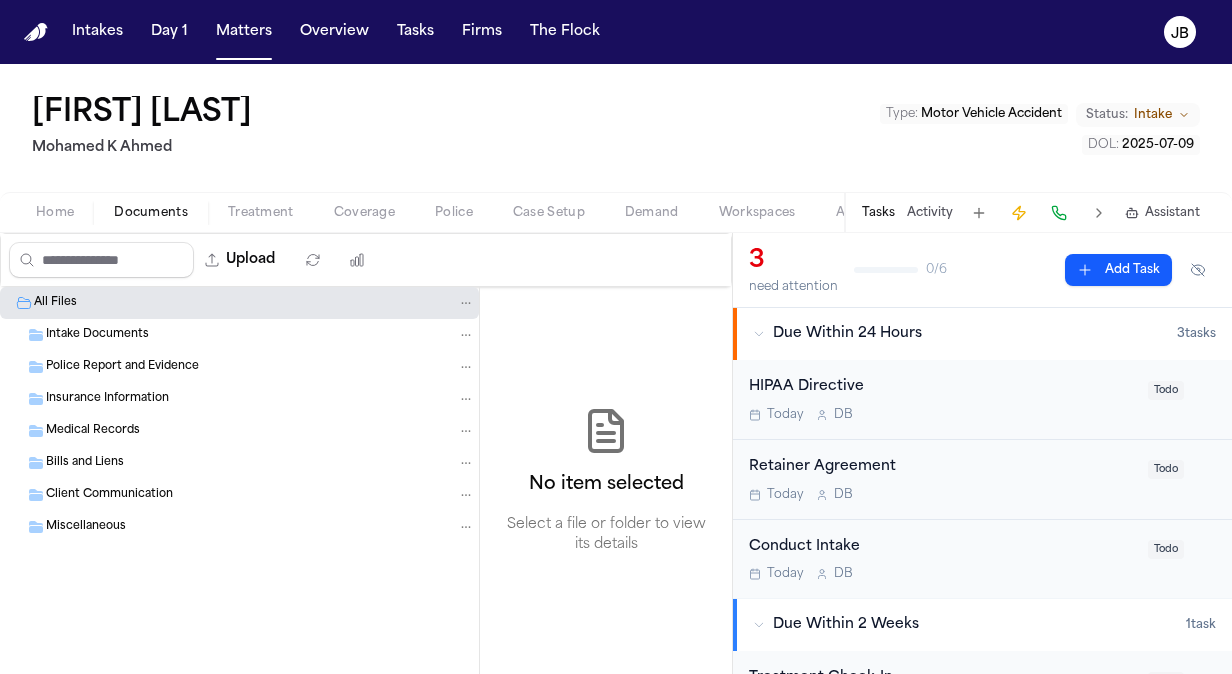 click on "Intake Documents" at bounding box center [97, 335] 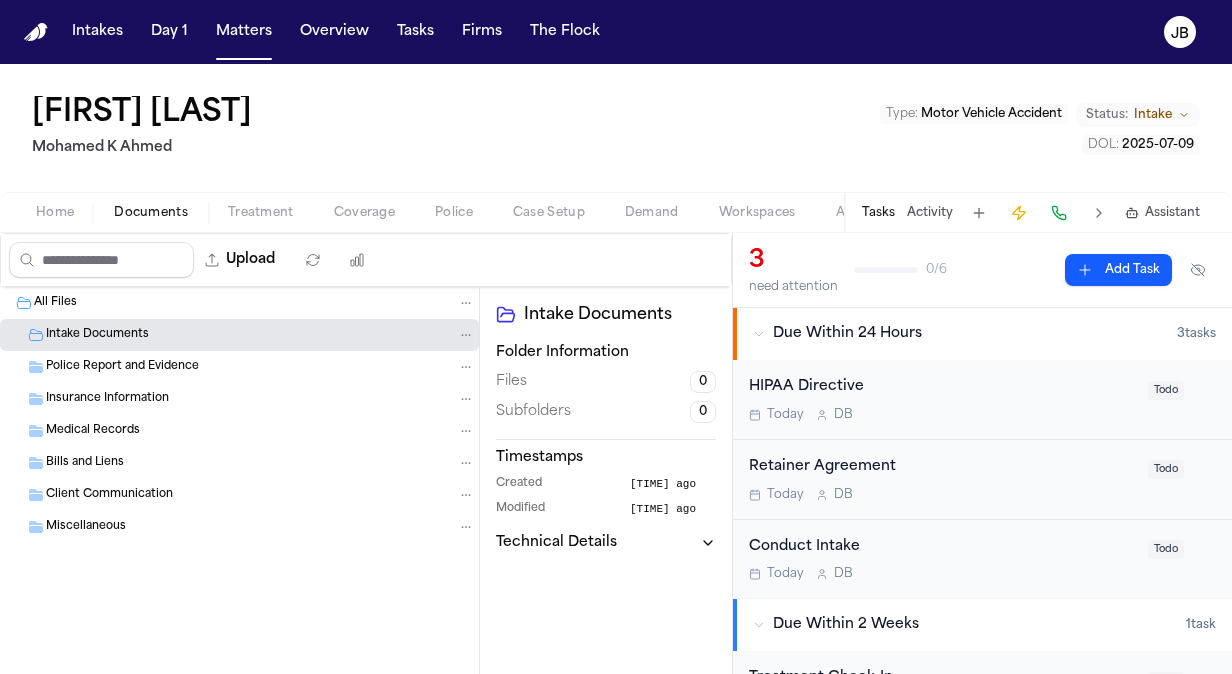 click on "Treatment" at bounding box center [261, 213] 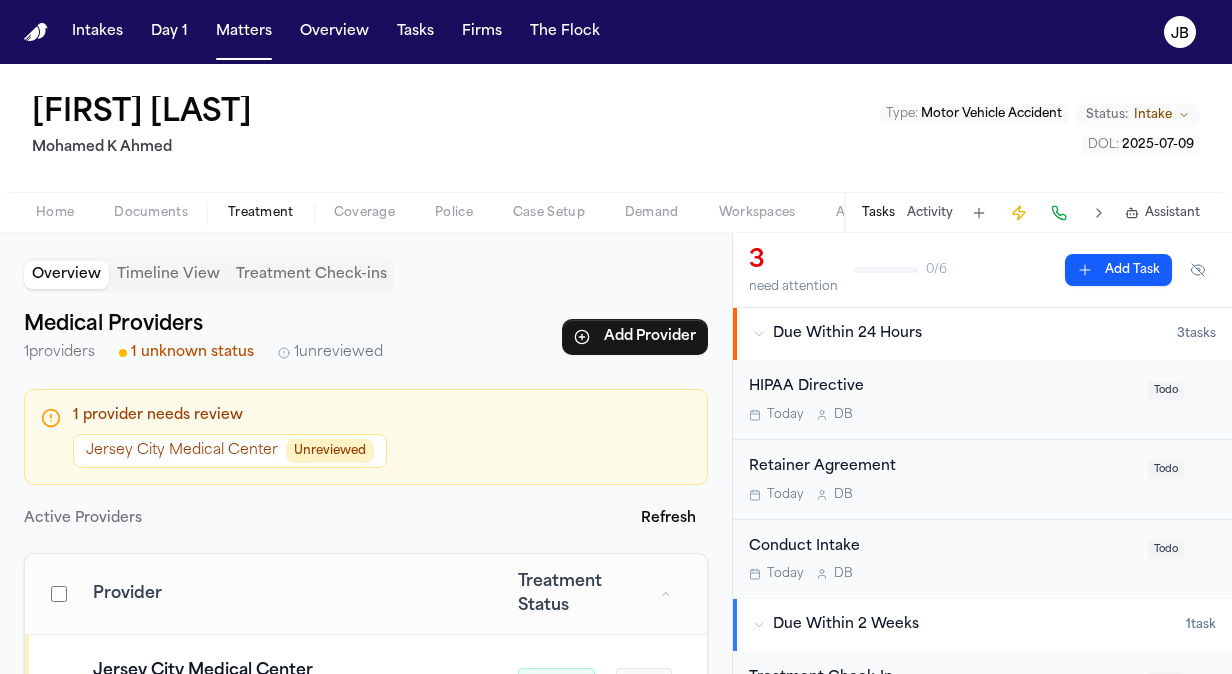 scroll, scrollTop: 94, scrollLeft: 0, axis: vertical 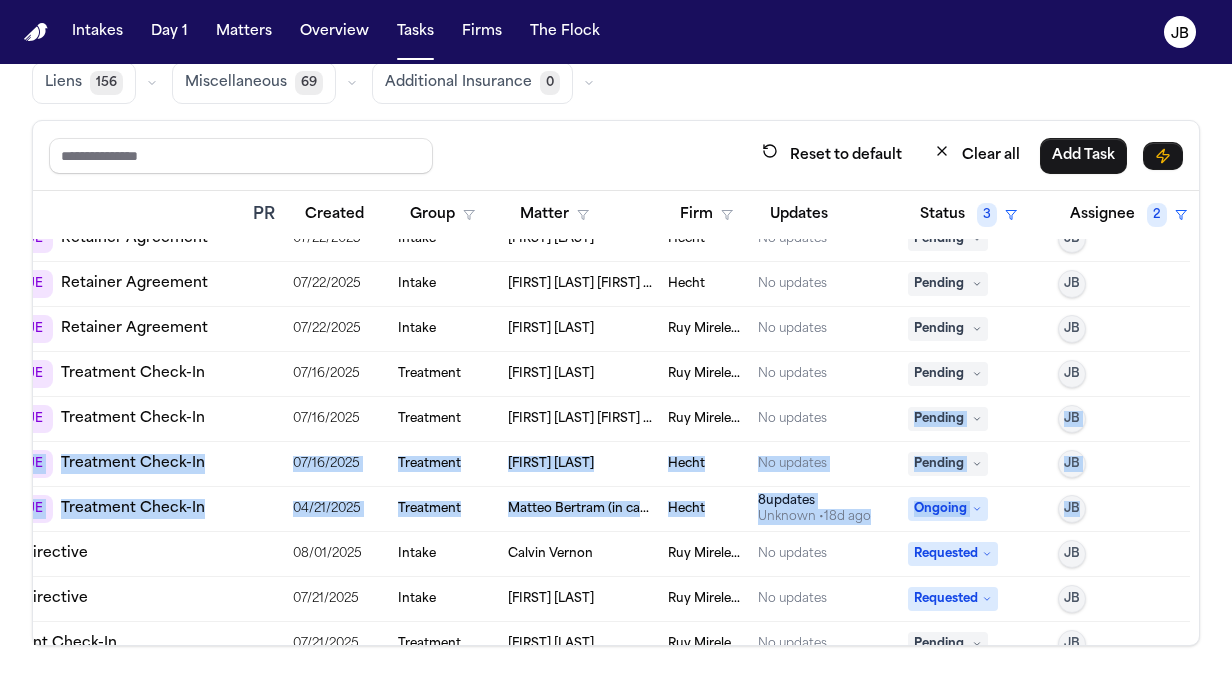 drag, startPoint x: 1166, startPoint y: 400, endPoint x: 1127, endPoint y: 524, distance: 129.98846 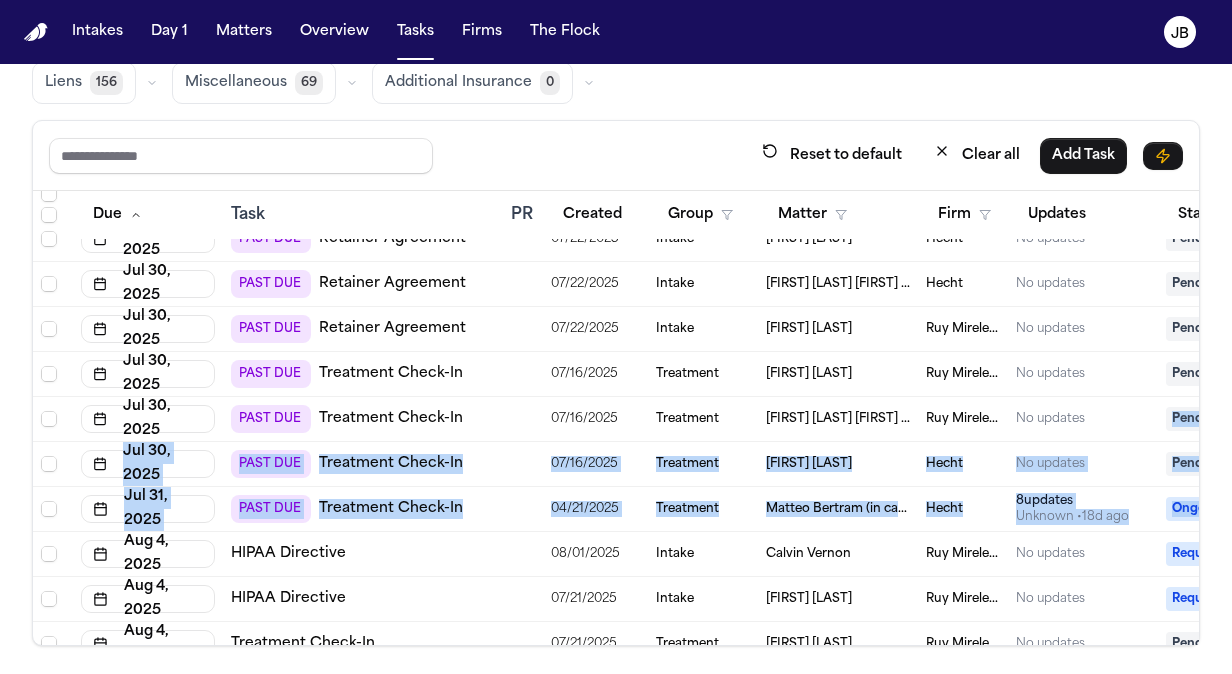 click on "Global Filters Review Coverage 9 Review Provider 99 Intake 385 Police Report & Investigation 124 1P Insurance 164 3P Insurance 196 Initial Medical Records 97 Medical Records 530 Treatment 428 Demand Letter 729 Liens 156 Miscellaneous 69 Additional Insurance 0 Reset to default Clear all Add Task Due Task PR Created Group Matter Firm Updates Status 3 Assignee 2 Jul 25, 2025 PAST DUE Treatment Check-In 05/19/2025 Treatment Jackye Benton Hecht 3  update s Unknown   •  21d ago Ongoing JB Jul 25, 2025 PAST DUE Treatment Check-In 06/23/2025 Treatment Jenny Guerrero Rodriguez (Link to Fanny Guerrero Rodriguez) Hecht 3  update s Lissbeth   •  21d ago Ongoing JB Jul 25, 2025 PAST DUE Treatment Check-In 07/11/2025 Treatment Maria Jaquez Martinez Hecht No updates Pending JB Jul 25, 2025 PAST DUE Treatment Check-In 05/29/2025 Treatment Steve Gomez Hecht 6  update s Unknown   •  13d ago Ongoing JB Jul 25, 2025 PAST DUE Treatment Check-In 06/19/2025 Treatment Tamer Samuel Hecht No updates Pending JB Jul 28, 2025 Hecht" at bounding box center (616, 288) 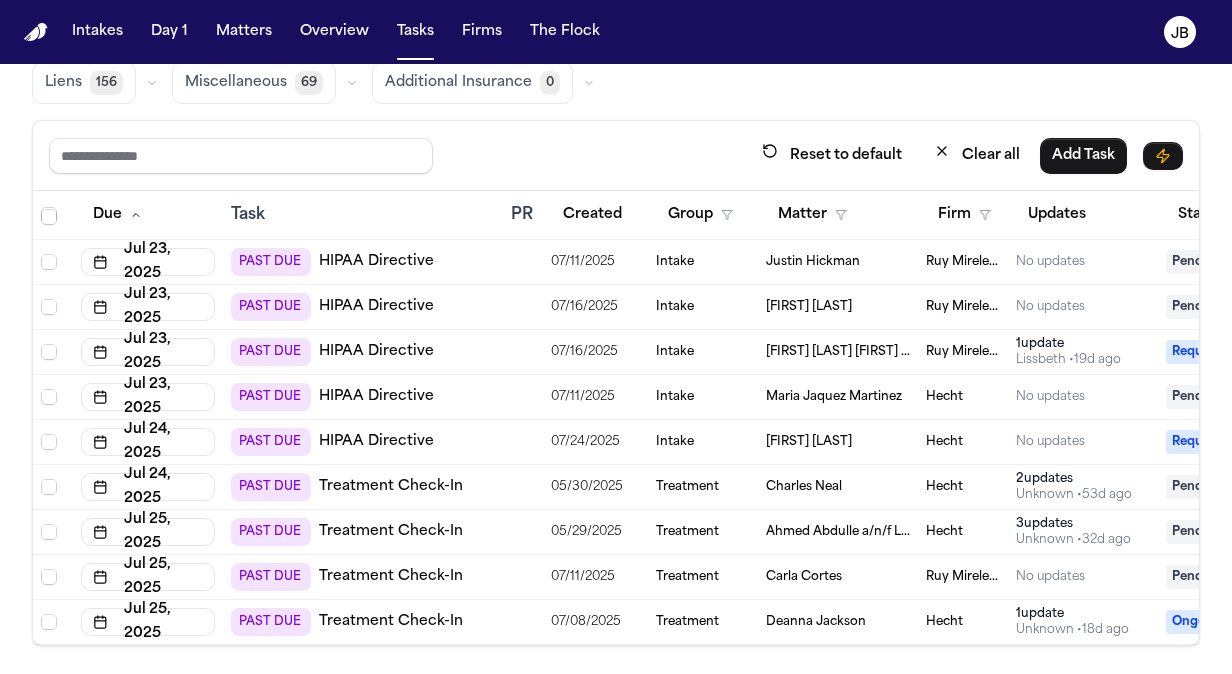 scroll, scrollTop: 0, scrollLeft: 0, axis: both 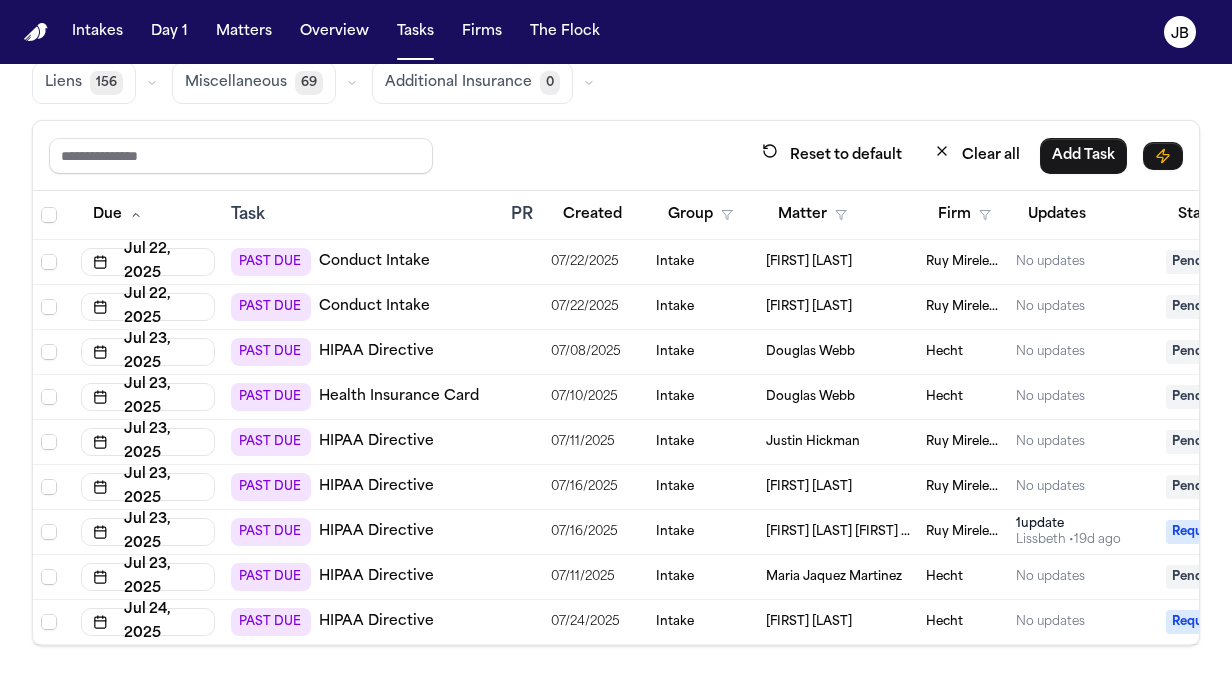 click at bounding box center [519, 352] 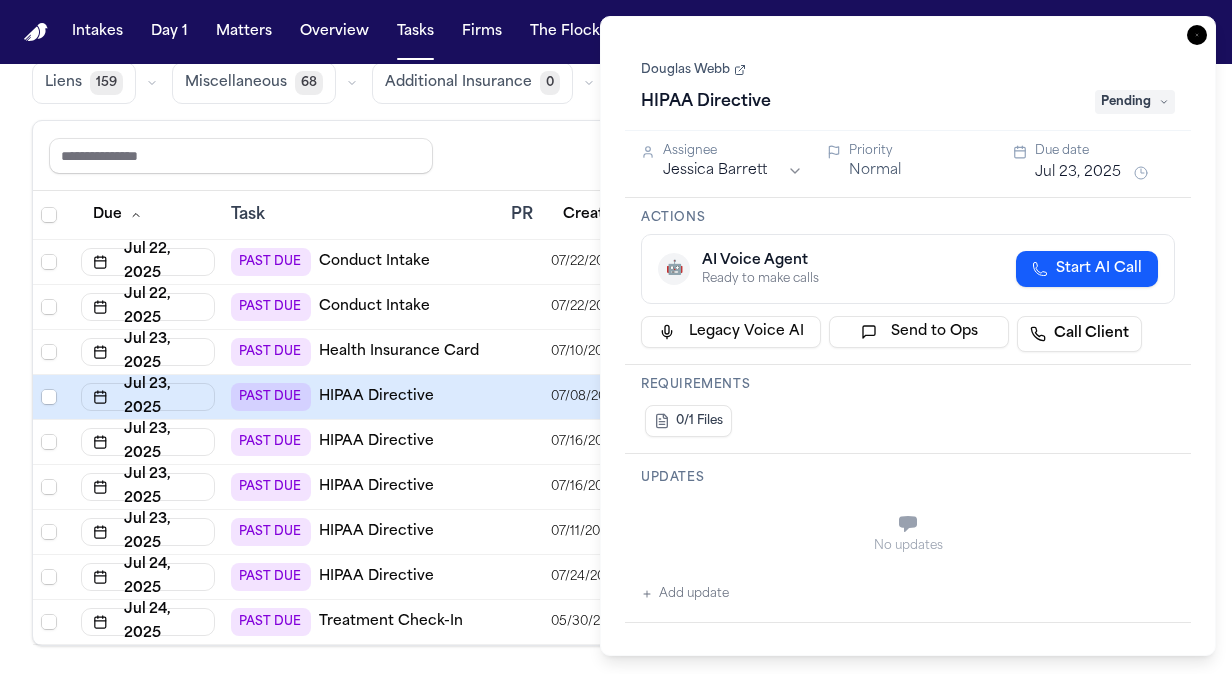 type 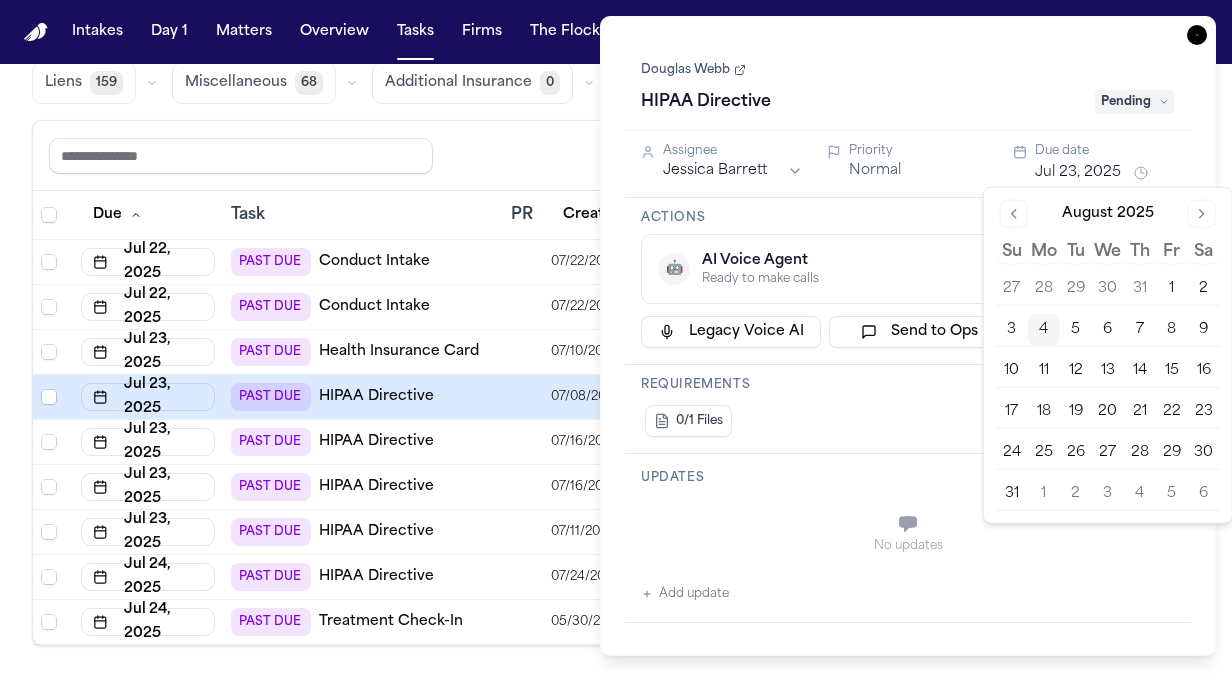 click on "7" at bounding box center (1140, 330) 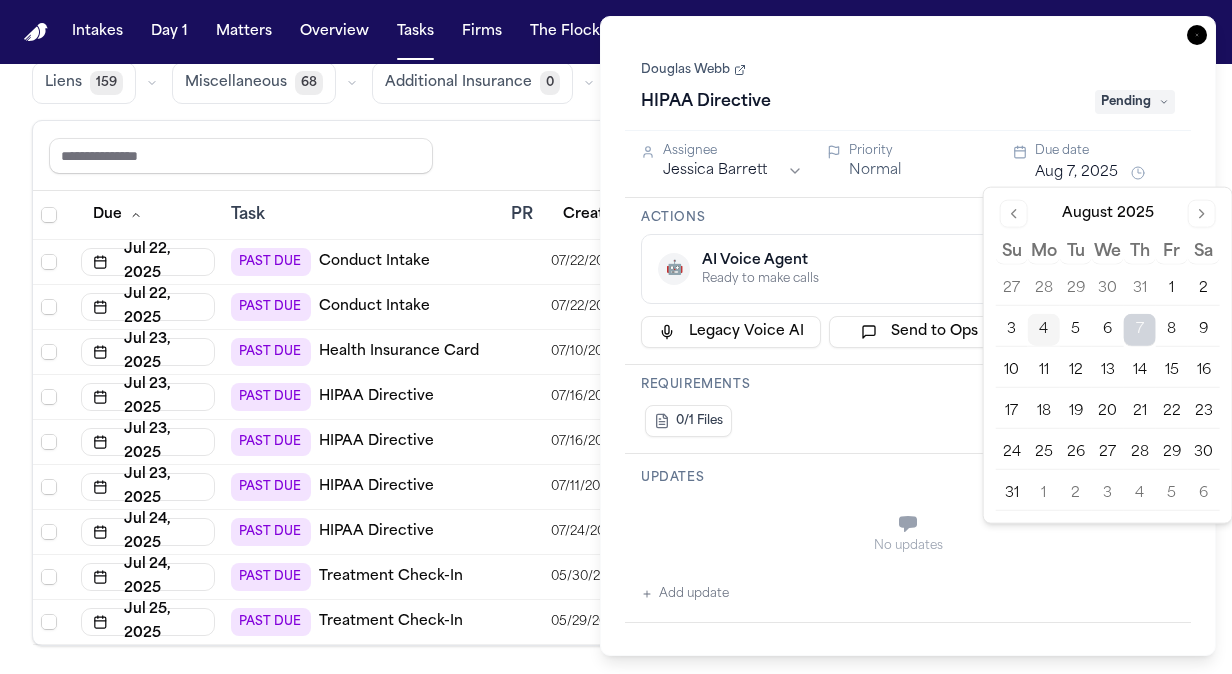 click on "Pending" at bounding box center [1135, 102] 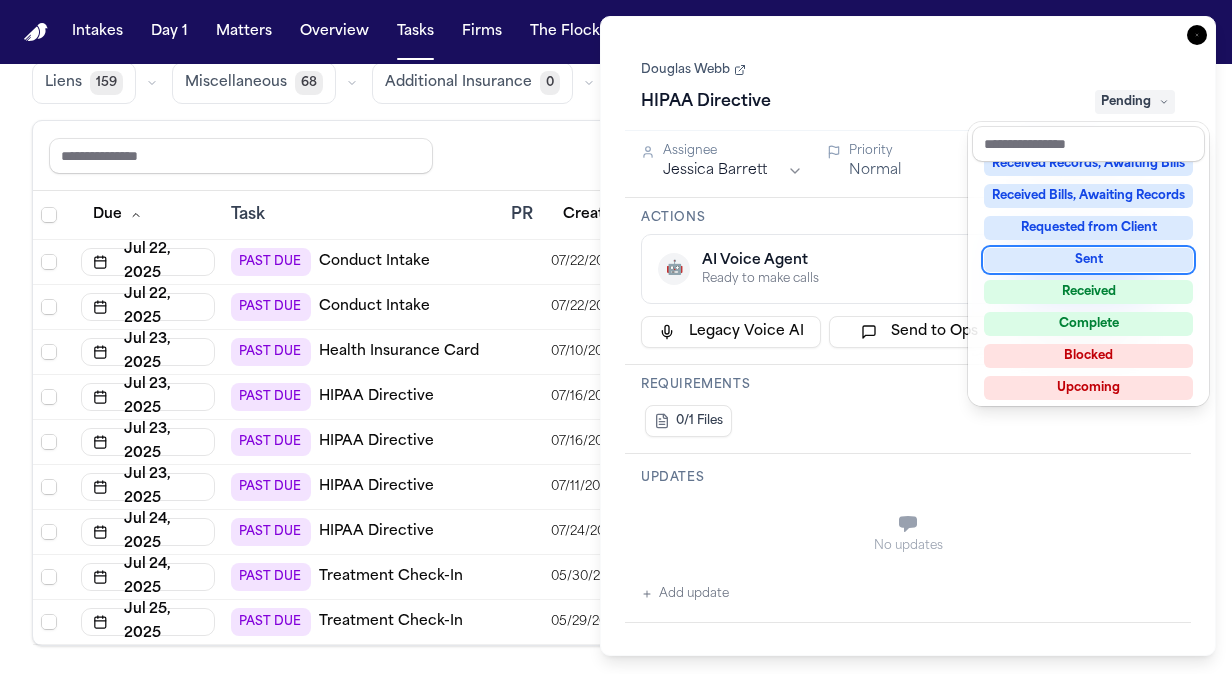 click on "Sent" at bounding box center [1088, 260] 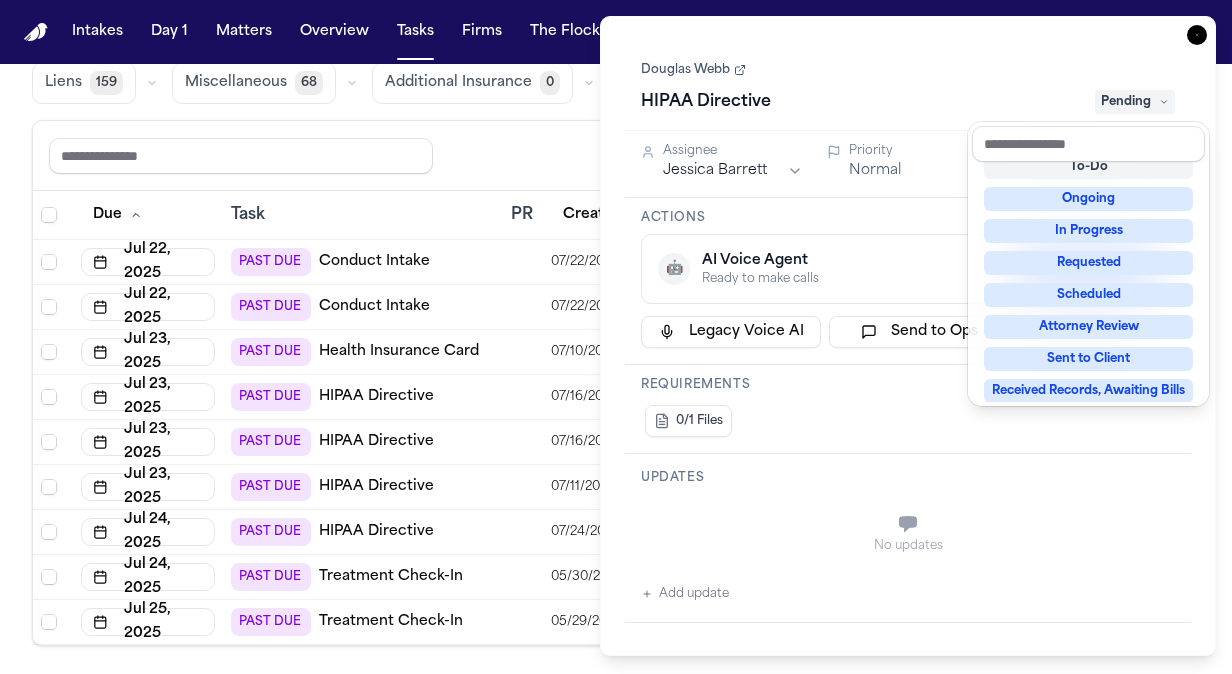 scroll, scrollTop: 8, scrollLeft: 0, axis: vertical 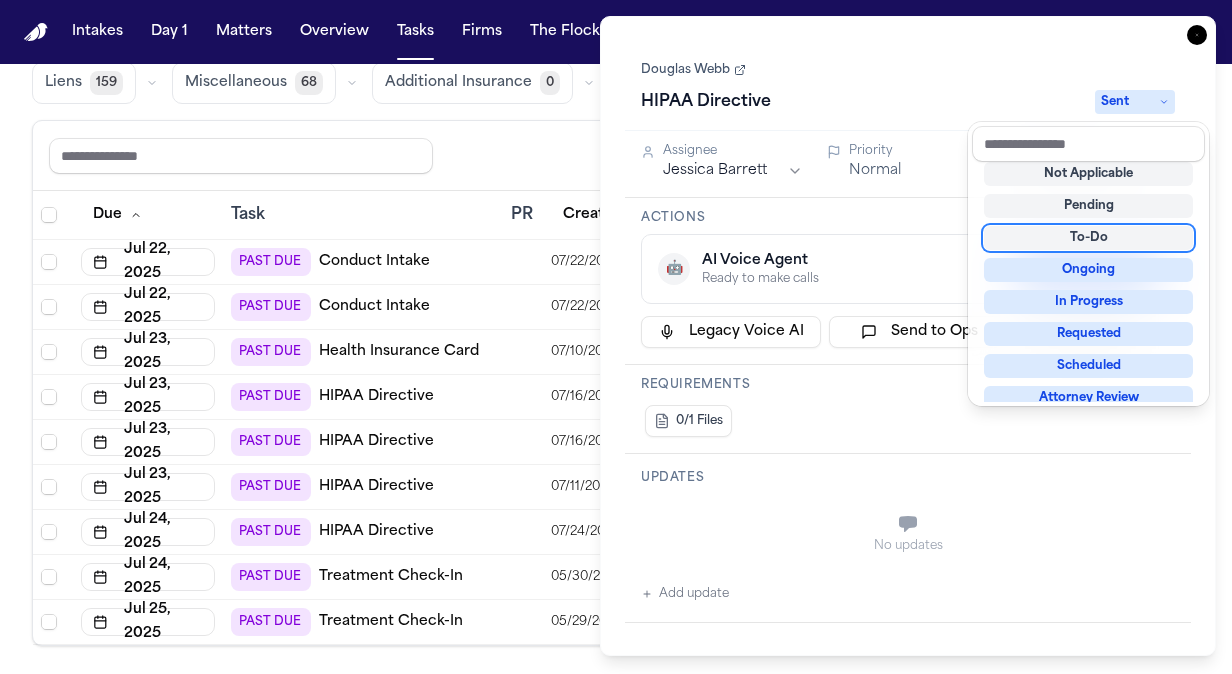 click on "Douglas Webb HIPAA Directive Sent" at bounding box center (908, 87) 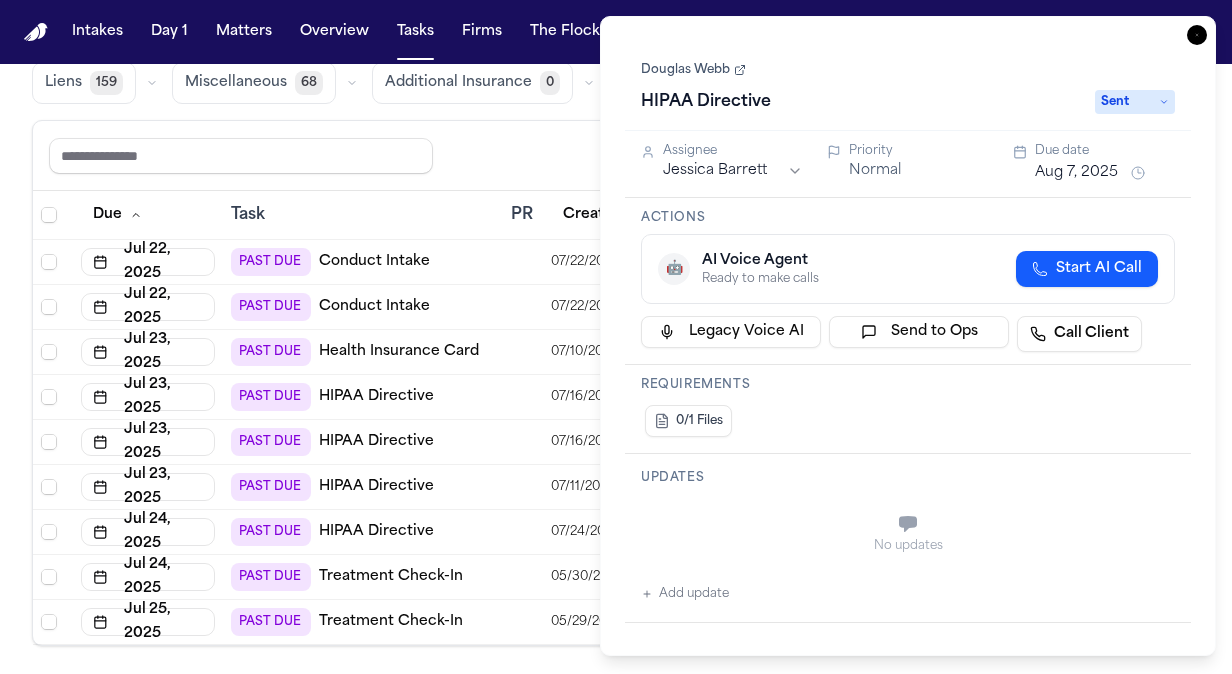 click on "Douglas Webb" at bounding box center (693, 70) 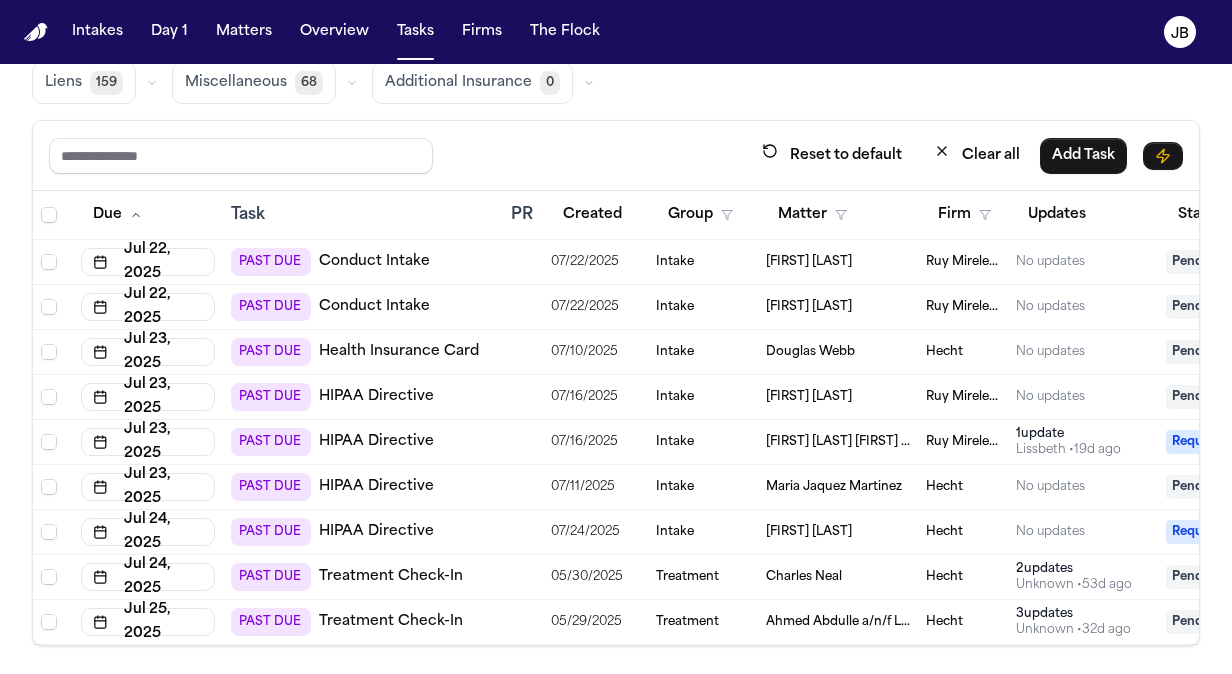 click on "PAST DUE Health Insurance Card" at bounding box center (363, 352) 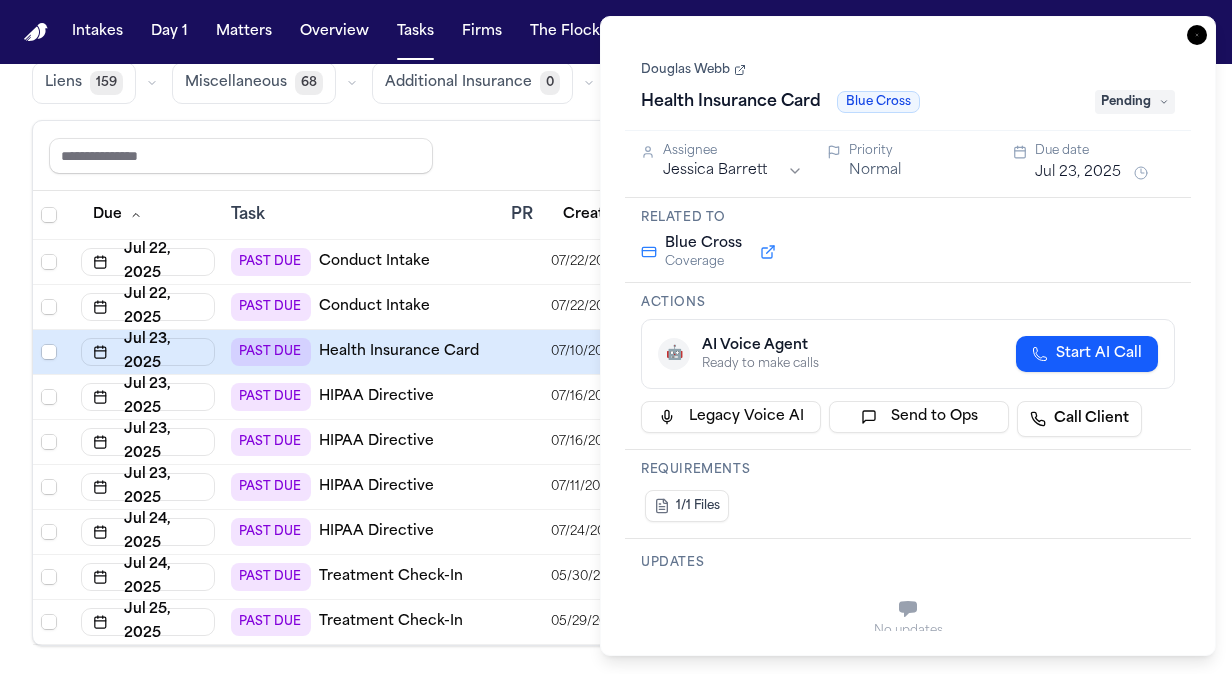 click on "Jul 23, 2025" at bounding box center [1078, 173] 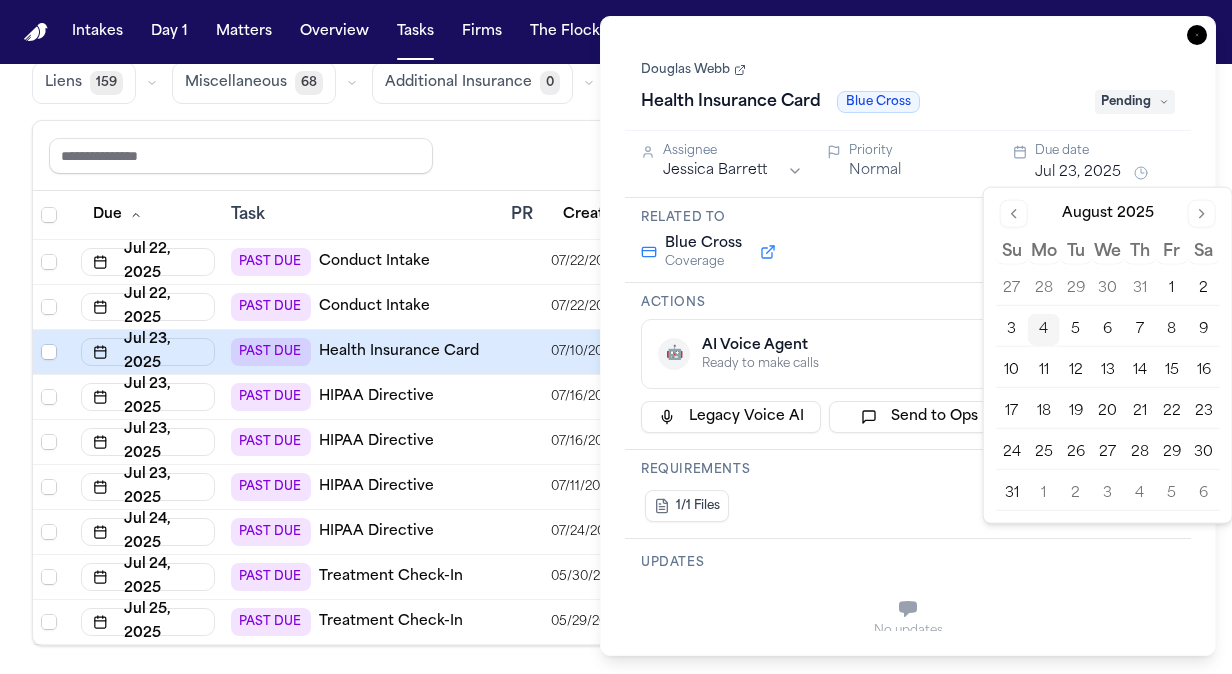 click on "7" at bounding box center (1140, 330) 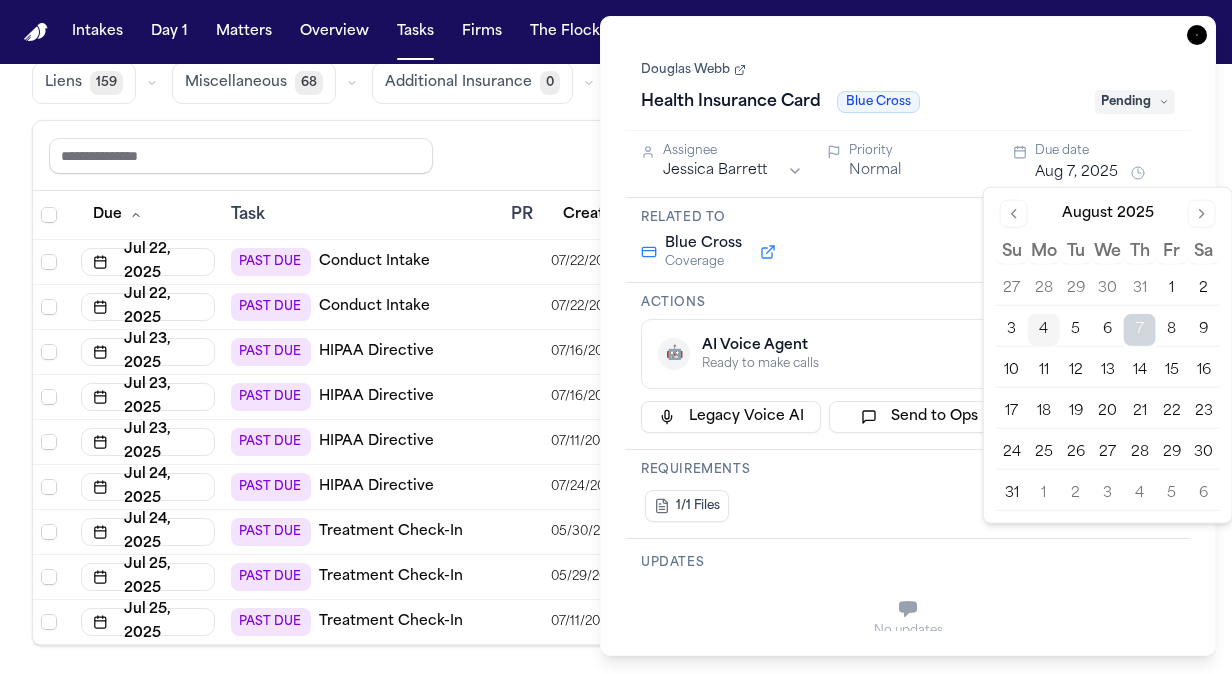 click on "Reset to default Clear all Add Task" at bounding box center (616, 155) 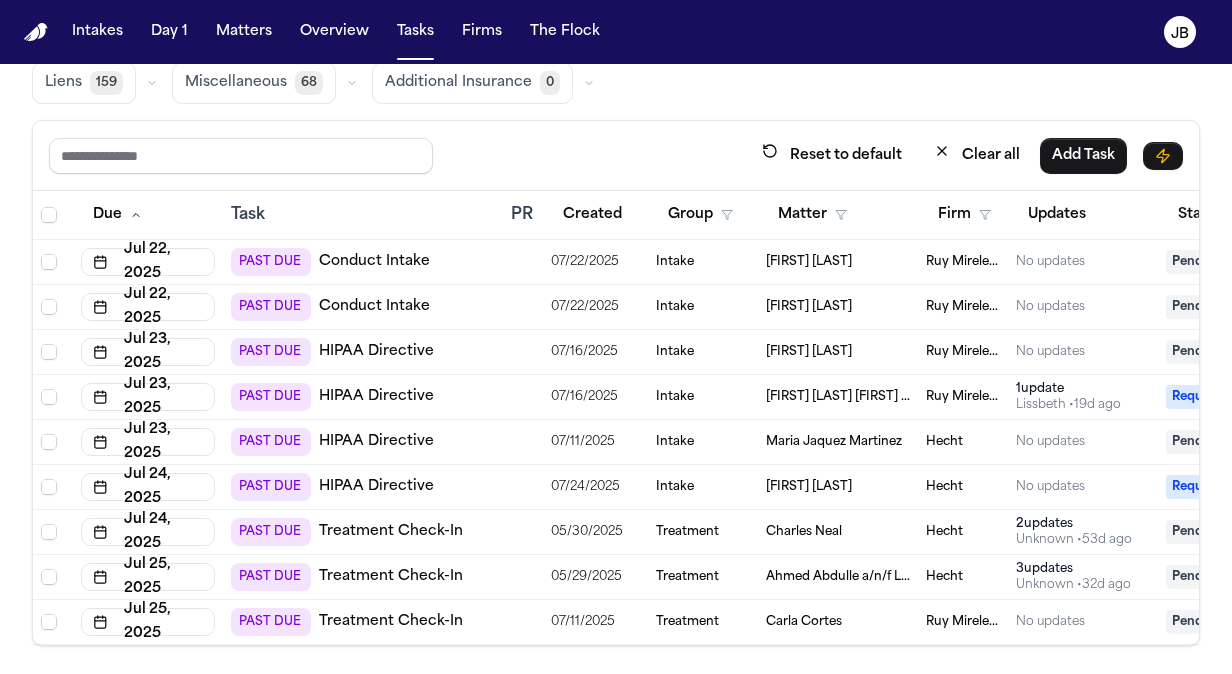 click on "Linda Parson" at bounding box center (809, 352) 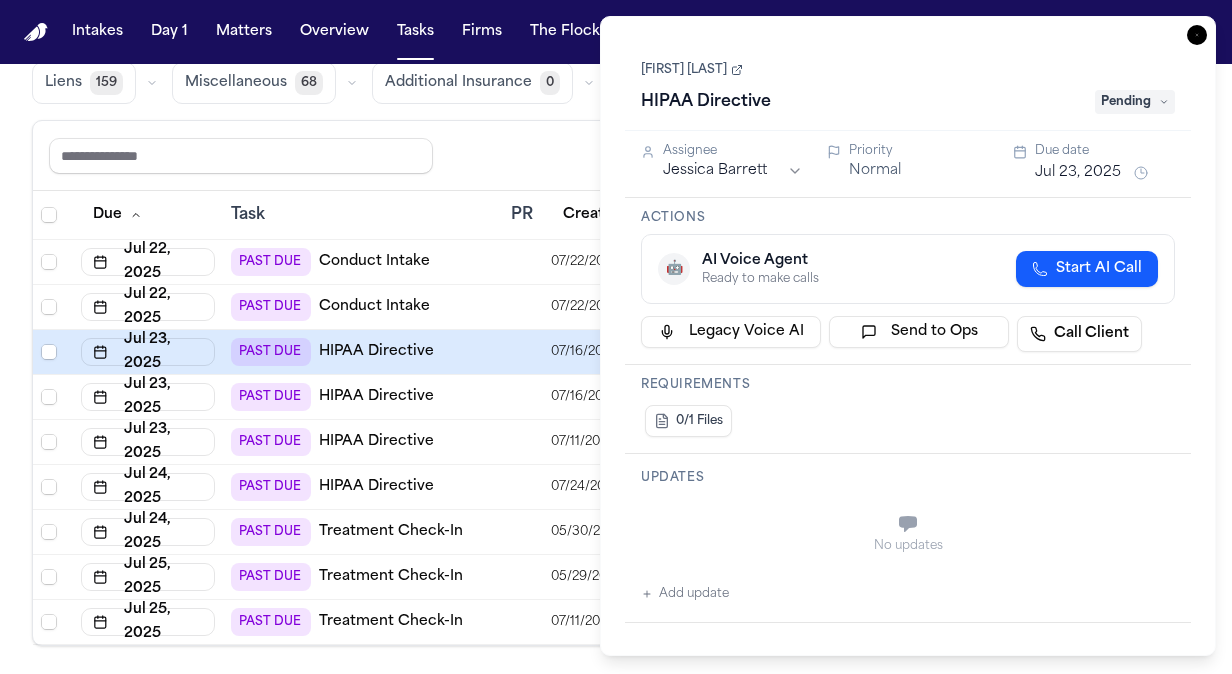 type on "**********" 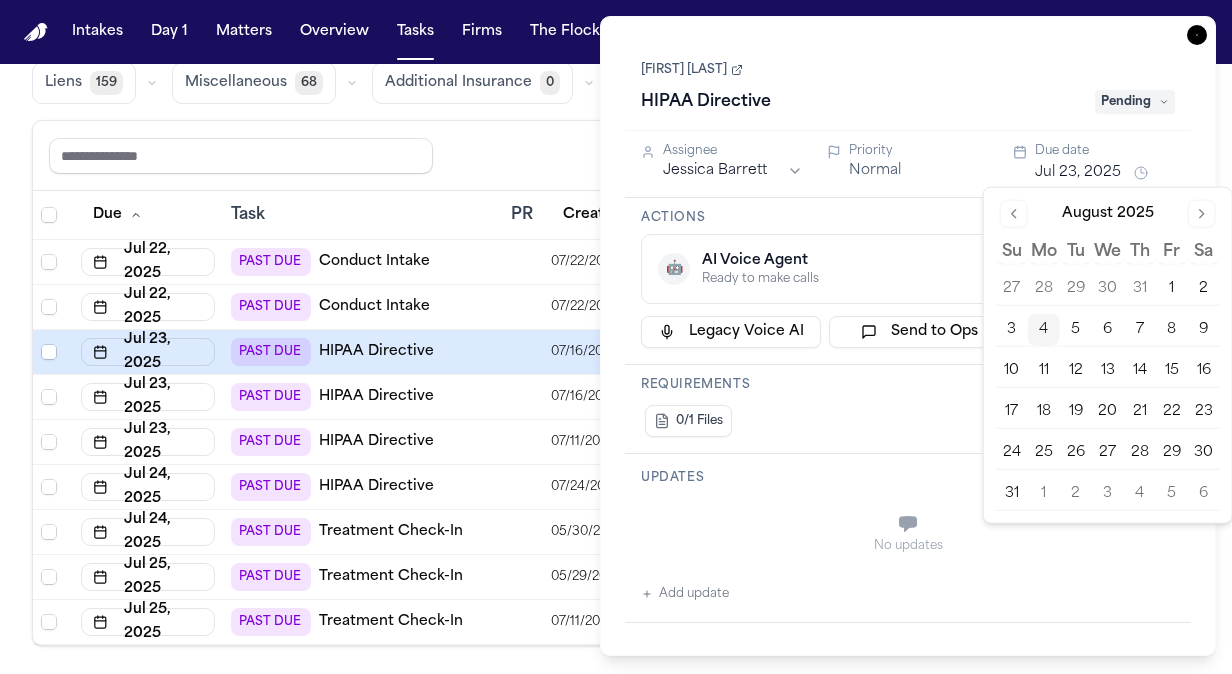 type on "**********" 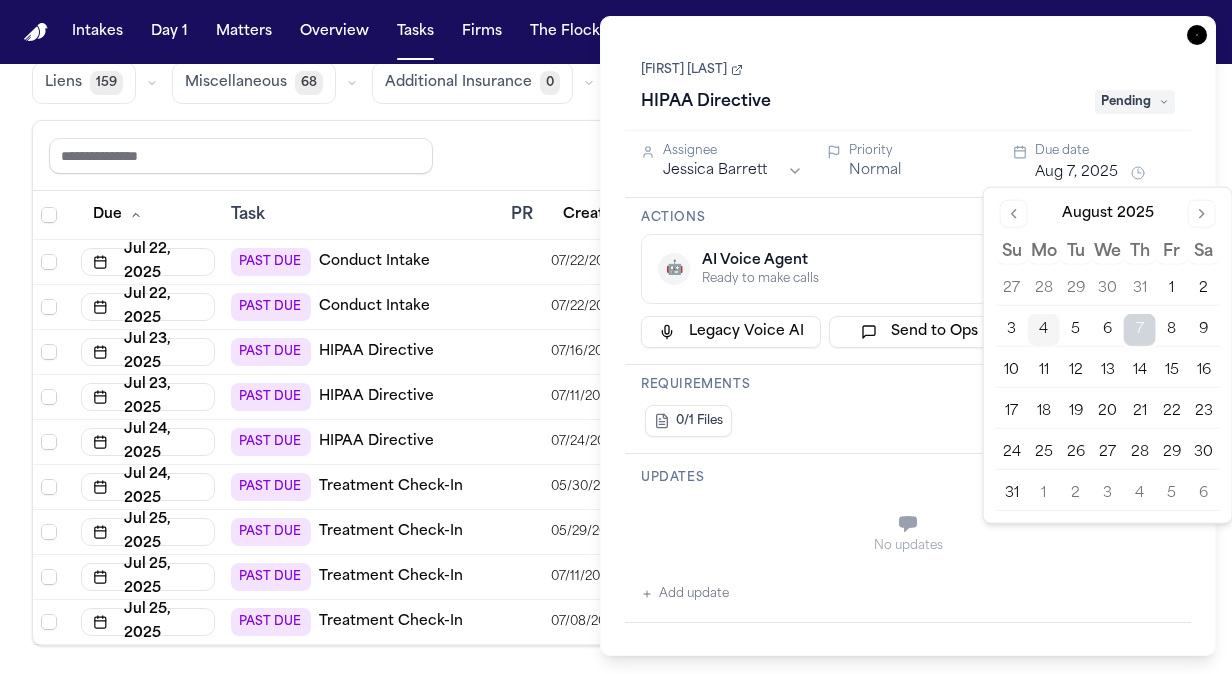 click on "Pending" at bounding box center (1135, 102) 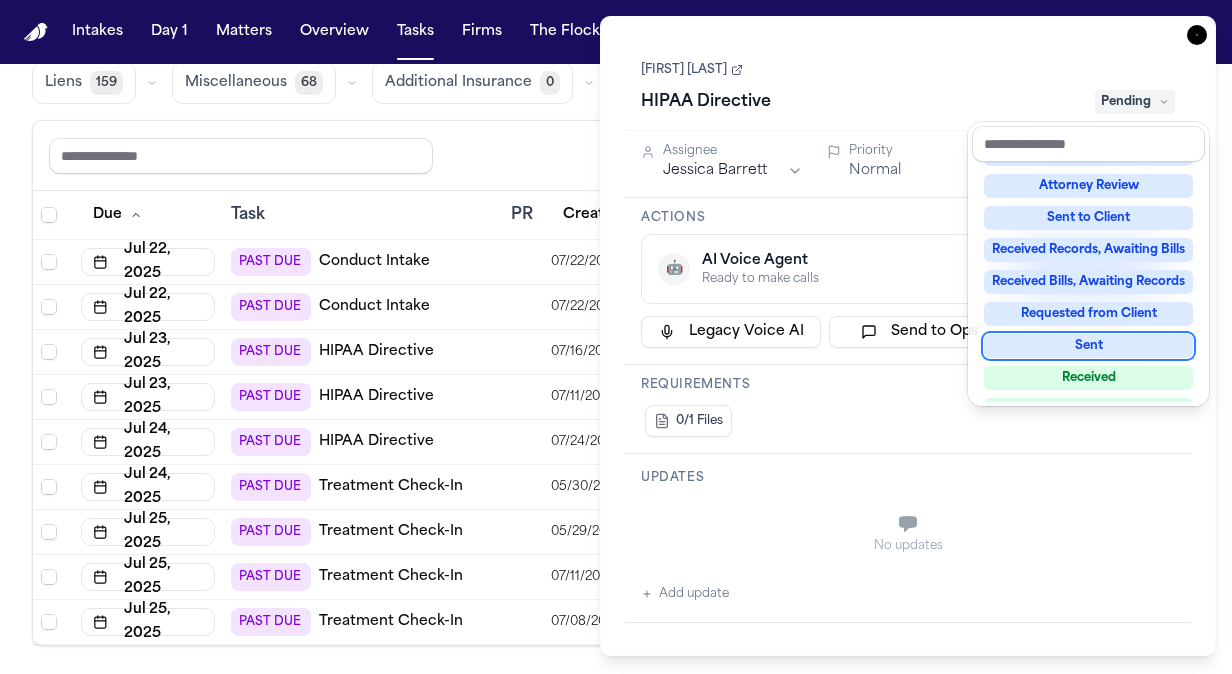 click on "Sent" at bounding box center (1088, 346) 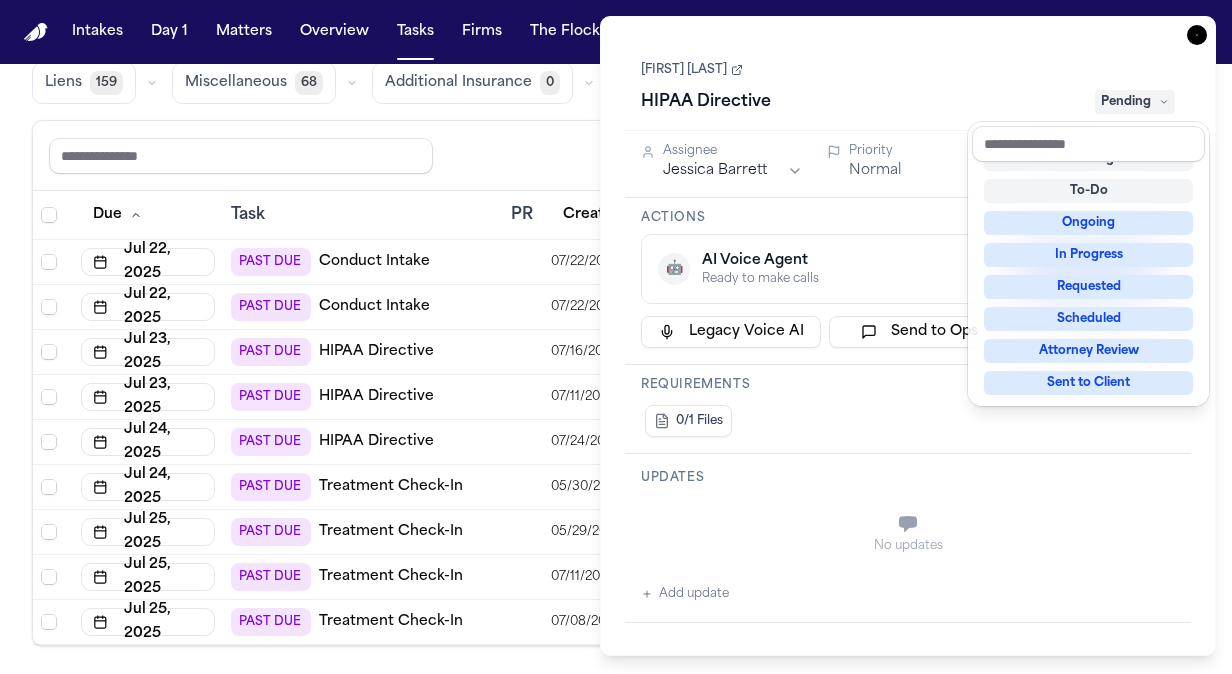 scroll, scrollTop: 8, scrollLeft: 0, axis: vertical 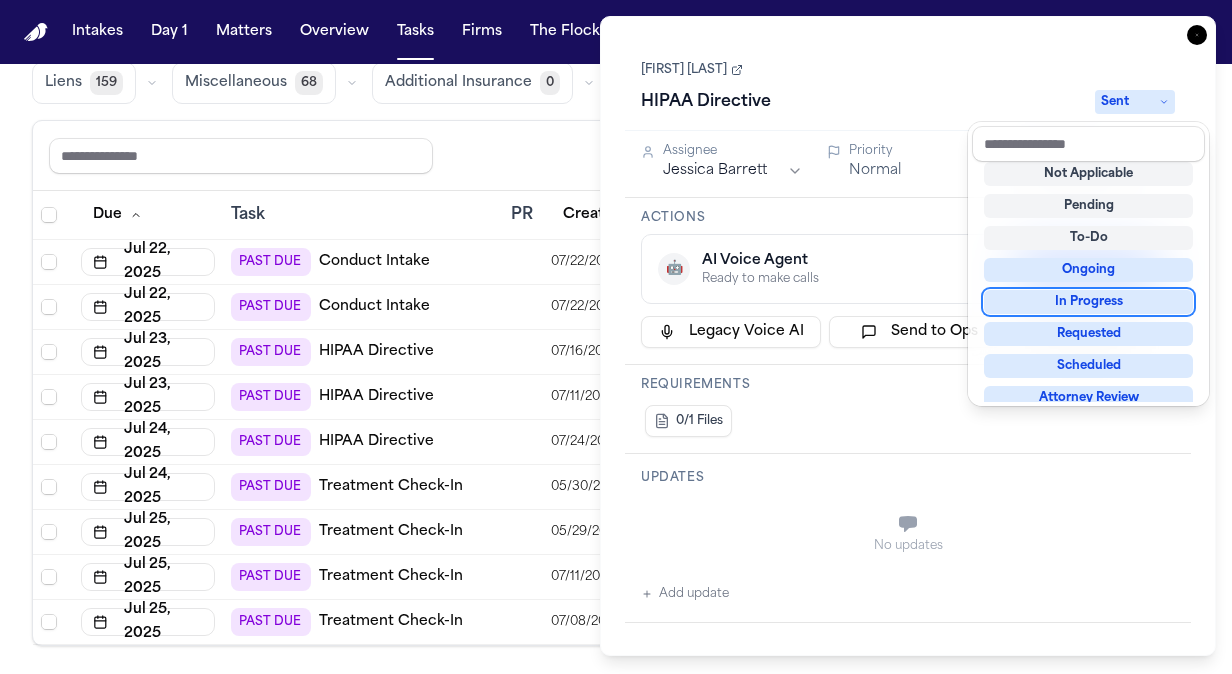 click on "HIPAA Directive Sent" at bounding box center [908, 102] 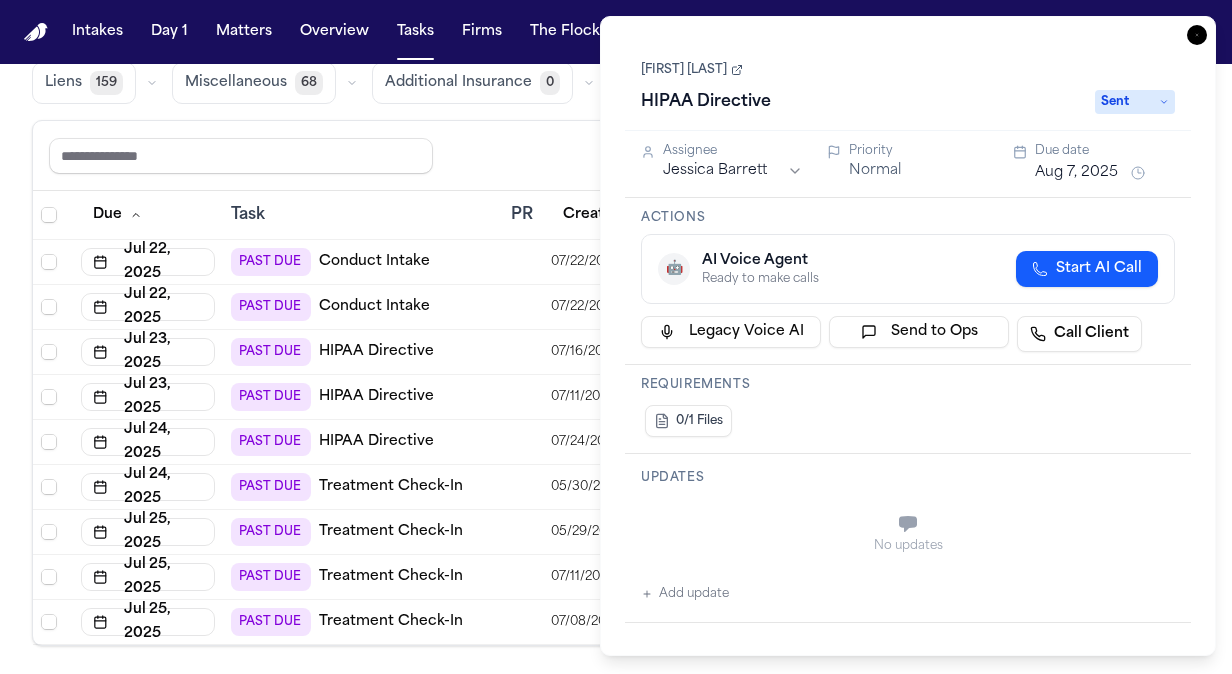 click on "Linda Parson" at bounding box center [692, 70] 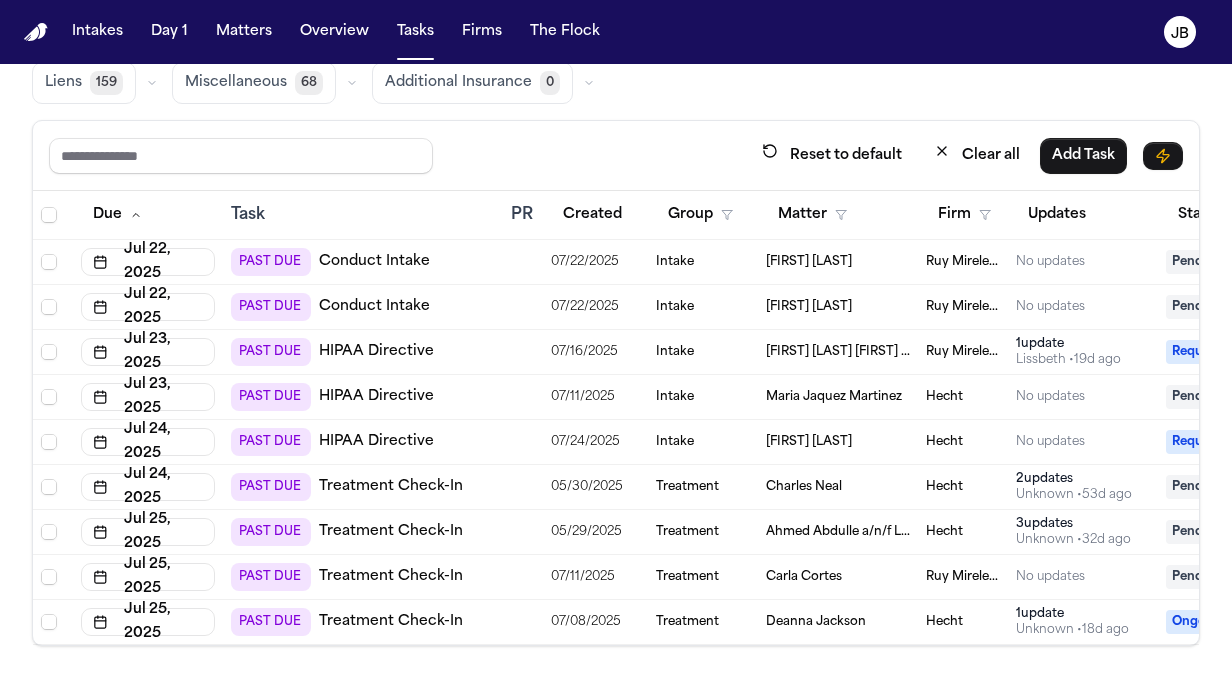click on "Intake" at bounding box center [703, 352] 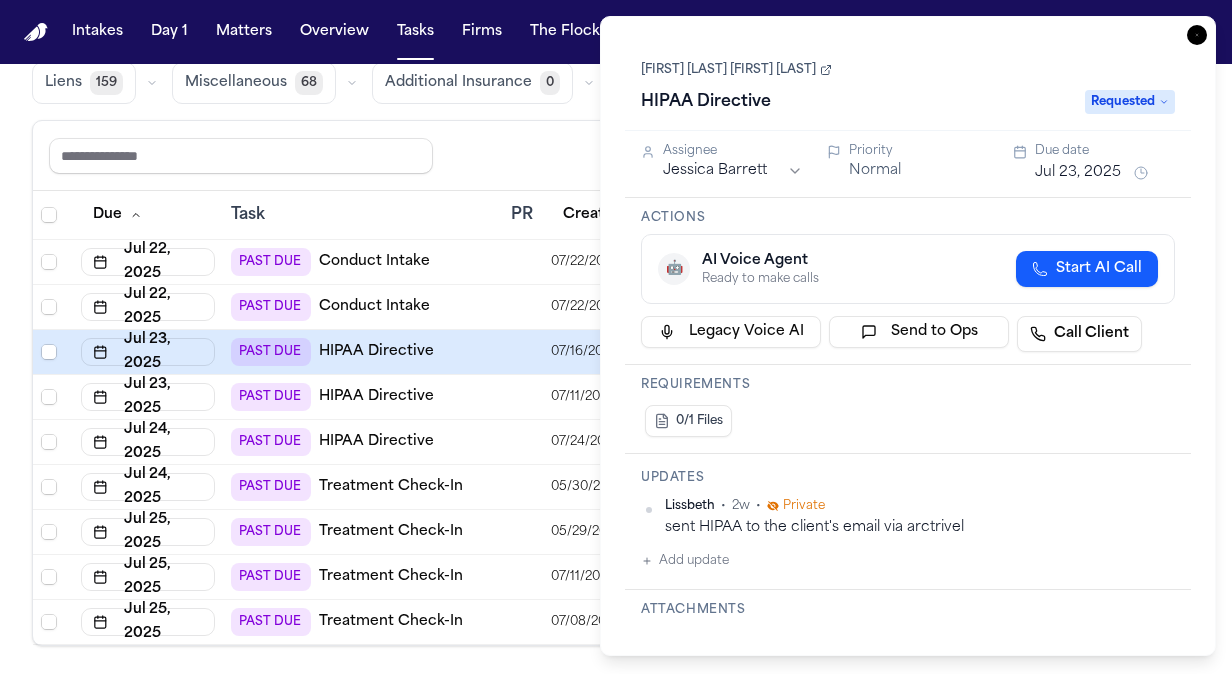 click 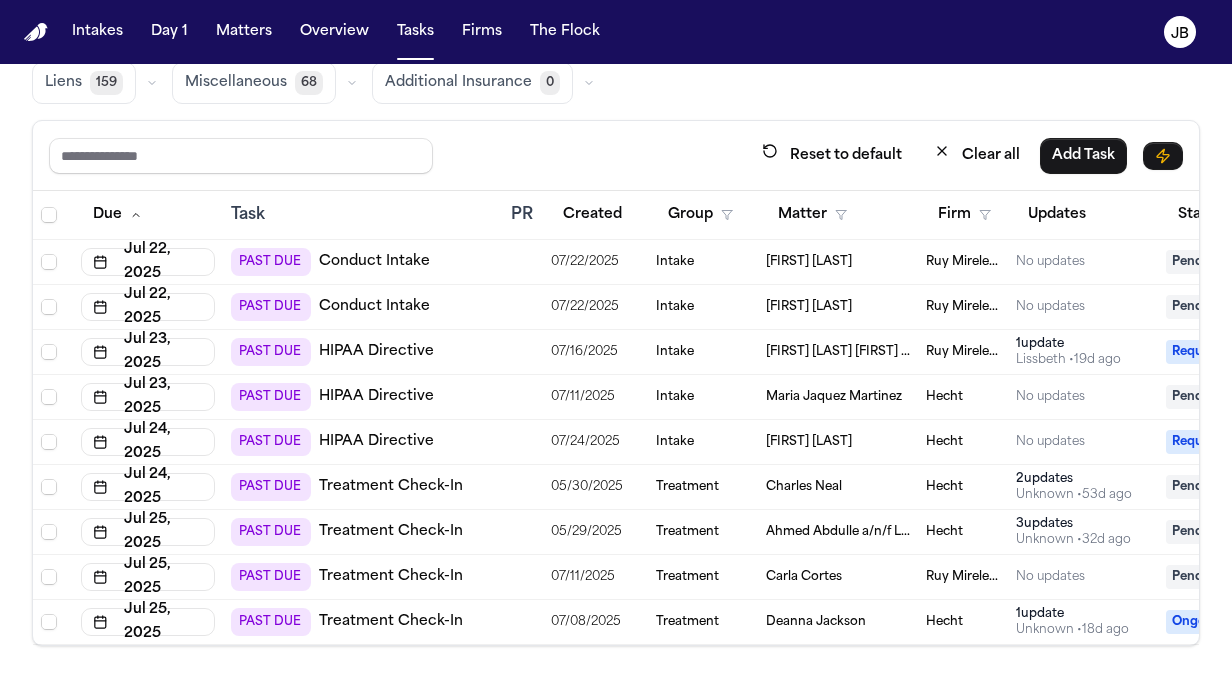 click on "Intake" at bounding box center [703, 352] 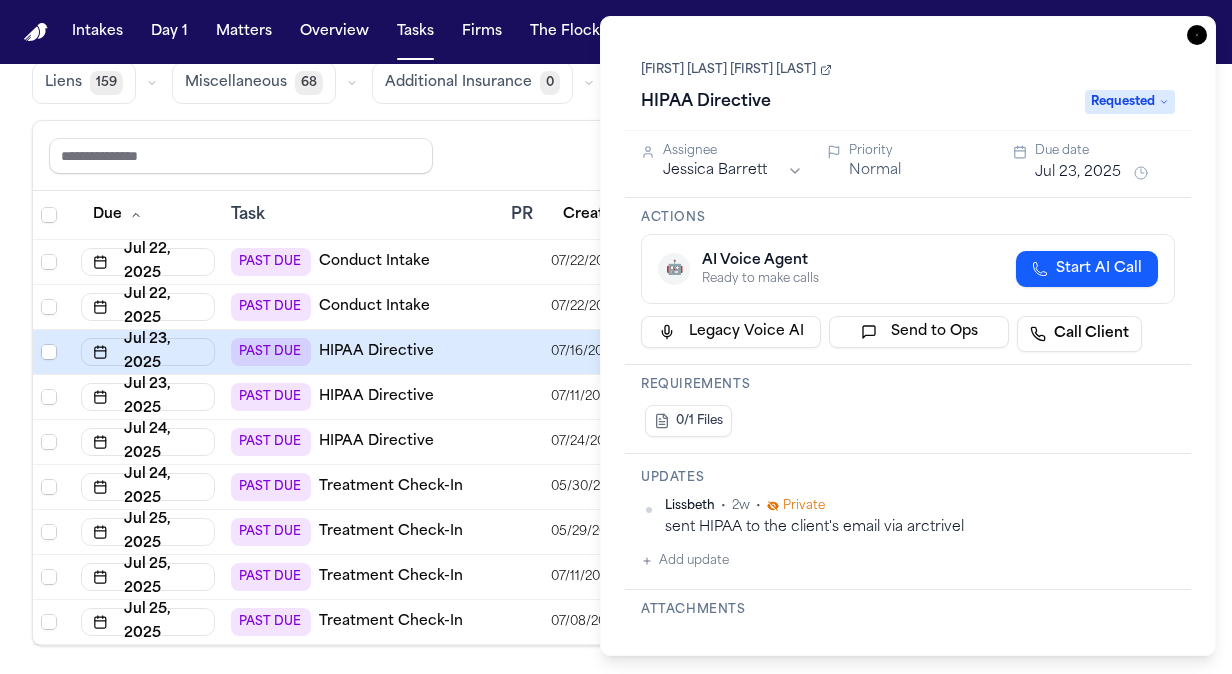 click on "Requested" at bounding box center [1130, 102] 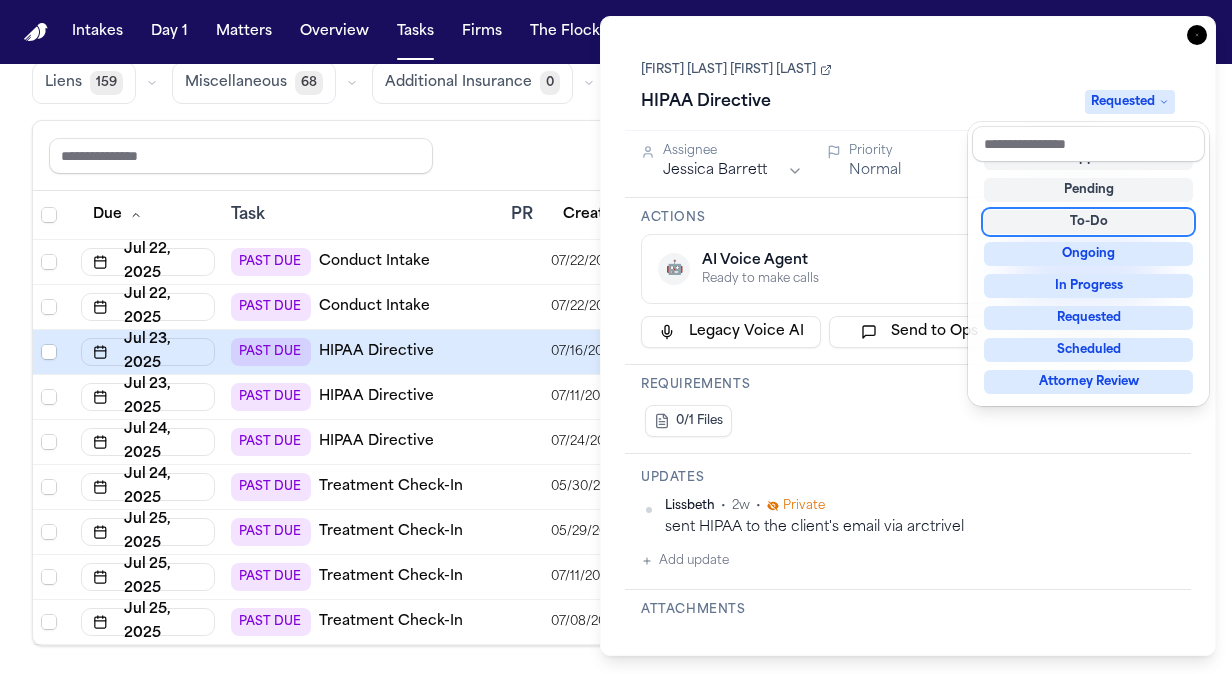 scroll, scrollTop: 34, scrollLeft: 0, axis: vertical 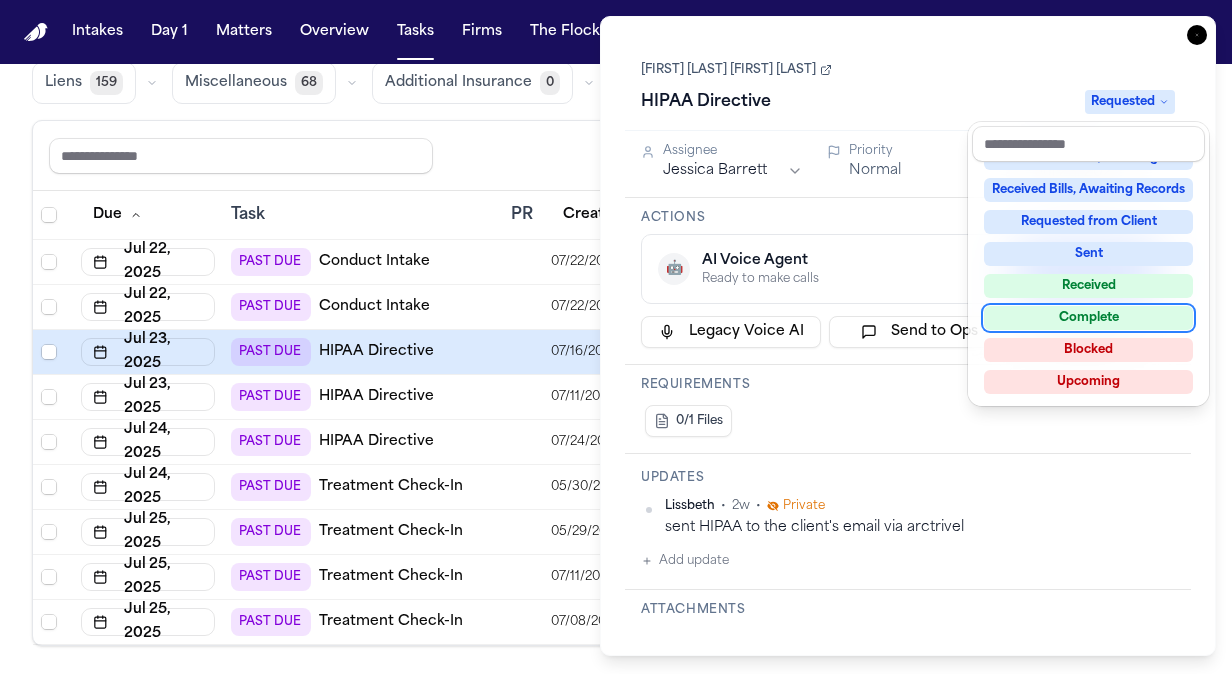 click on "Complete" at bounding box center (1088, 318) 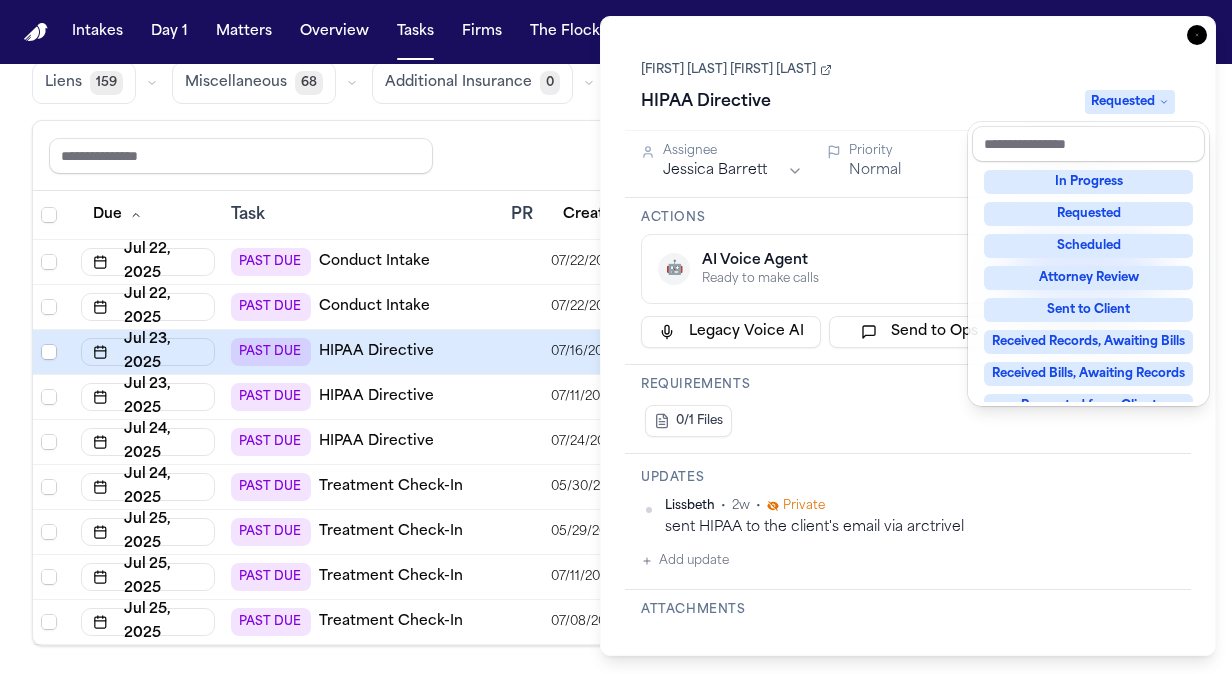 scroll, scrollTop: 8, scrollLeft: 0, axis: vertical 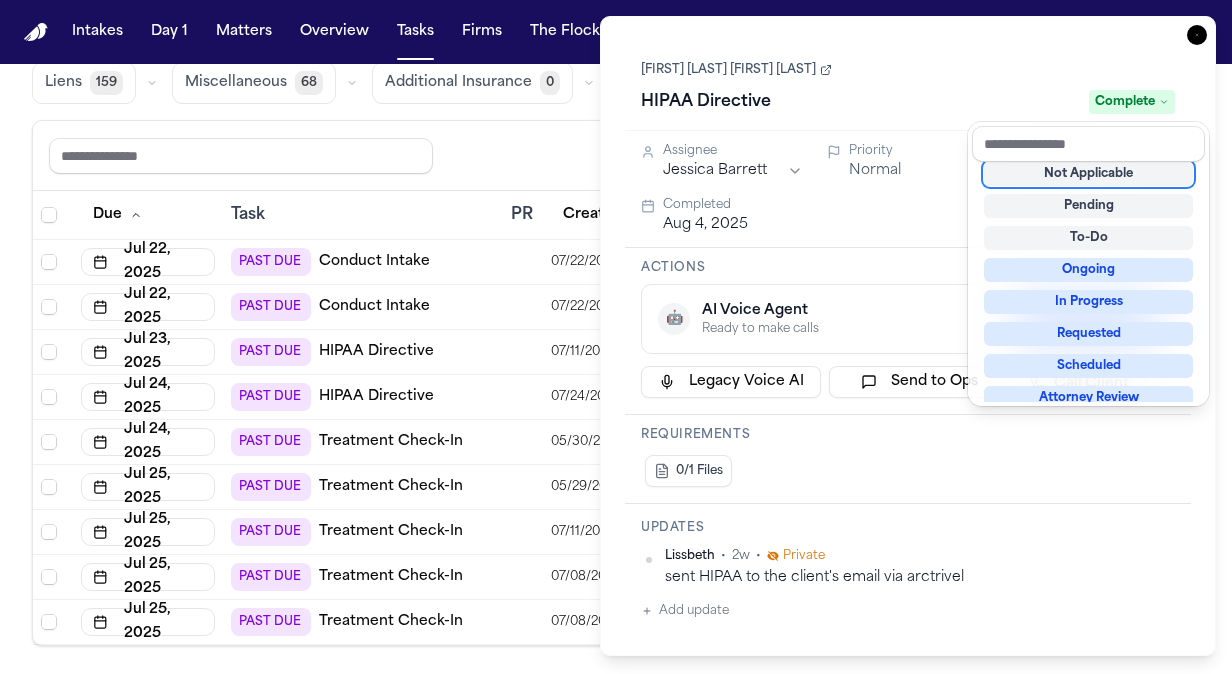 click on "Task Details Lluvia Torres Elizondo Marisol HIPAA Directive Complete Assignee Jessica Barrett Priority Normal Due date Jul 23, 2025 Completed Aug 4, 2025 Actions 🤖 AI Voice Agent Ready to make calls Start AI Call Legacy Voice AI Send to Ops Call Client Requirements 0/1 Files Updates Lissbeth • 2w • Private sent HIPAA to the client's email via arctrivel  Add update Attachments No attachments yet Add Attachment Notes These notes are only visible to your team and will not be shared with attorneys. Schedules Schedule Voice AI Call No Scheduled Calls You haven't set up any scheduled calls for this task yet. Create a schedule to automatically run this task at specific times. Delete Task Close" at bounding box center (908, 336) 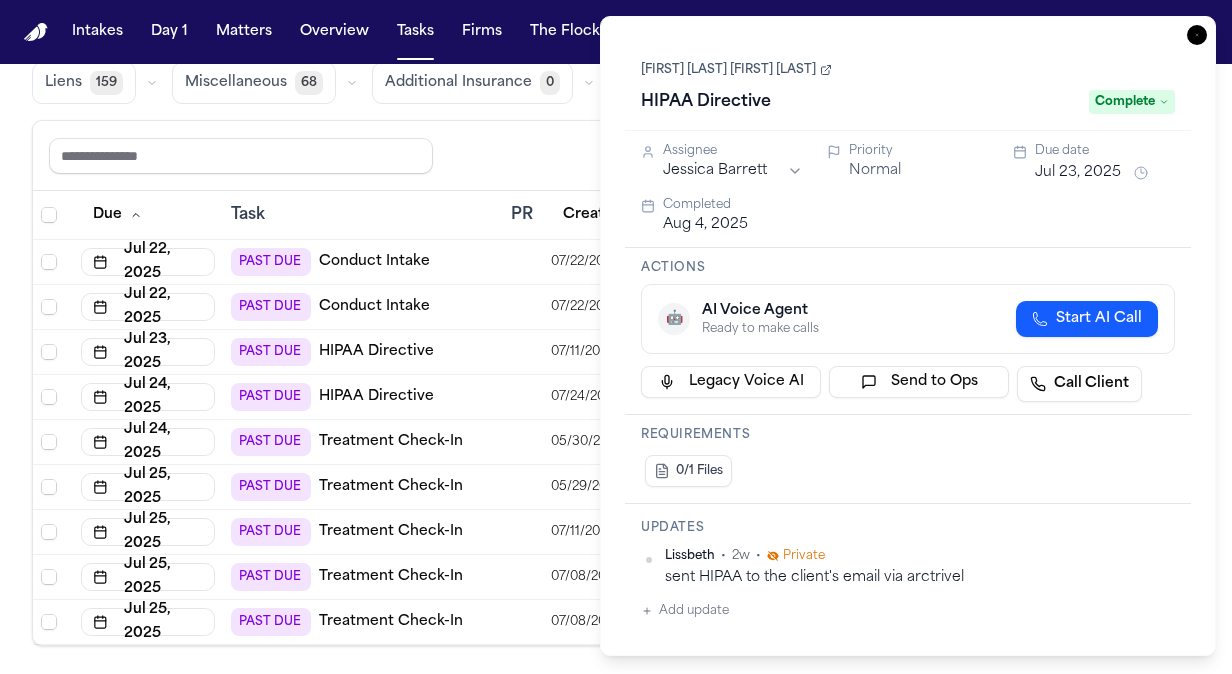 click 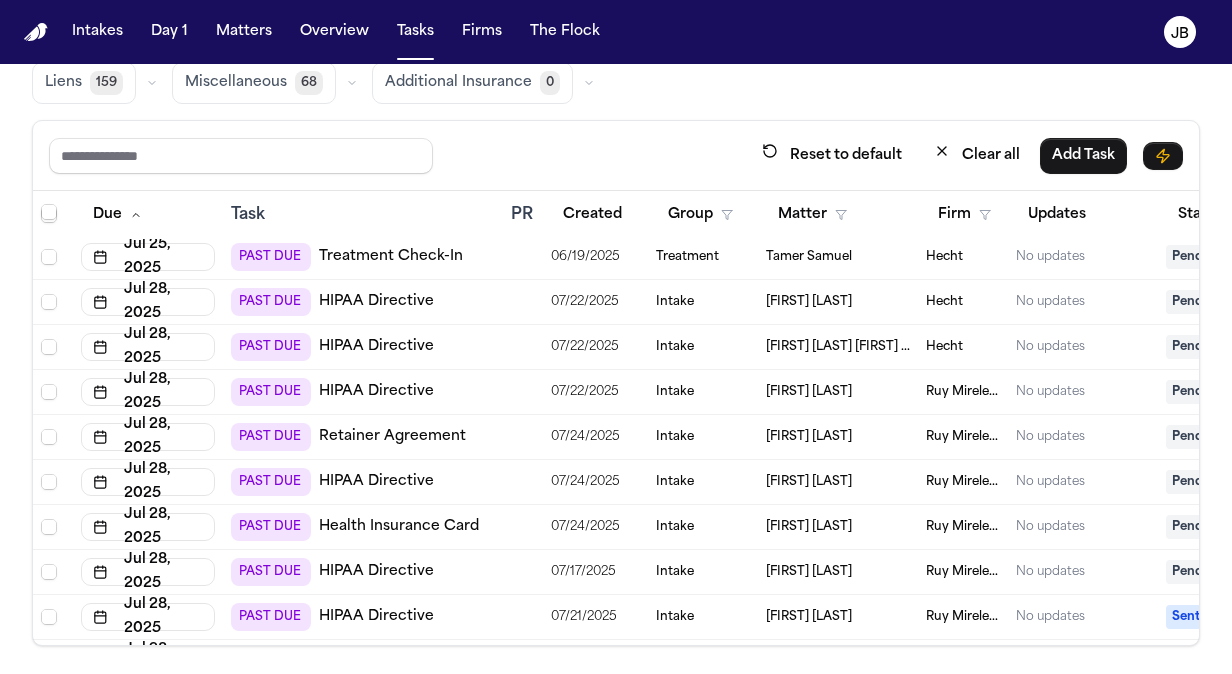 scroll, scrollTop: 595, scrollLeft: 0, axis: vertical 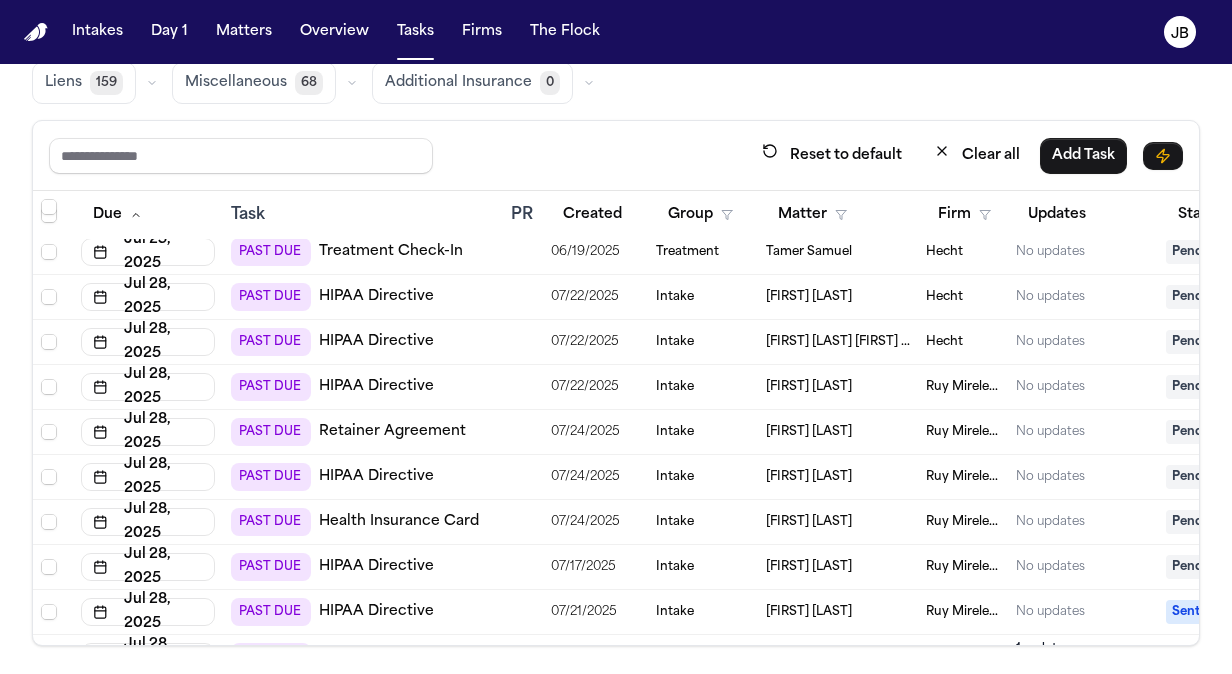 click on "Intake" at bounding box center [703, 387] 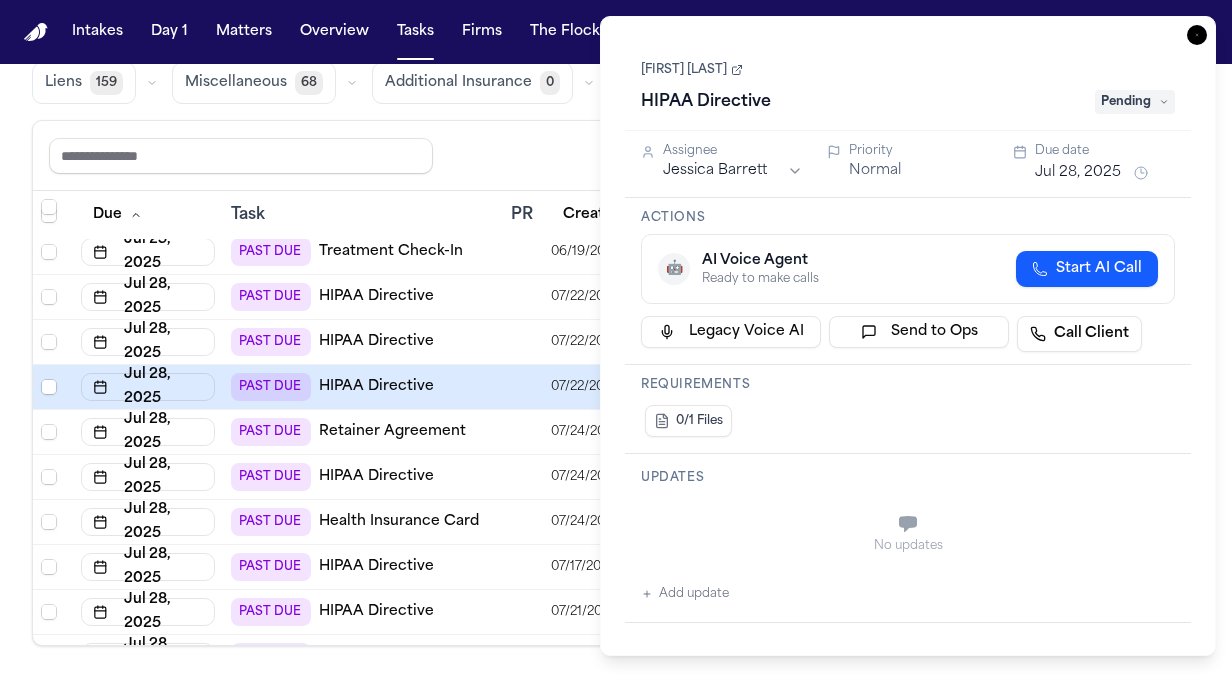 type 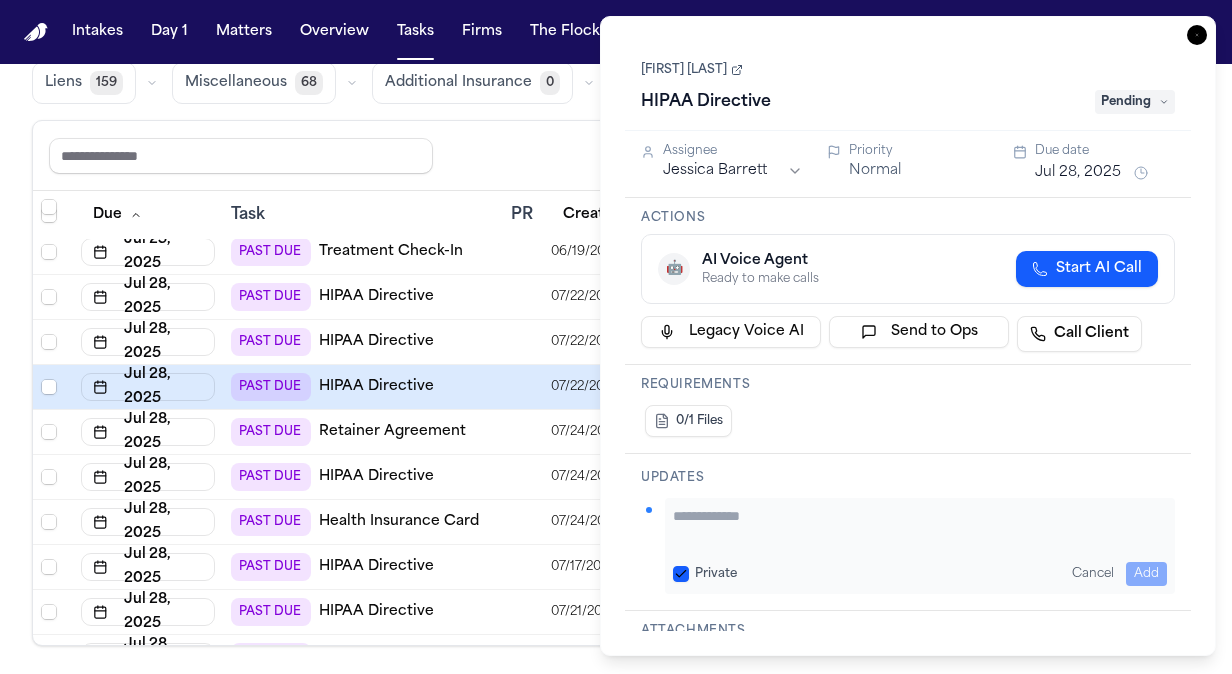 click at bounding box center [920, 526] 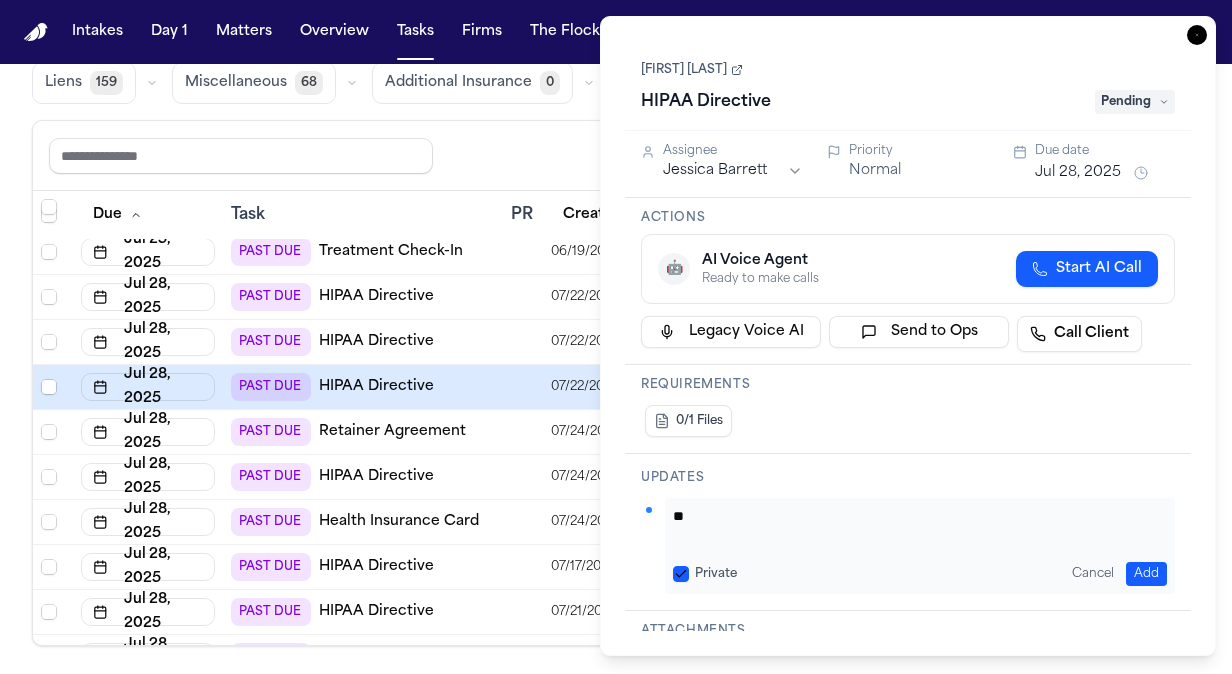 type on "*" 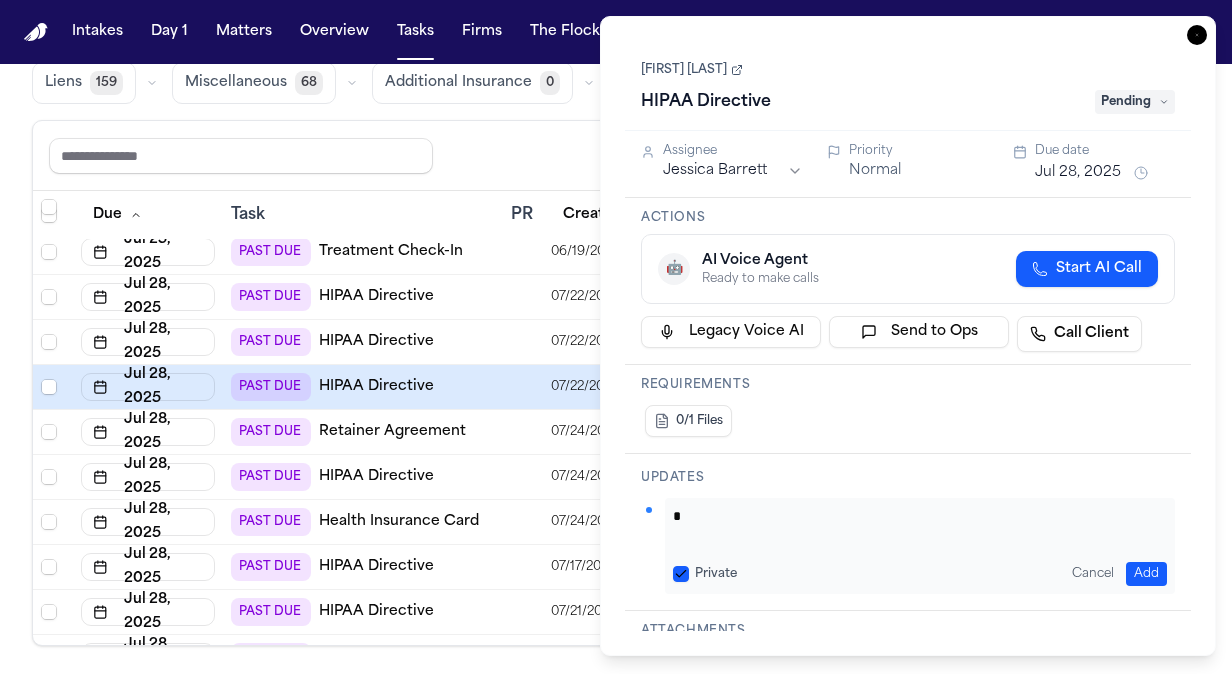 type 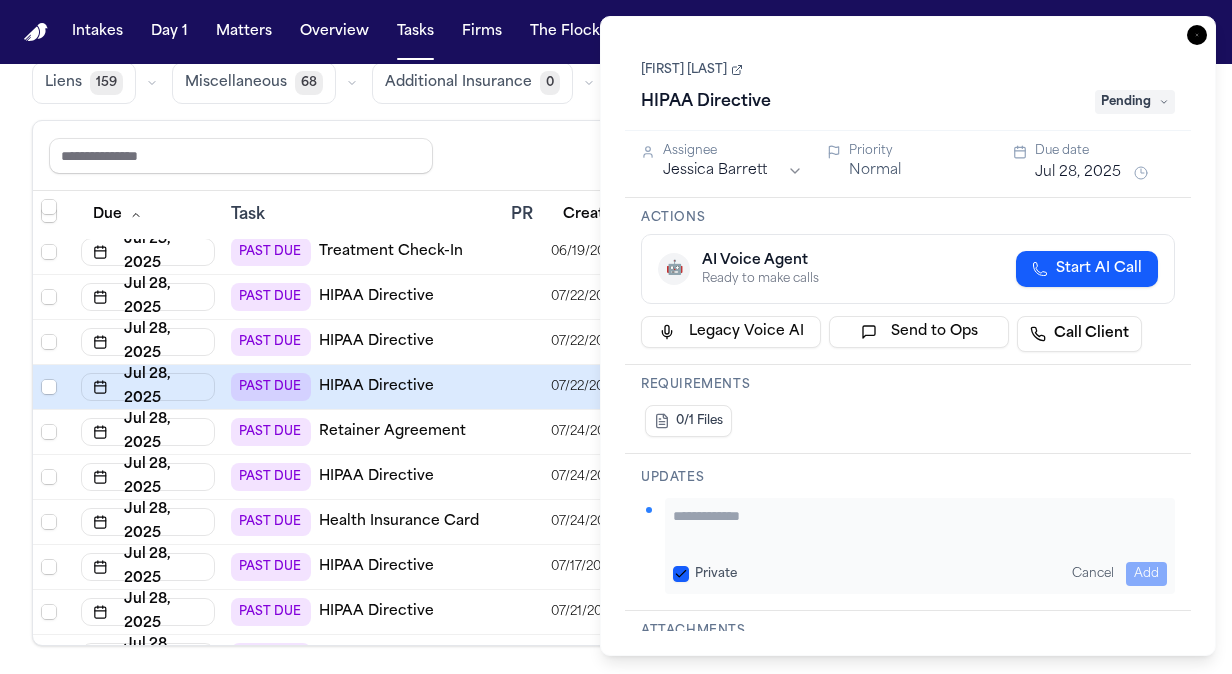 click 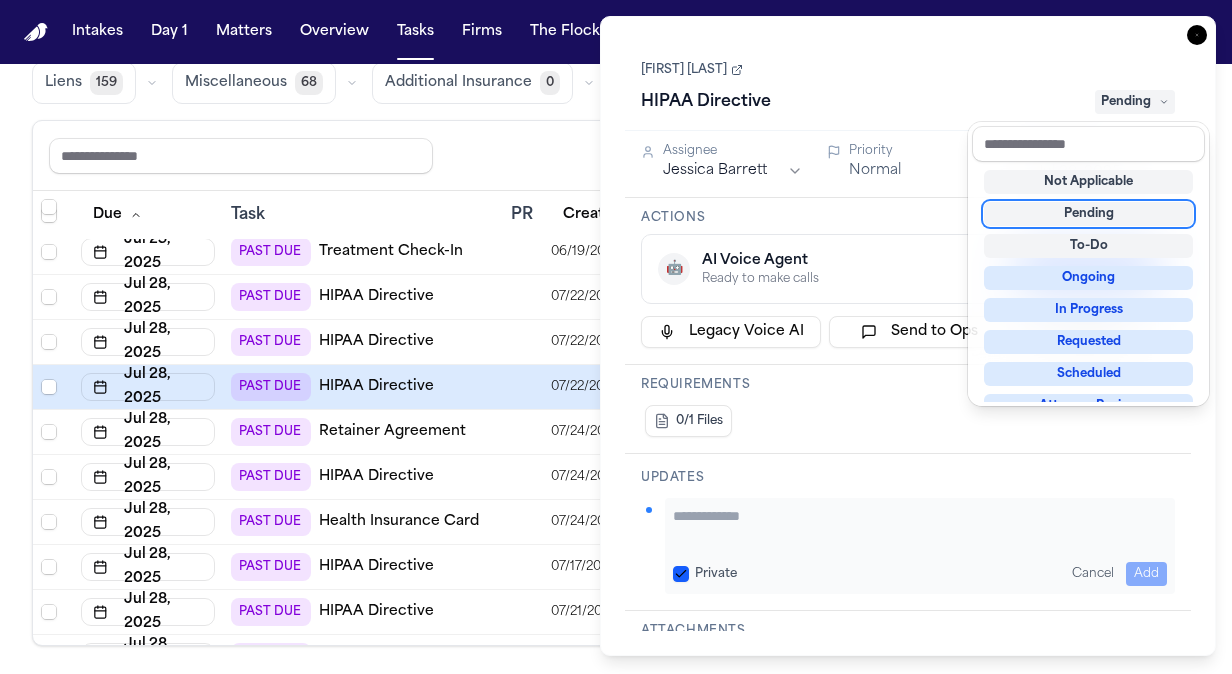 click on "HIPAA Directive Pending" at bounding box center [908, 102] 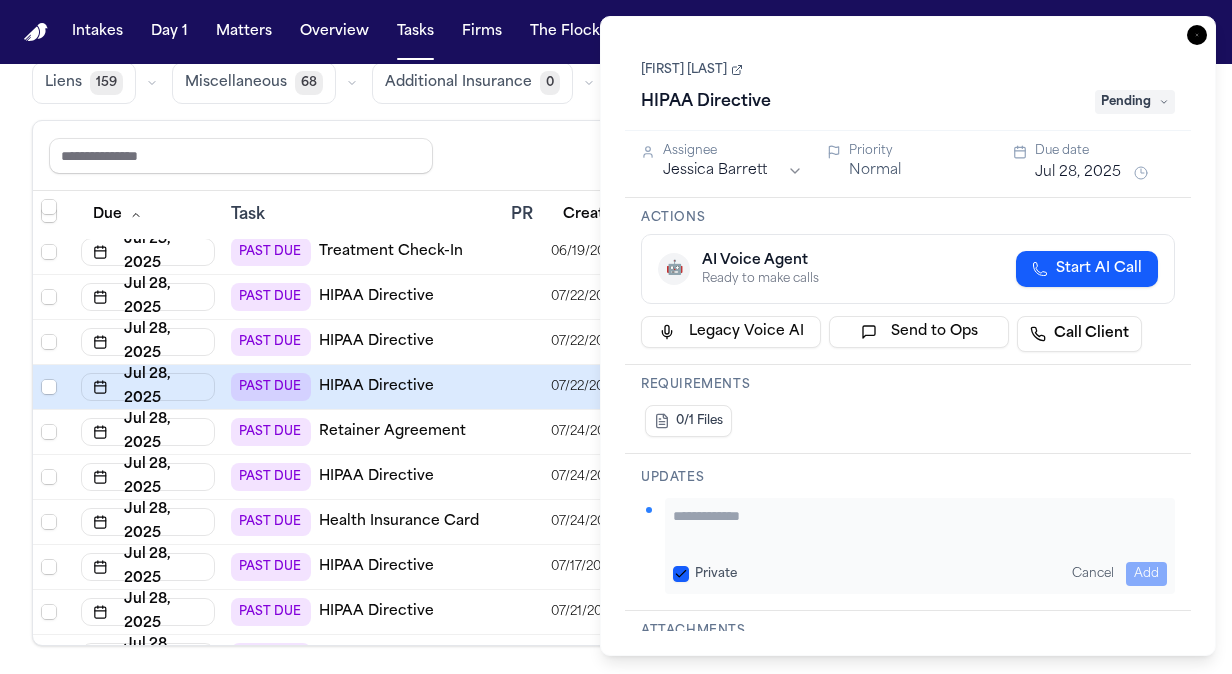 click on "[FIRST] [LAST]" at bounding box center (692, 70) 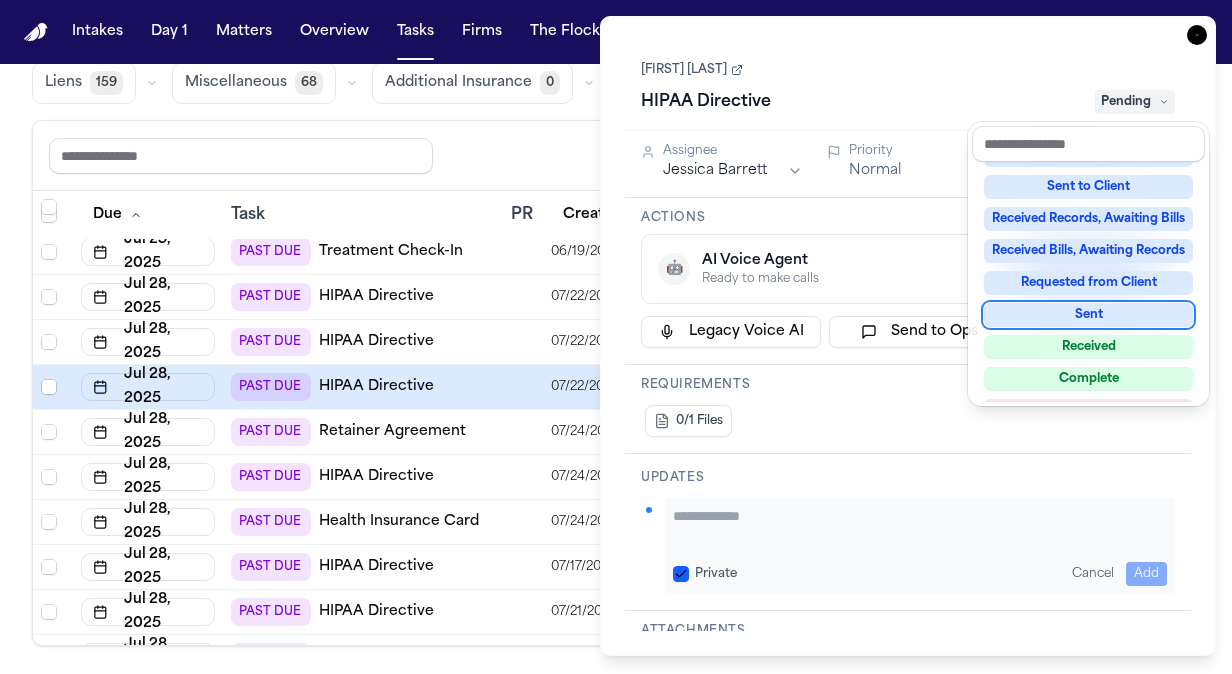 click on "Sent" at bounding box center (1088, 315) 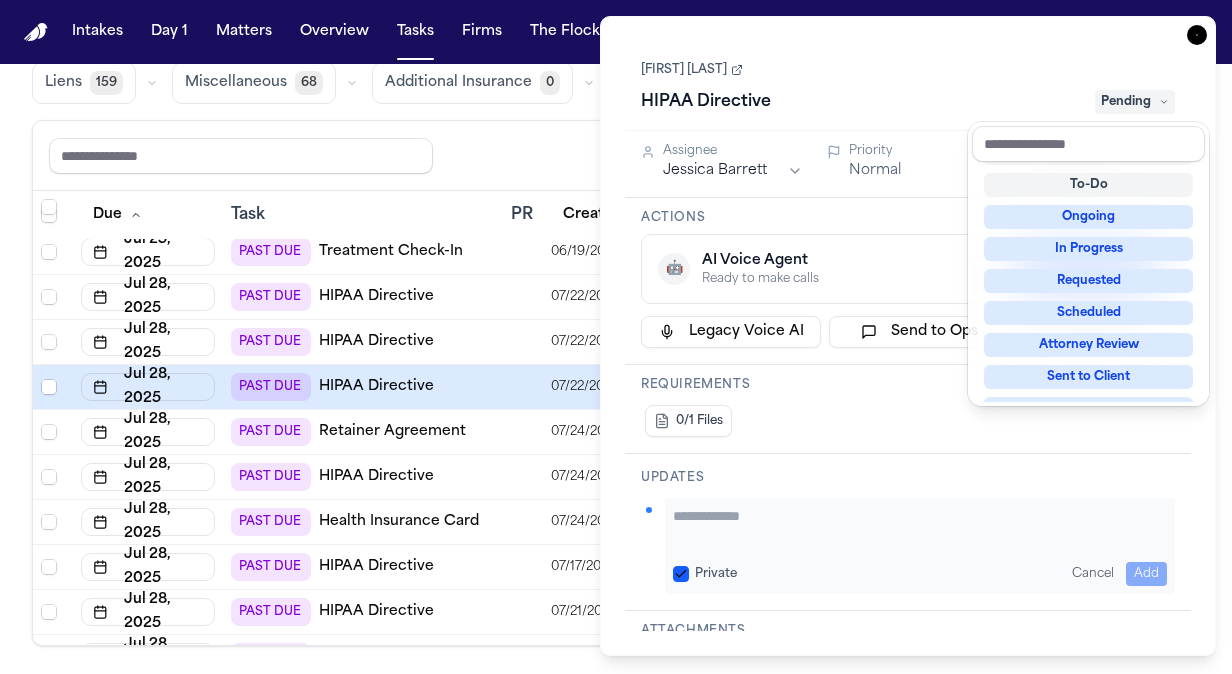 scroll, scrollTop: 8, scrollLeft: 0, axis: vertical 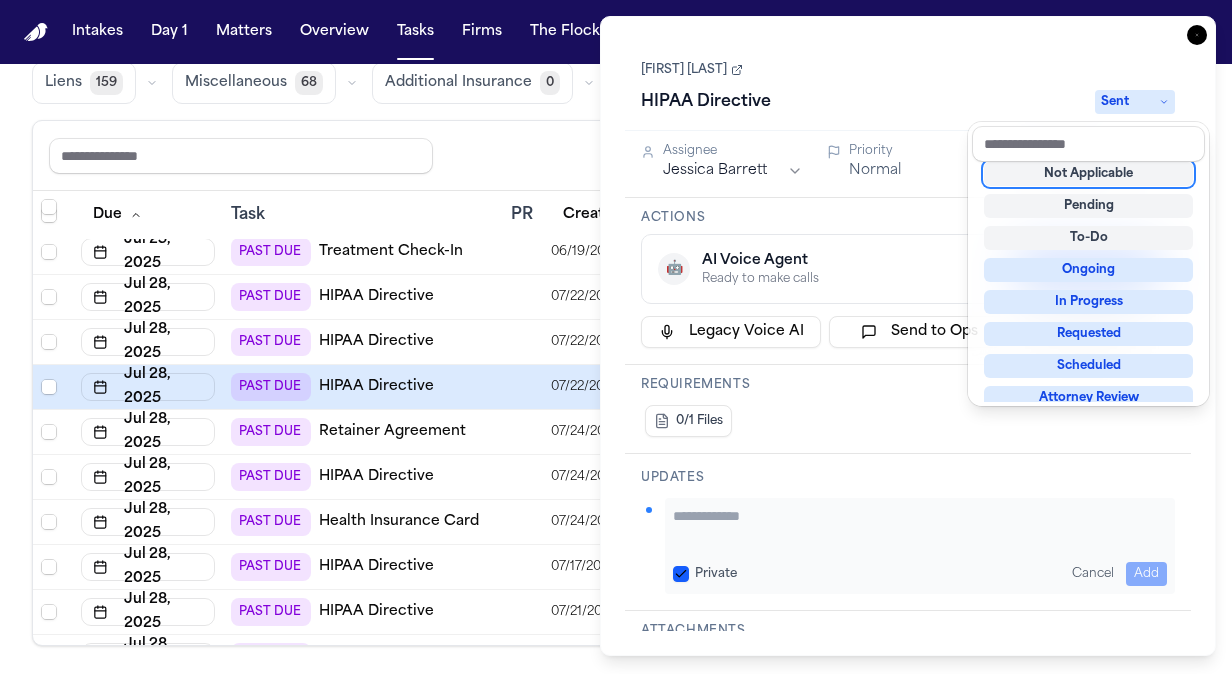 click on "HIPAA Directive Sent" at bounding box center [908, 102] 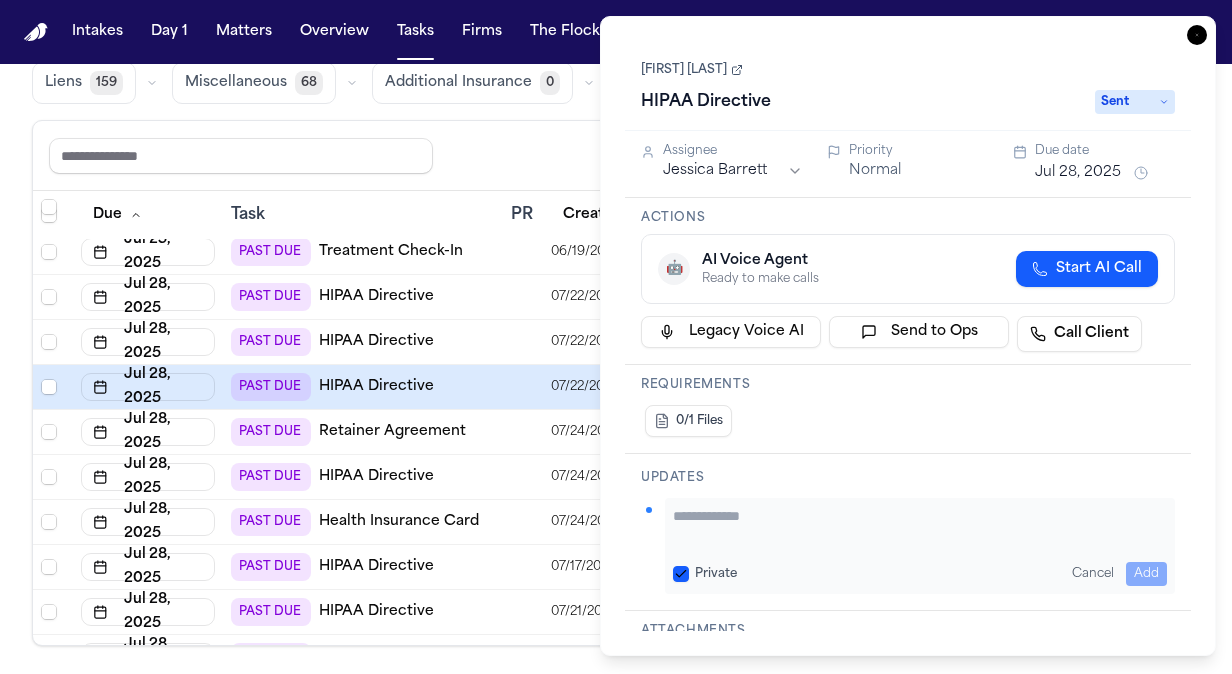 click on "Jul 28, 2025" at bounding box center (1078, 173) 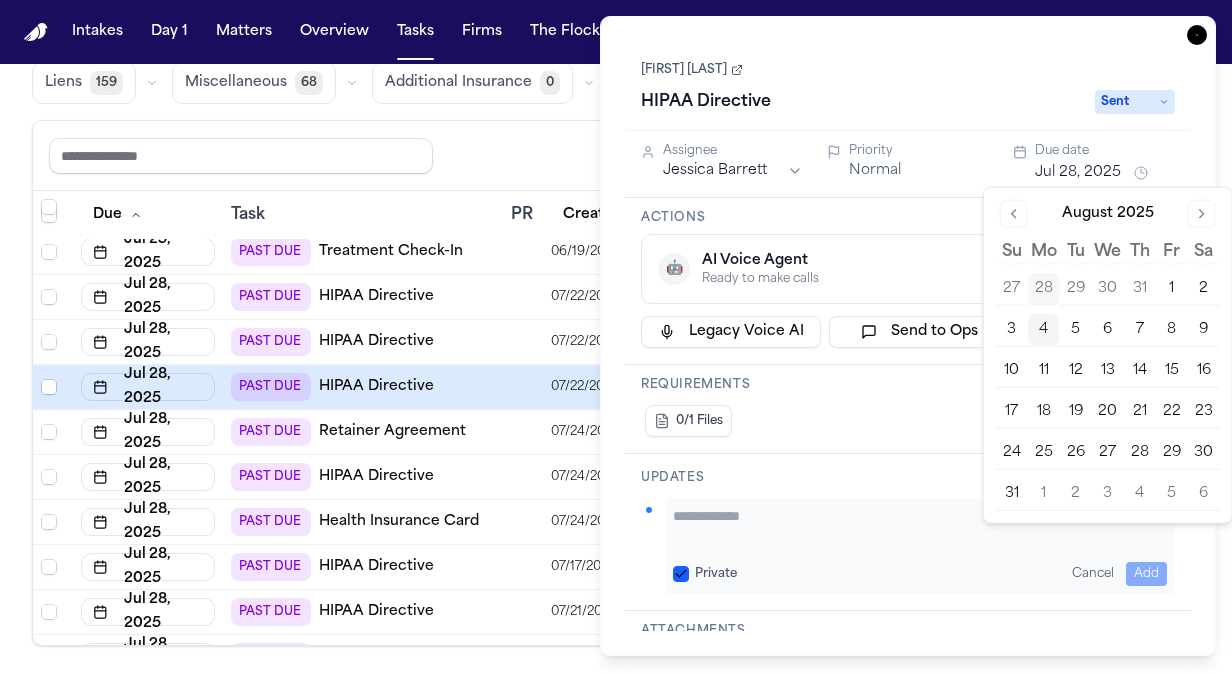 click on "7" at bounding box center (1140, 330) 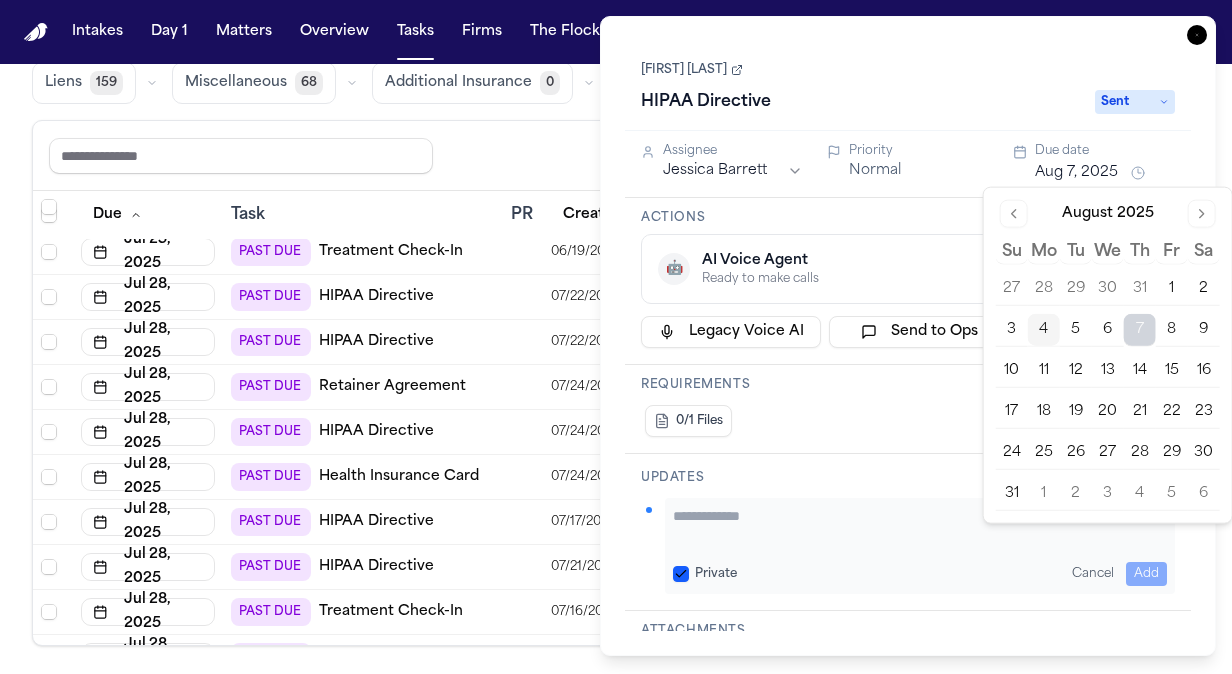click on "Charles Anderson HIPAA Directive Sent" at bounding box center (908, 87) 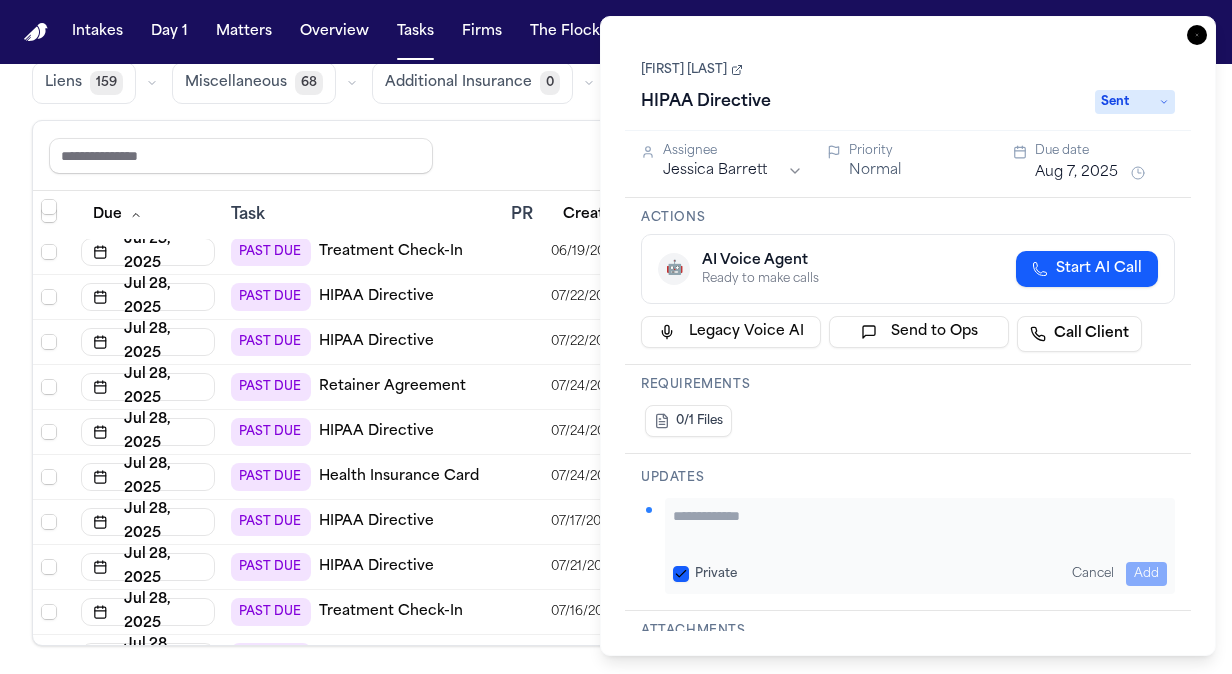 click 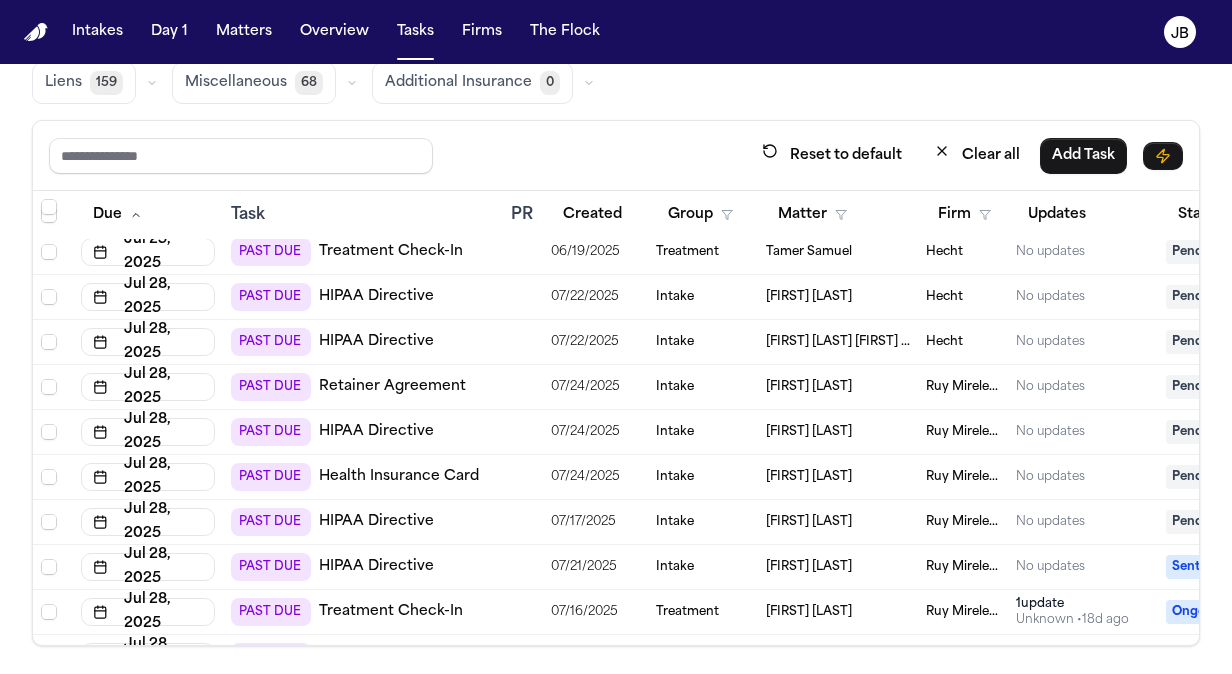click on "PAST DUE HIPAA Directive" at bounding box center (363, 297) 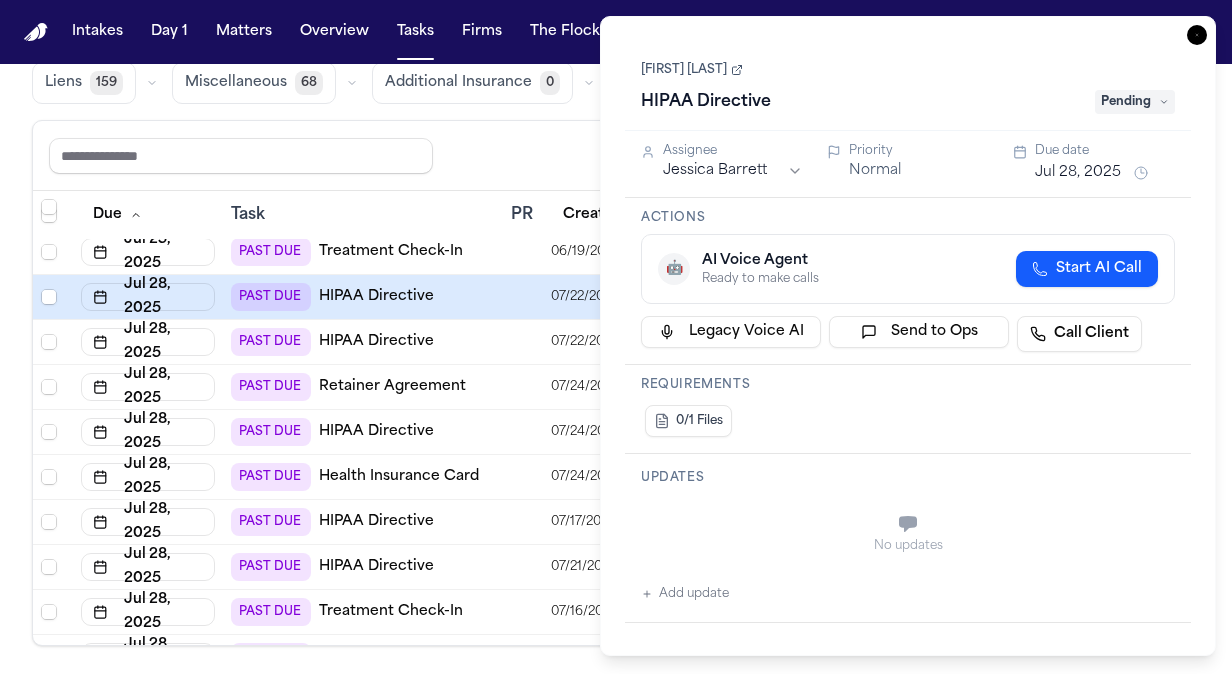 type 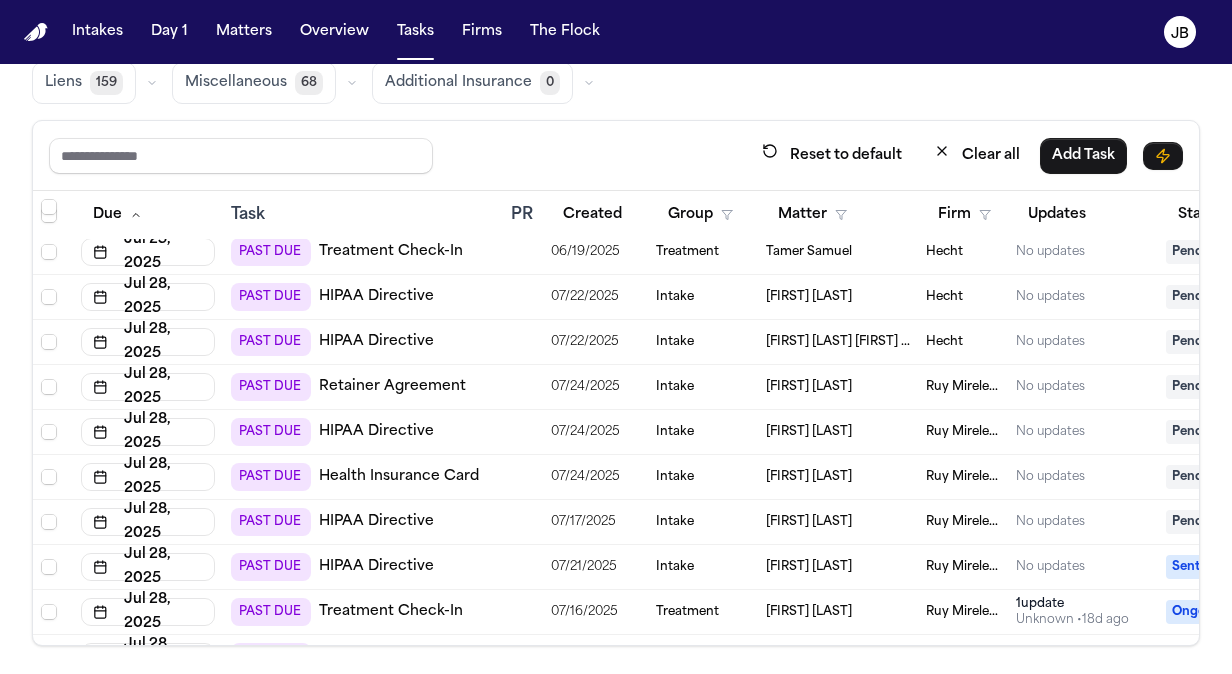 click on "07/22/2025" at bounding box center (585, 297) 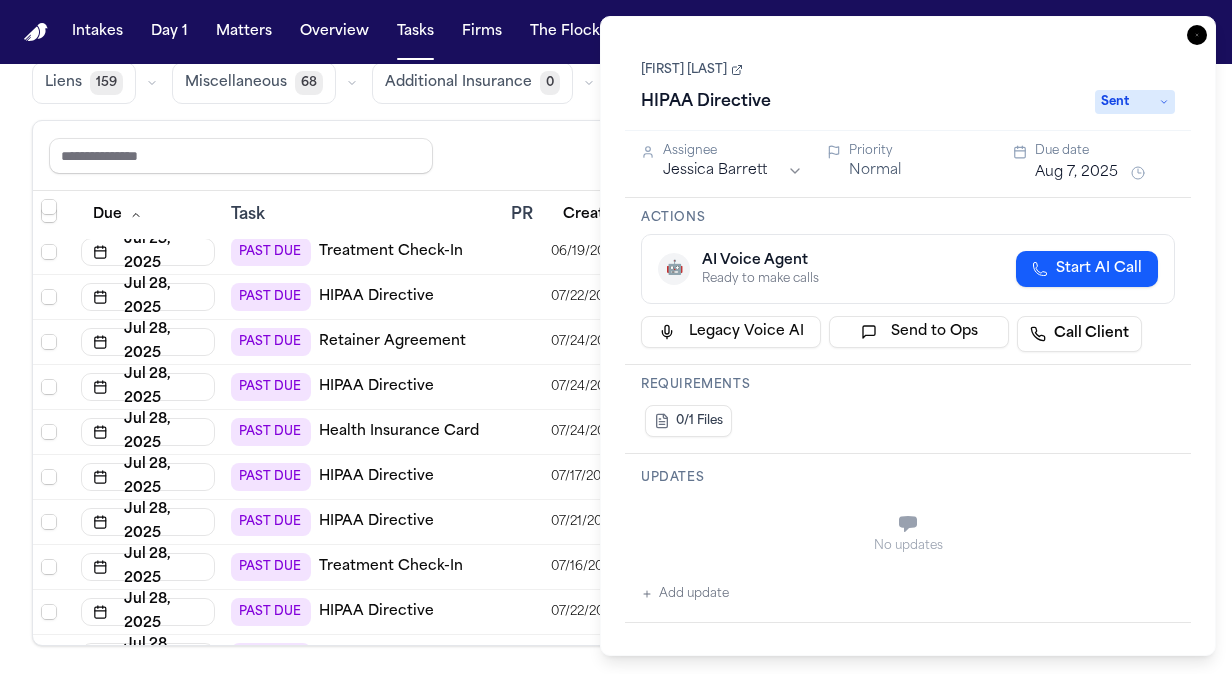 click 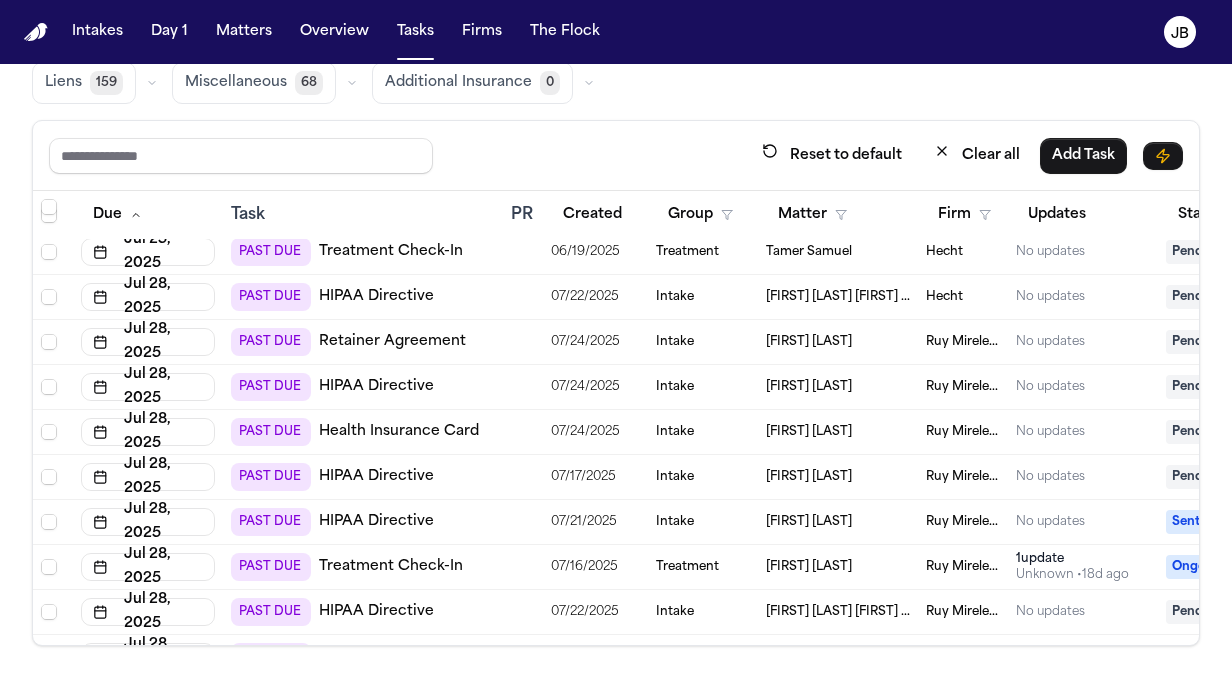 click on "07/22/2025" at bounding box center [585, 297] 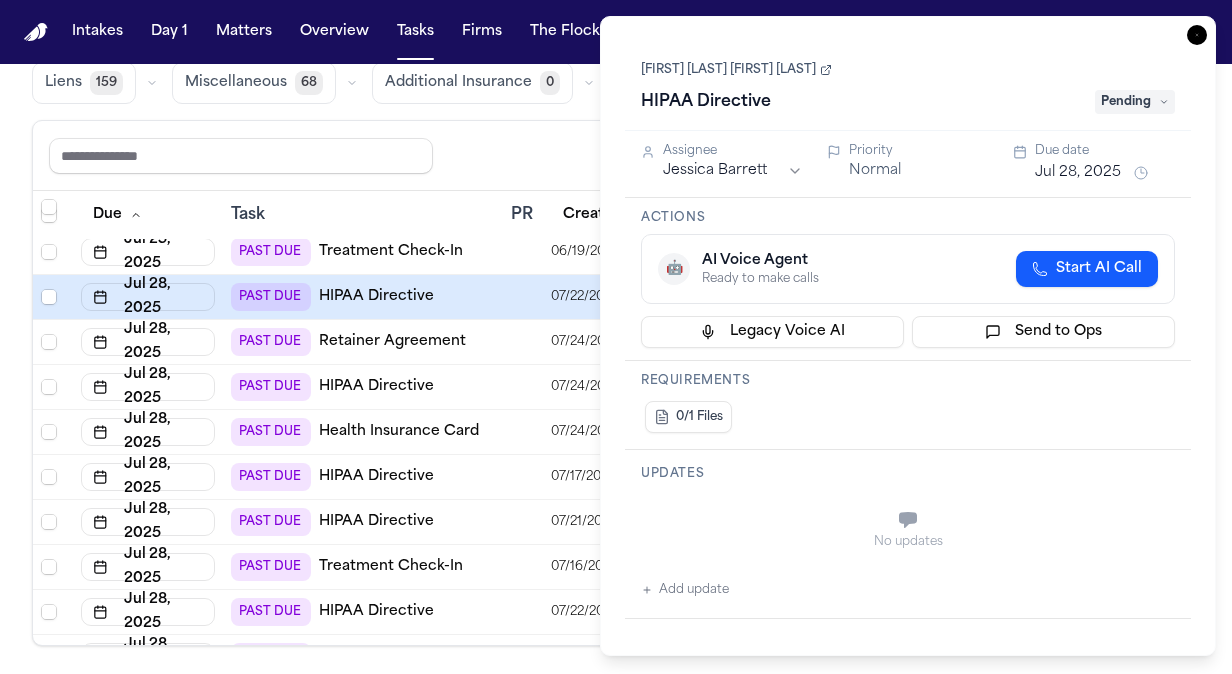 type 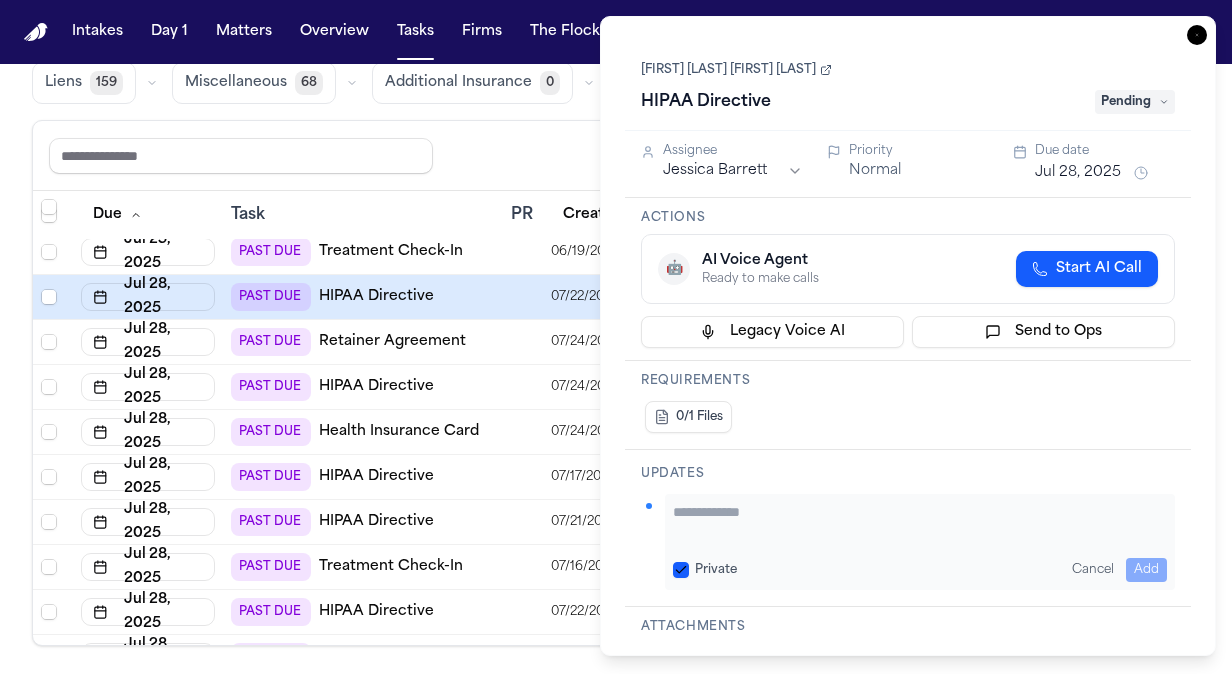 click at bounding box center [920, 522] 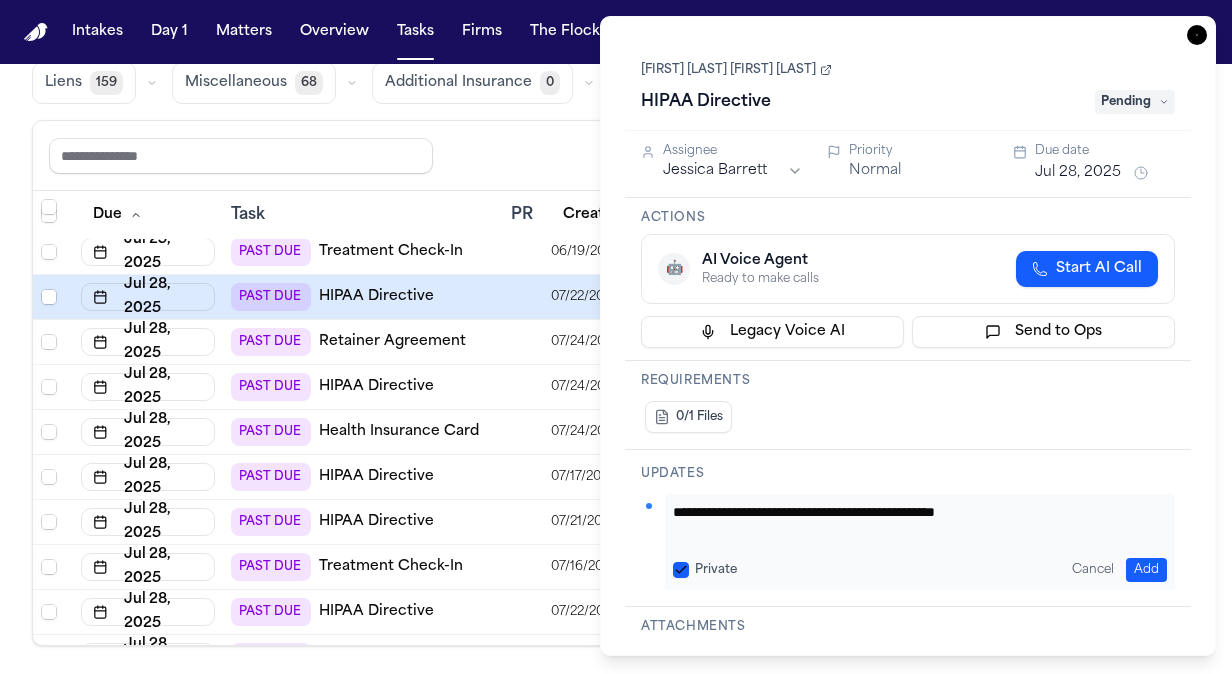 type on "**********" 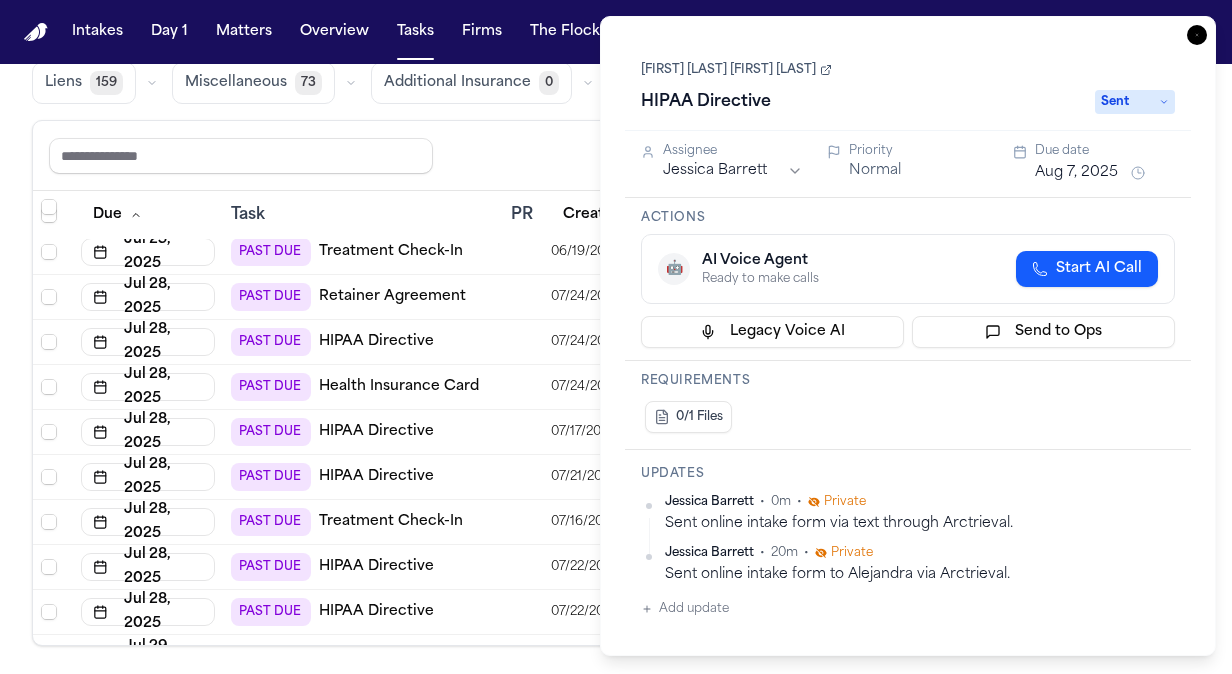 click 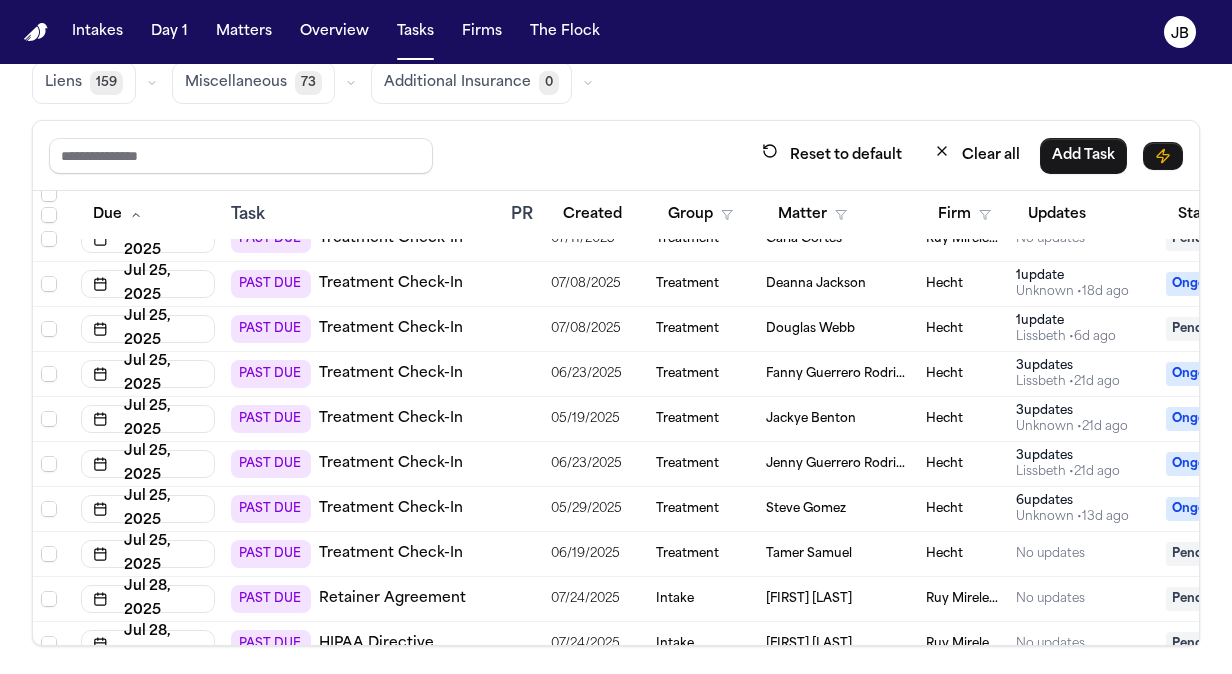 scroll, scrollTop: 674, scrollLeft: 0, axis: vertical 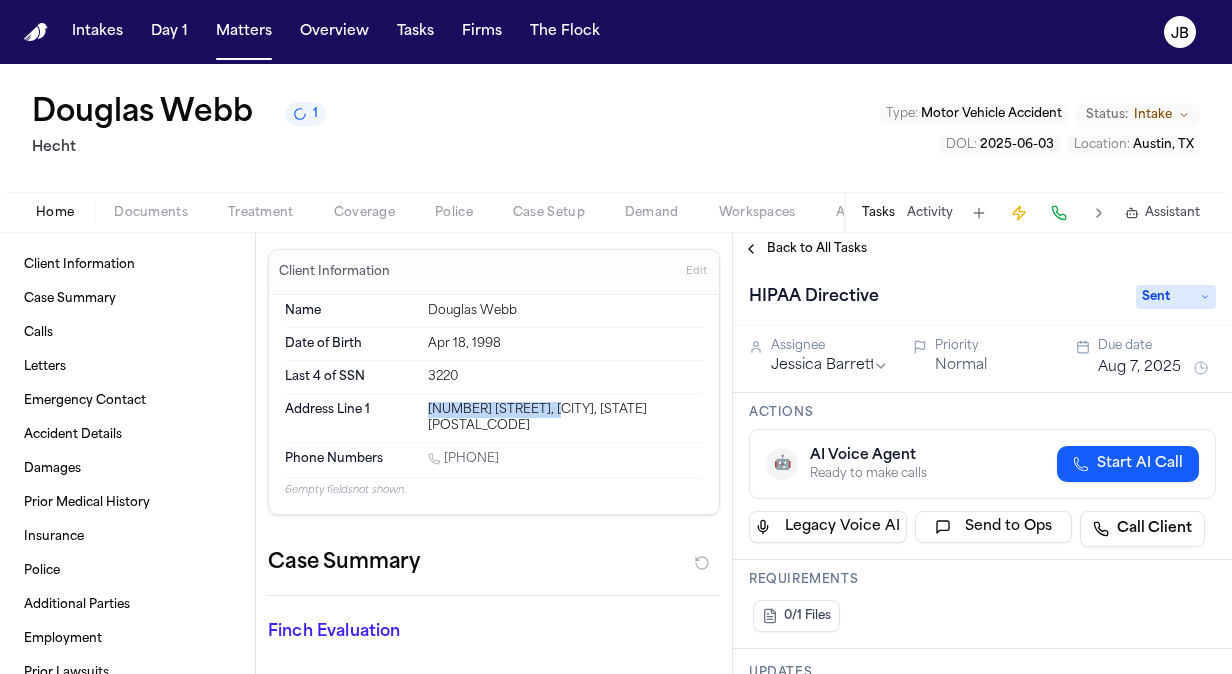 drag, startPoint x: 542, startPoint y: 405, endPoint x: 413, endPoint y: 412, distance: 129.18979 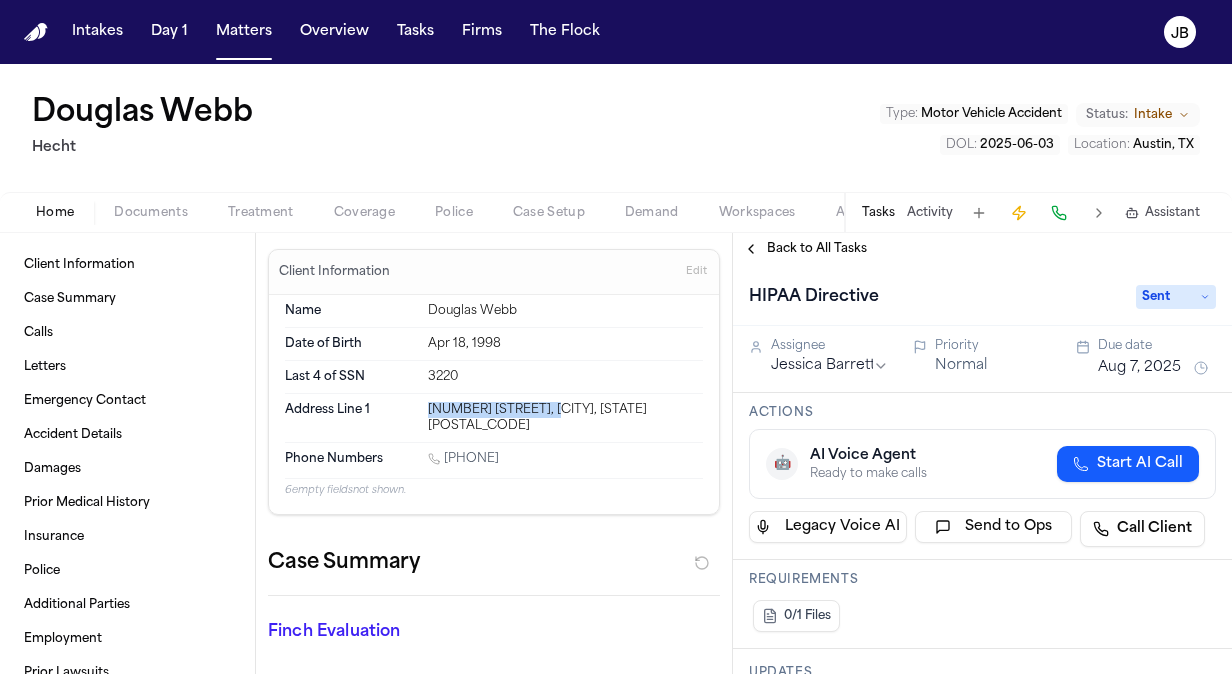 drag, startPoint x: 540, startPoint y: 438, endPoint x: 447, endPoint y: 445, distance: 93.26307 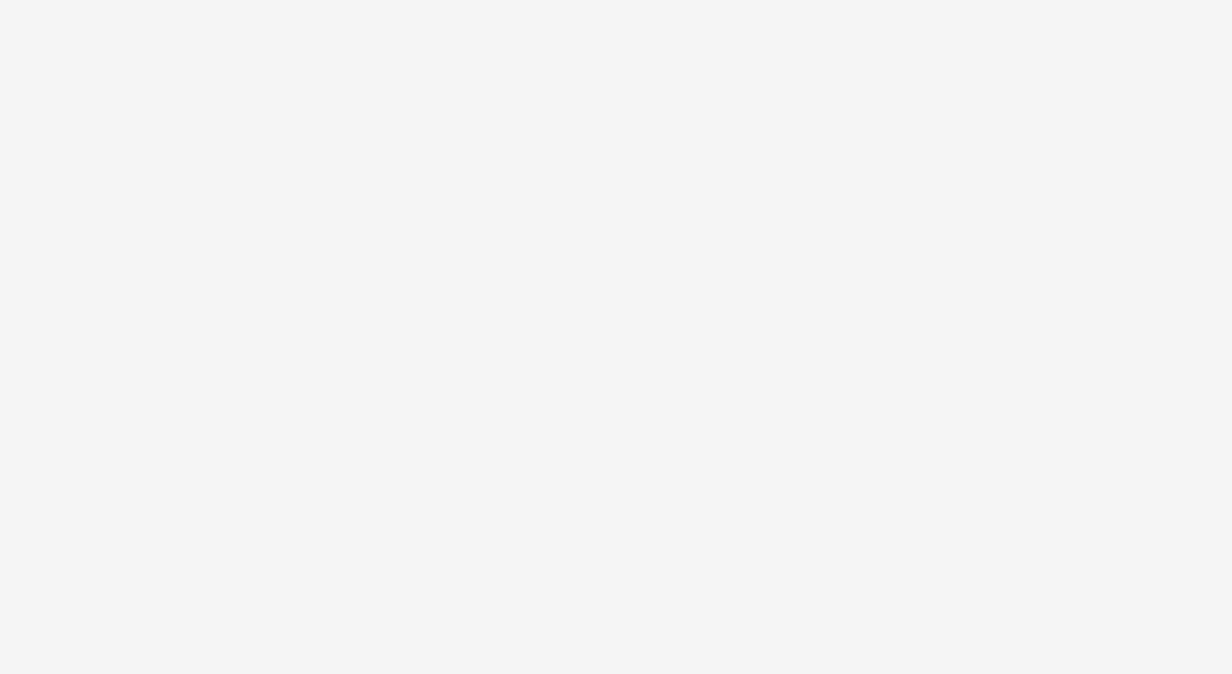 scroll, scrollTop: 0, scrollLeft: 0, axis: both 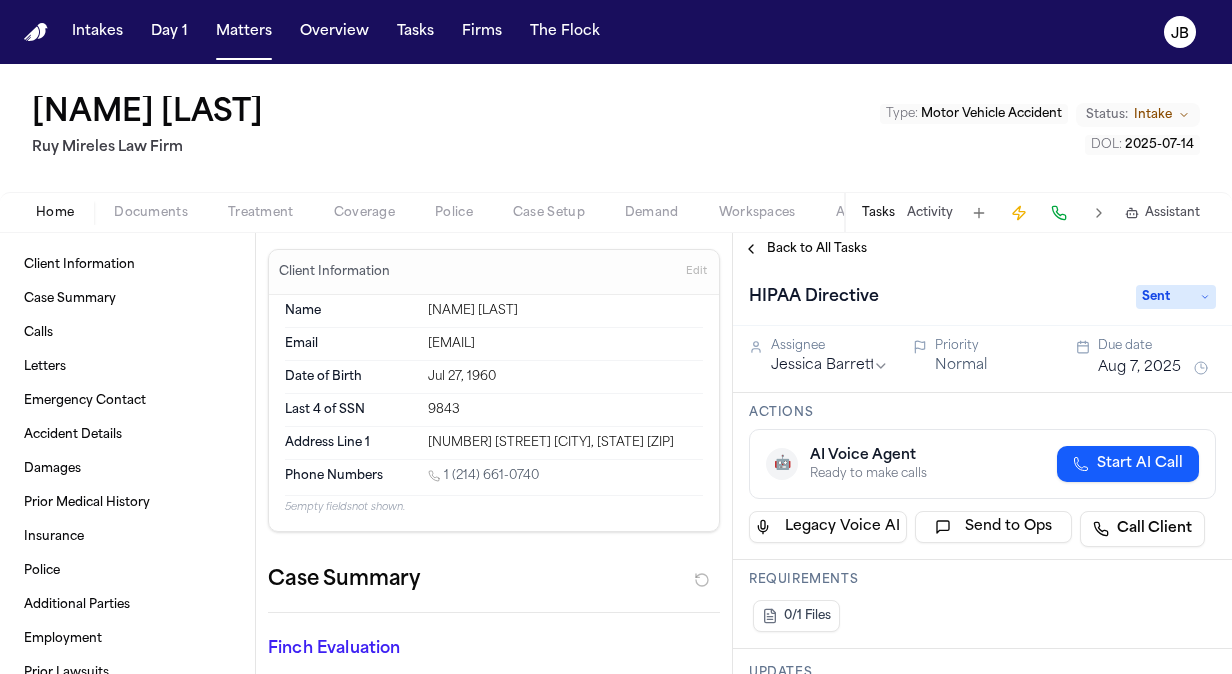 click on "Email [EMAIL]" at bounding box center (494, 344) 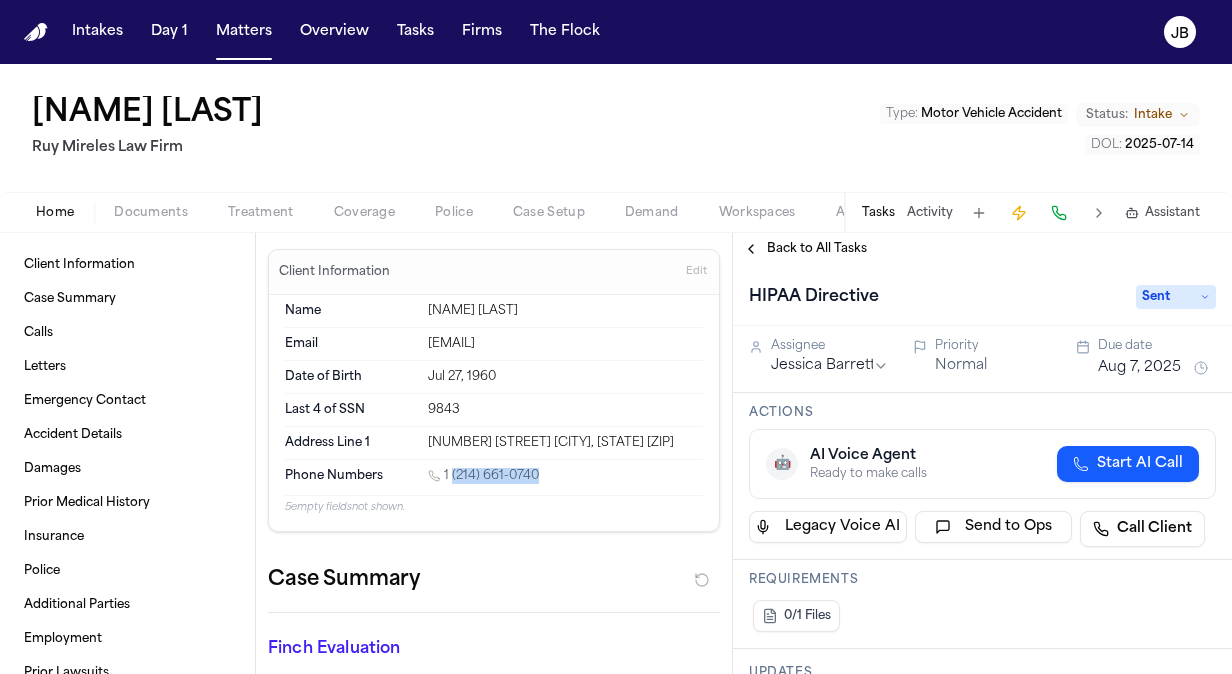 drag, startPoint x: 534, startPoint y: 478, endPoint x: 446, endPoint y: 478, distance: 88 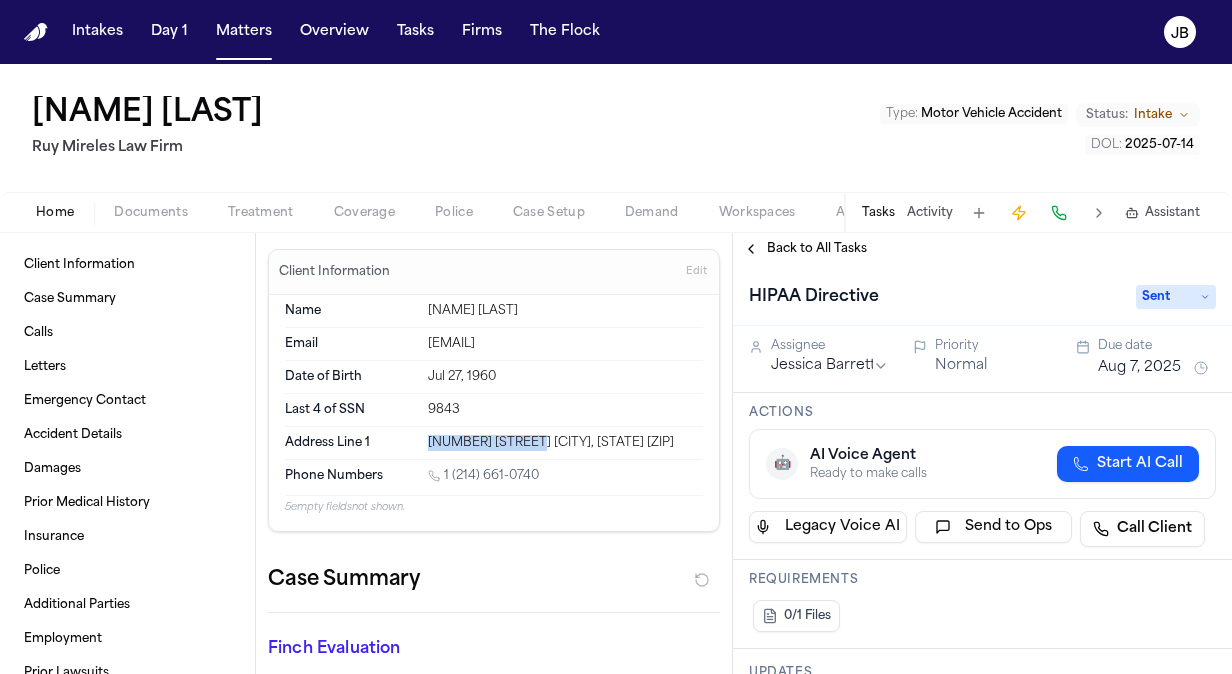 drag, startPoint x: 514, startPoint y: 434, endPoint x: 394, endPoint y: 428, distance: 120.14991 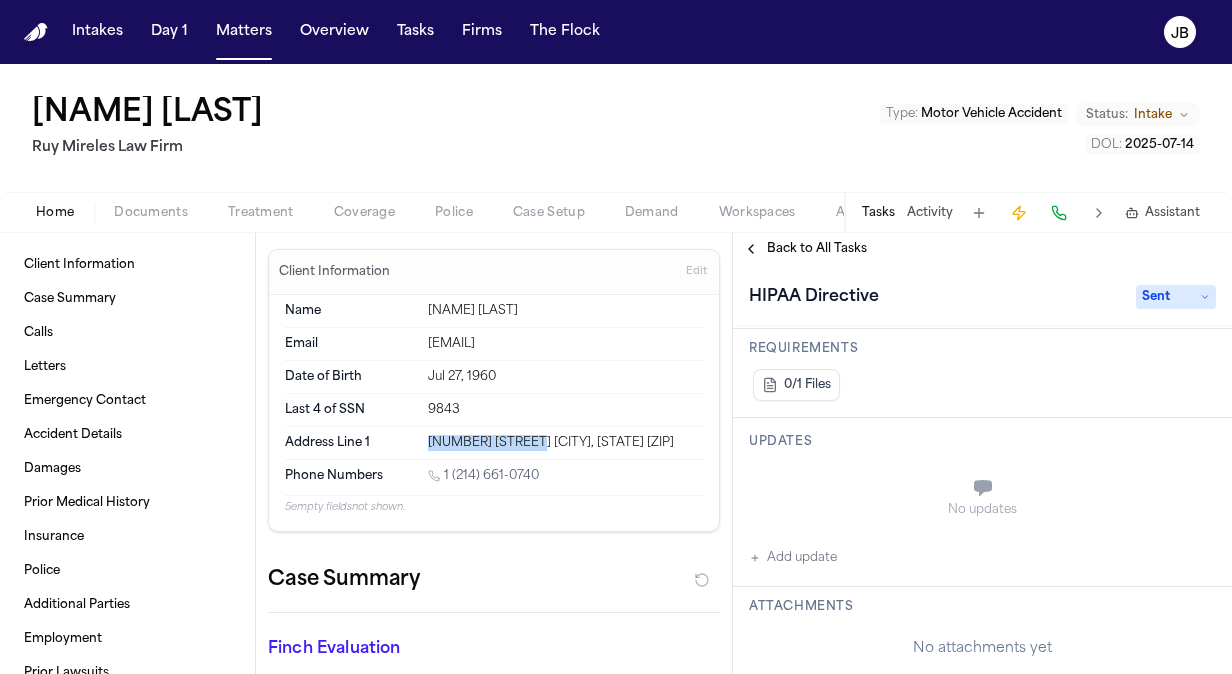 scroll, scrollTop: 225, scrollLeft: 0, axis: vertical 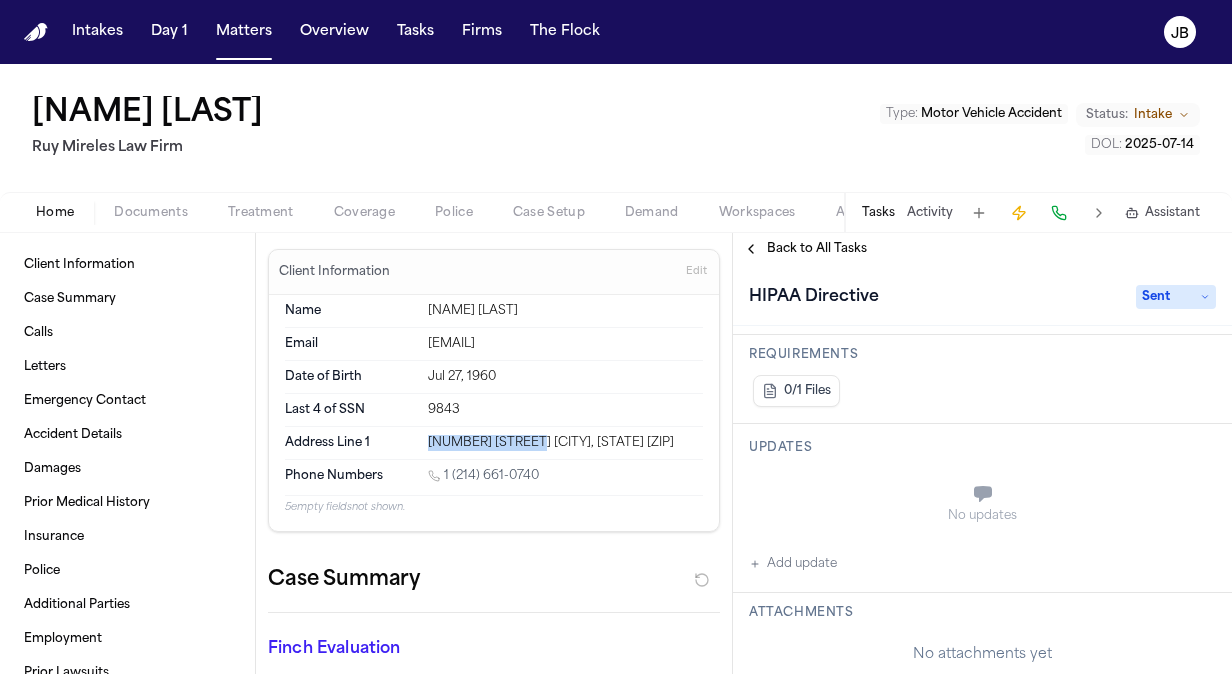 click on "Add update" at bounding box center [793, 564] 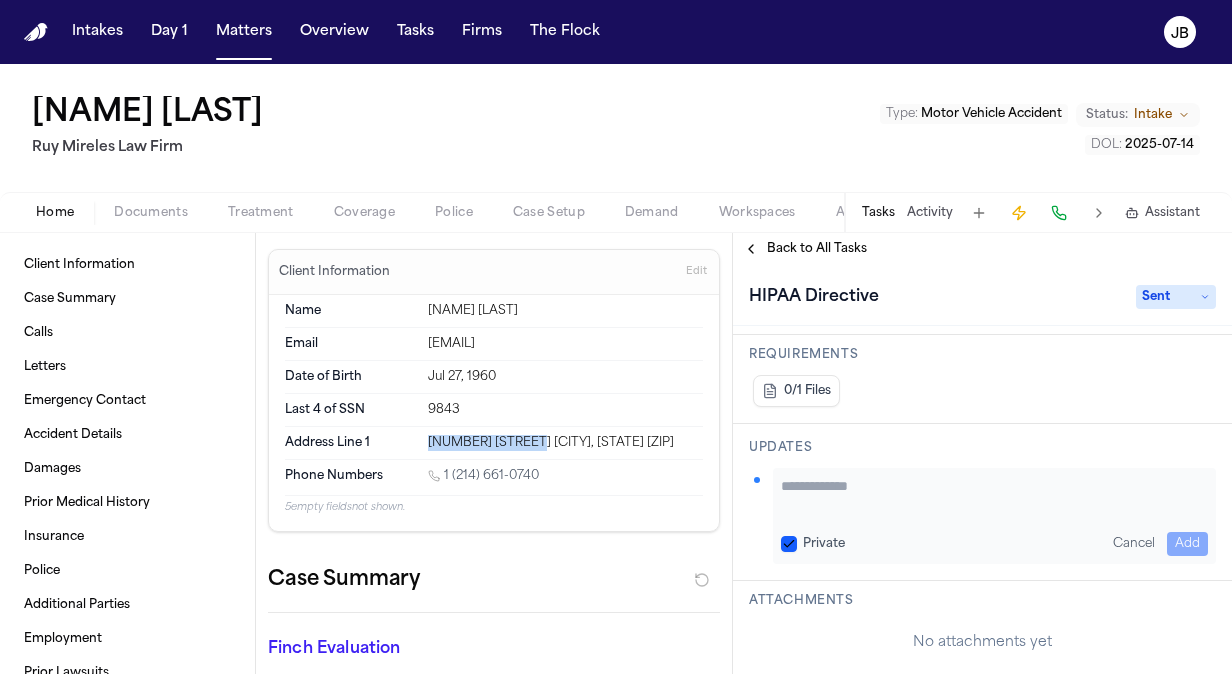 click at bounding box center (994, 496) 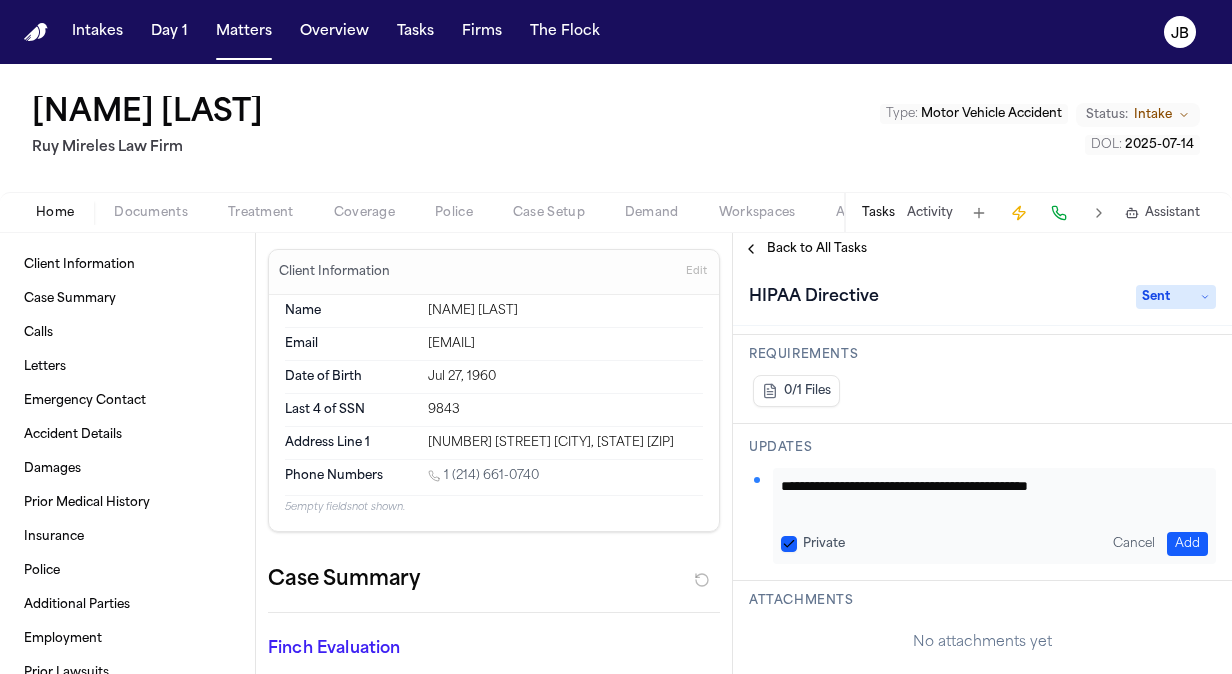 drag, startPoint x: 1131, startPoint y: 480, endPoint x: 612, endPoint y: 488, distance: 519.06165 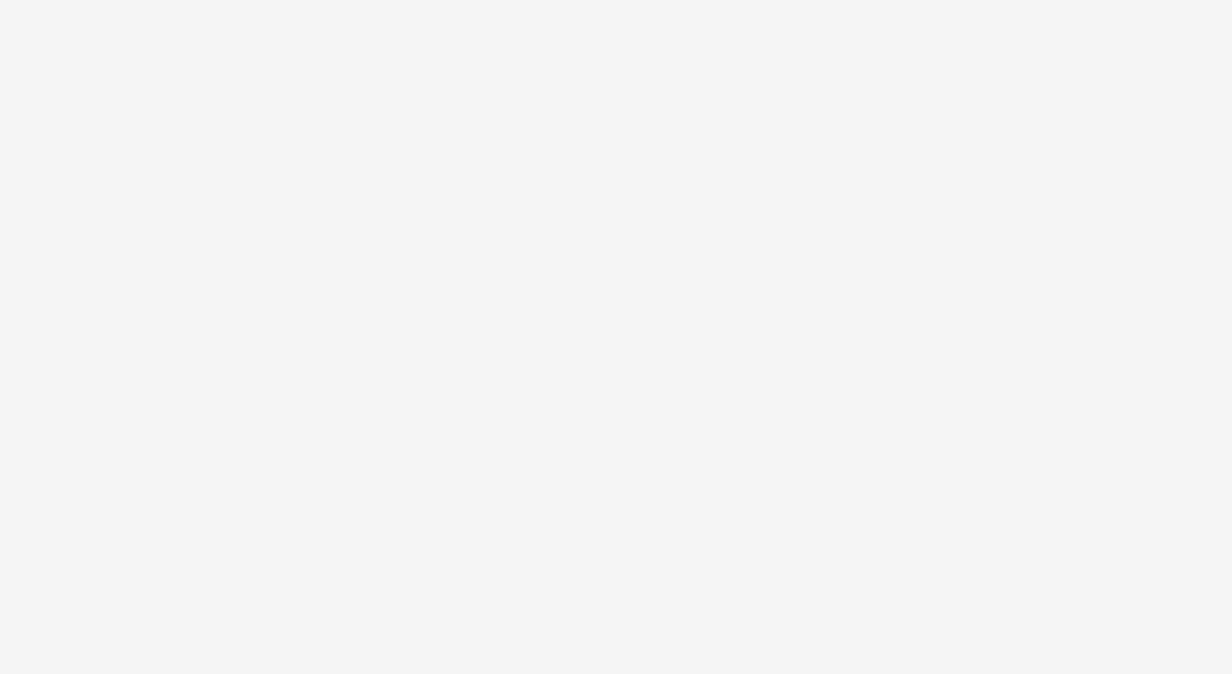 scroll, scrollTop: 0, scrollLeft: 0, axis: both 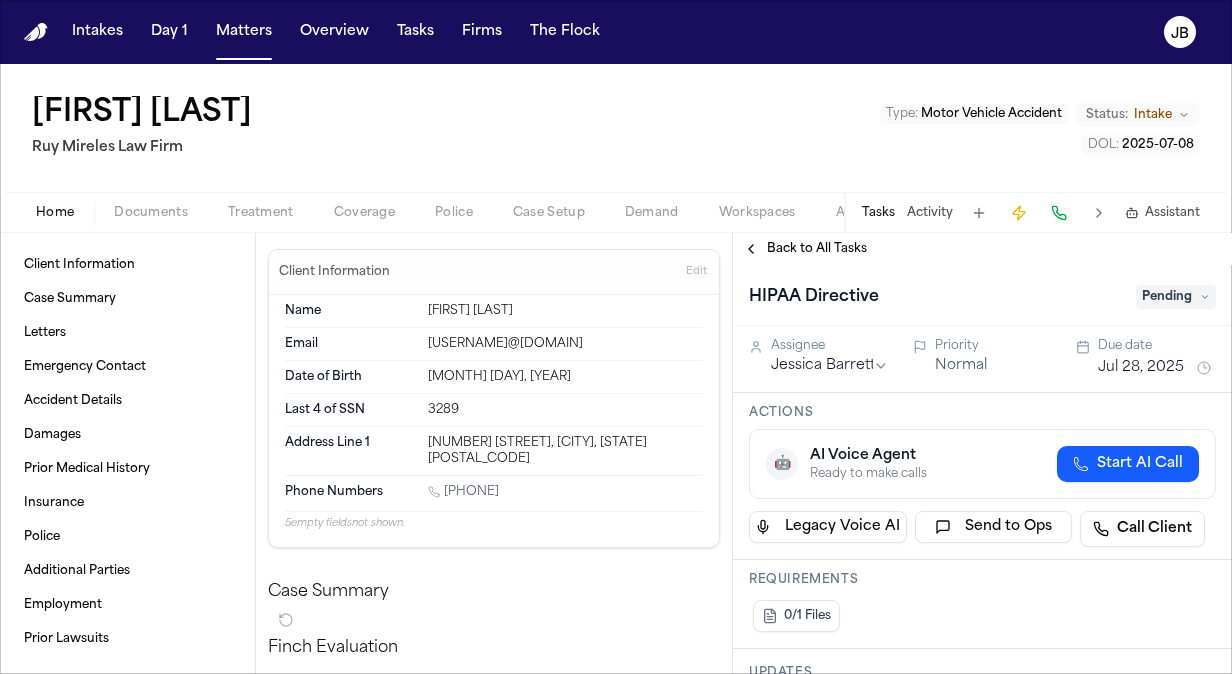 drag, startPoint x: 582, startPoint y: 342, endPoint x: 415, endPoint y: 342, distance: 167 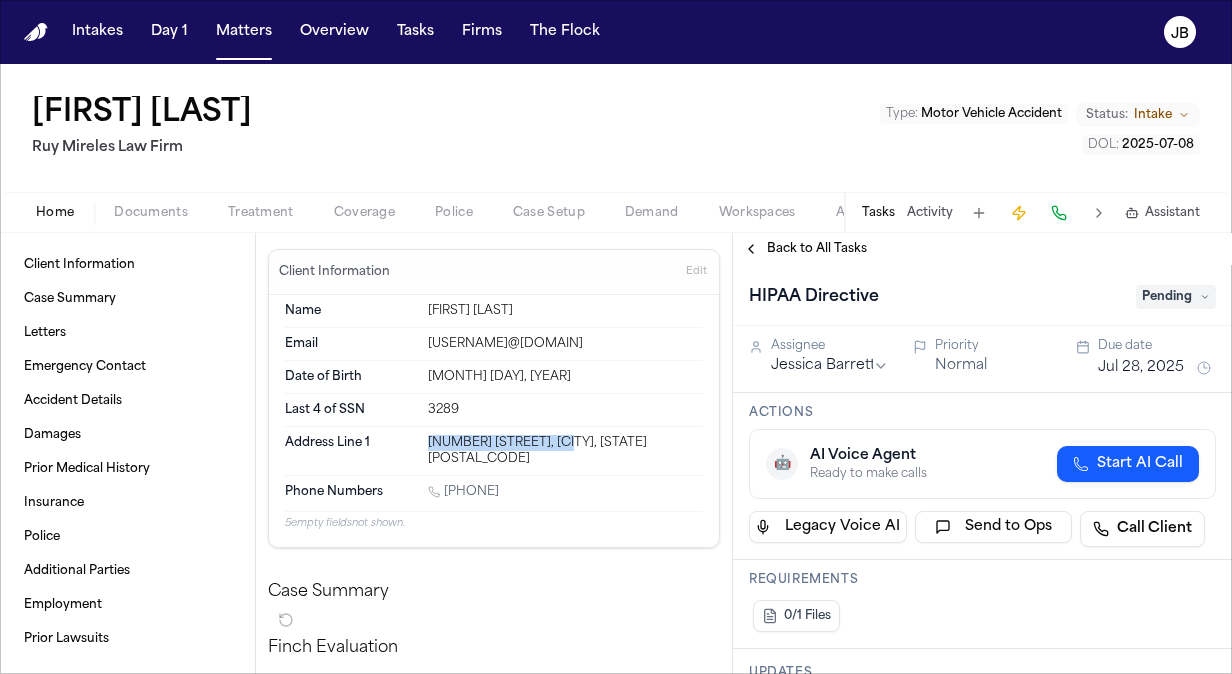 drag, startPoint x: 559, startPoint y: 438, endPoint x: 414, endPoint y: 444, distance: 145.12408 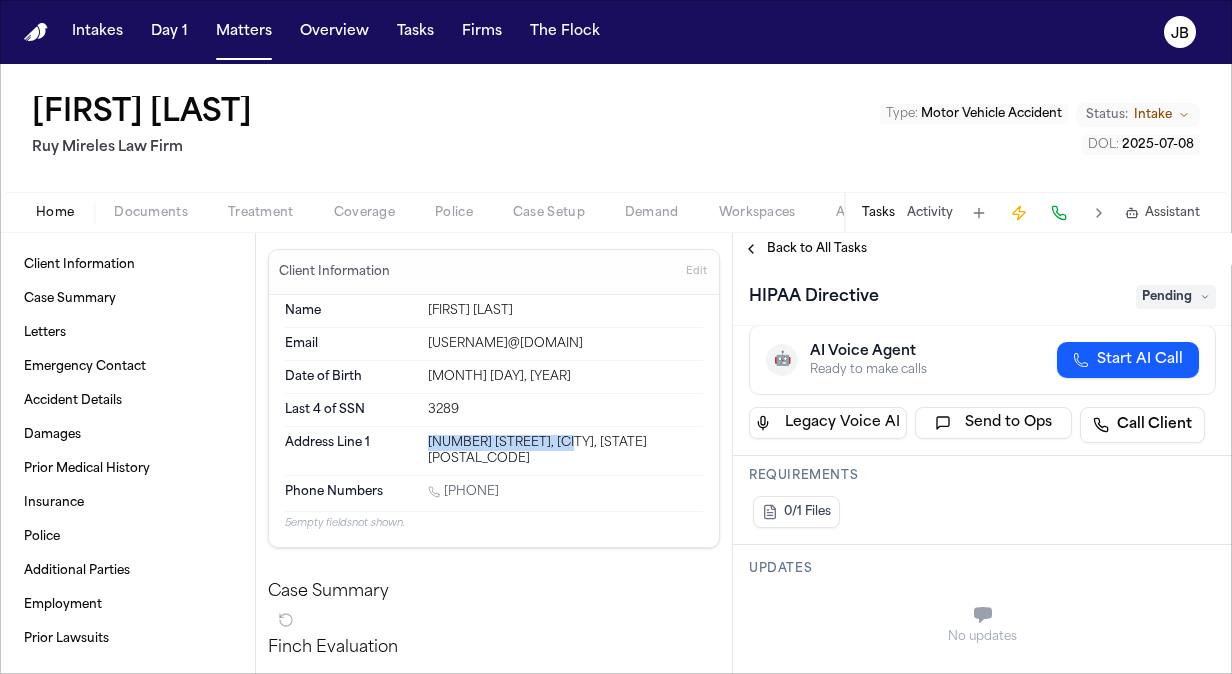 scroll, scrollTop: 148, scrollLeft: 0, axis: vertical 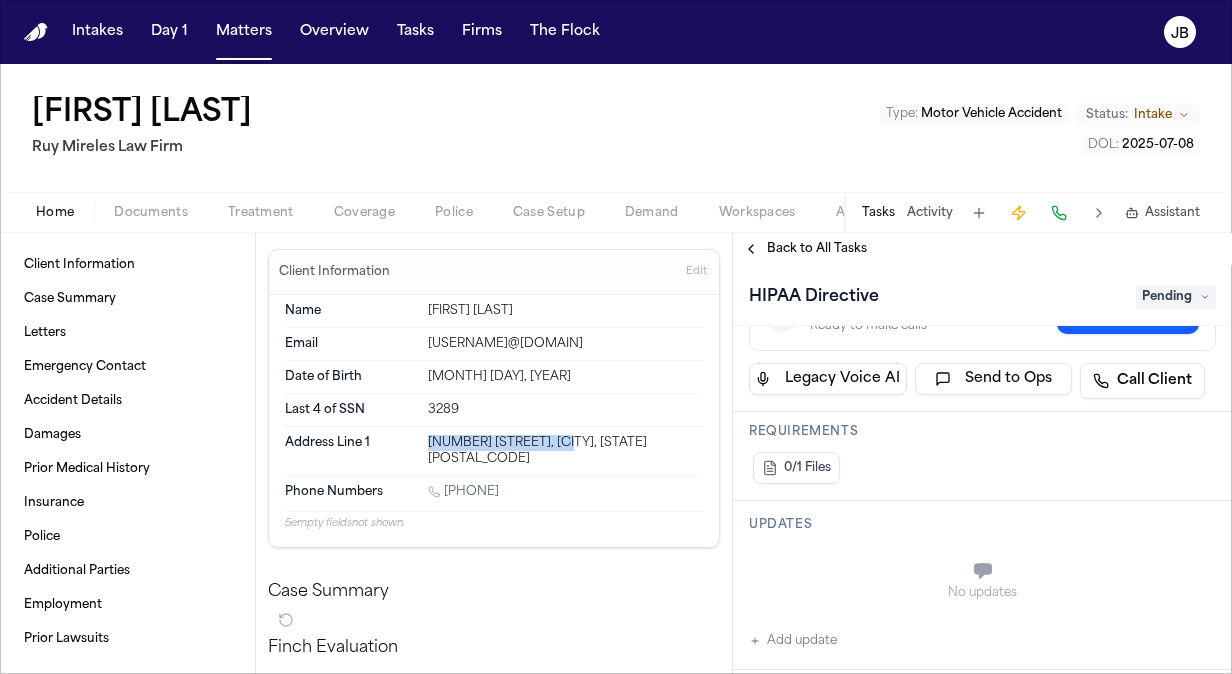 click on "Add update" at bounding box center (793, 641) 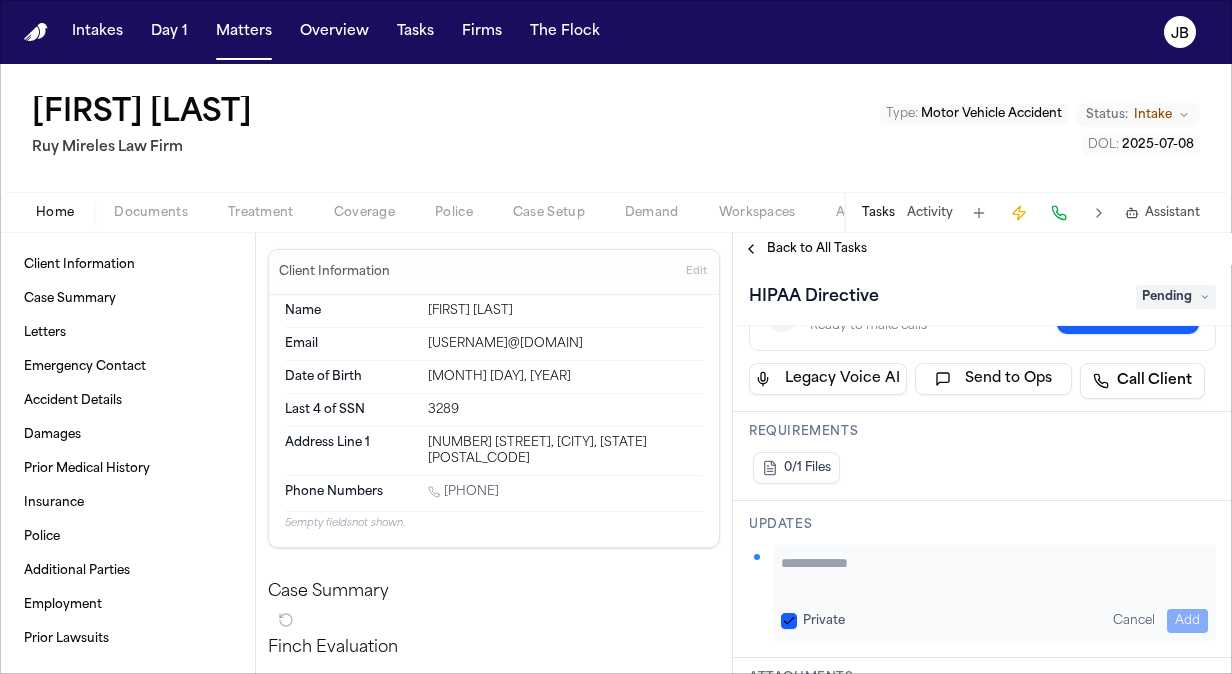 click on "Updates" at bounding box center (982, 525) 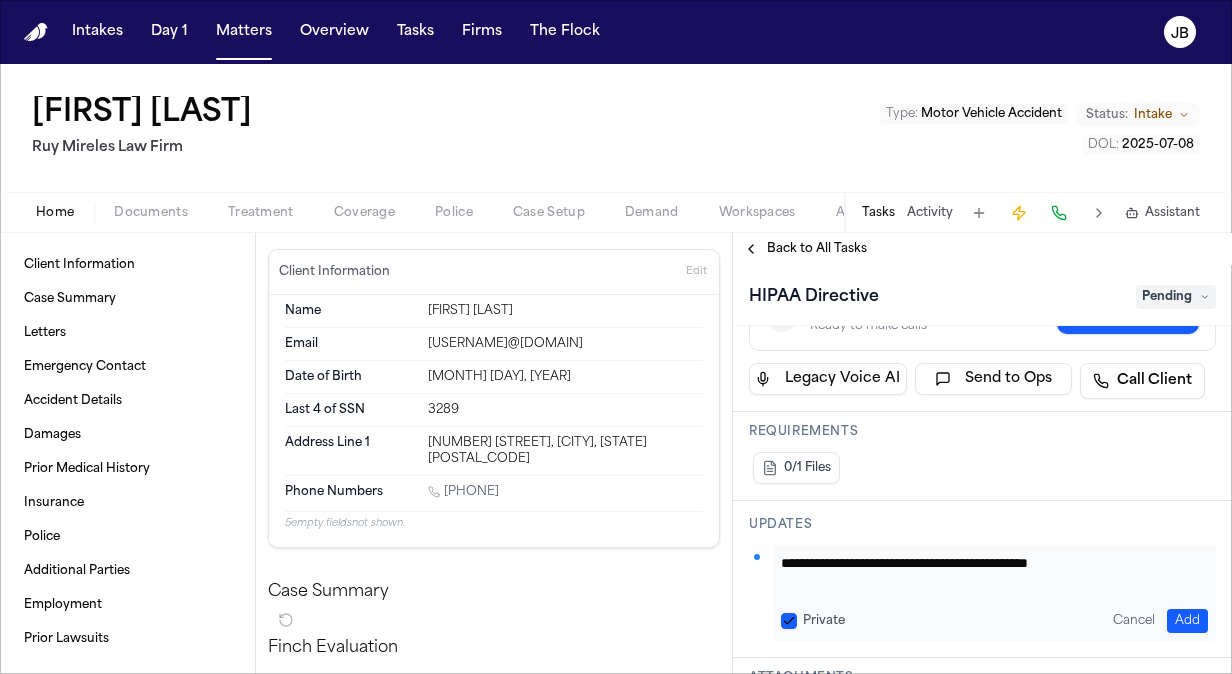 type on "**********" 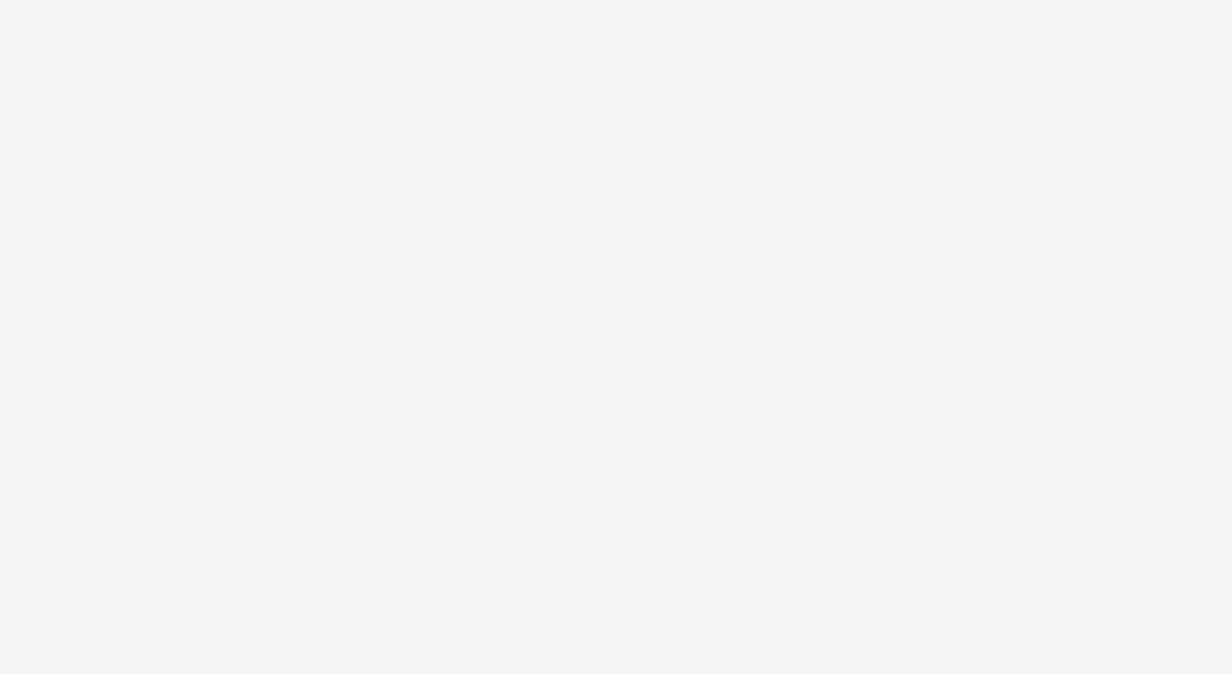 scroll, scrollTop: 0, scrollLeft: 0, axis: both 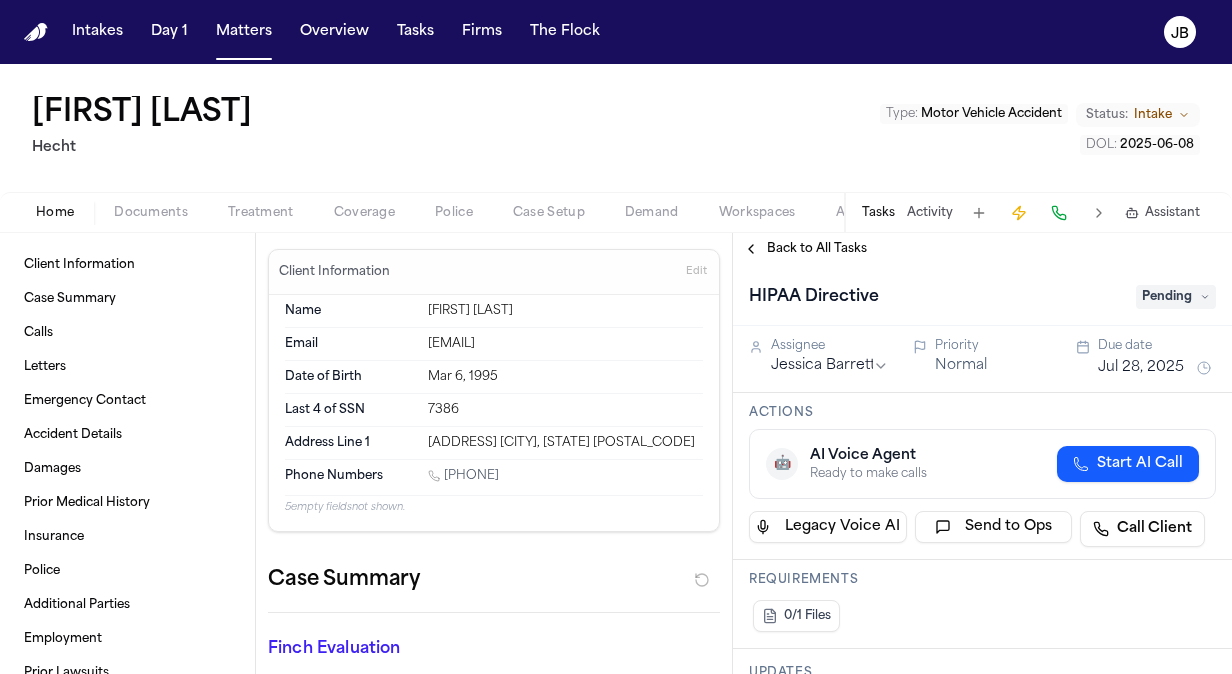drag, startPoint x: 536, startPoint y: 310, endPoint x: 377, endPoint y: 292, distance: 160.01562 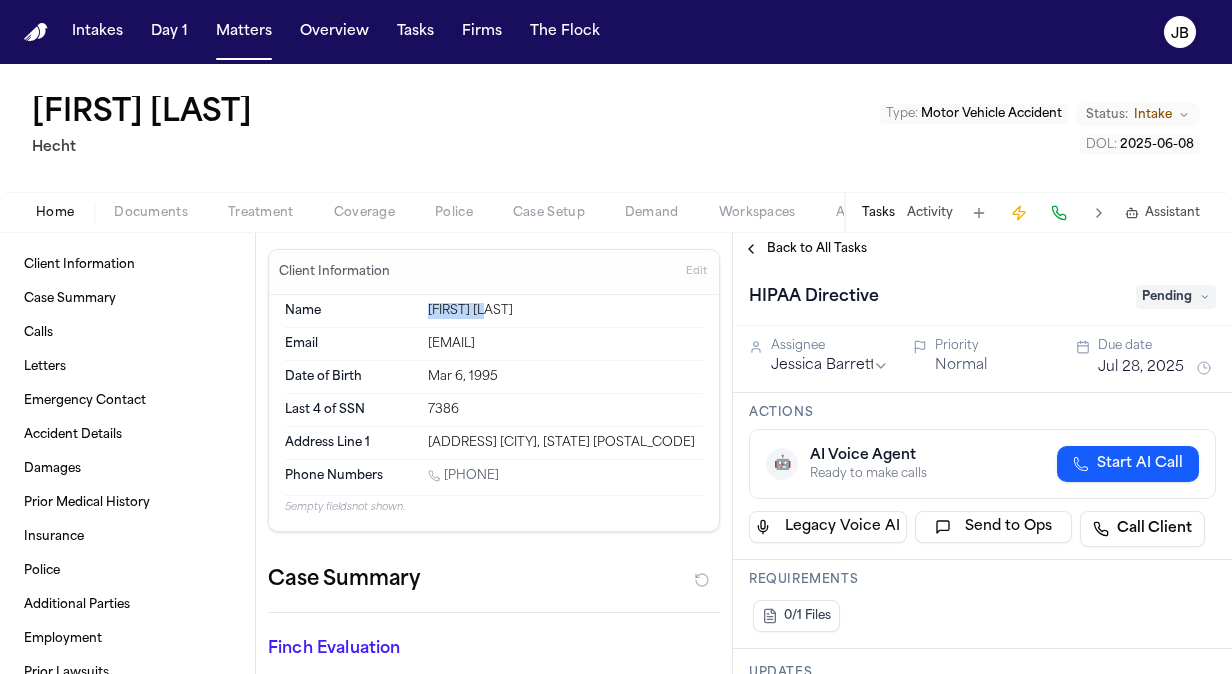 click on "[FIRST] [LAST]" at bounding box center (565, 311) 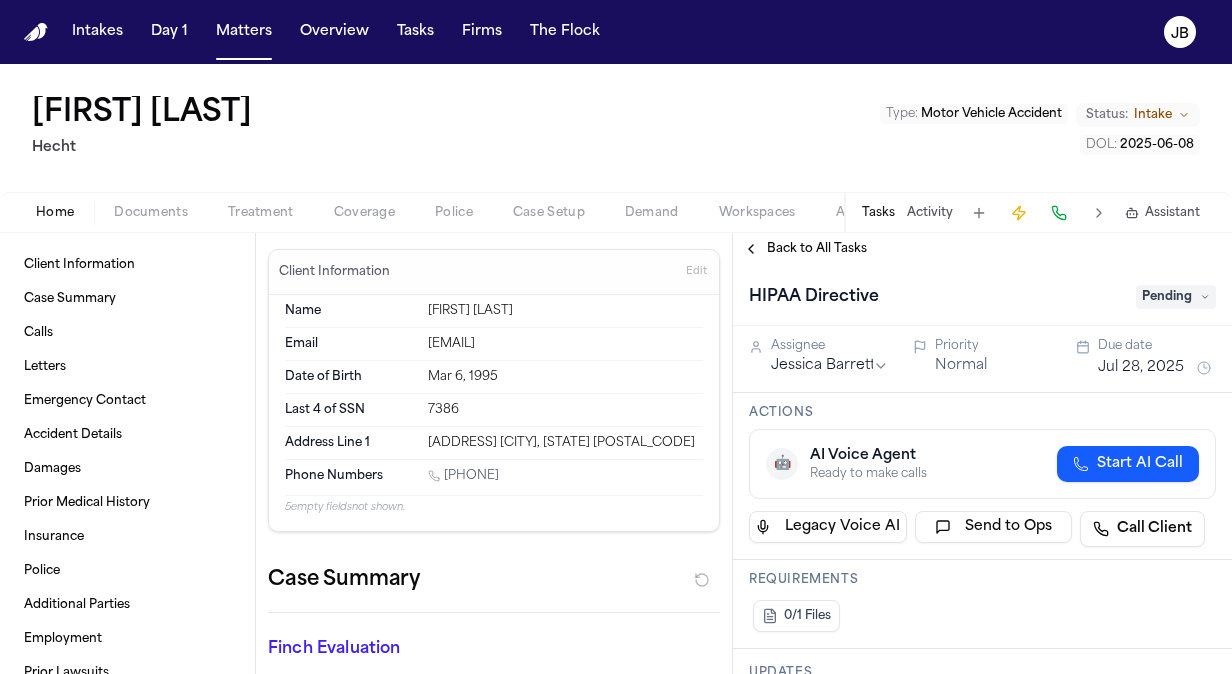 click on "[FIRST] [LAST]" at bounding box center (565, 311) 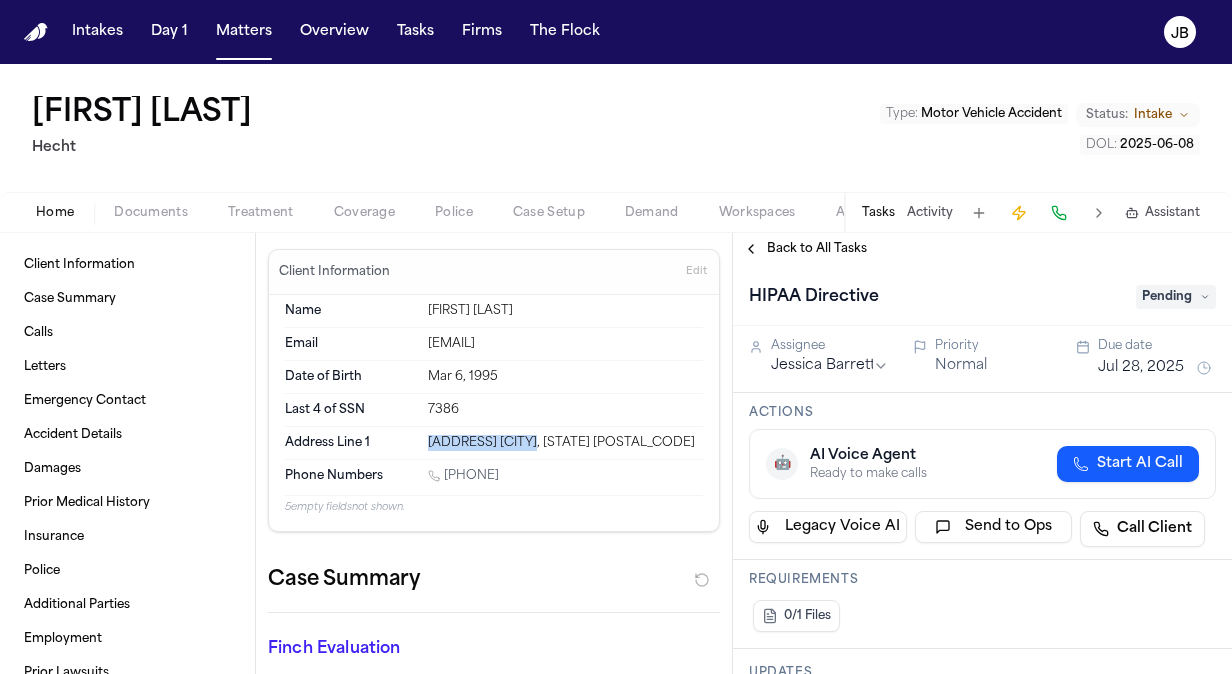 drag, startPoint x: 520, startPoint y: 437, endPoint x: 409, endPoint y: 429, distance: 111.28792 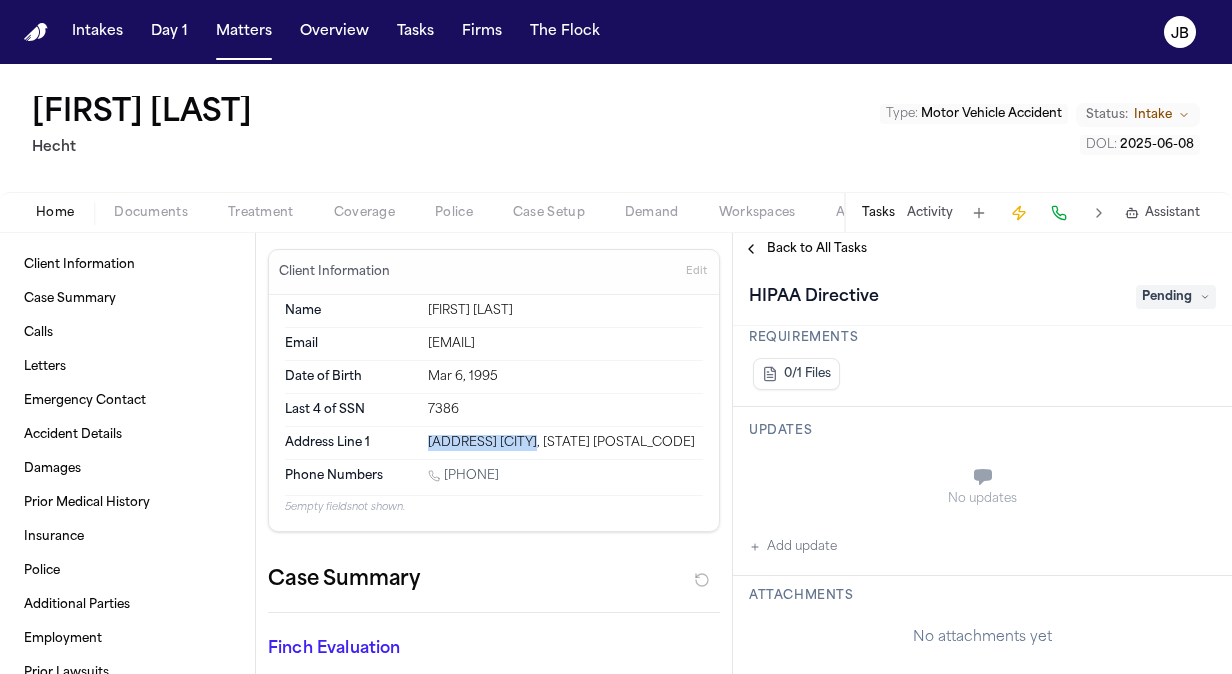 scroll, scrollTop: 253, scrollLeft: 0, axis: vertical 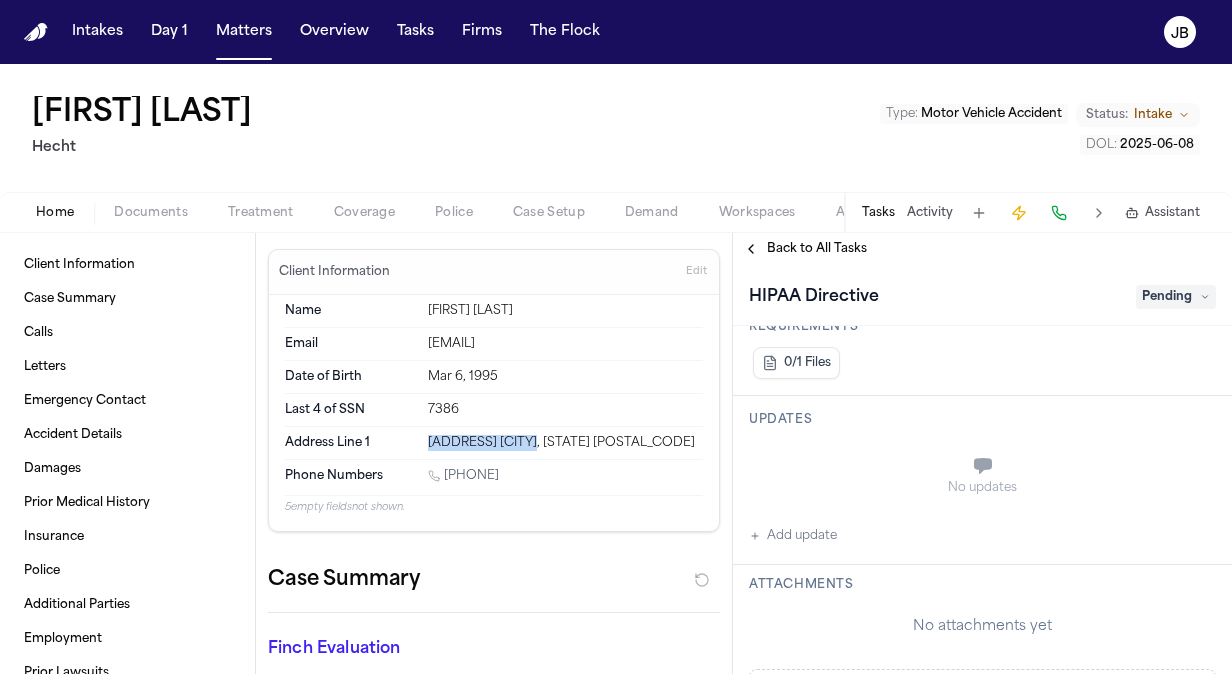 click on "Add update" at bounding box center (793, 536) 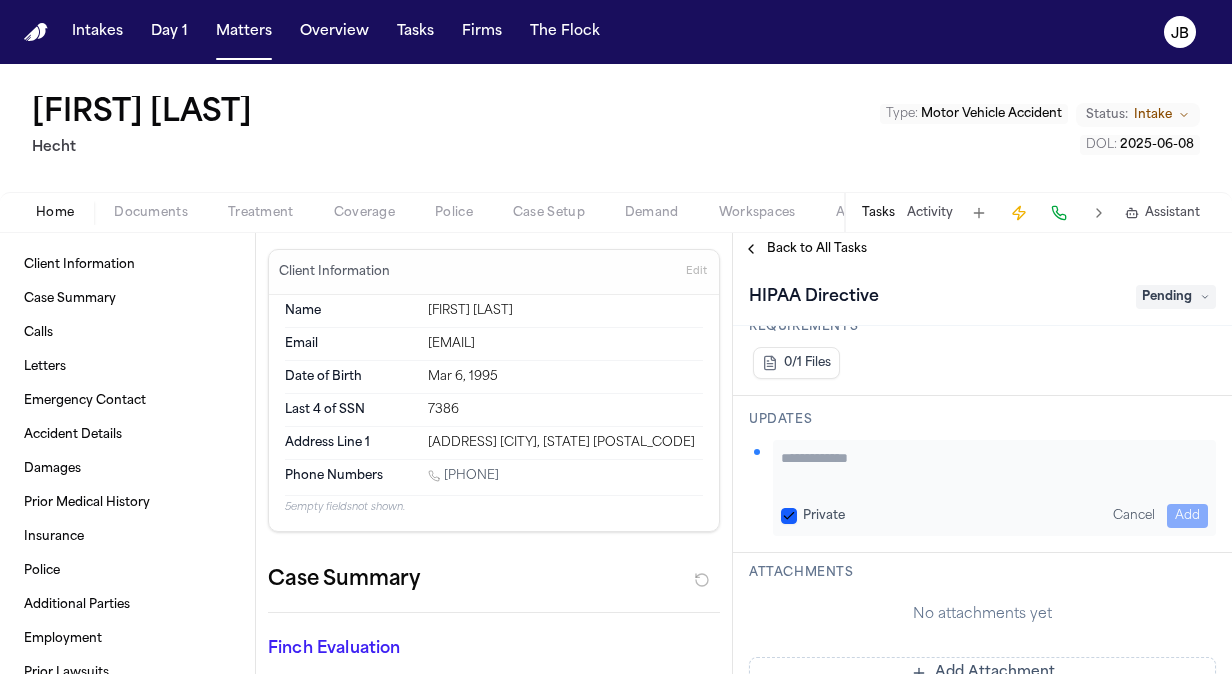 click at bounding box center (994, 468) 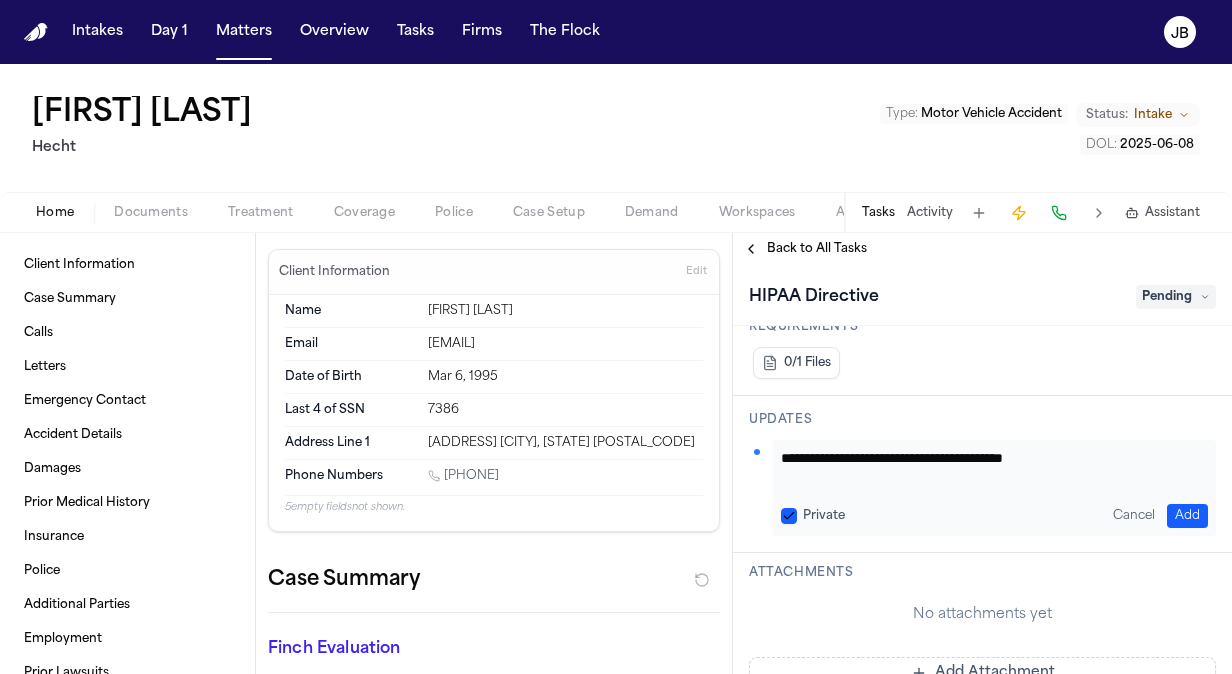type on "**********" 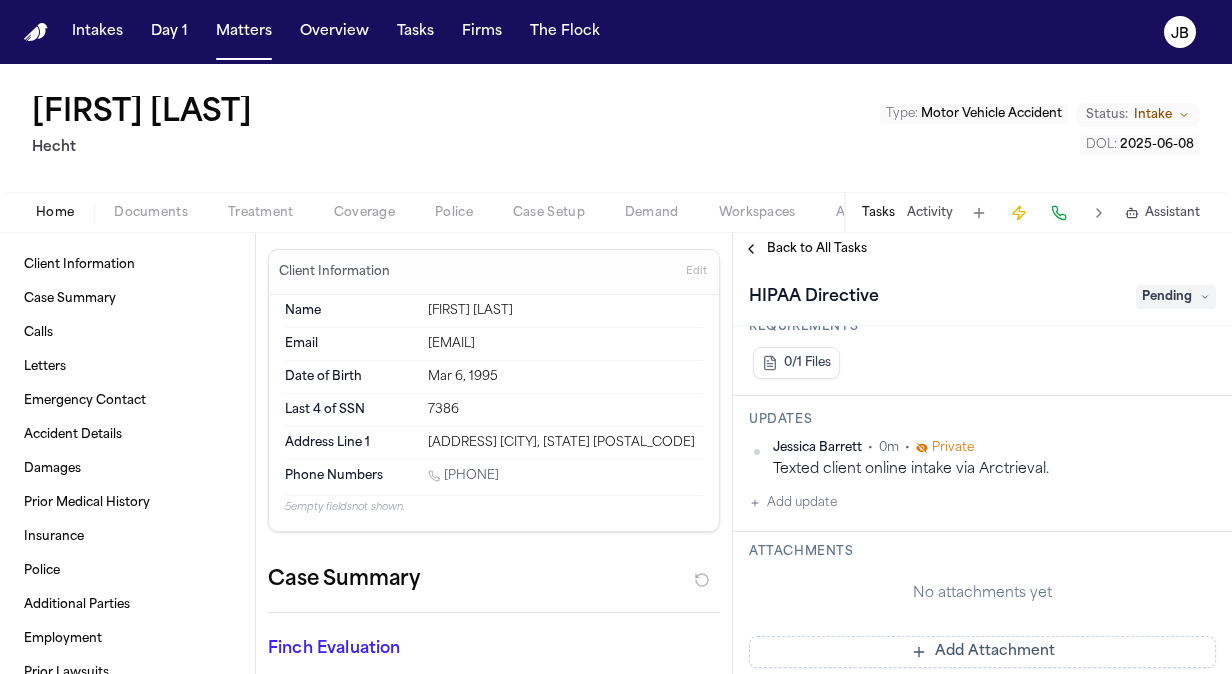 click on "Pending" at bounding box center (1176, 297) 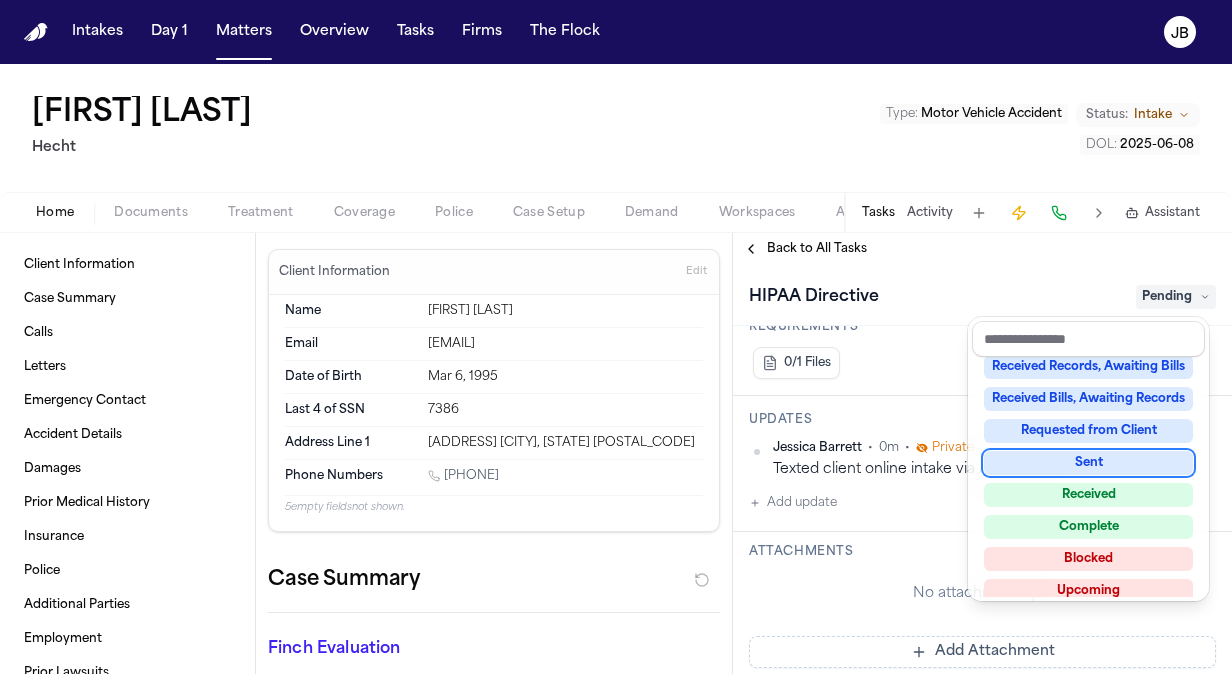 click on "Sent" at bounding box center [1088, 463] 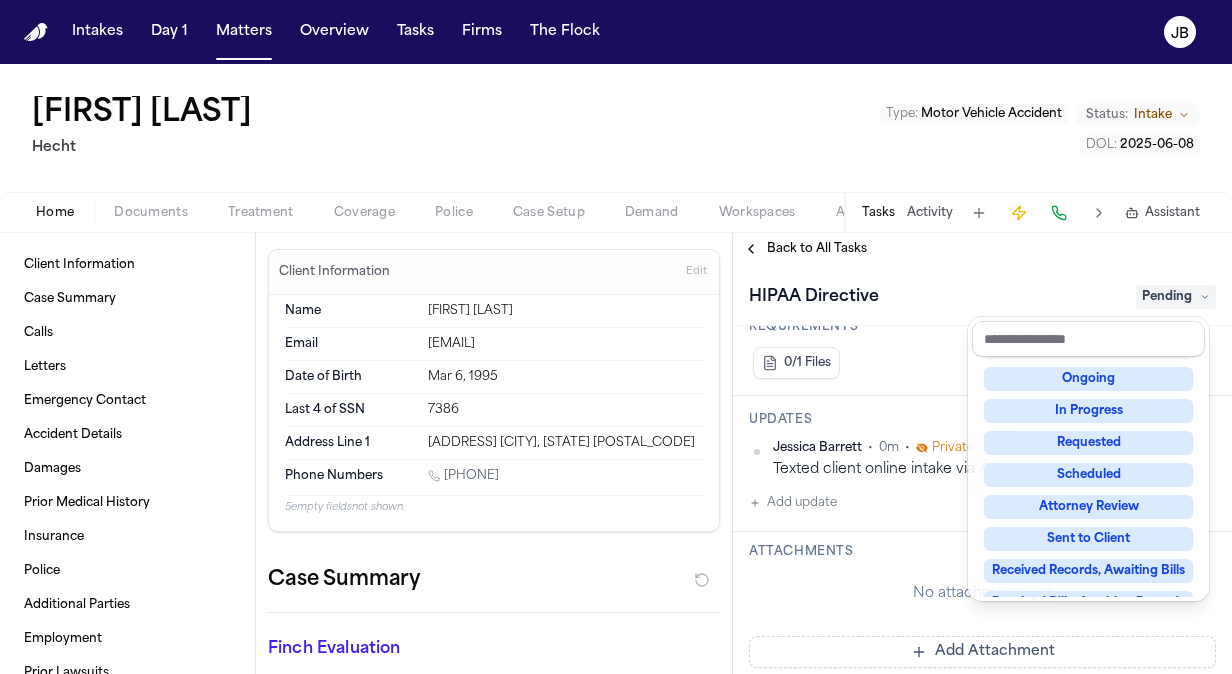 scroll, scrollTop: 8, scrollLeft: 0, axis: vertical 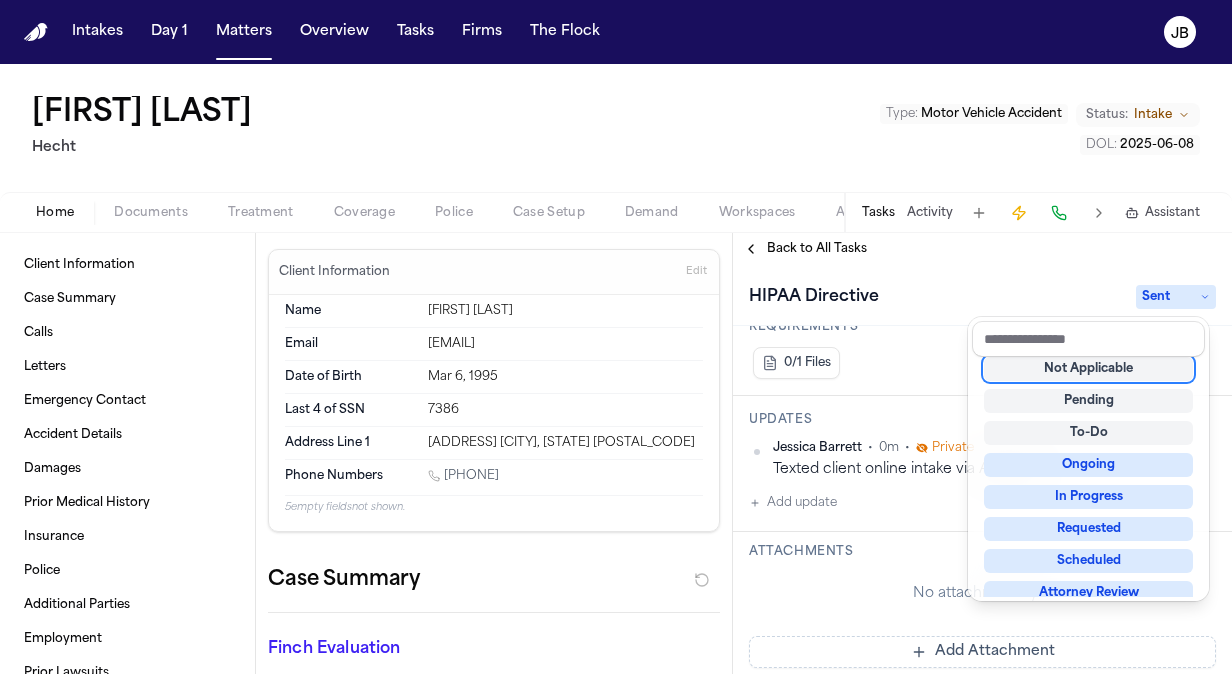 click on "HIPAA Directive Sent" at bounding box center (982, 297) 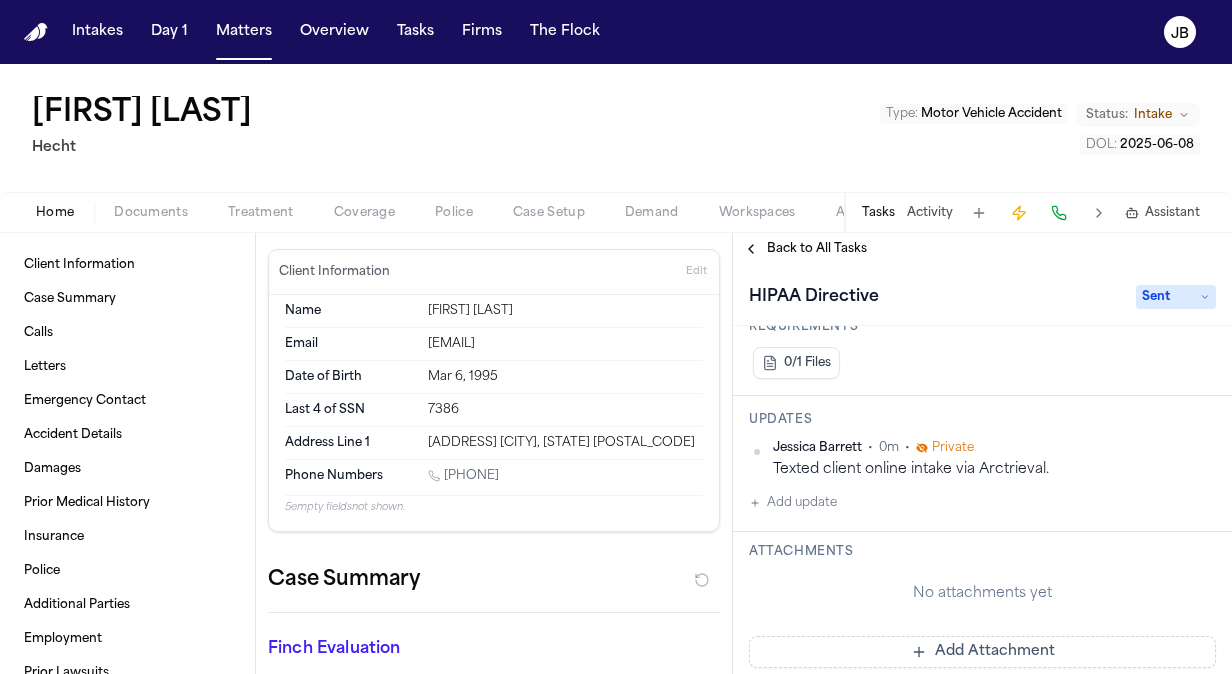 scroll, scrollTop: 0, scrollLeft: 0, axis: both 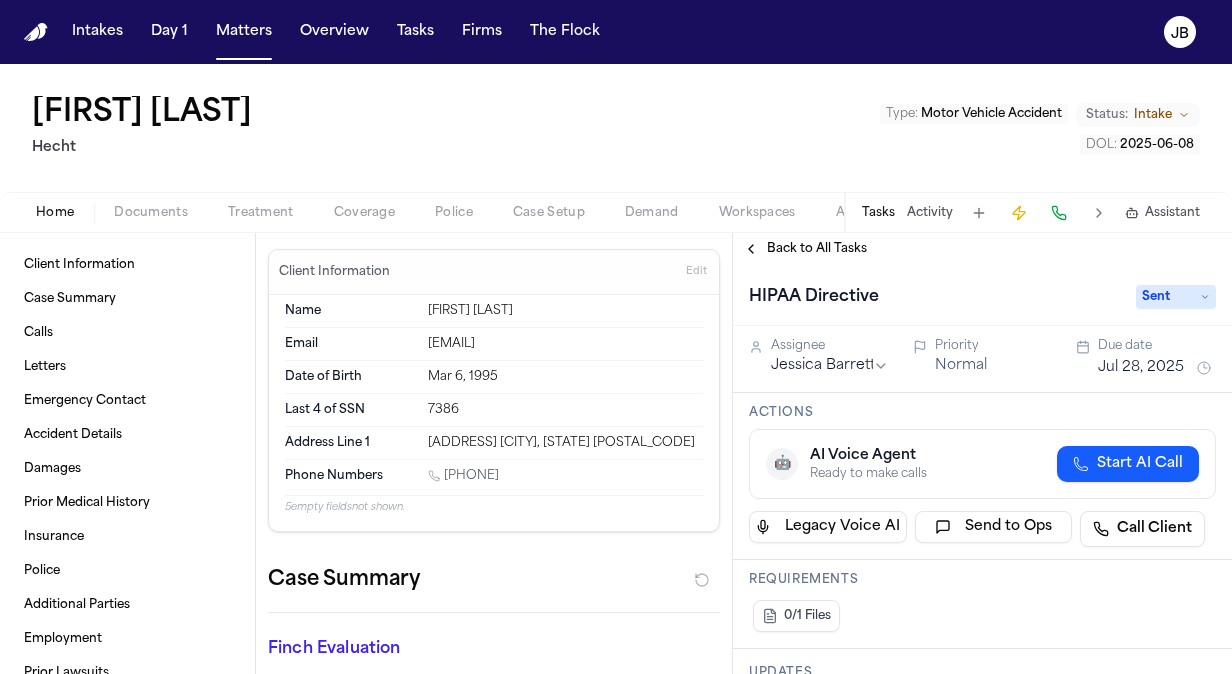 click on "Jul 28, 2025" at bounding box center [1141, 368] 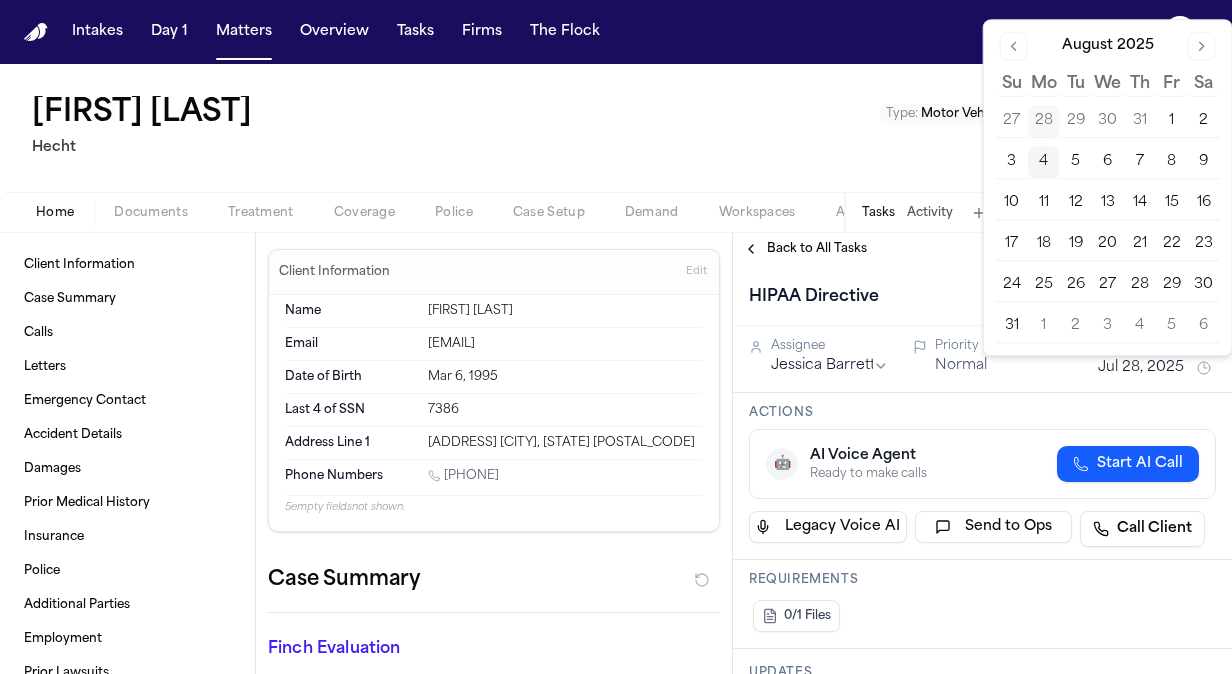 click on "7" at bounding box center [1140, 162] 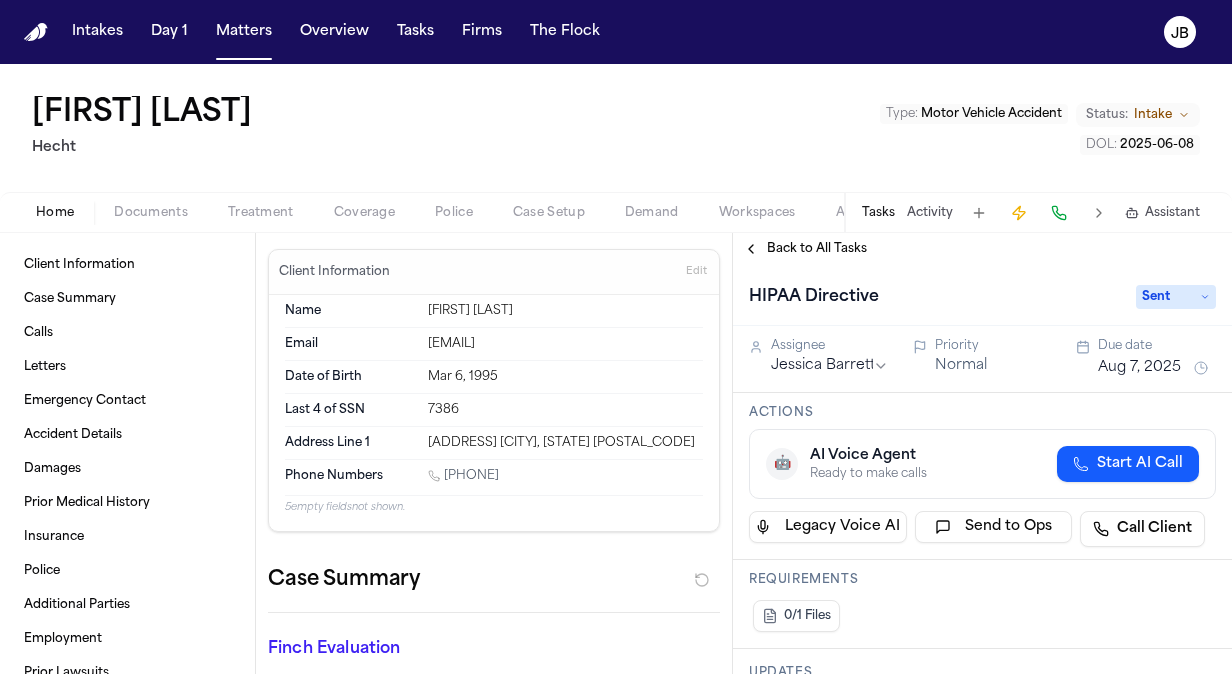 click on "[FIRST] [LAST] [LAST] Type :   Motor Vehicle Accident Status: Intake DOL :   [DATE]" at bounding box center (616, 128) 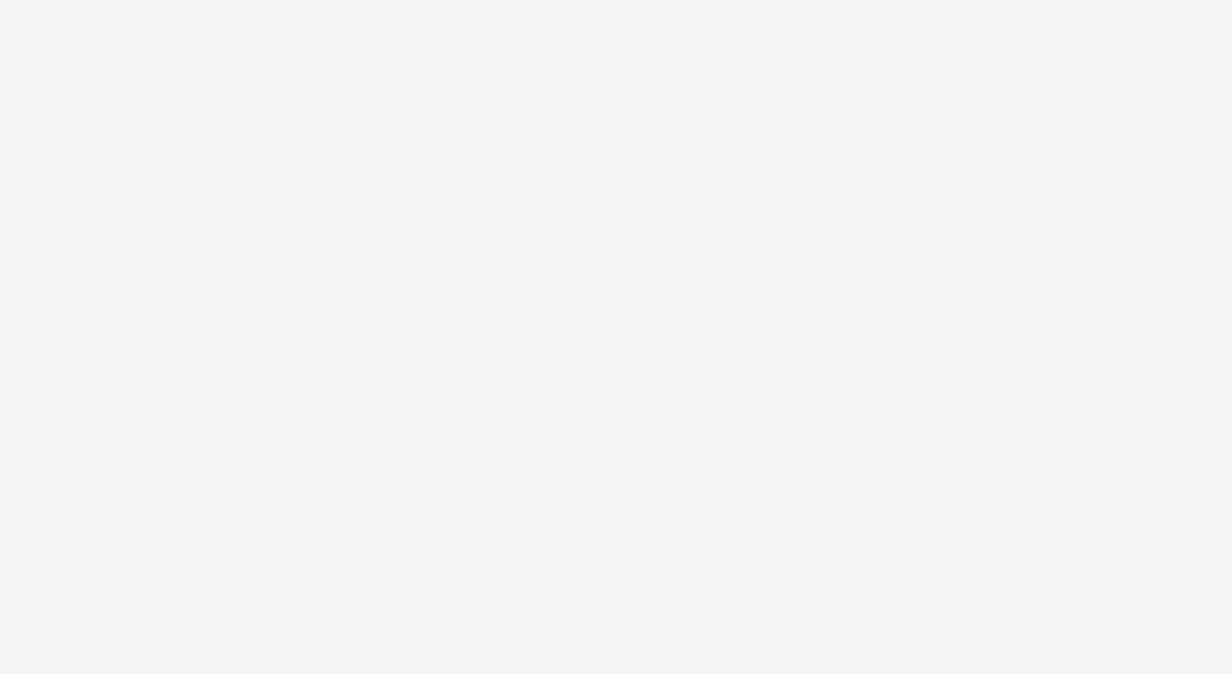 scroll, scrollTop: 0, scrollLeft: 0, axis: both 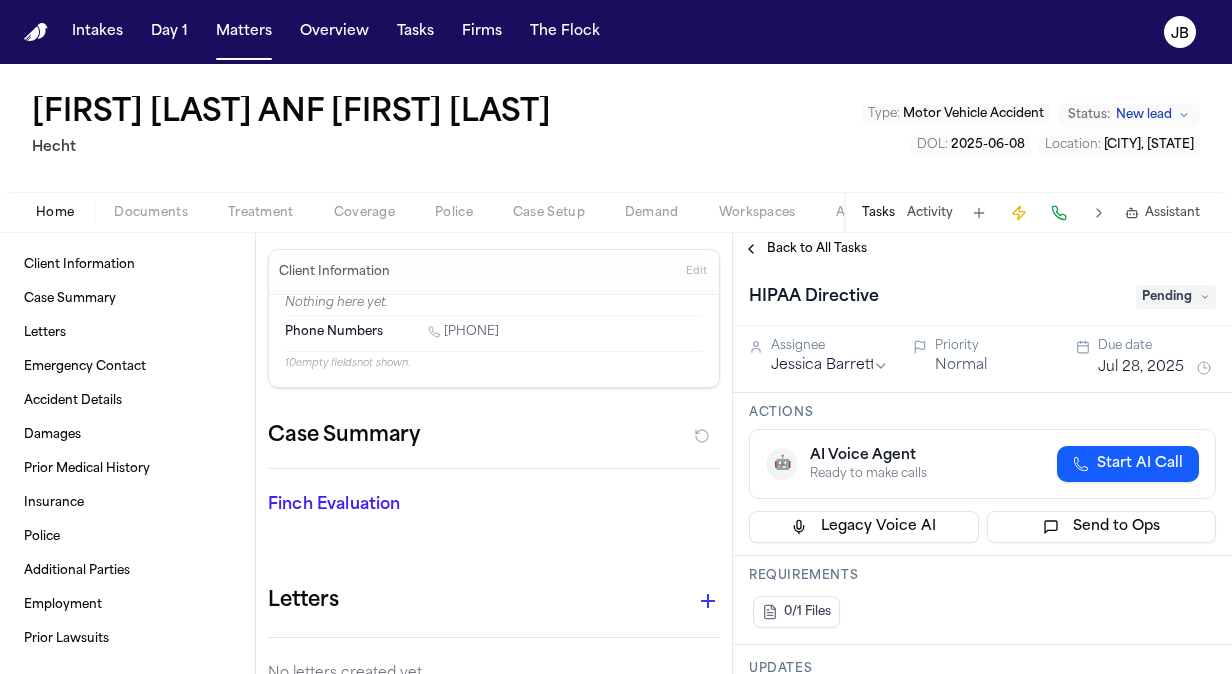 click on "Documents" at bounding box center (151, 213) 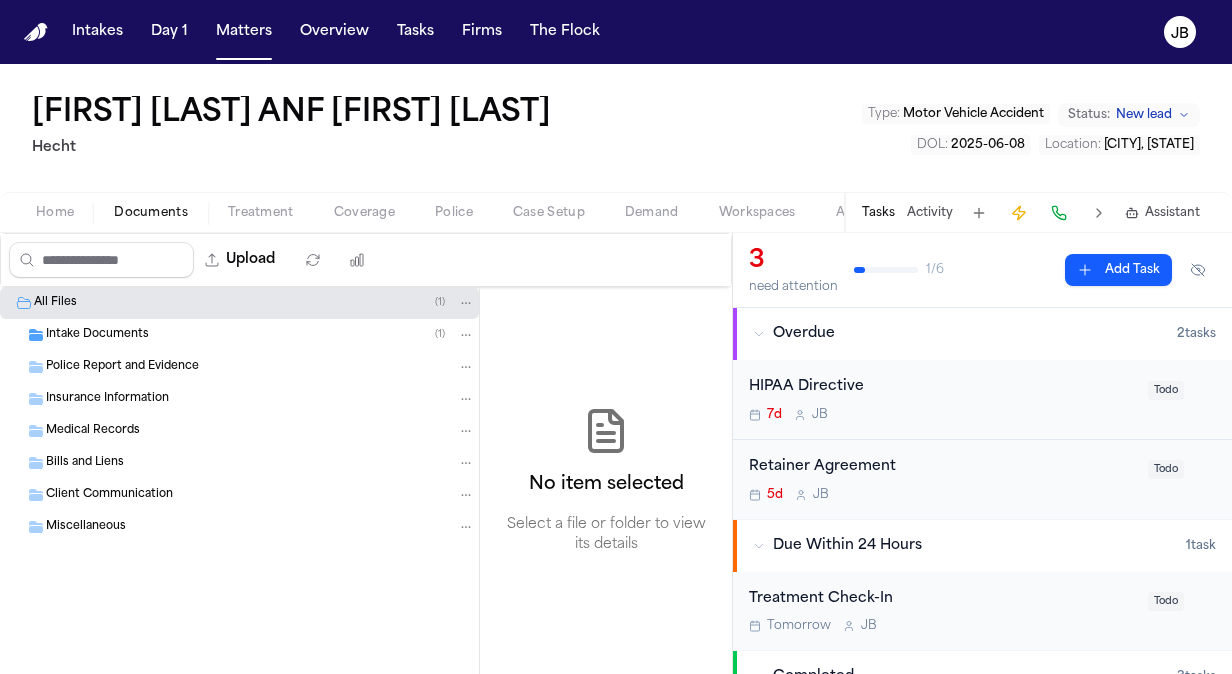 click on "Intake Documents" at bounding box center (97, 335) 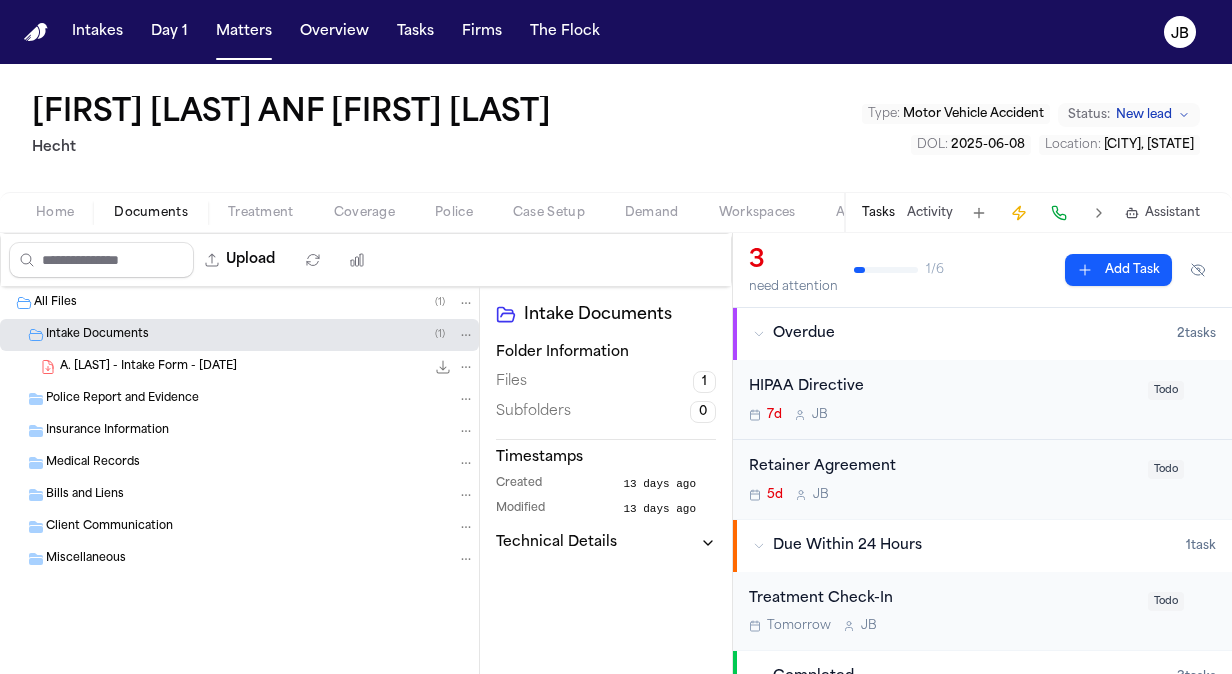 click on "A. [LAST] - Intake Form - [DATE] [SIZE] • PDF" at bounding box center [239, 367] 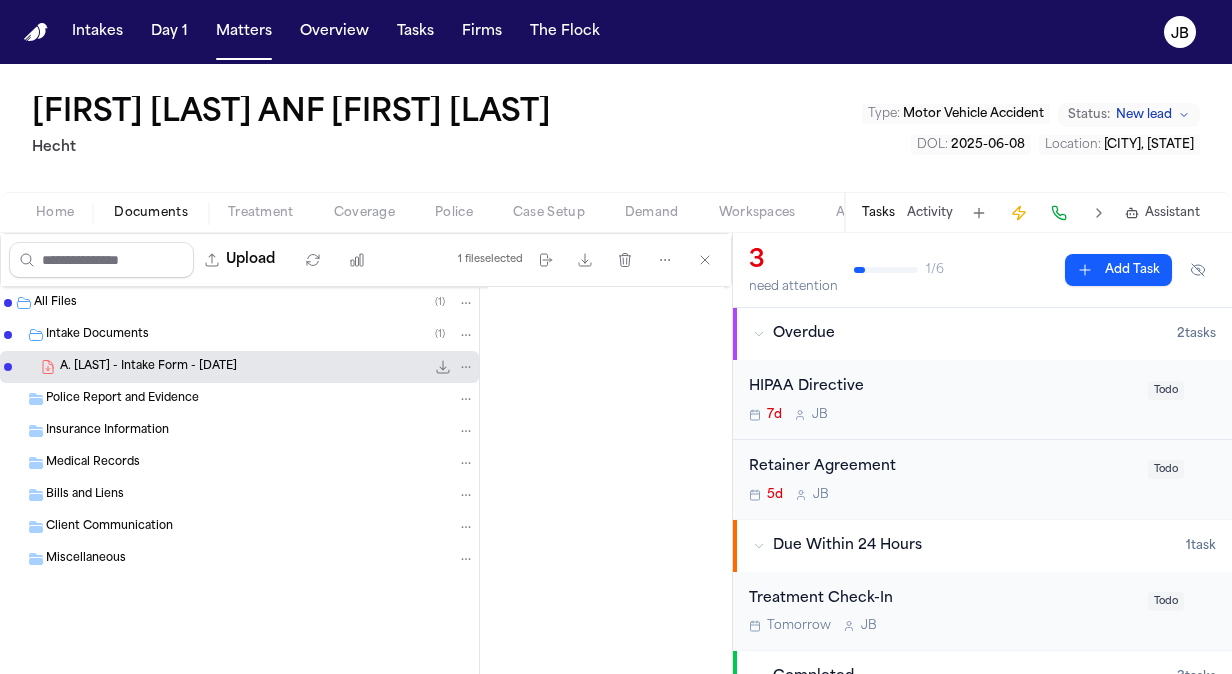 scroll, scrollTop: 660, scrollLeft: 0, axis: vertical 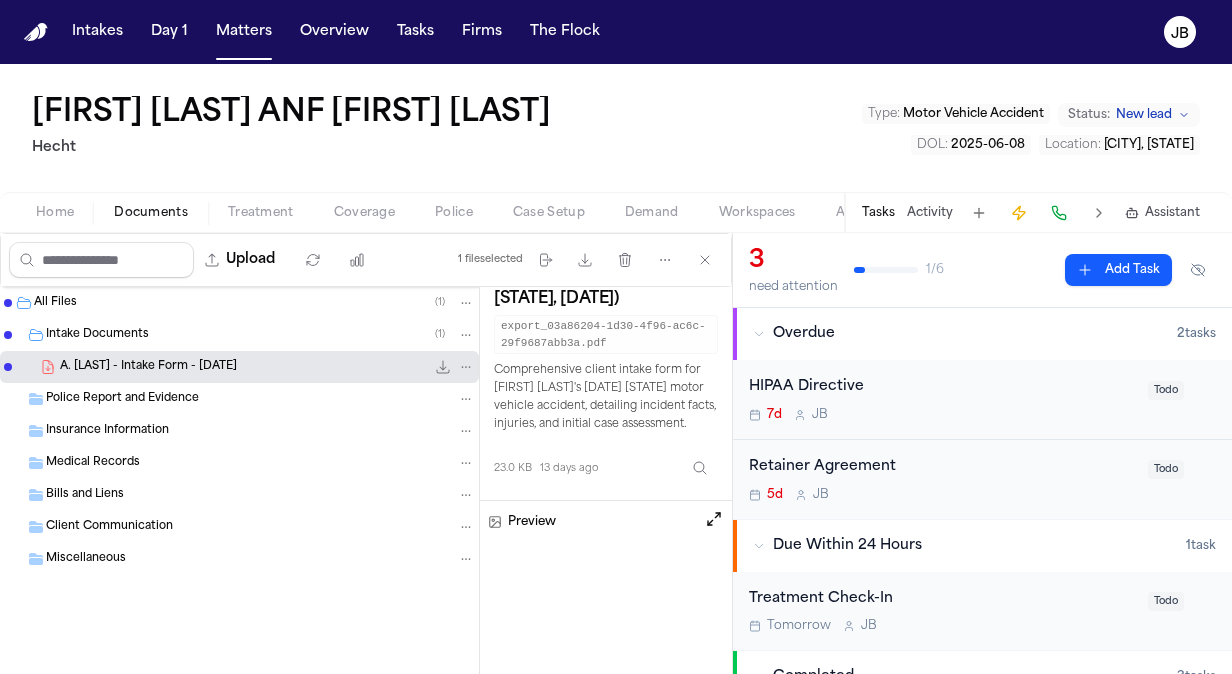 click at bounding box center (714, 519) 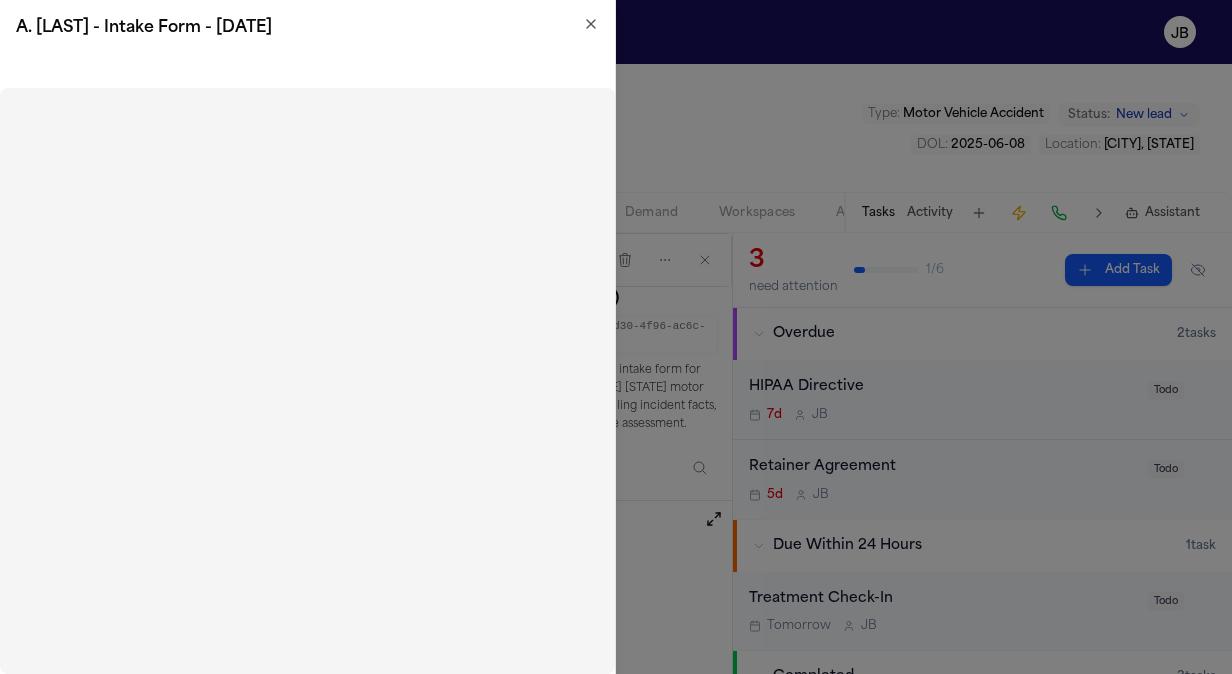 click 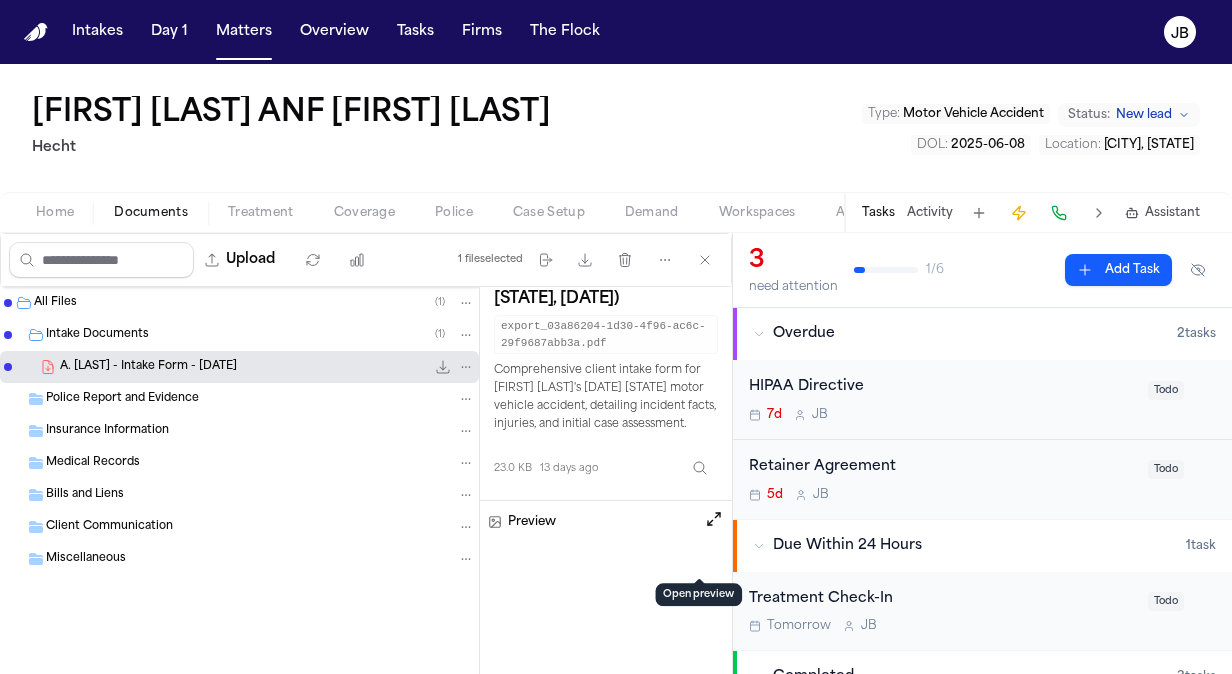 click on "7d J B" at bounding box center (942, 415) 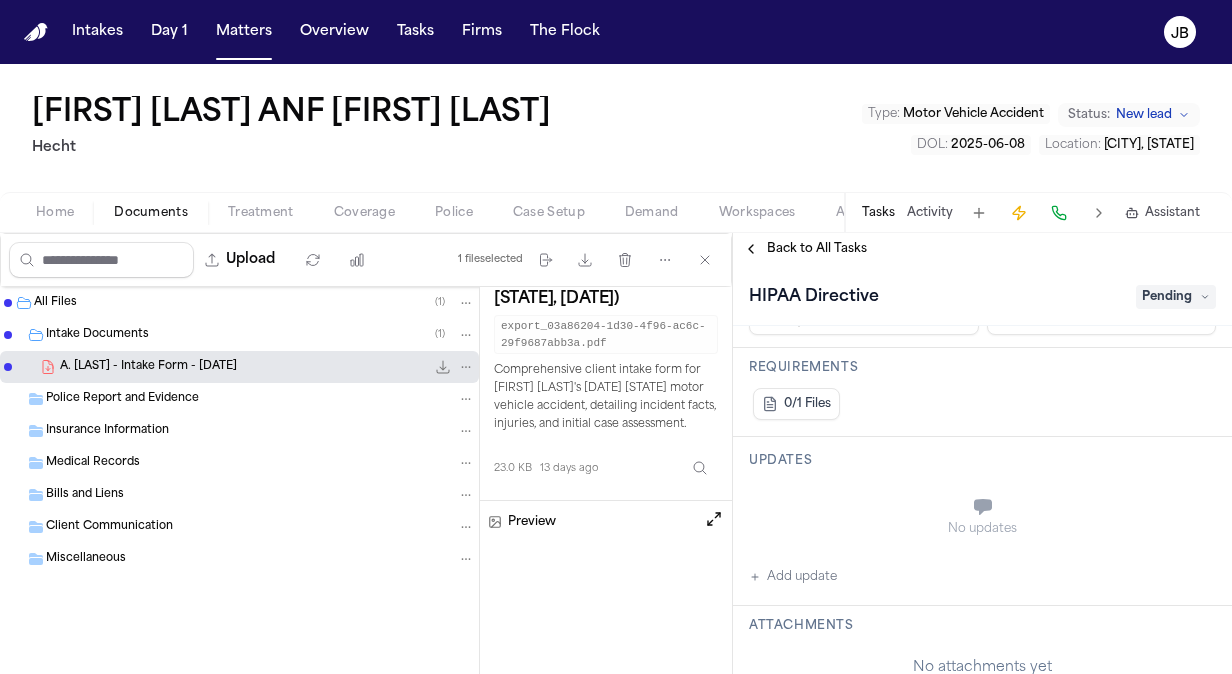 scroll, scrollTop: 282, scrollLeft: 0, axis: vertical 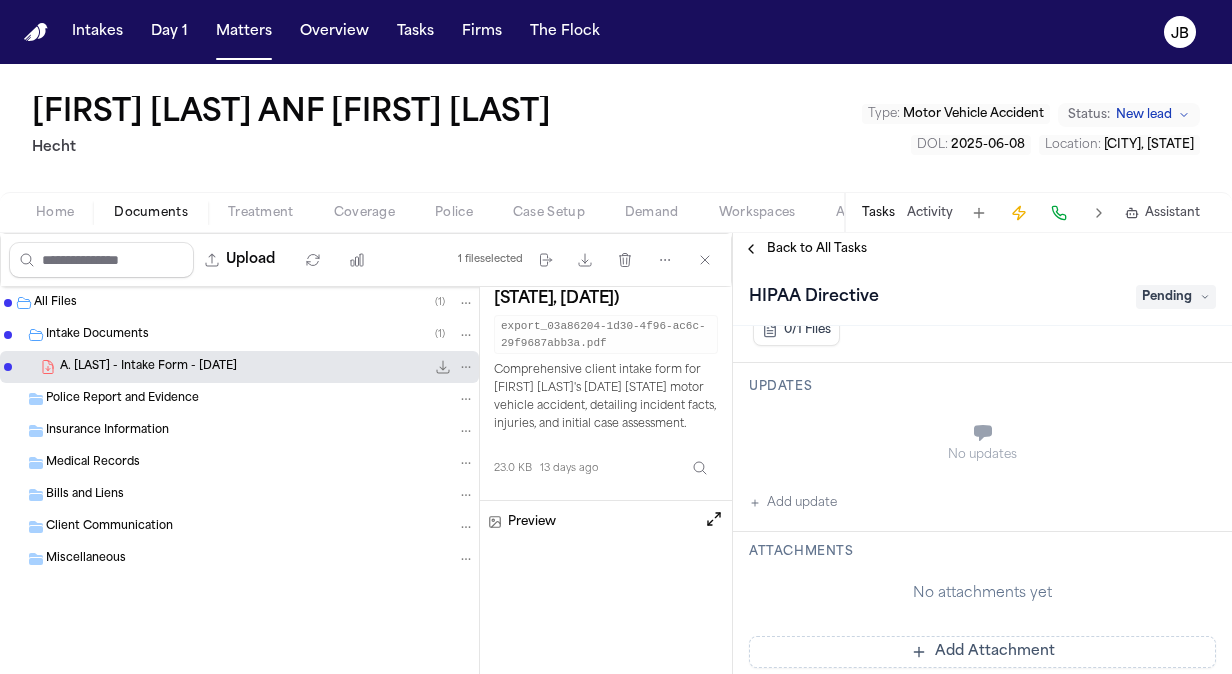 click 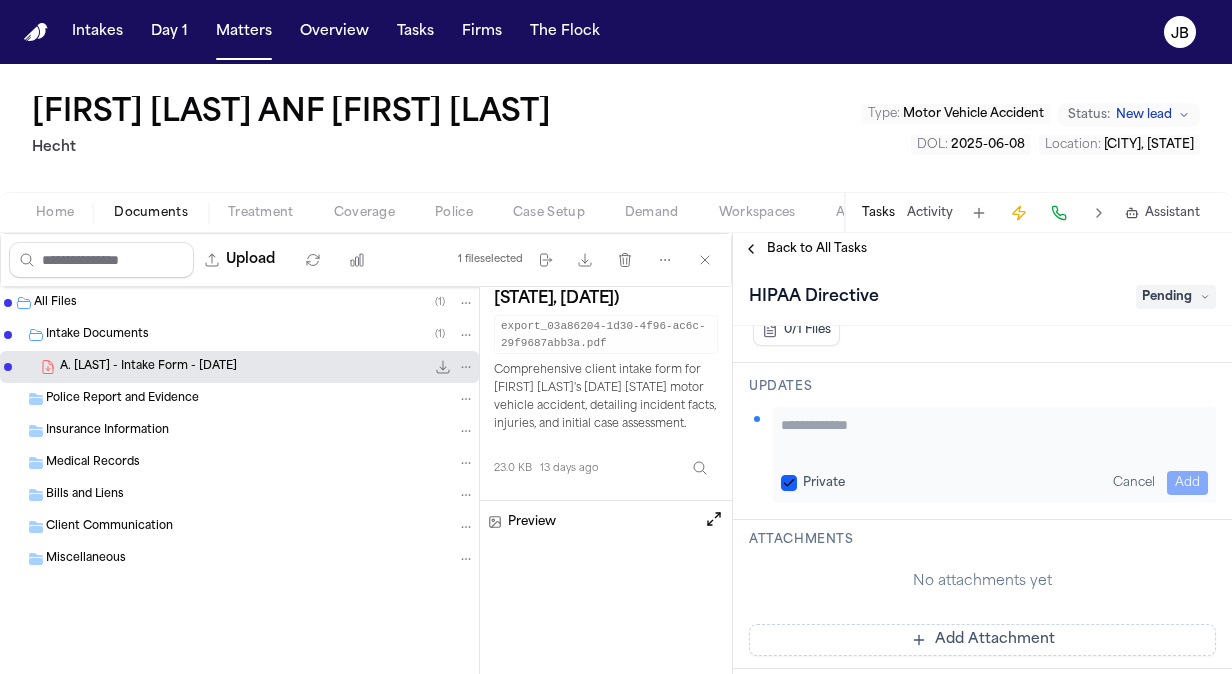 click at bounding box center (994, 435) 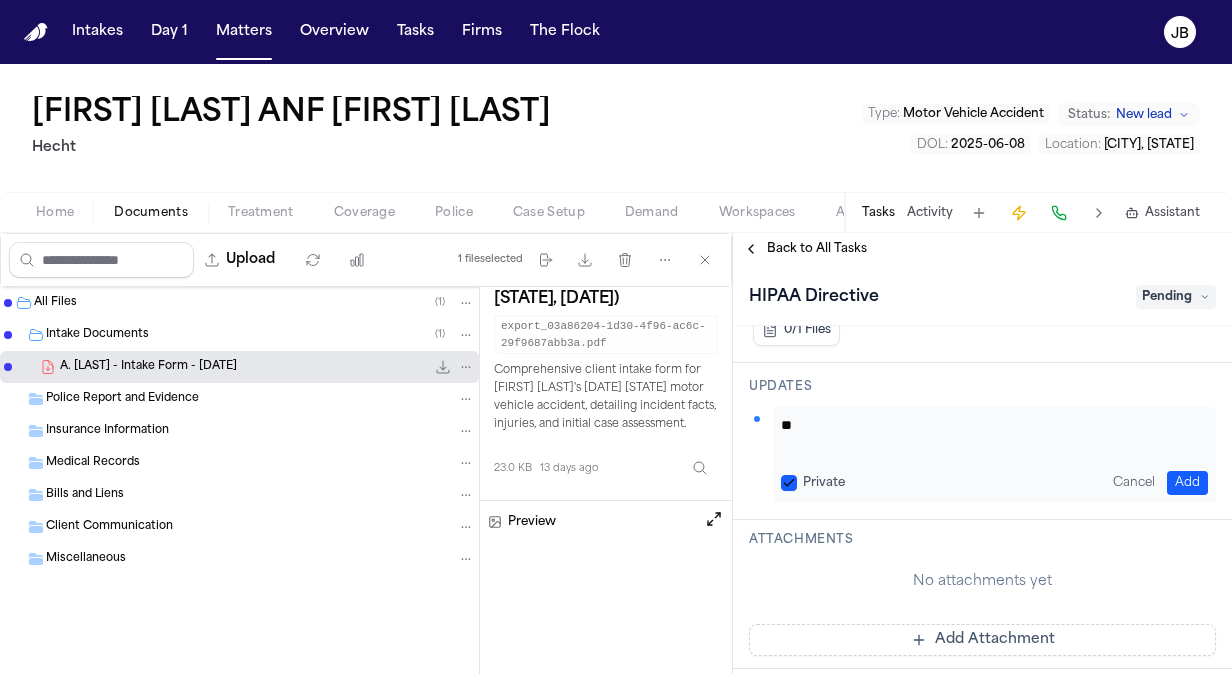type on "*" 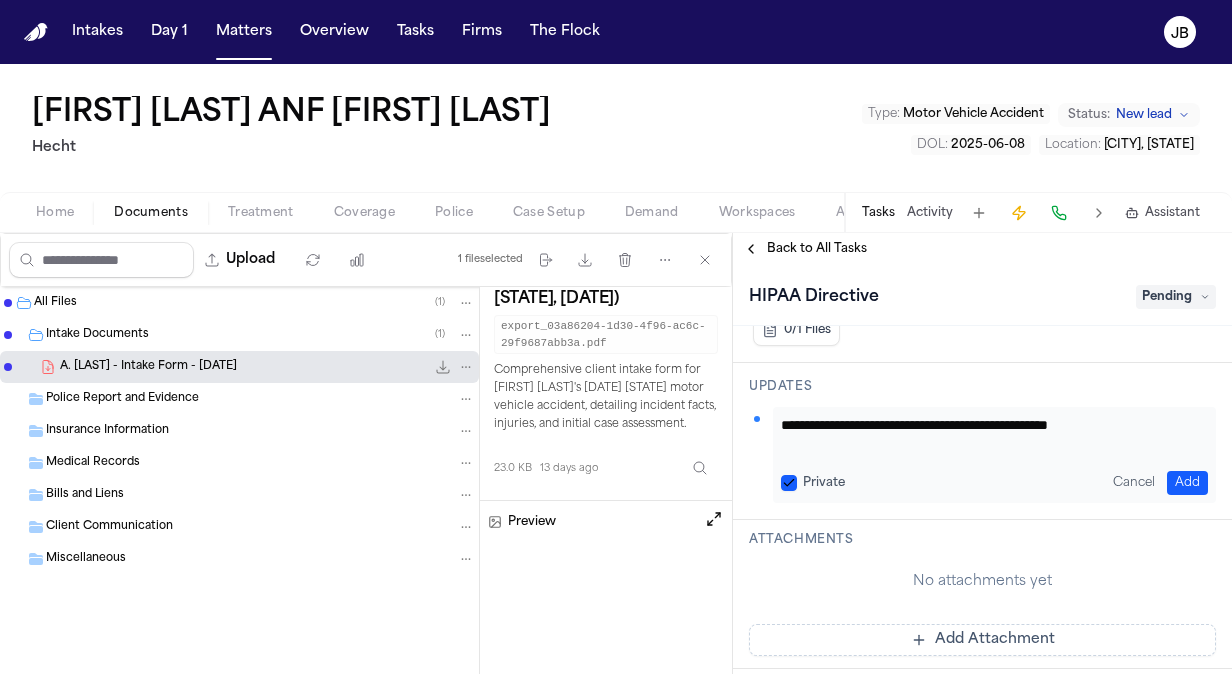 type on "**********" 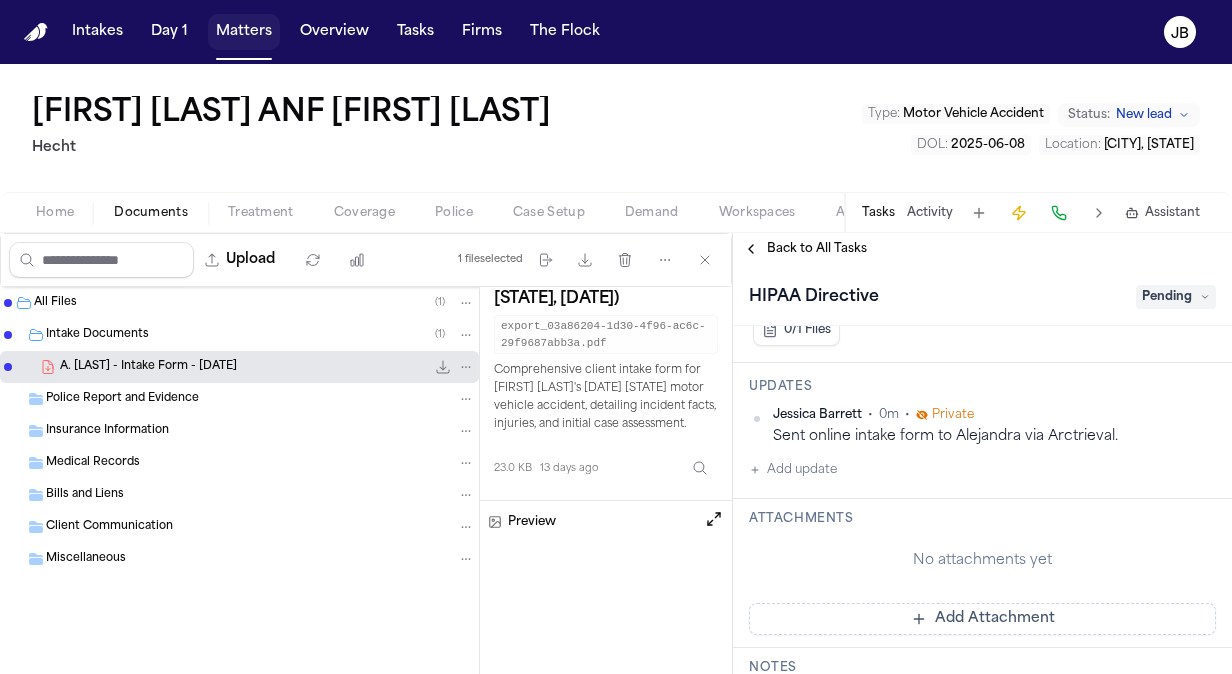 drag, startPoint x: 274, startPoint y: 17, endPoint x: 252, endPoint y: 40, distance: 31.827662 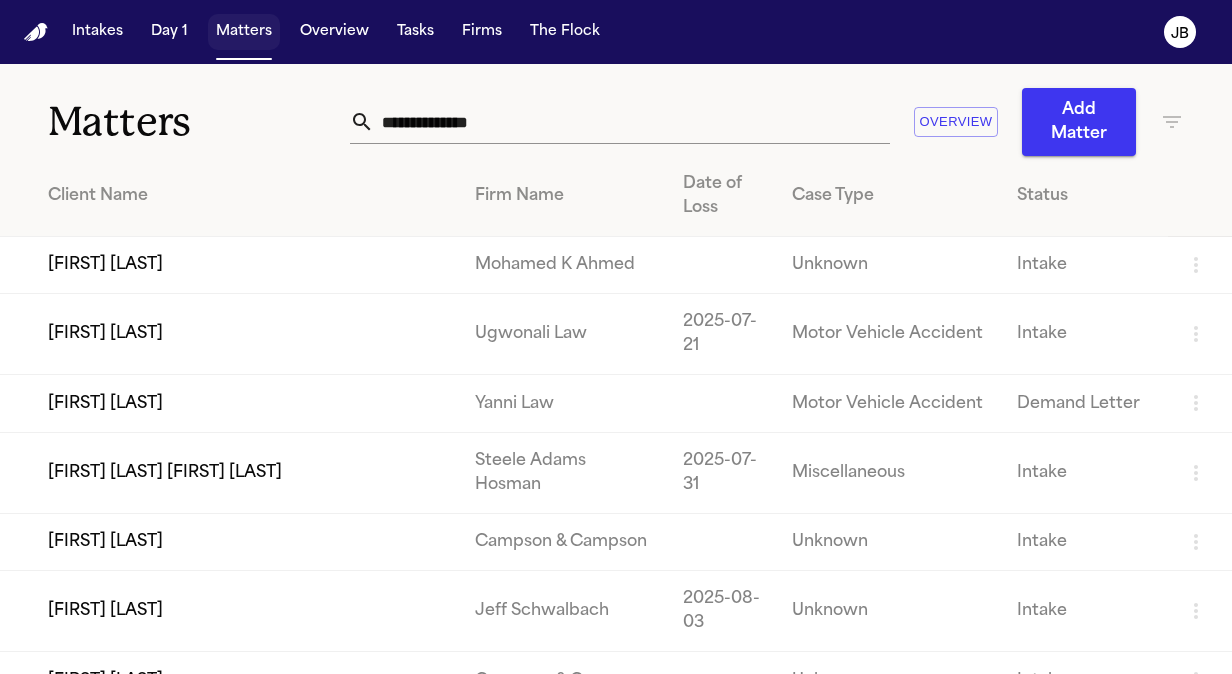 click on "Matters" at bounding box center (244, 32) 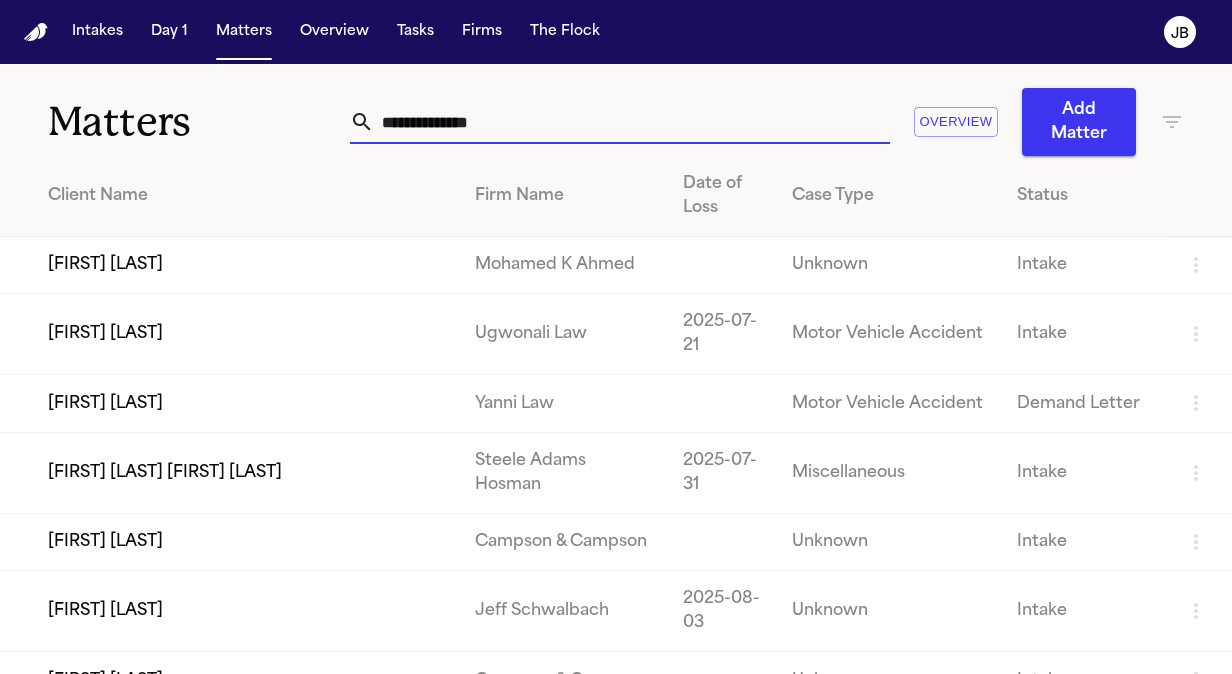 drag, startPoint x: 498, startPoint y: 125, endPoint x: 194, endPoint y: 116, distance: 304.1332 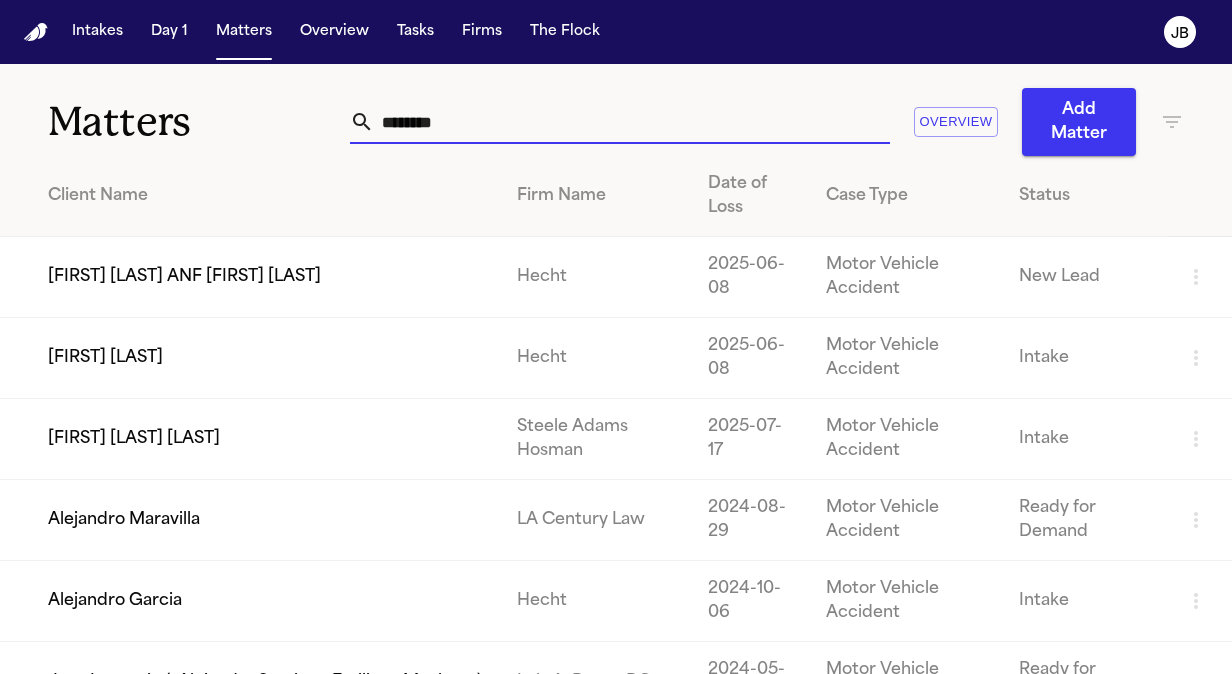 type on "********" 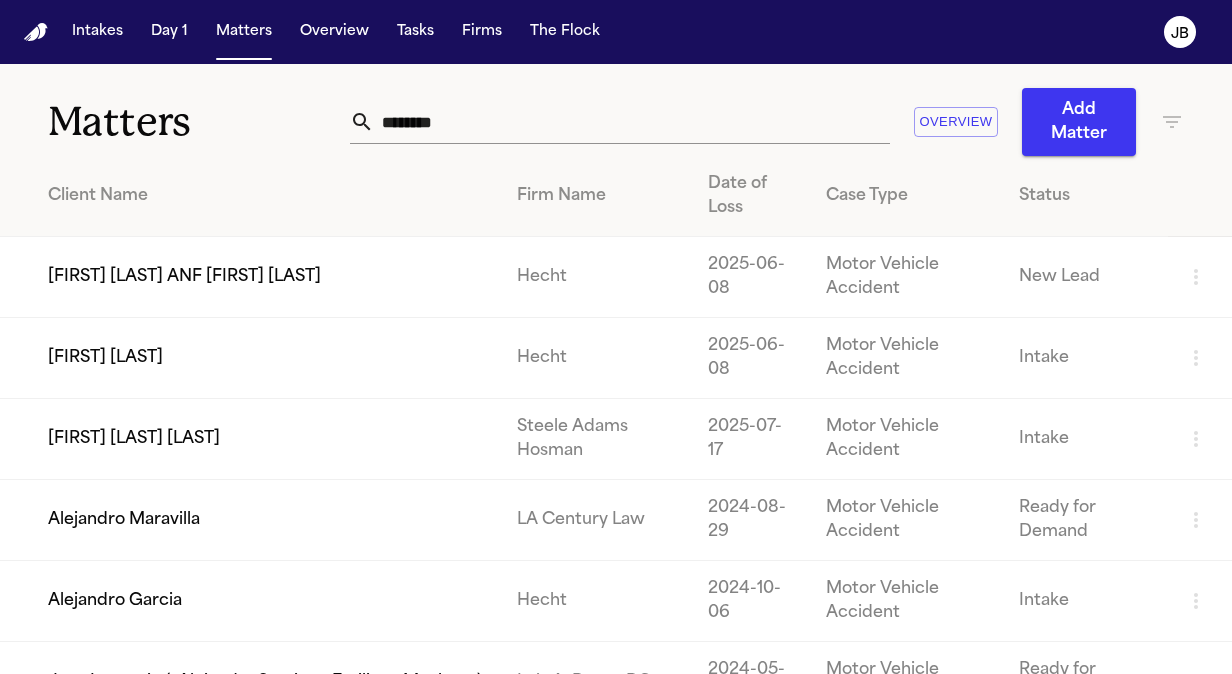 click on "[FIRST] [LAST] ANF [FIRST] [LAST]" at bounding box center [250, 277] 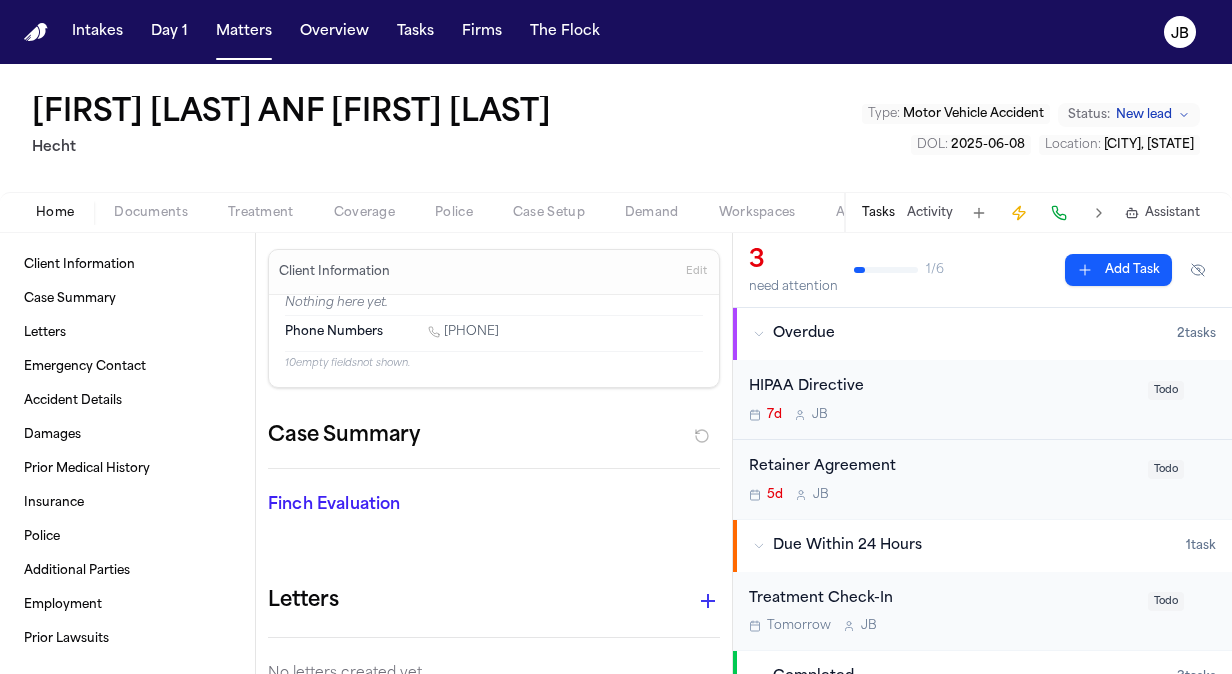 click on "7d J B" at bounding box center (942, 415) 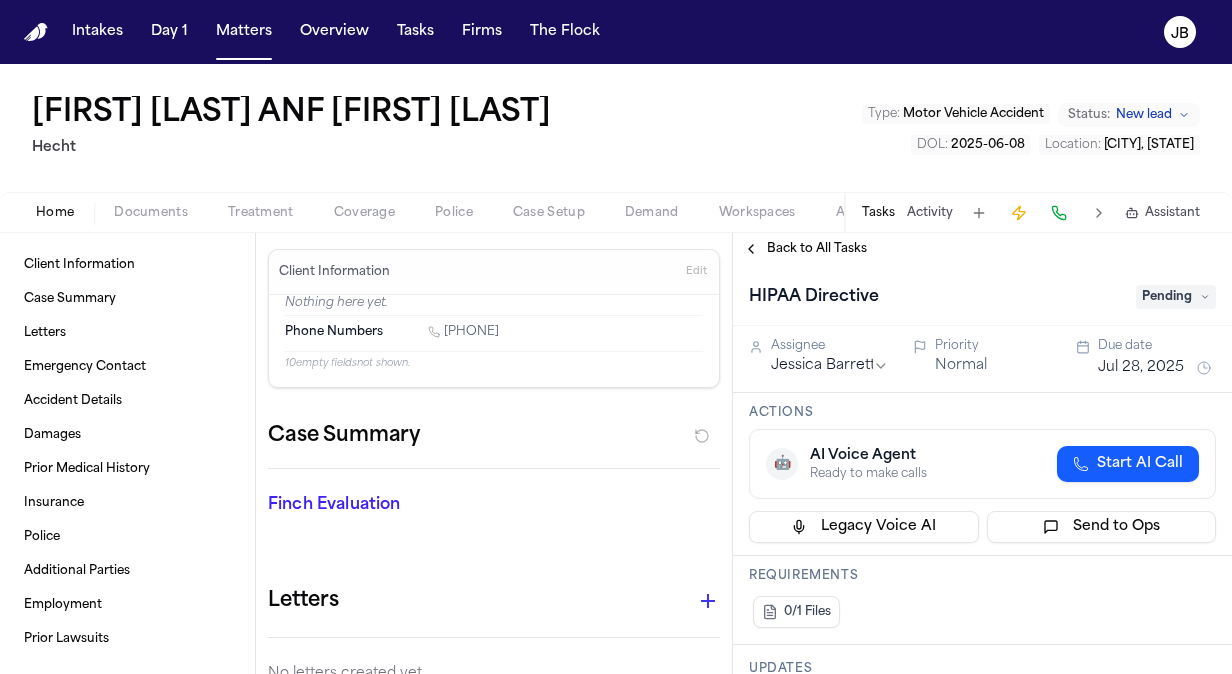 click on "Jul 28, 2025" at bounding box center (1141, 368) 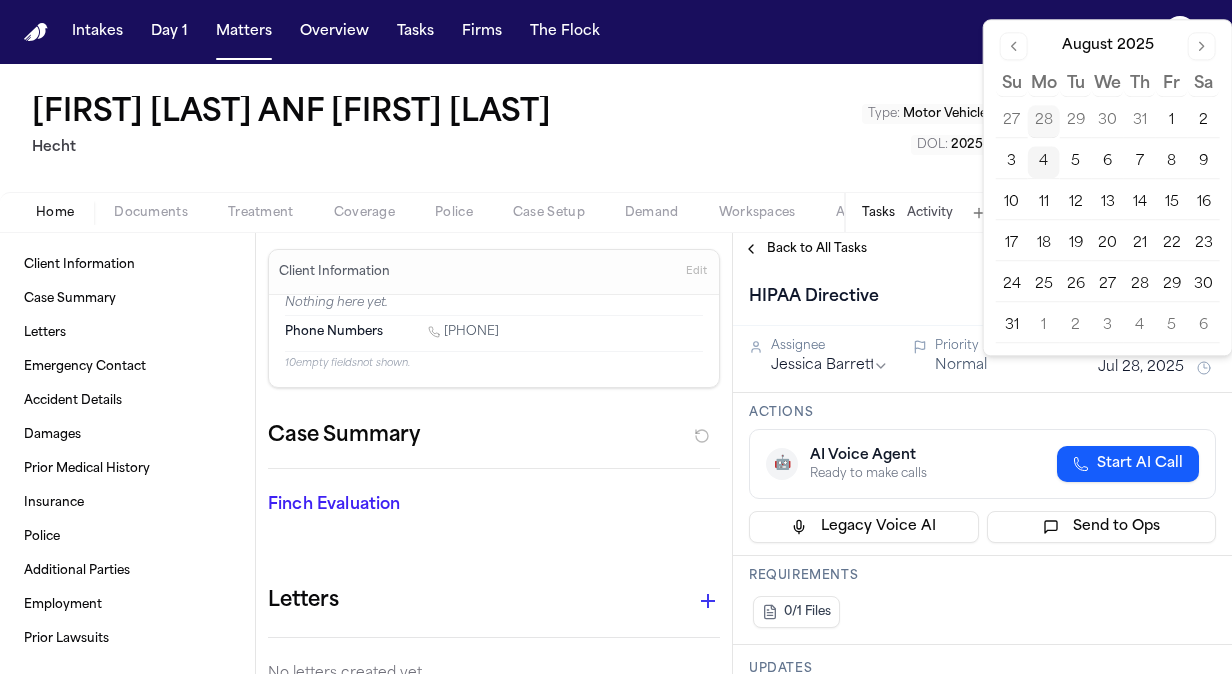 click on "7" at bounding box center (1140, 162) 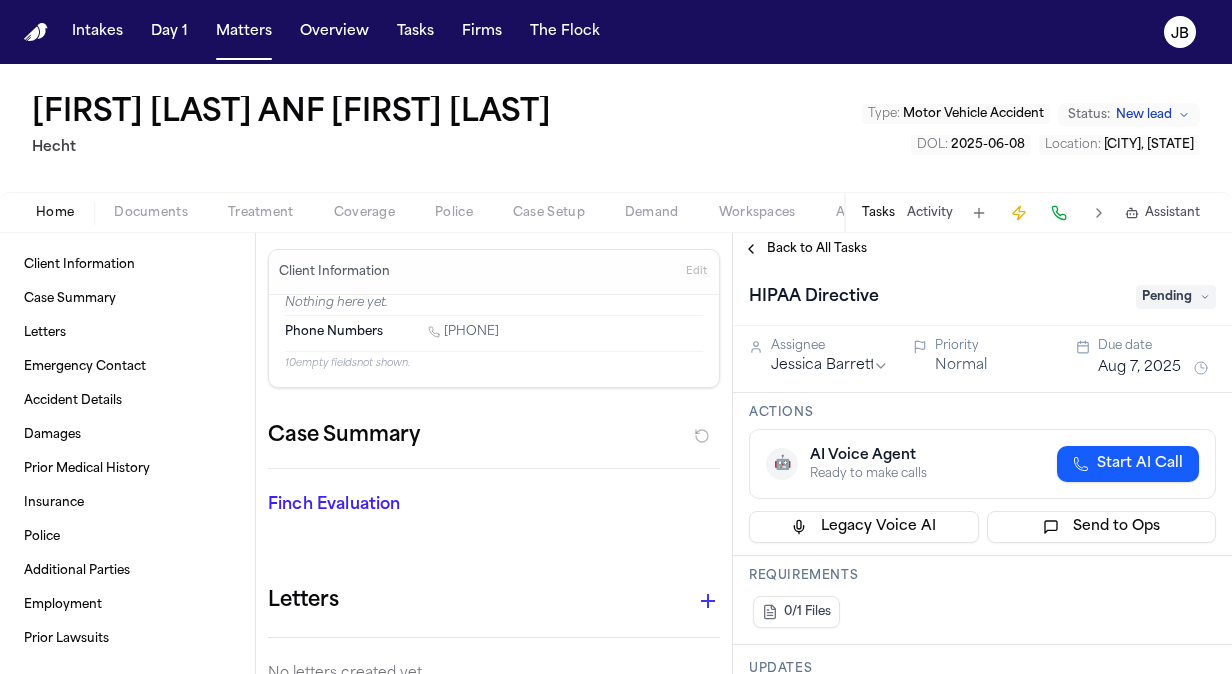 click on "HIPAA Directive Pending" at bounding box center (982, 295) 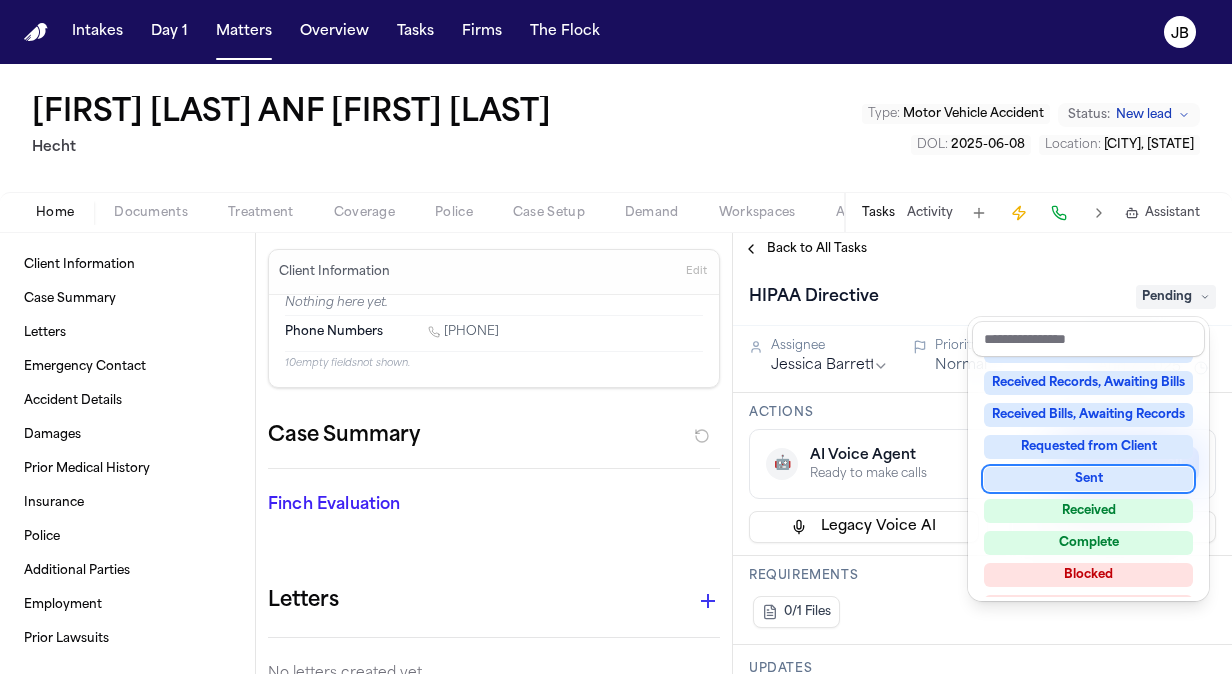 click on "Sent" at bounding box center [1088, 479] 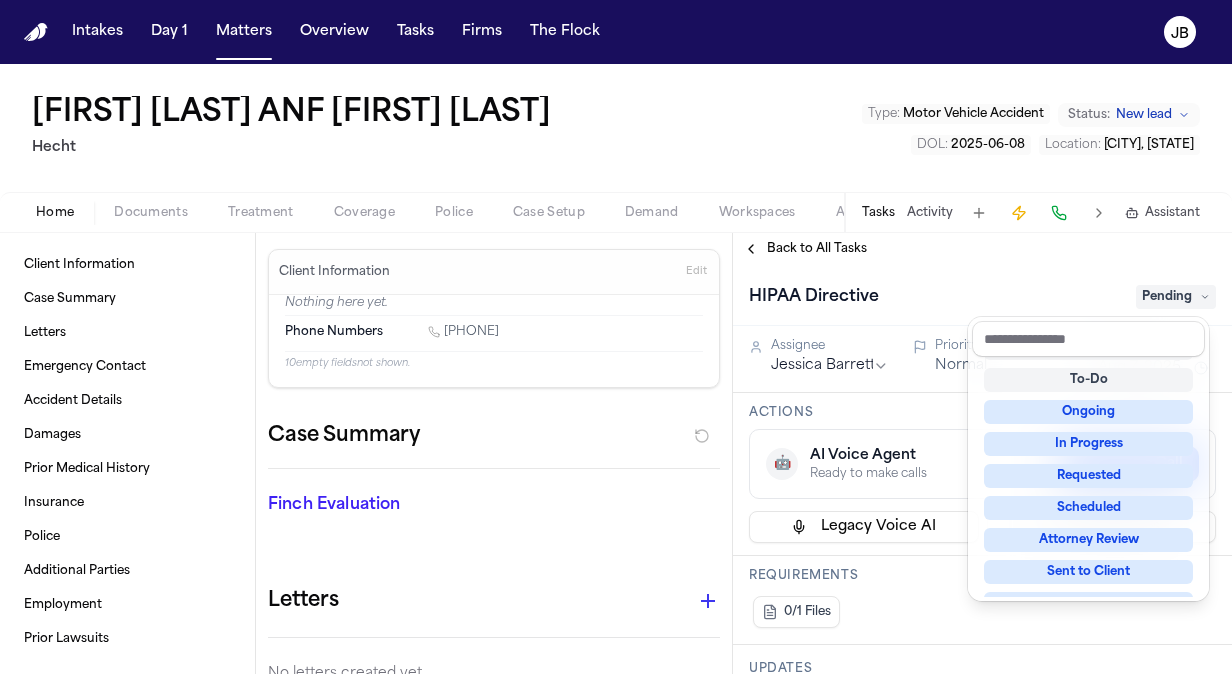 scroll, scrollTop: 10, scrollLeft: 0, axis: vertical 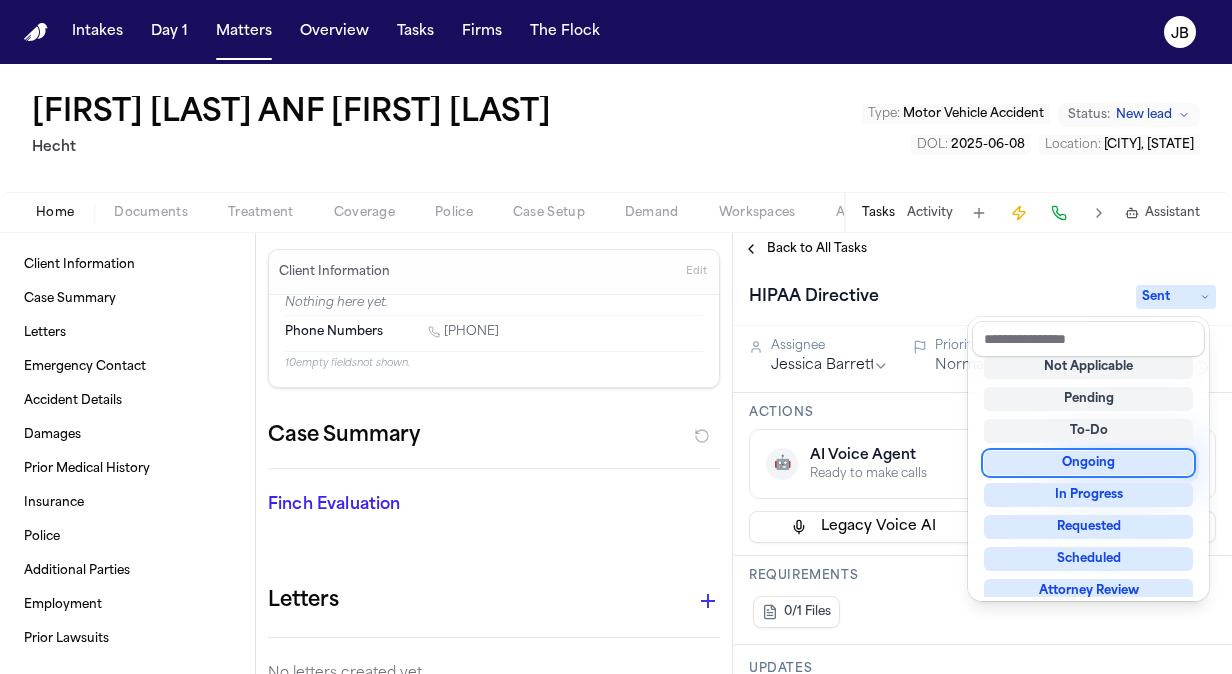 click on "Back to All Tasks HIPAA Directive Sent Assignee Jessica Barrett Priority Normal Due date Aug 7, 2025 Actions 🤖 AI Voice Agent Ready to make calls Start AI Call Legacy Voice AI Send to Ops Requirements 0/1 Files Updates Jessica Barrett • 0m • Private Sent online intake form to Alejandra via Arctrieval.  Add update Attachments No attachments yet Add Attachment Notes These notes are only visible to your team and will not be shared with attorneys. Schedules Schedule Voice AI Call No Scheduled Calls You haven't set up any scheduled calls for this task yet. Create a schedule to automatically run this task at specific times. Delete Task" at bounding box center (982, 453) 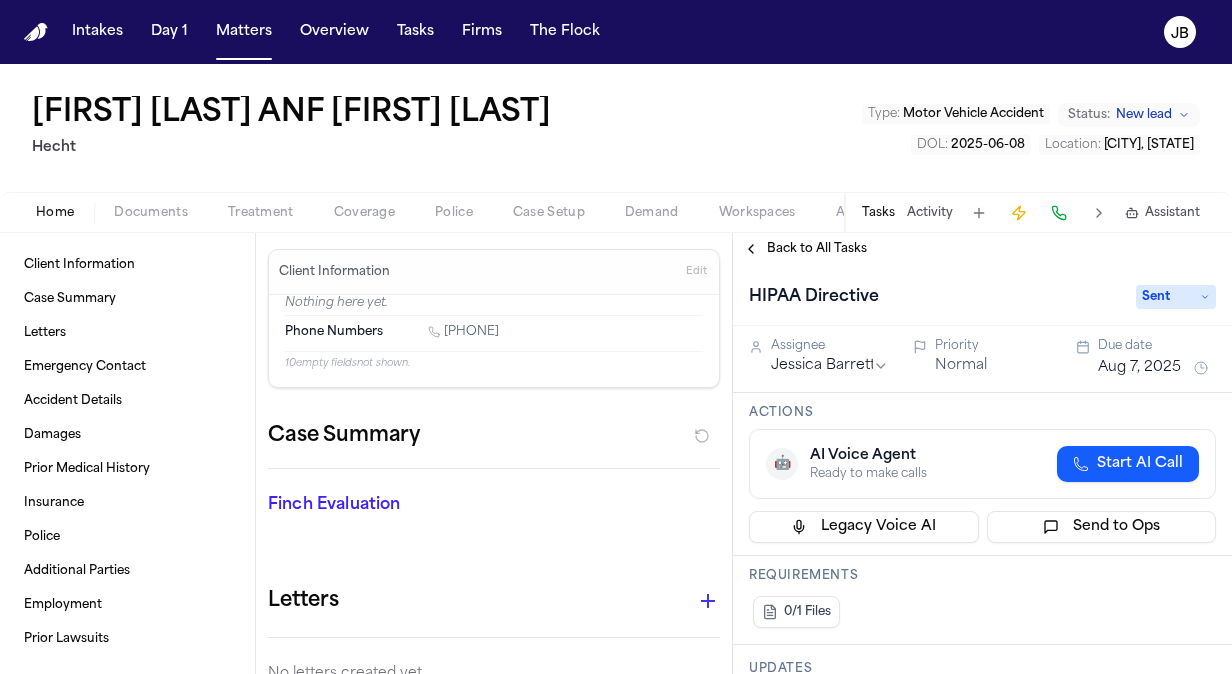 click on "Back to All Tasks" at bounding box center [817, 249] 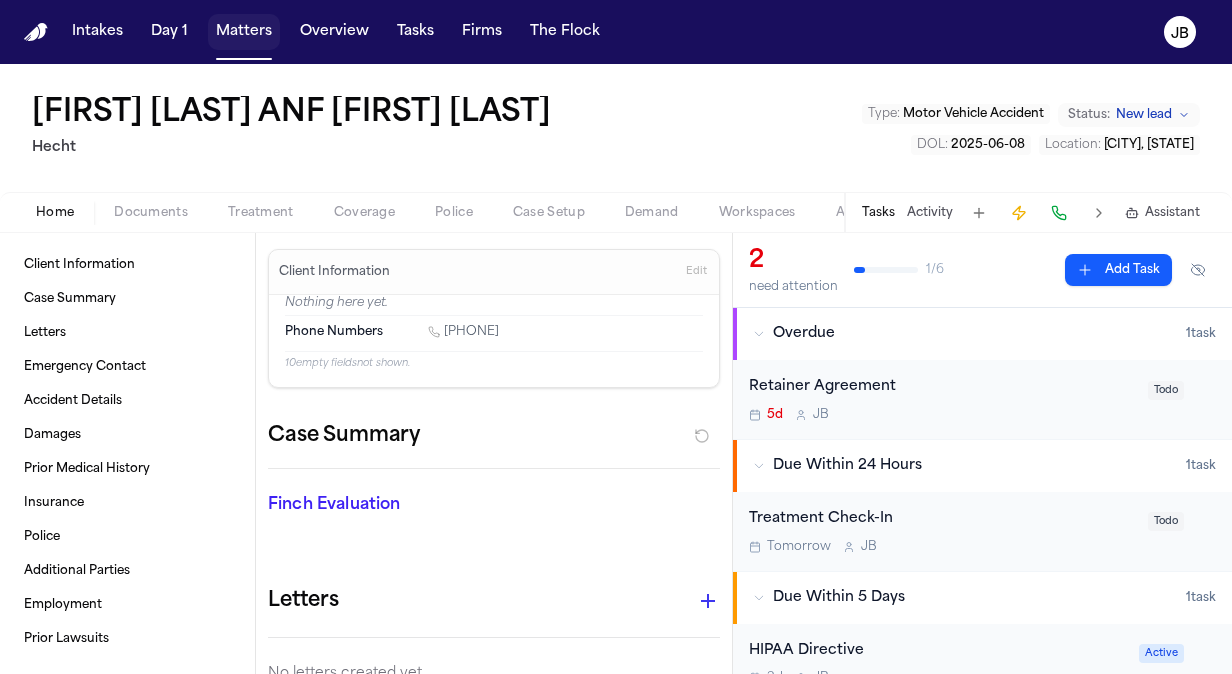click on "Matters" at bounding box center [244, 32] 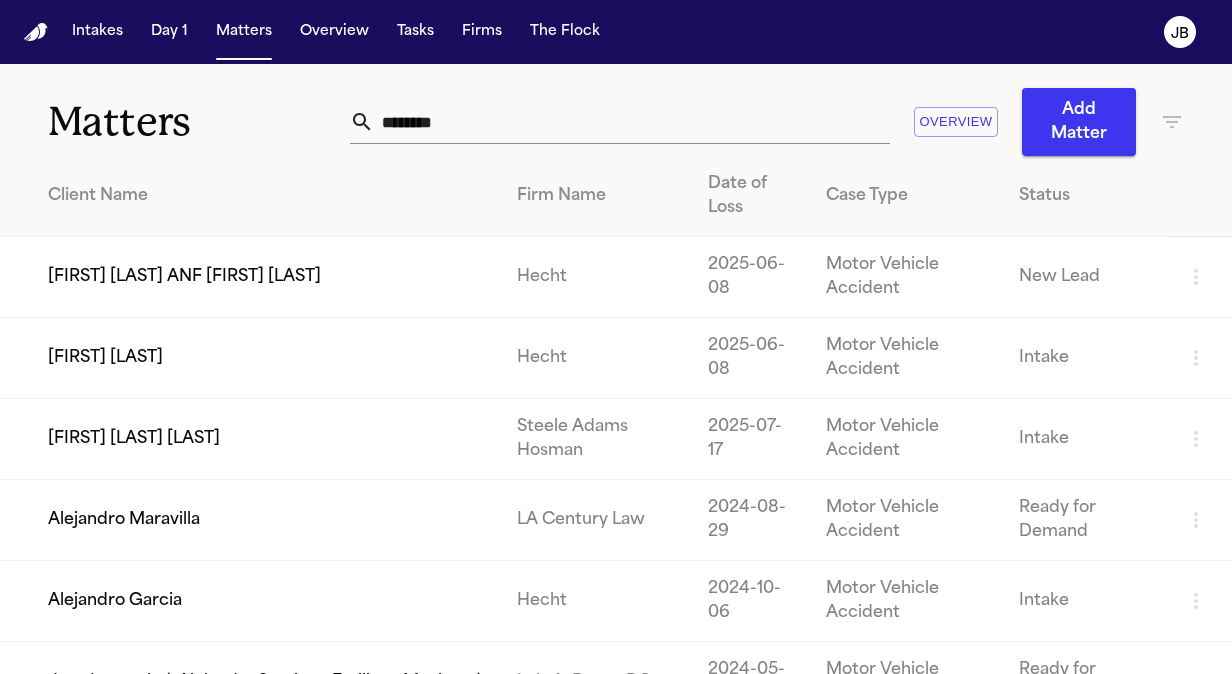 click on "[FIRST] [LAST]" at bounding box center [250, 358] 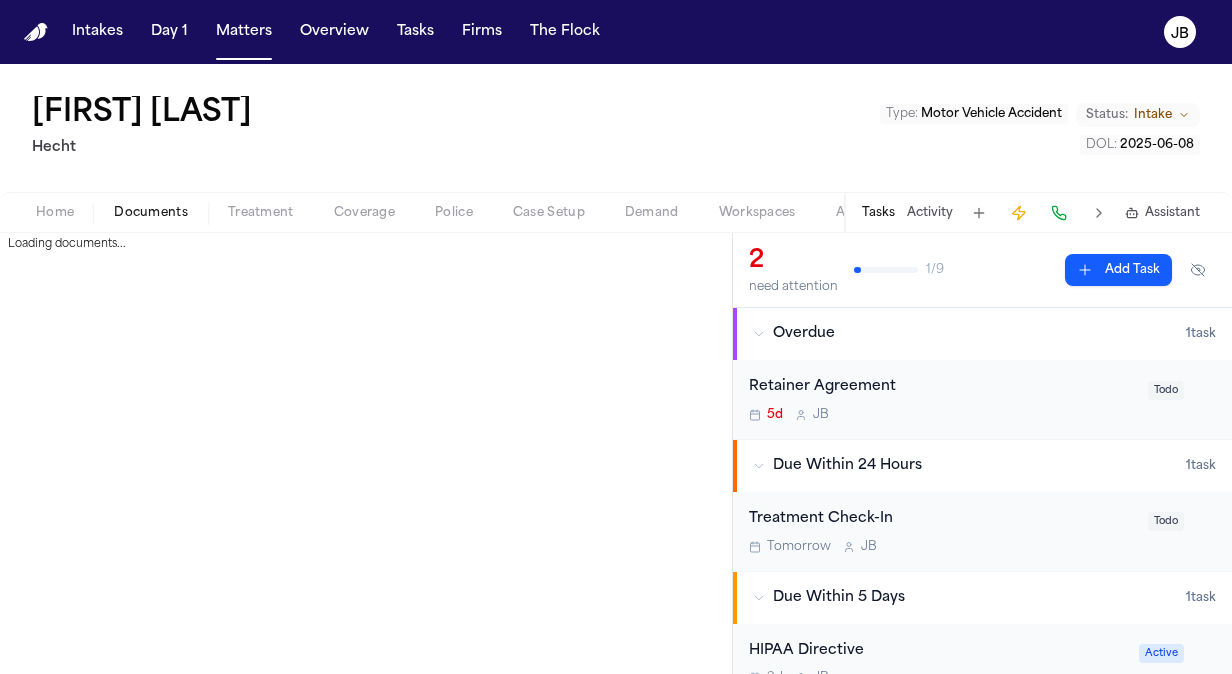 click on "Documents" at bounding box center [151, 213] 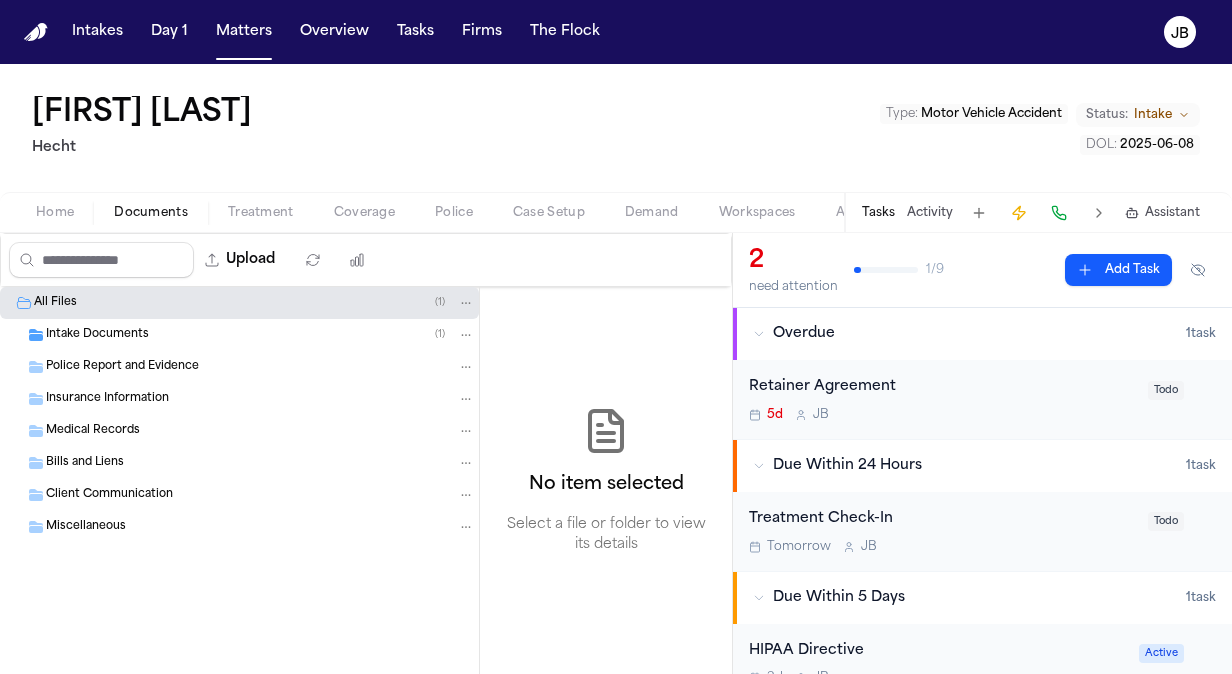 click on "Intake Documents" at bounding box center [97, 335] 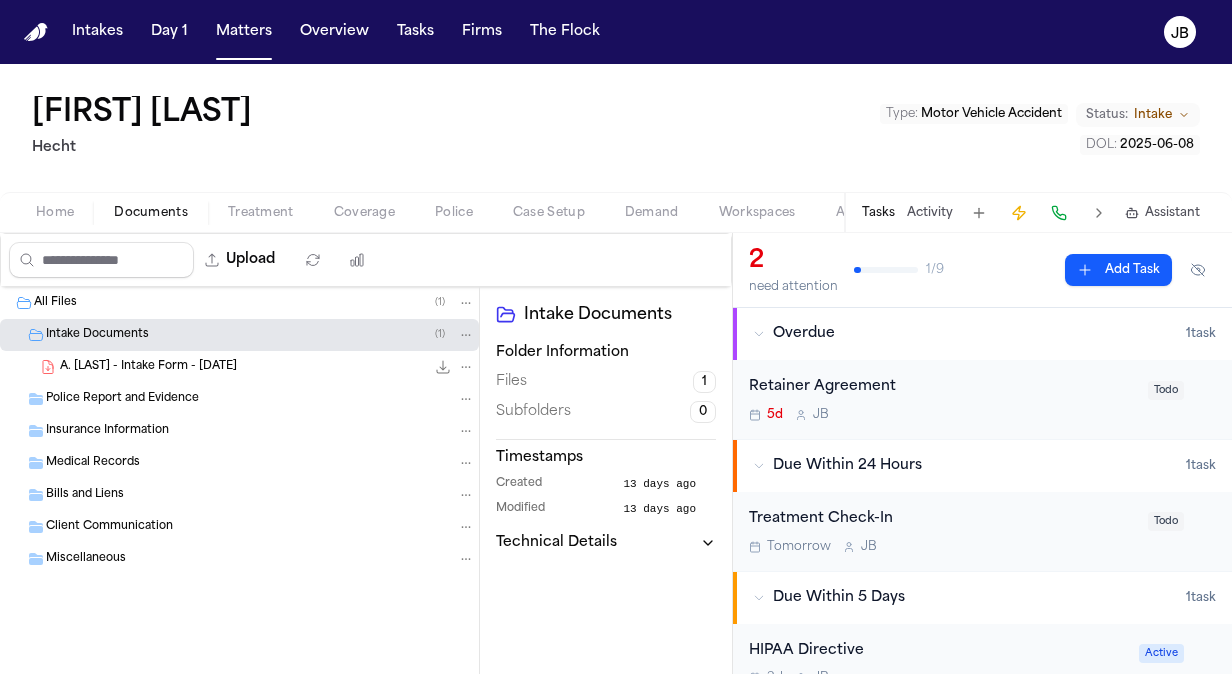 click on "A. Aguero - Intake Form - 7.17.25" at bounding box center (148, 367) 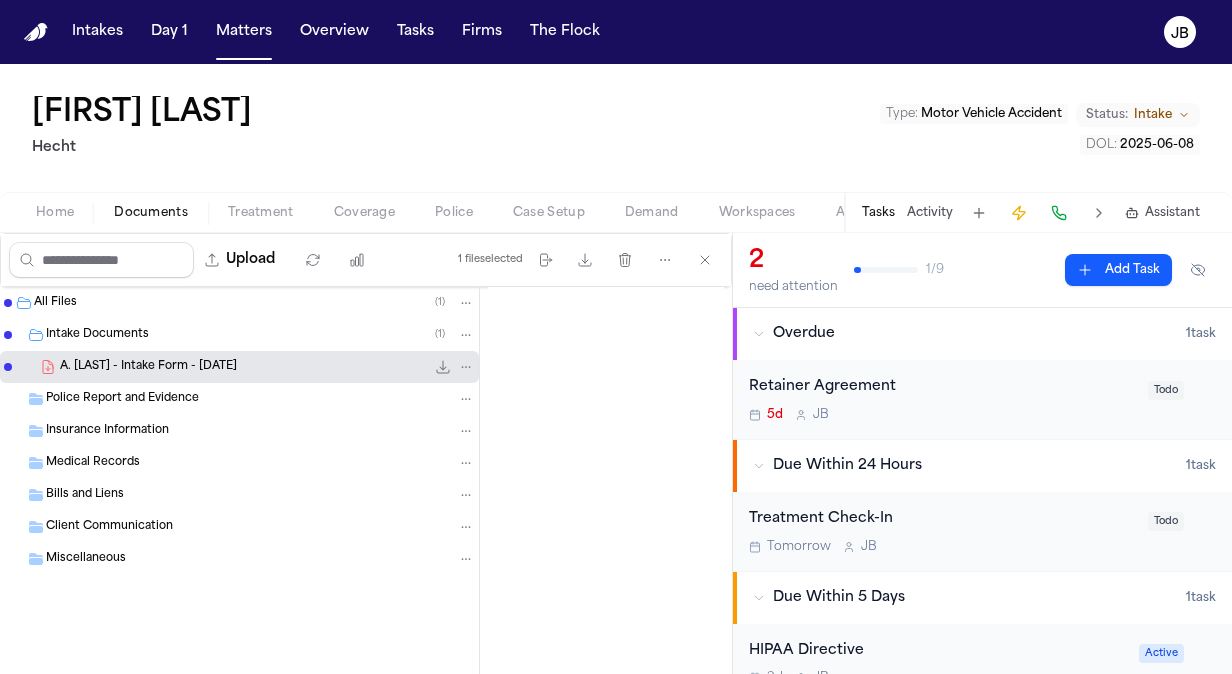 scroll, scrollTop: 436, scrollLeft: 0, axis: vertical 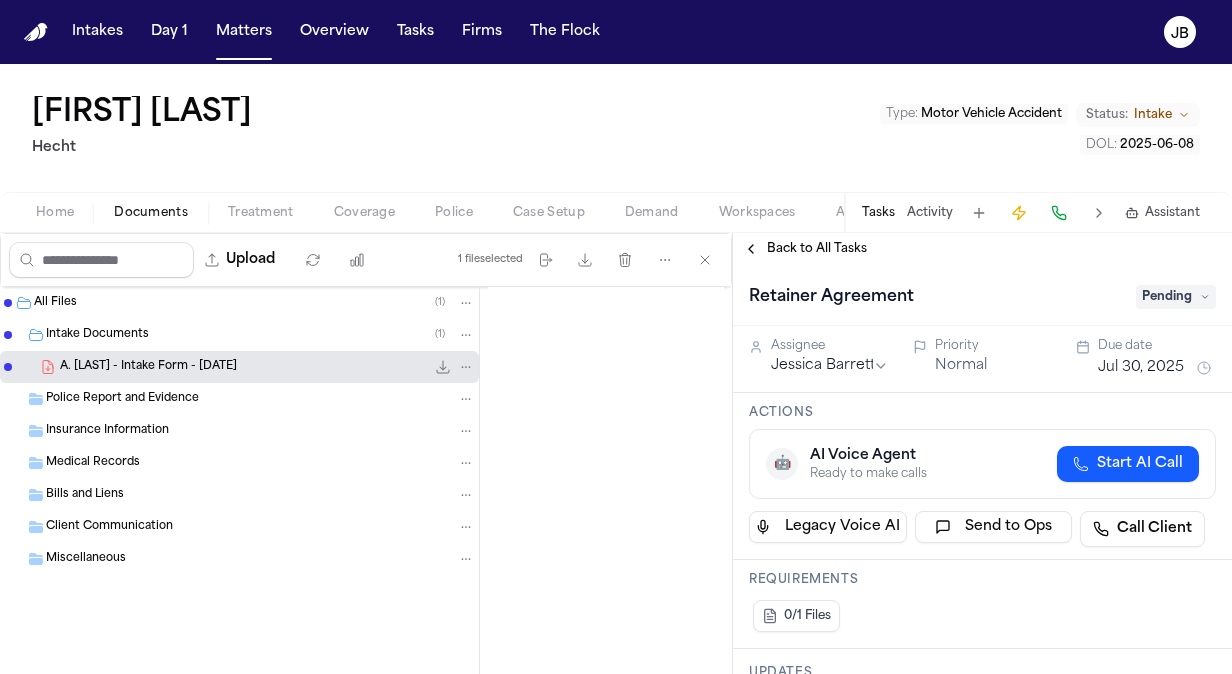 type 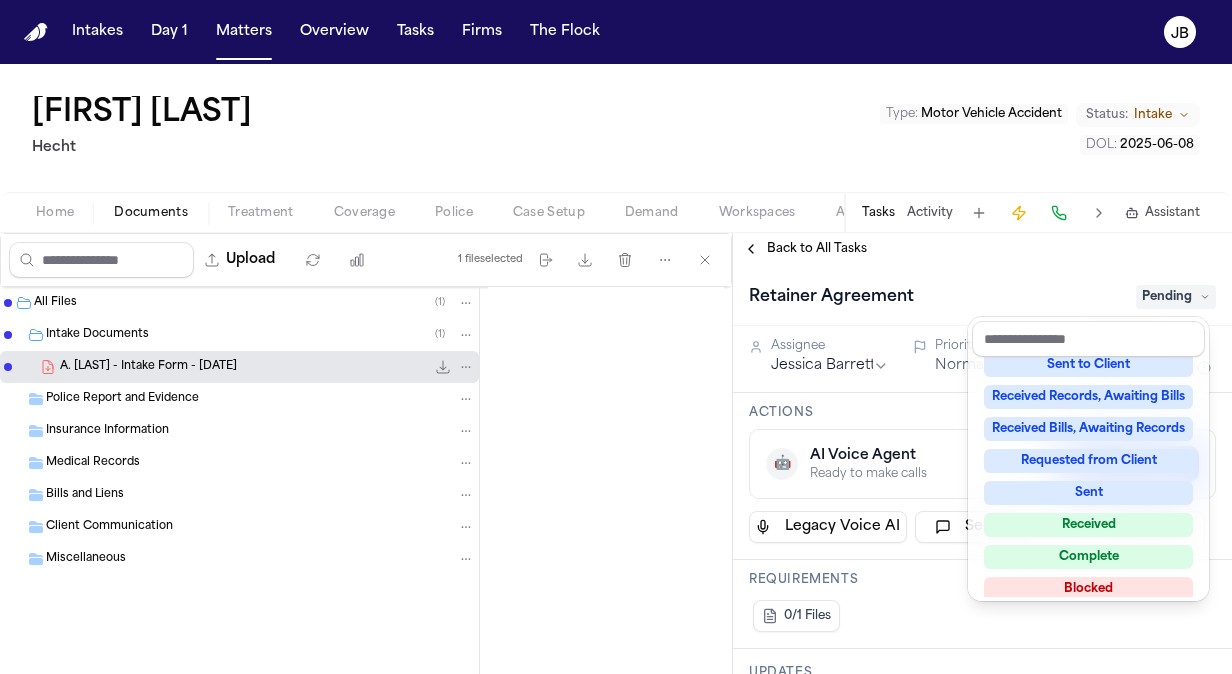 scroll, scrollTop: 312, scrollLeft: 0, axis: vertical 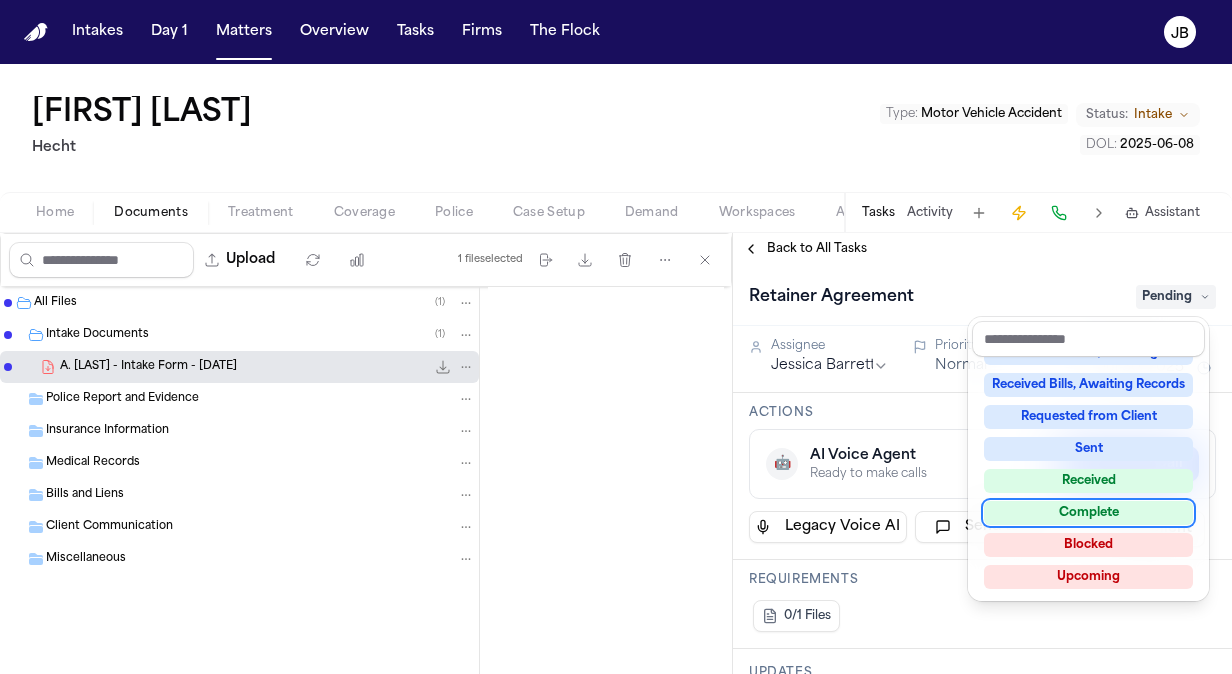click on "Complete" at bounding box center [1088, 513] 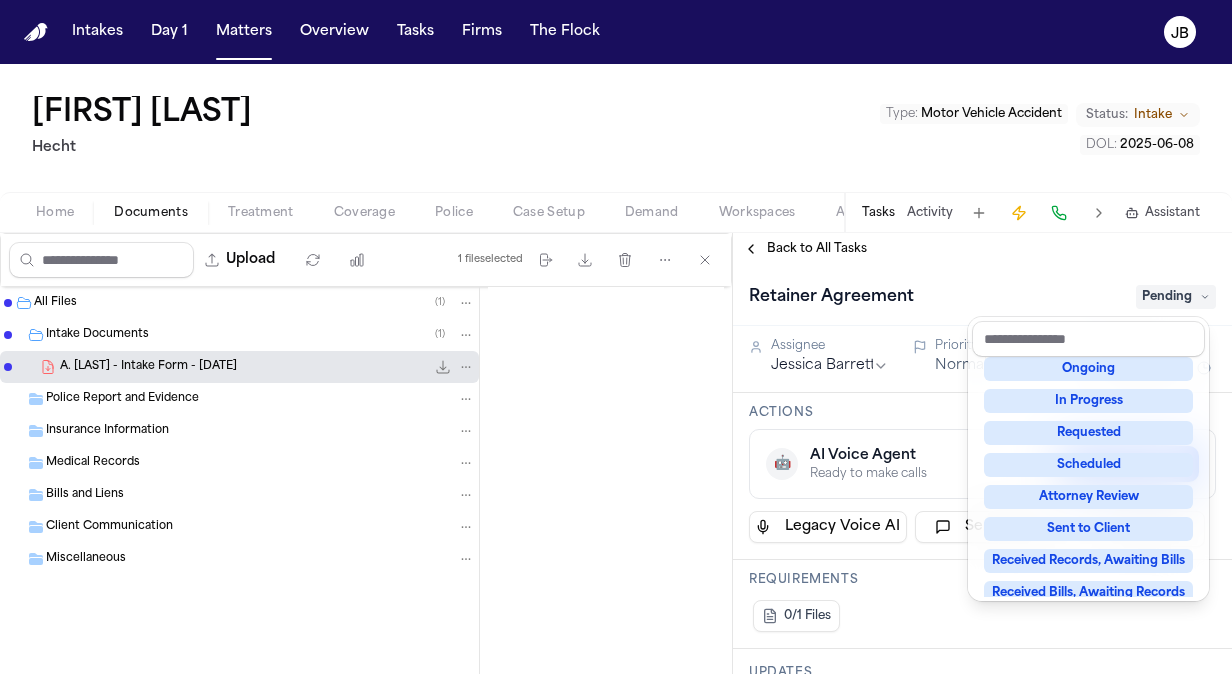 scroll, scrollTop: 8, scrollLeft: 0, axis: vertical 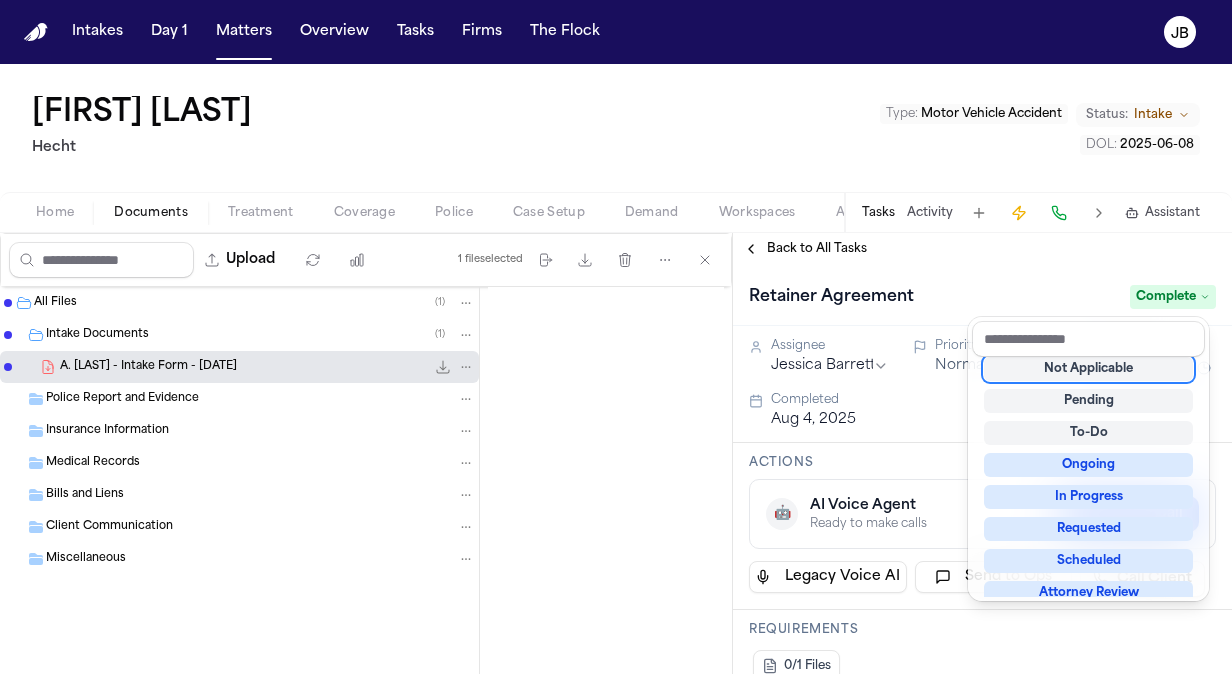 click on "Retainer Agreement Complete" at bounding box center [982, 295] 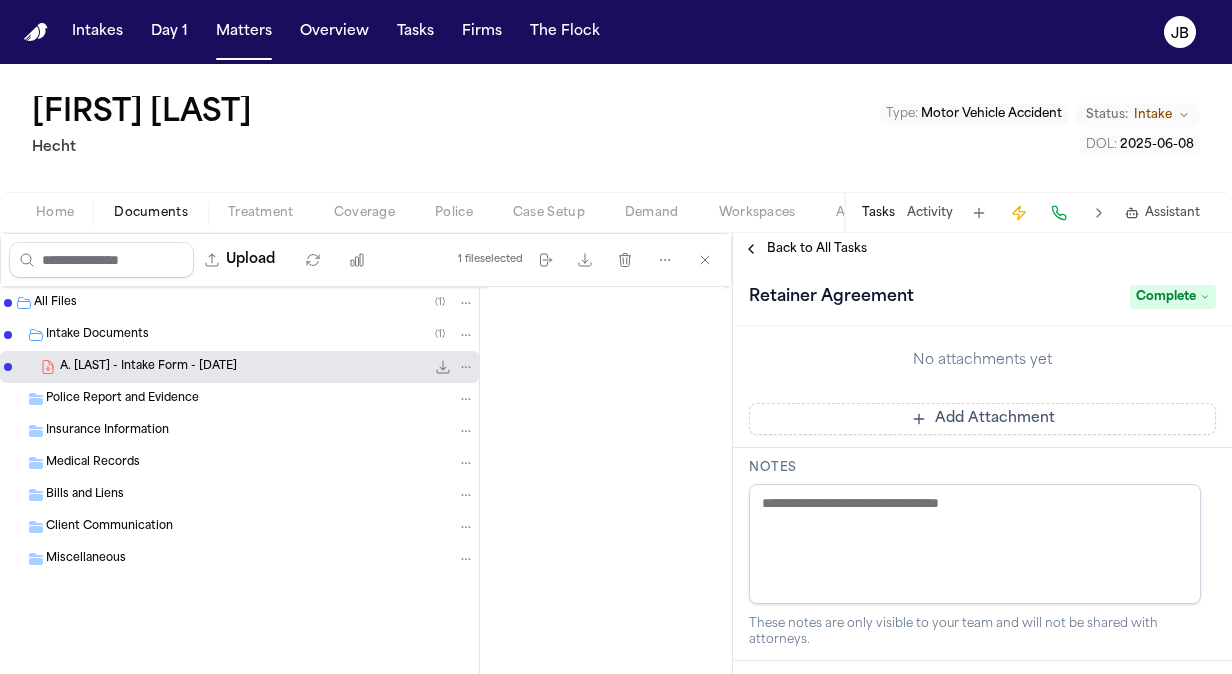 scroll, scrollTop: 0, scrollLeft: 0, axis: both 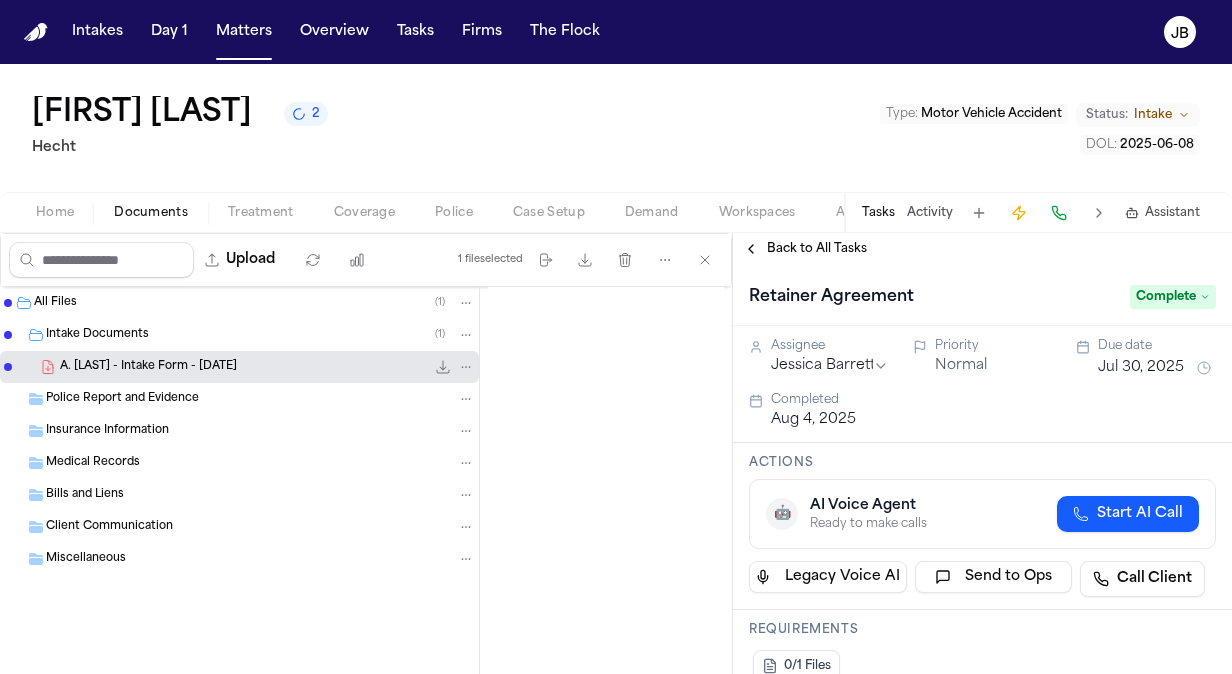 click on "Intakes Day 1 Matters Overview Tasks Firms The Flock JB Alejandra Aguero 2 Hecht Type :   Motor Vehicle Accident Status: Intake DOL :   2025-06-08 Home Documents Treatment Coverage Police Case Setup Demand Workspaces Artifacts Tasks Activity Assistant Upload 1   file  selected Move files Download files Delete files More actions Clear selection All Files ( 1 ) Intake Documents ( 1 ) A. Aguero - Intake Form - 7.17.25 22.6 KB  • PDF Police Report and Evidence Insurance Information Medical Records Bills and Liens Client Communication Miscellaneous Client Intake and Case Summary – Alejandra Aguero Motor Vehicle Accident export_c4f4b178-a4b3-4b4e-beb8-c3ca07e5b2a7.pdf Client intake form for Alejandra Aguero documenting a 4-car accident, injuries, and case details with incomplete information and liability concerns. 22.6 KB 13 days ago Preview Back to All Tasks Retainer Agreement Complete Assignee Jessica Barrett Priority Normal Due date Jul 30, 2025 Completed Aug 4, 2025 Actions 🤖 AI Voice Agent" at bounding box center (616, 337) 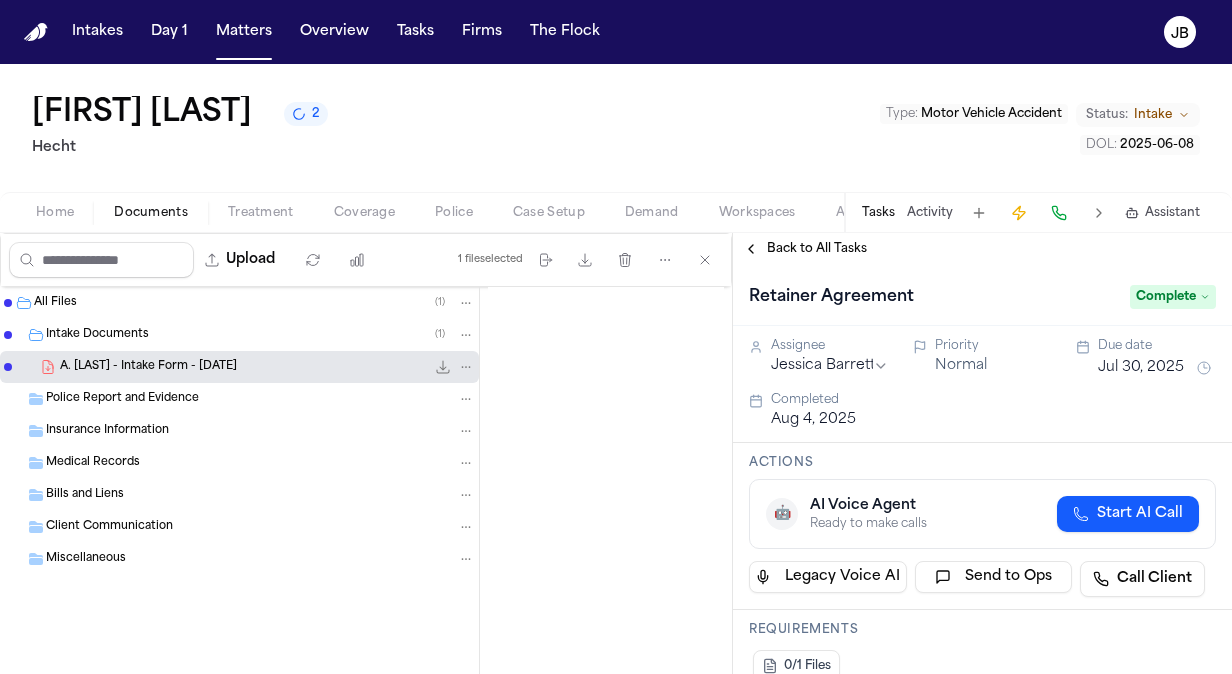 click on "Home" at bounding box center (55, 213) 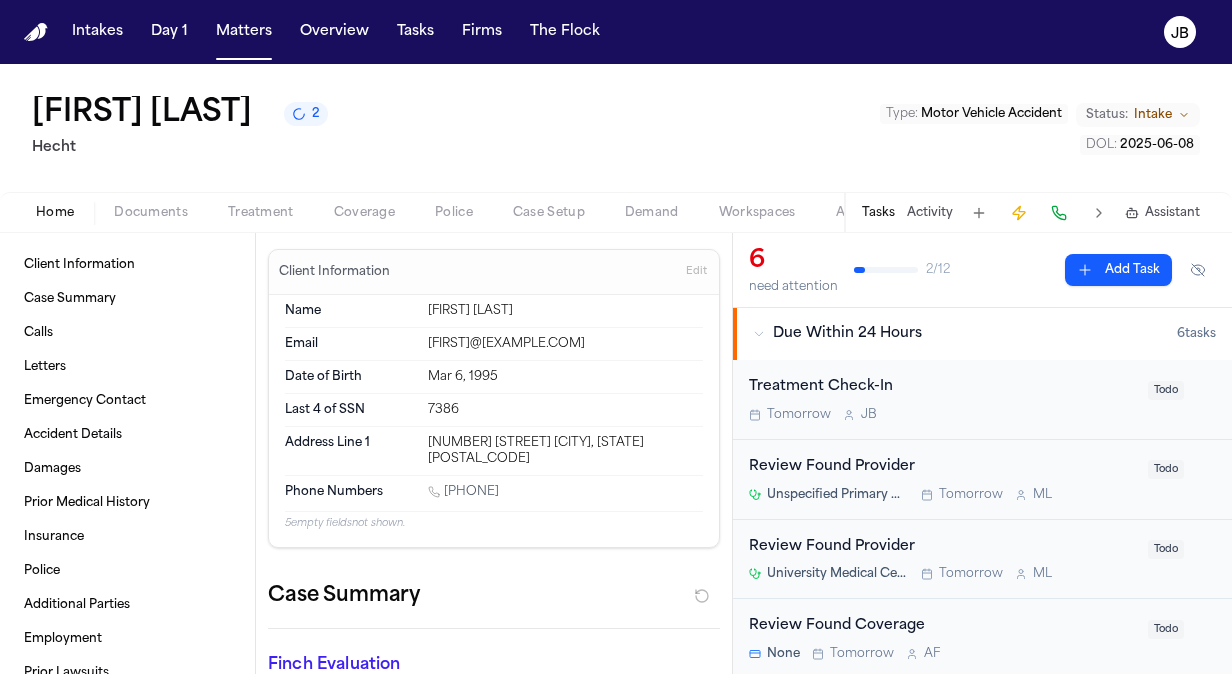 drag, startPoint x: 554, startPoint y: 468, endPoint x: 447, endPoint y: 471, distance: 107.042046 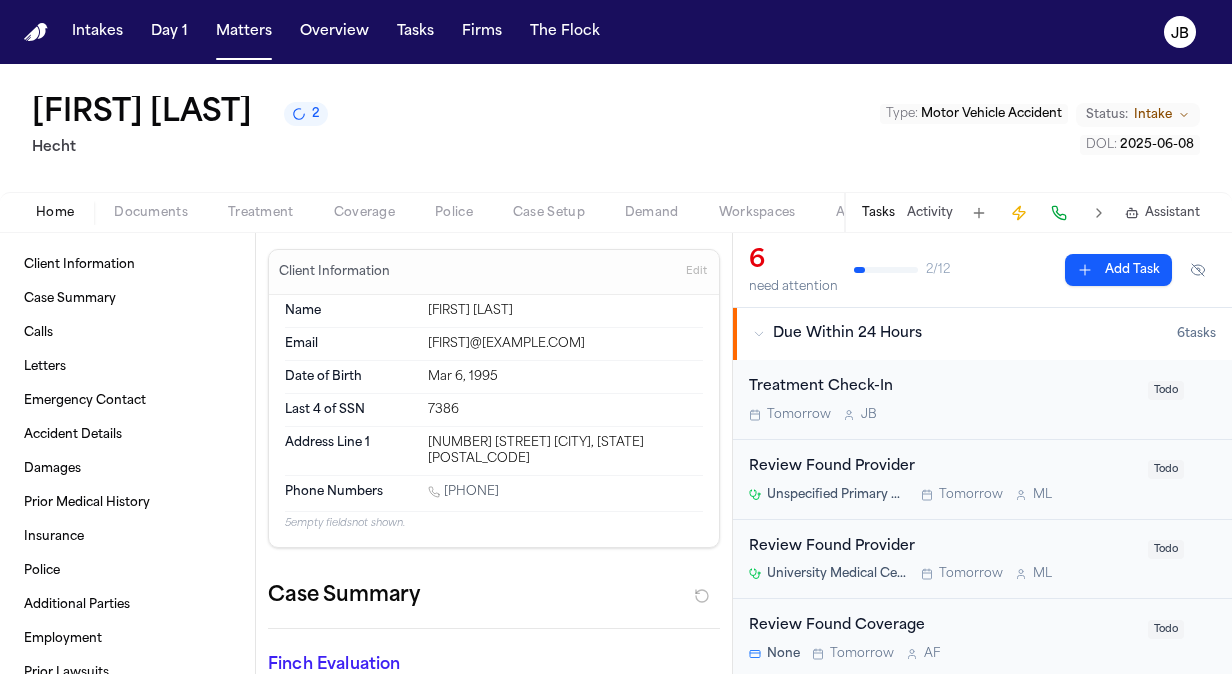 click on "1 (915) 246-6764" at bounding box center (565, 493) 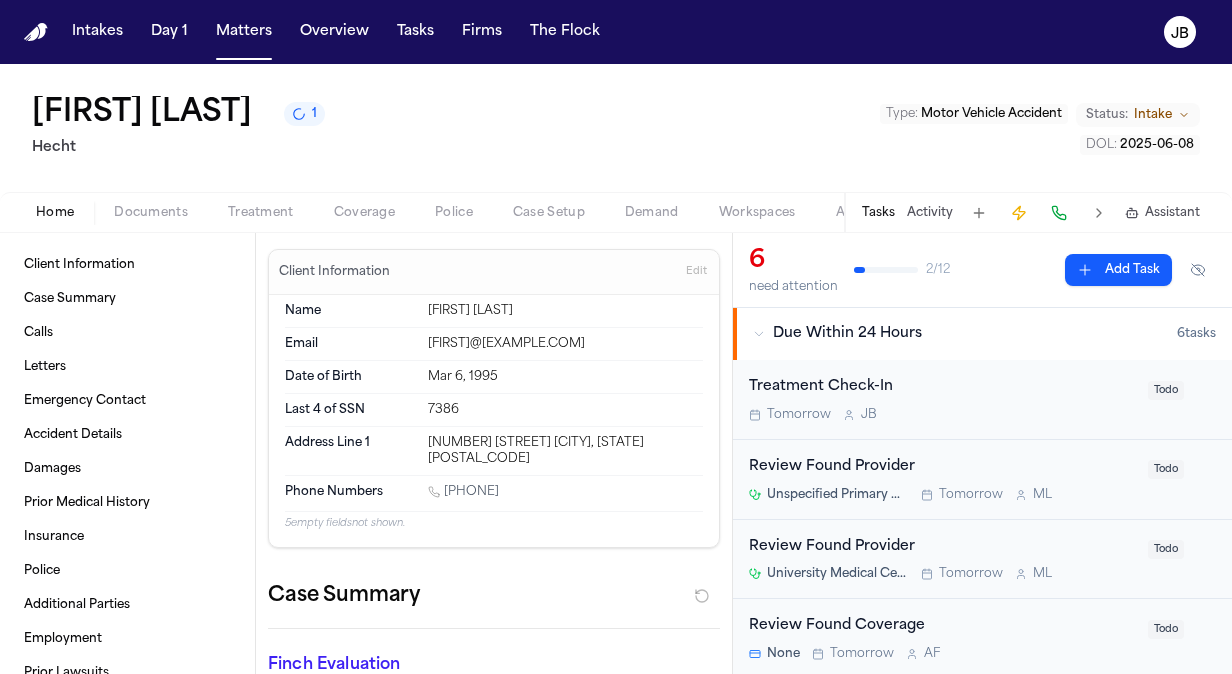 drag, startPoint x: 642, startPoint y: 332, endPoint x: 419, endPoint y: 341, distance: 223.18153 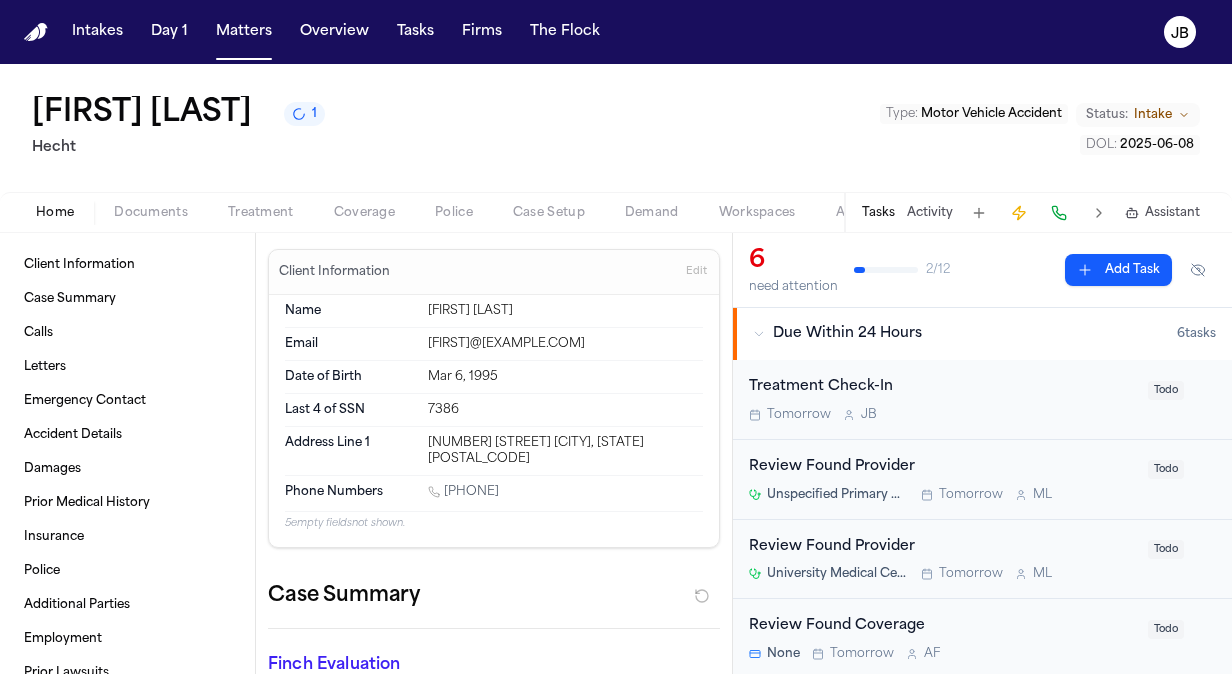 click on "Email alejandraaguero16.aa30@gmail.com" at bounding box center (494, 344) 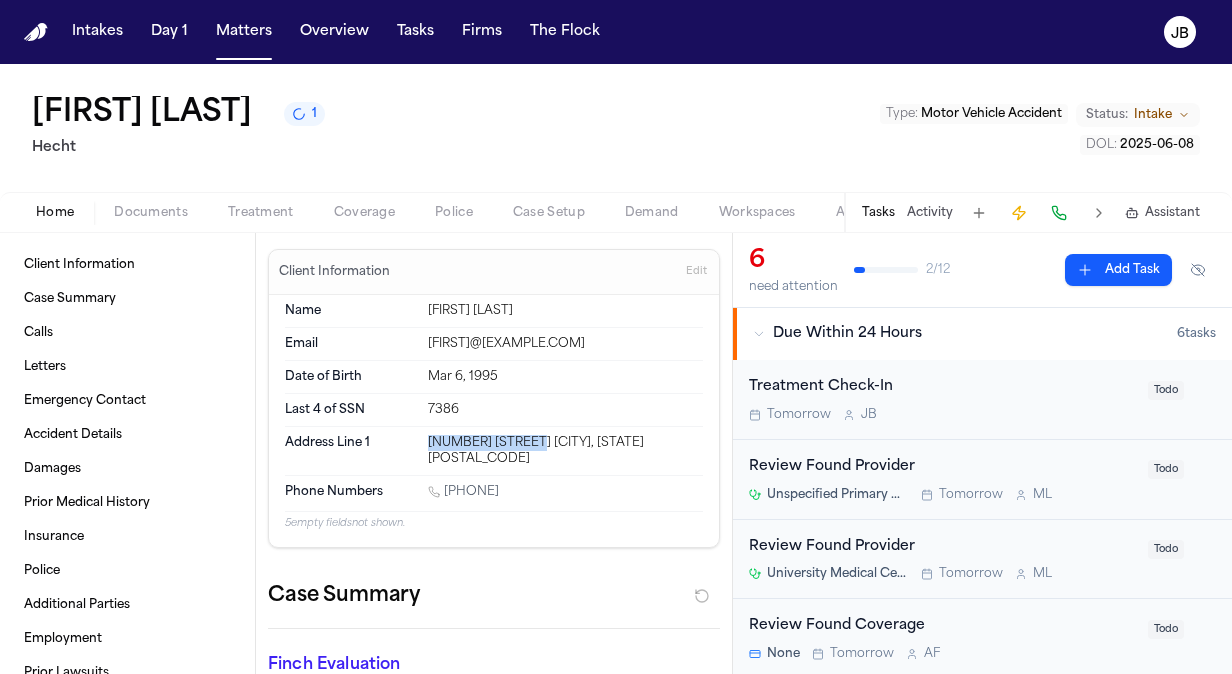 drag, startPoint x: 520, startPoint y: 435, endPoint x: 405, endPoint y: 436, distance: 115.00435 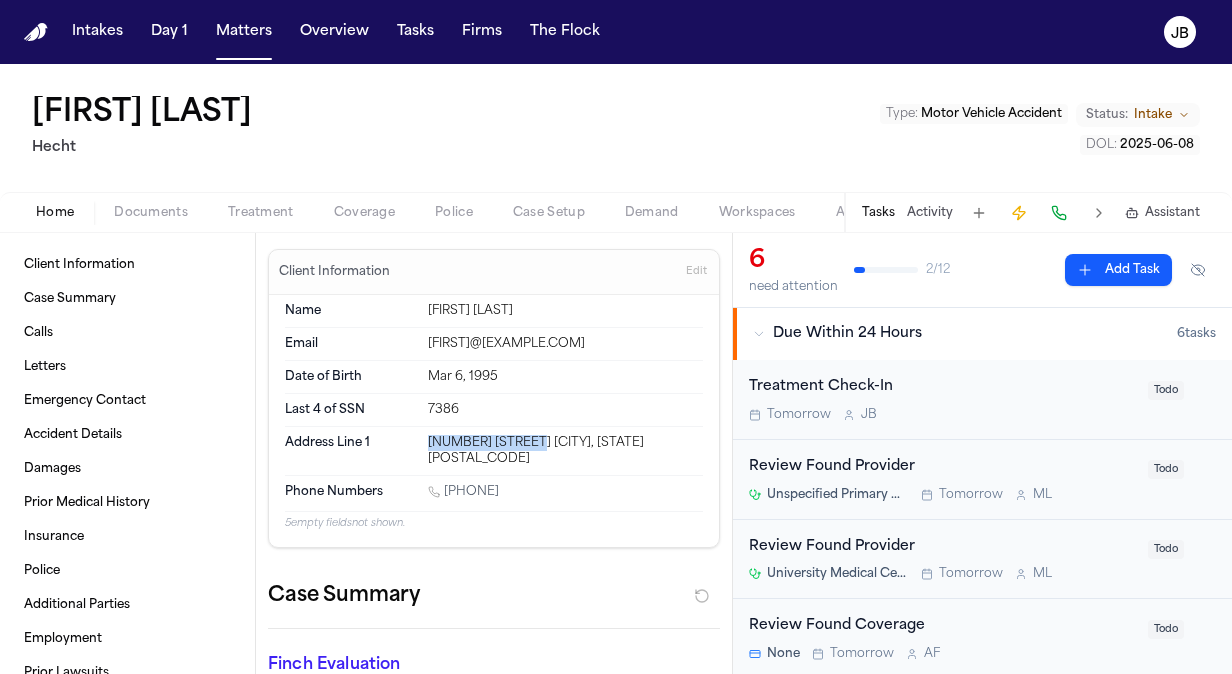 click on "Treatment" at bounding box center [261, 213] 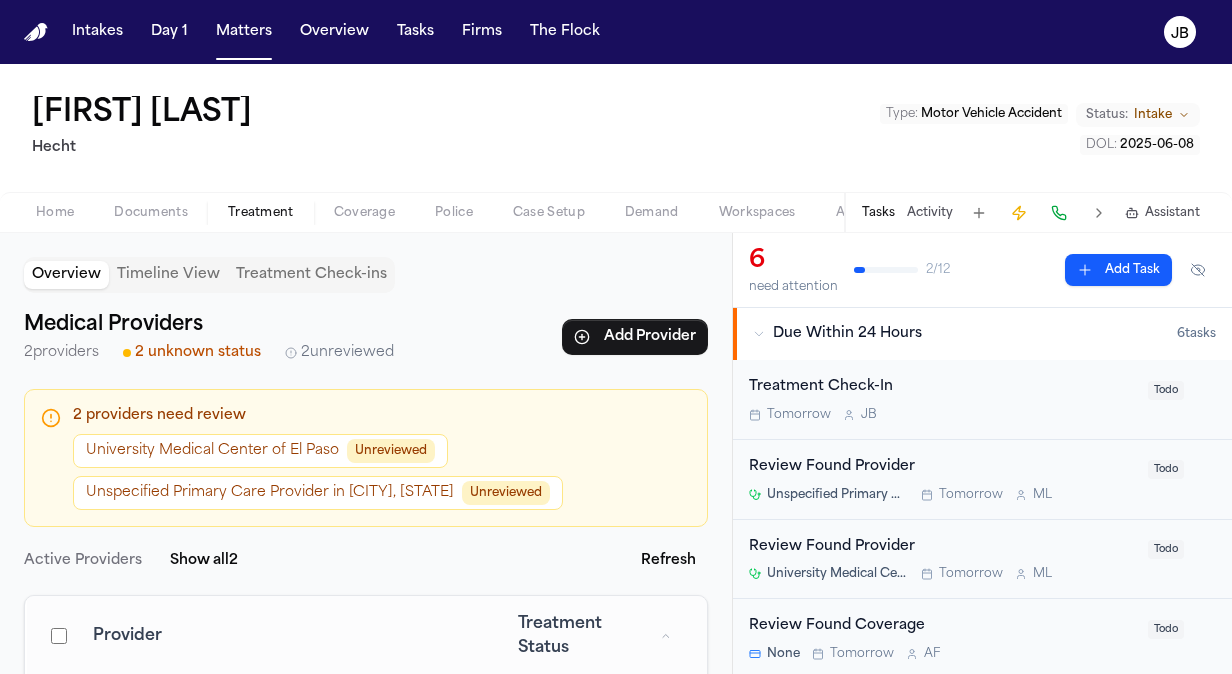 click on "Unreviewed" at bounding box center [391, 451] 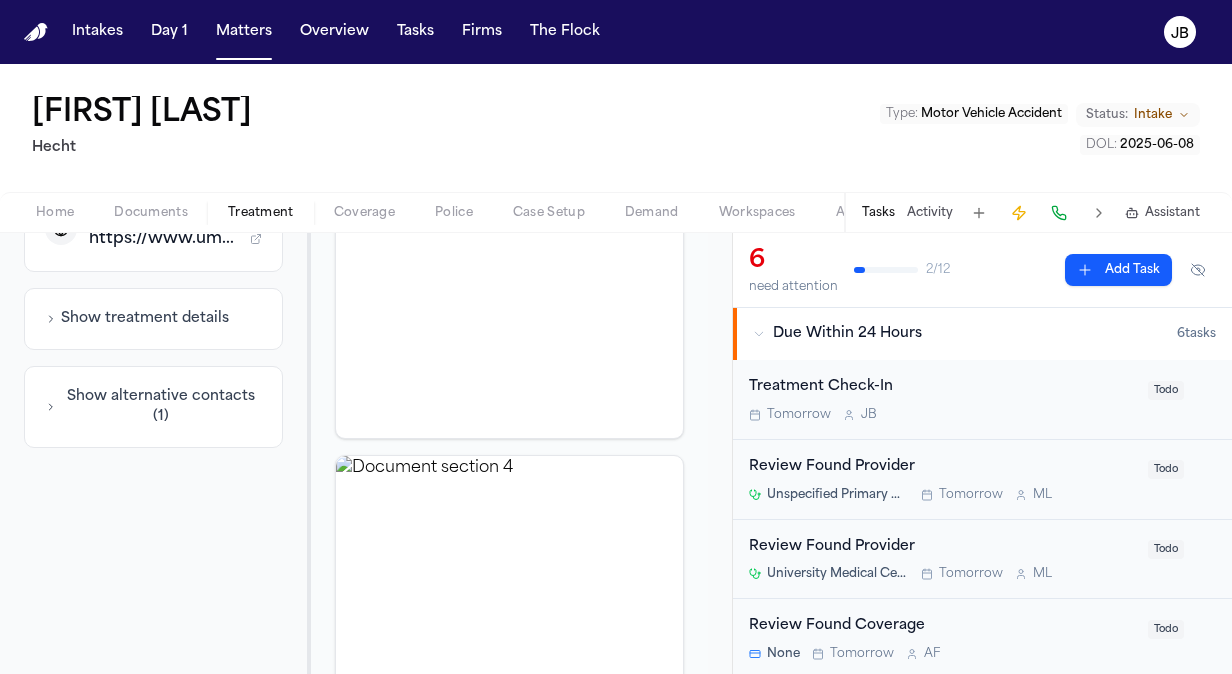 scroll, scrollTop: 0, scrollLeft: 0, axis: both 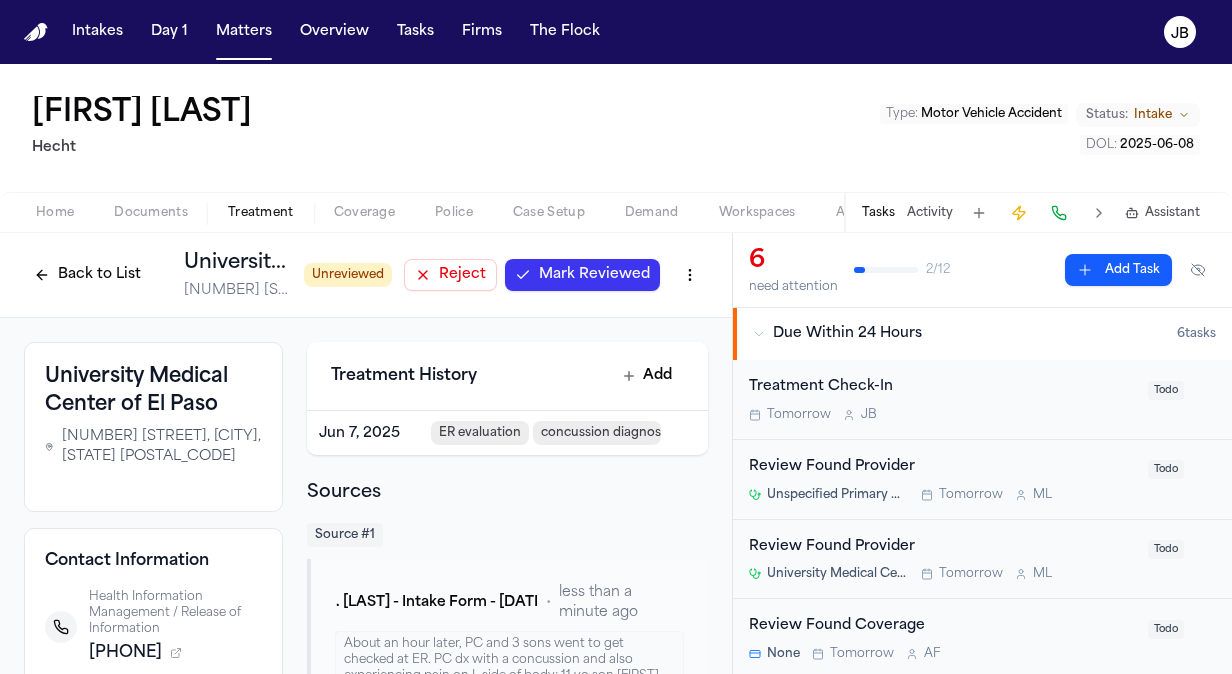 click on "Mark Reviewed" at bounding box center (594, 275) 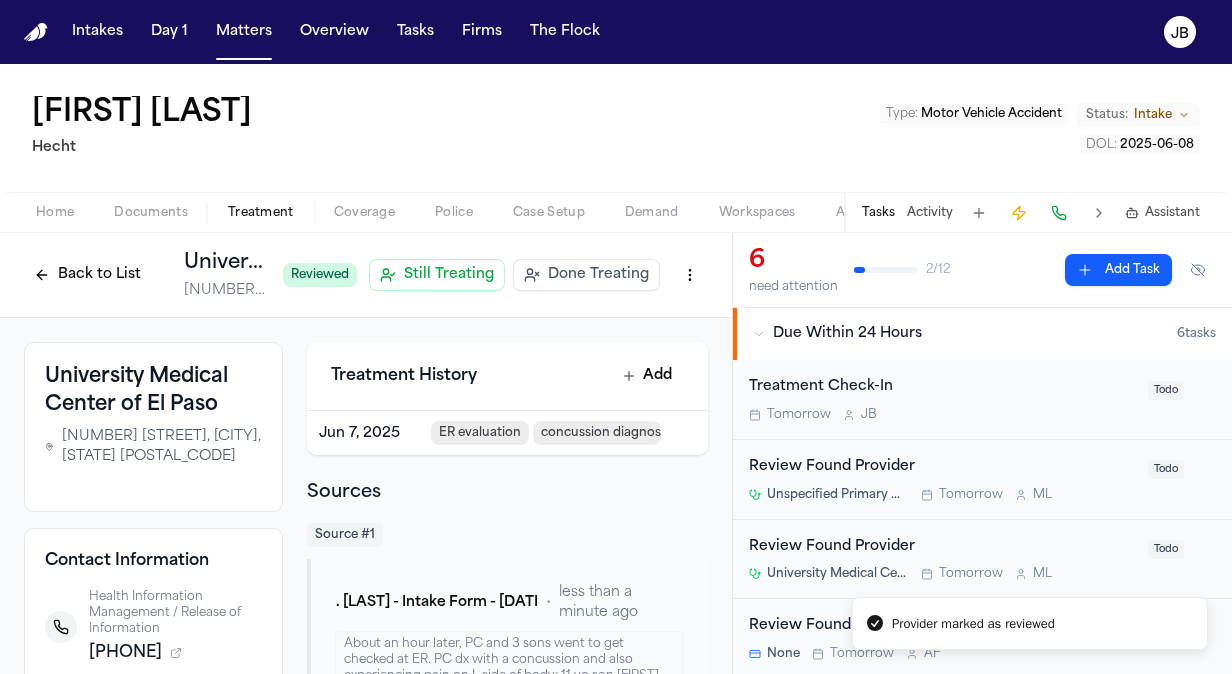 click on "Done Treating" at bounding box center [598, 275] 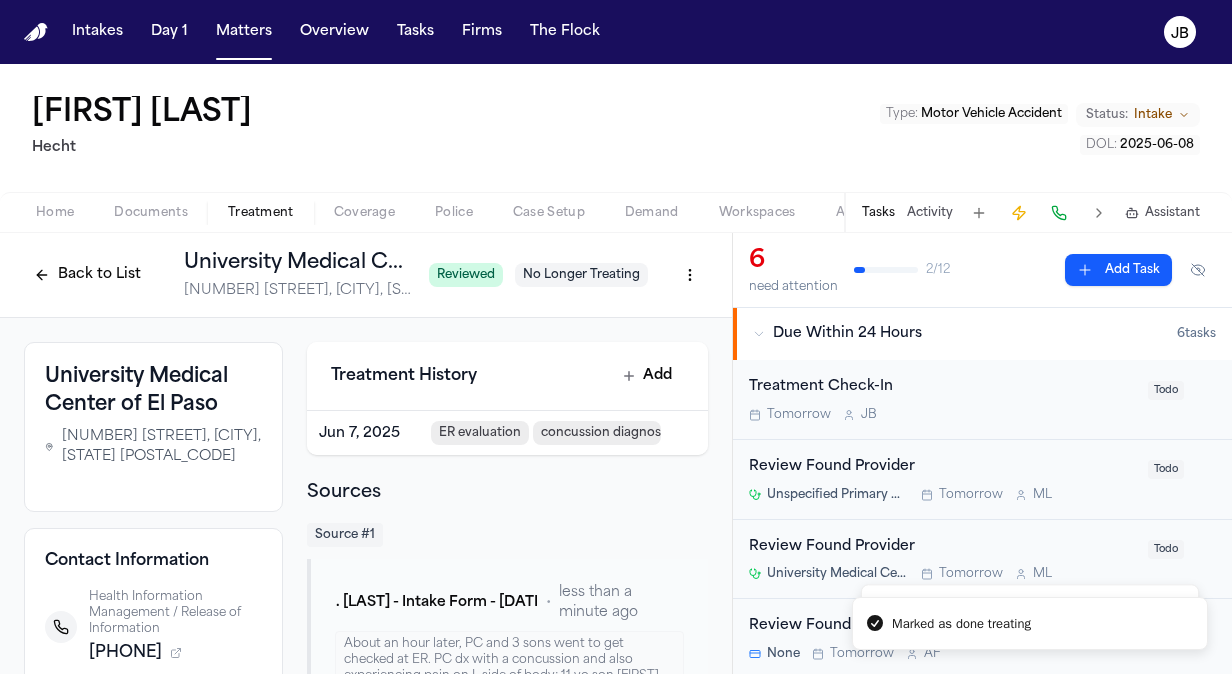 click on "Back to List" at bounding box center [87, 275] 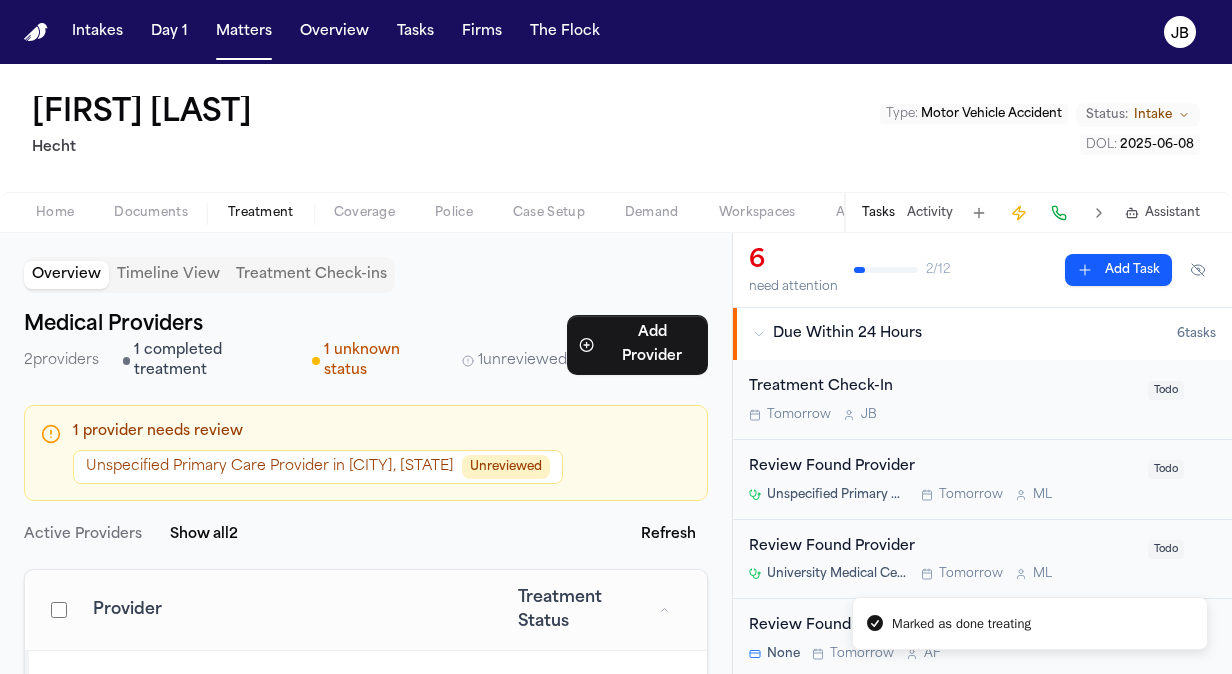 click on "Unspecified Primary Care Provider in El Paso, TX Unreviewed" at bounding box center [318, 467] 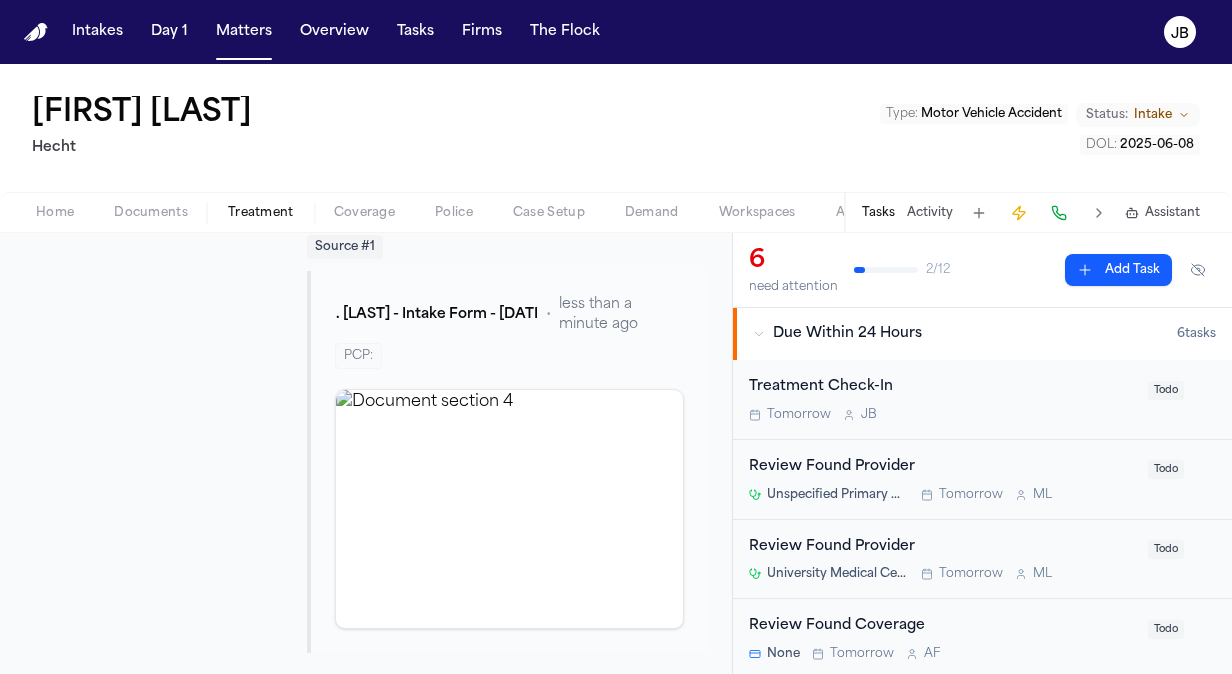 scroll, scrollTop: 0, scrollLeft: 0, axis: both 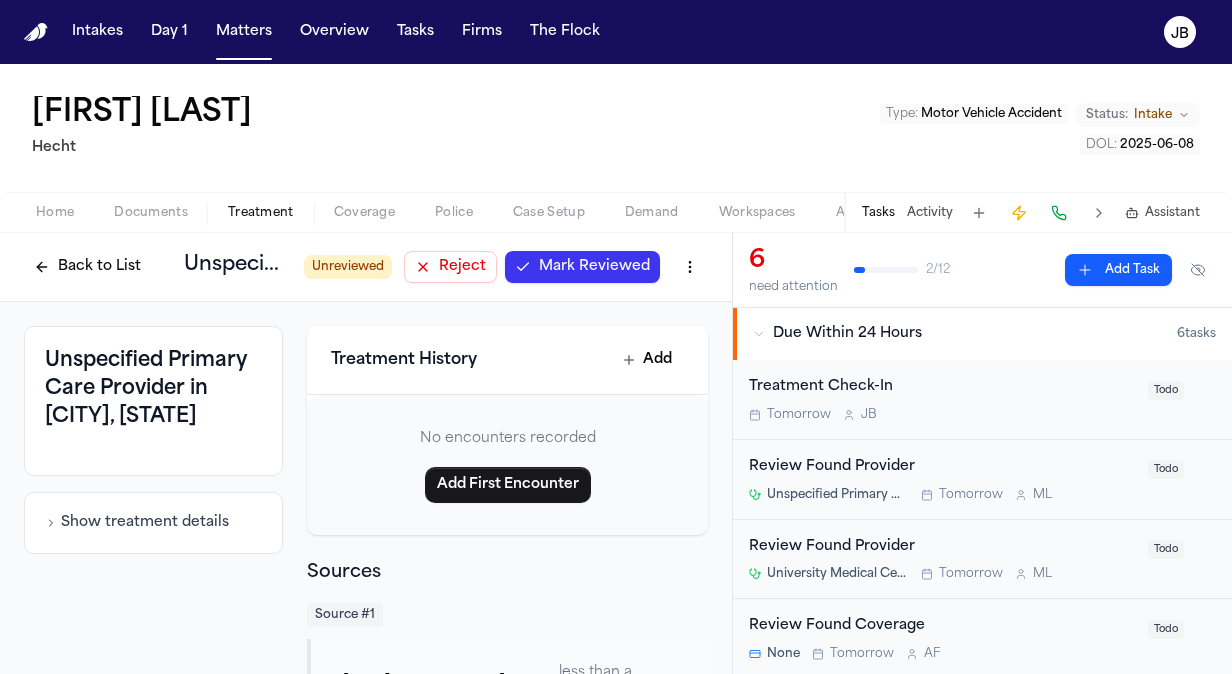 click on "Reject" at bounding box center [462, 267] 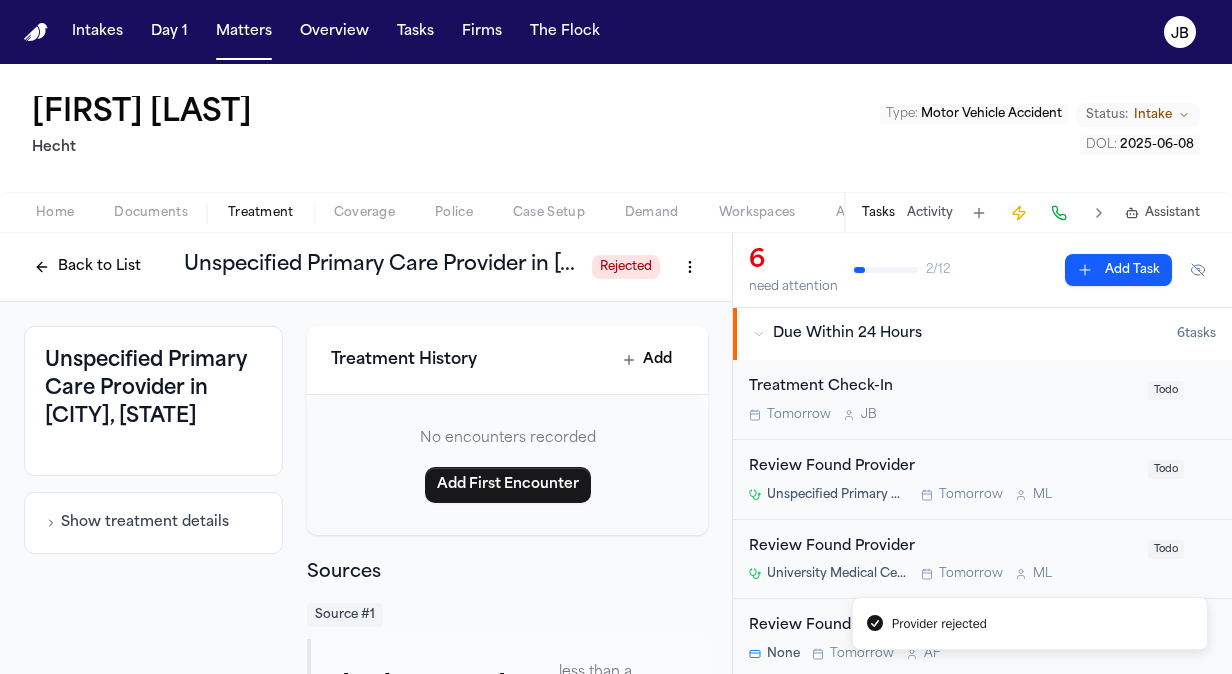 click on "Provider rejected Intakes Day 1 Matters Overview Tasks Firms The Flock JB Alejandra Aguero Hecht Type :   Motor Vehicle Accident Status: Intake DOL :   2025-06-08 Home Documents Treatment Coverage Police Case Setup Demand Workspaces Artifacts Tasks Activity Assistant Back to List Unspecified Primary Care Provider in El Paso, TX Rejected Unspecified Primary Care Provider in El Paso, TX Show treatment details Treatment History Add No encounters recorded Add First Encounter Sources Source # 1 A. Aguero - Intake Form - 7.17.25 • less than a minute ago PCP: Click to expand 6 need attention 2 / 12 Add Task Due Within 24 Hours 6  task s Treatment Check-In Tomorrow J B Todo Review Found Provider Unspecified Primary Care Provider in El Paso, TX Tomorrow M L Todo Review Found Provider University Medical Center of El Paso Tomorrow M L Todo Review Found Coverage None Tomorrow A F Todo Review Found Coverage Home State County Mutual Insurance Tomorrow A F Todo Review Found Coverage None Tomorrow A F Todo 1 3d" at bounding box center (616, 337) 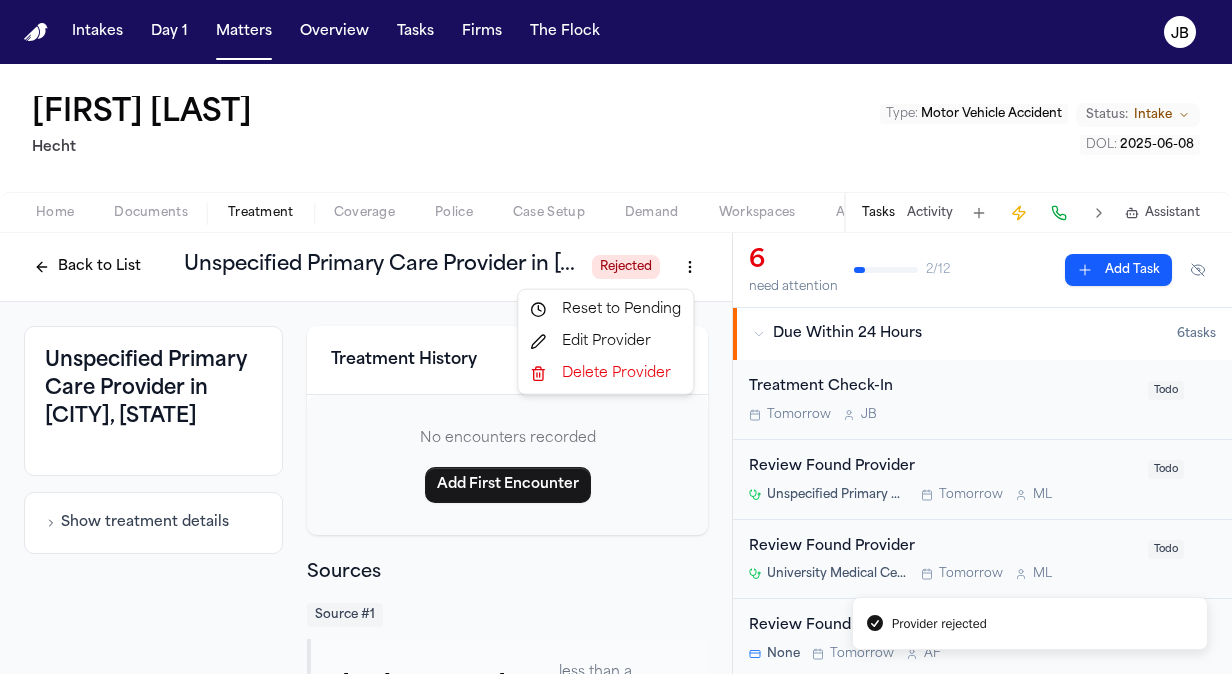 click on "Delete Provider" at bounding box center [605, 374] 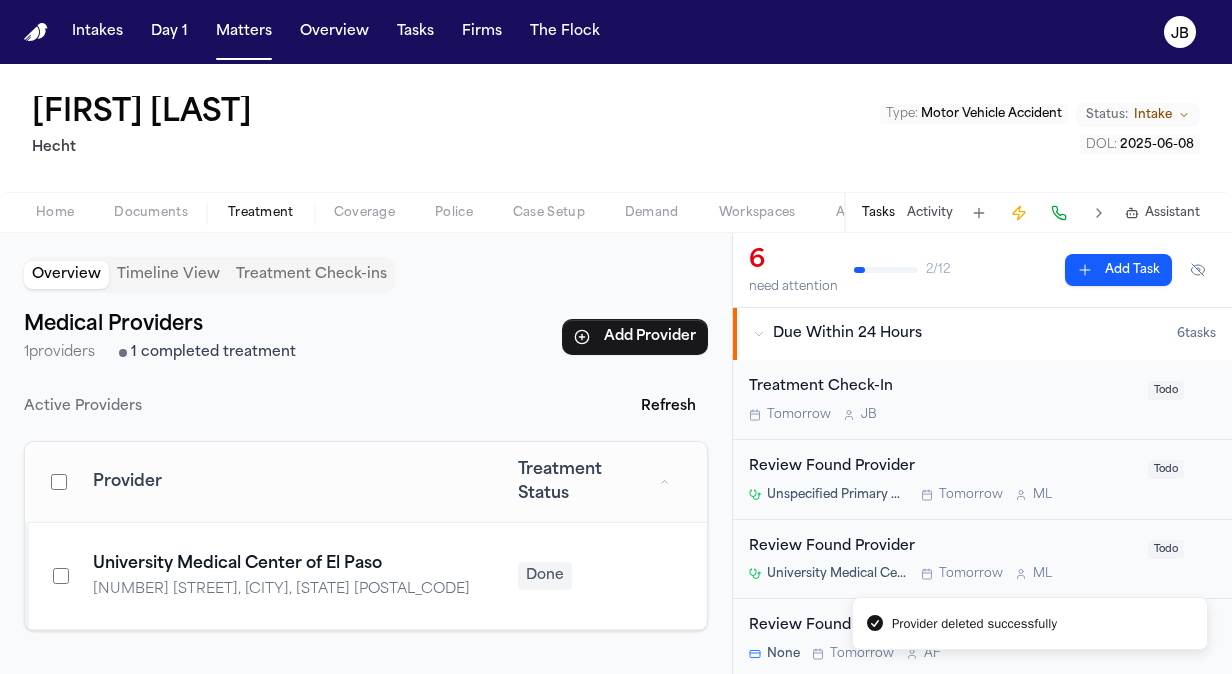 click on "Home" at bounding box center [55, 213] 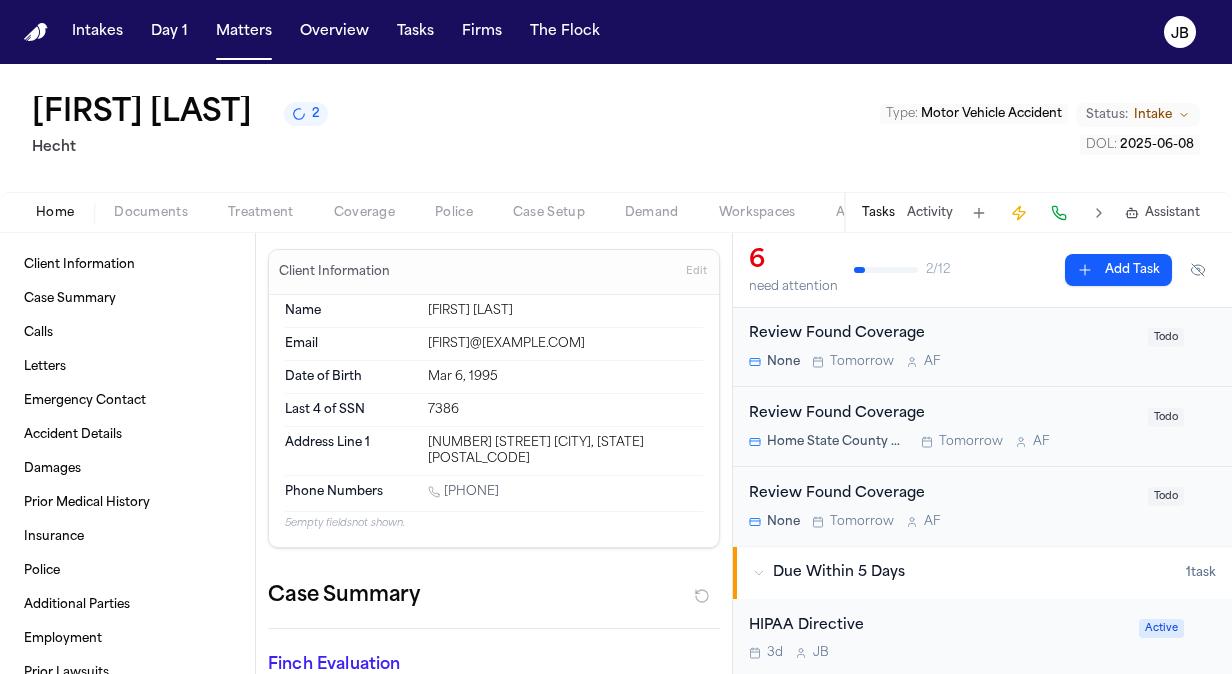 scroll, scrollTop: 323, scrollLeft: 0, axis: vertical 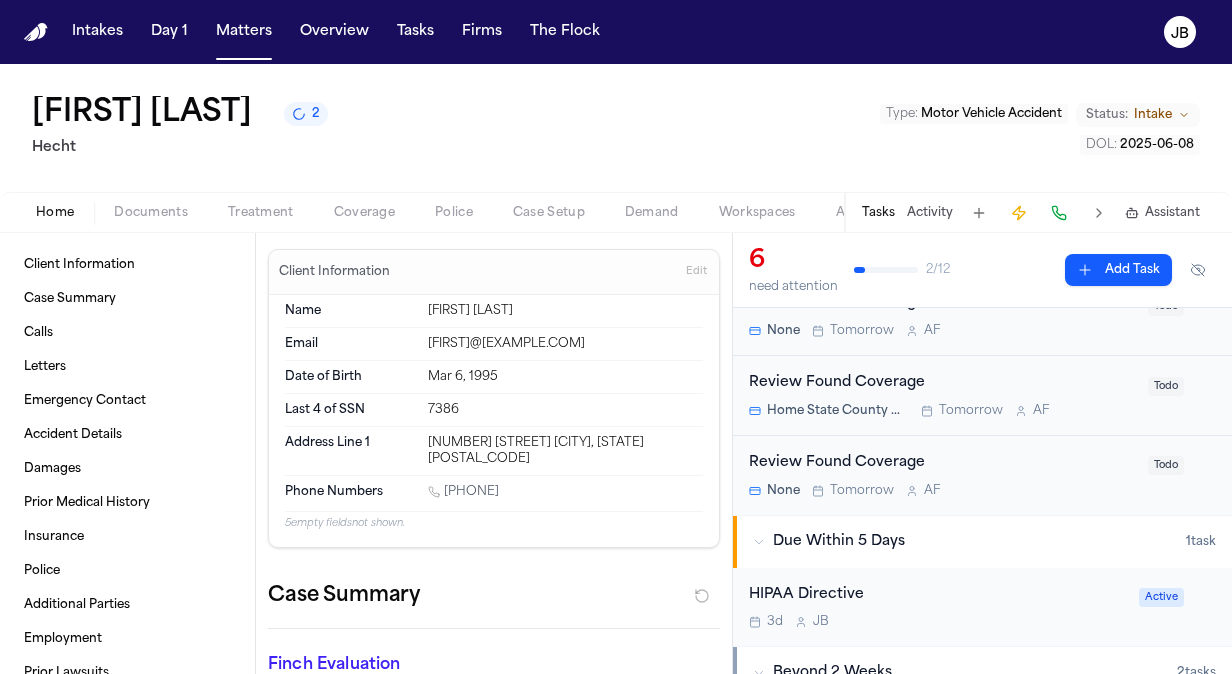 click on "Police" at bounding box center [454, 213] 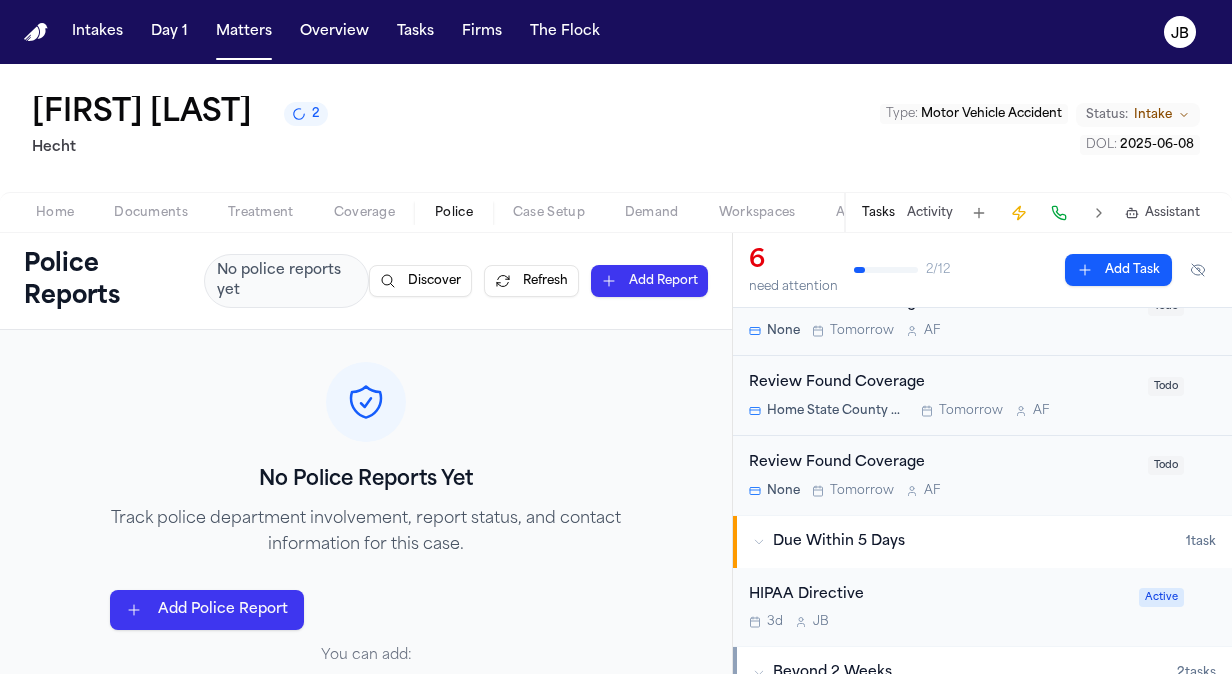 click on "Coverage" at bounding box center (364, 213) 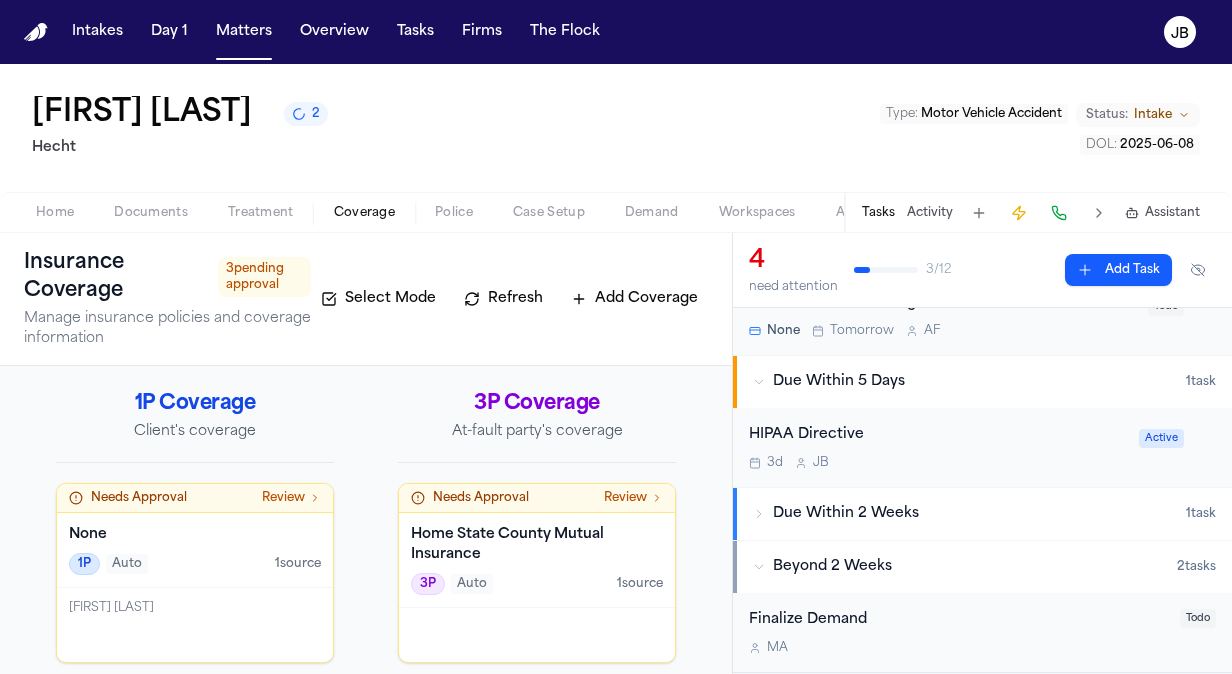 scroll, scrollTop: 164, scrollLeft: 0, axis: vertical 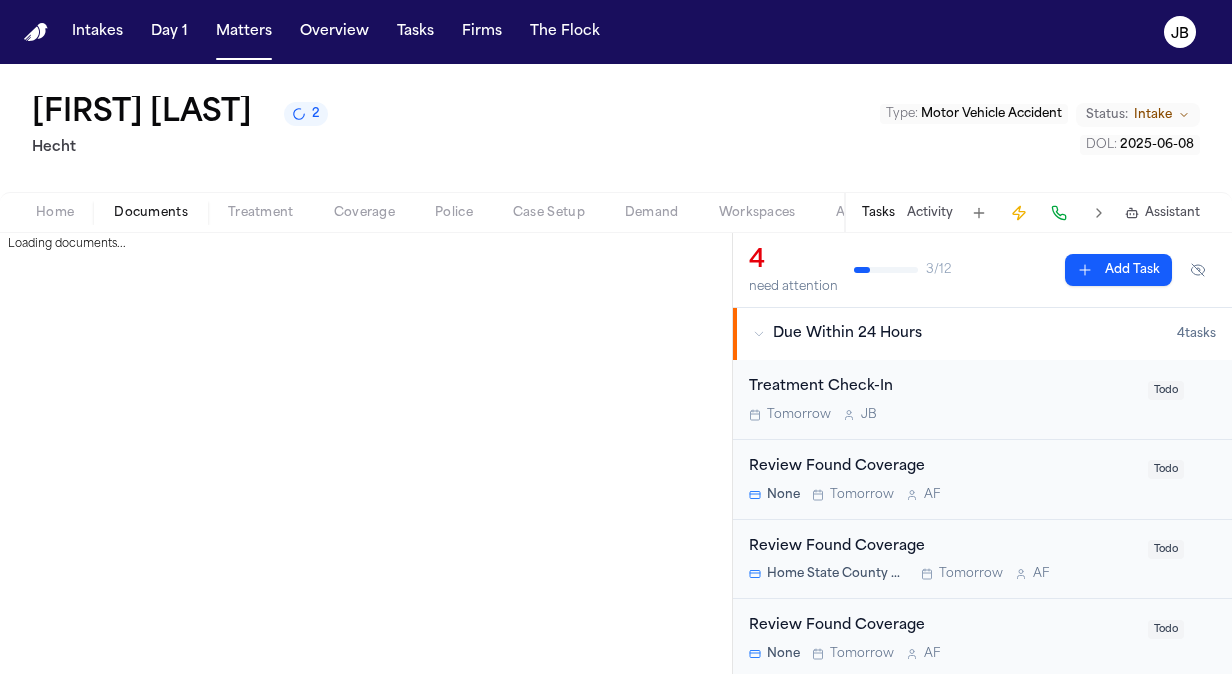 click on "Documents" at bounding box center (151, 213) 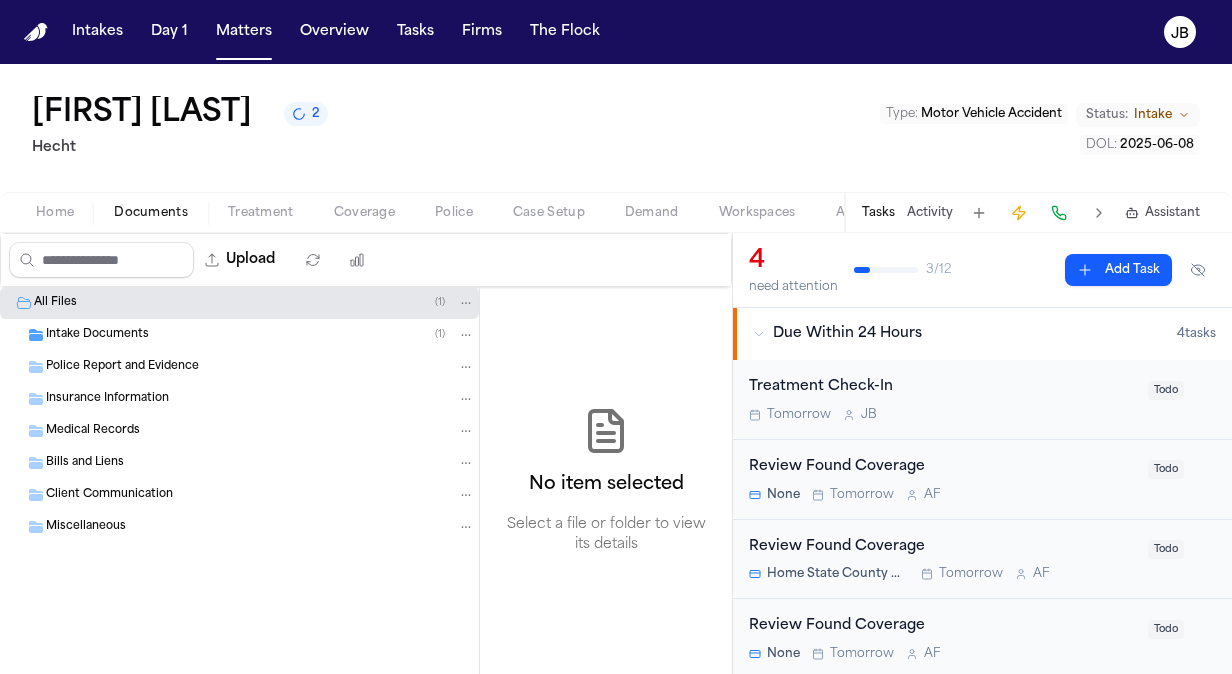 click on "Police Report and Evidence" at bounding box center [122, 367] 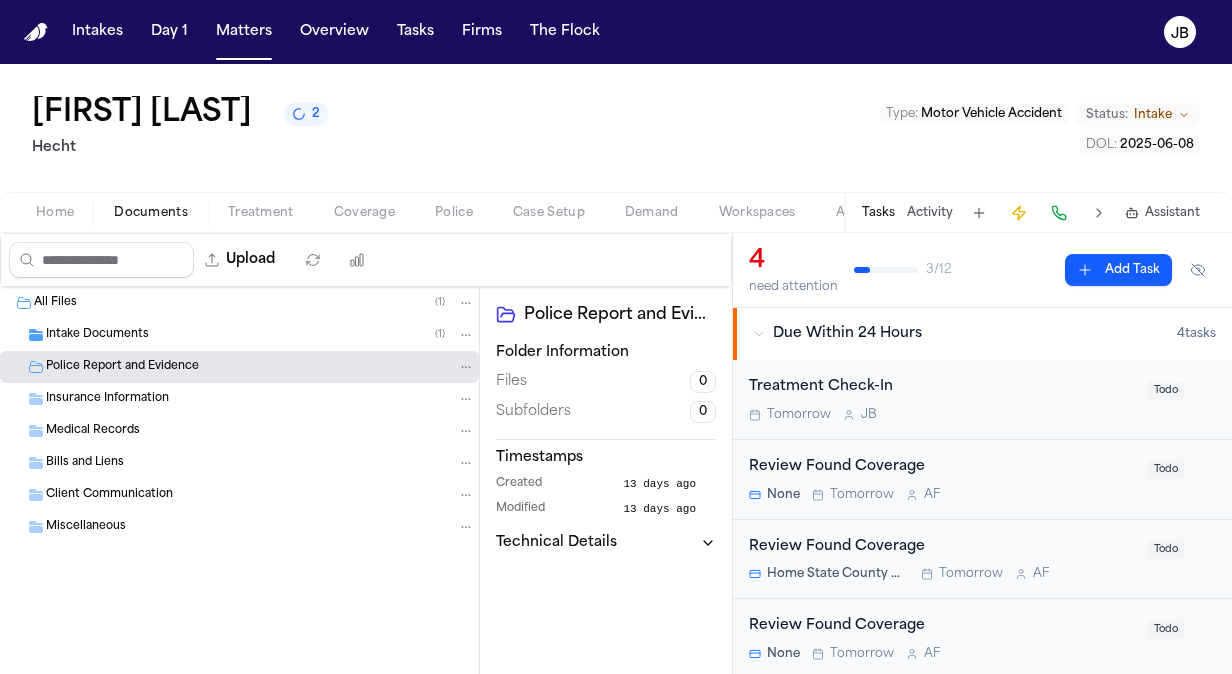 click at bounding box center [55, 224] 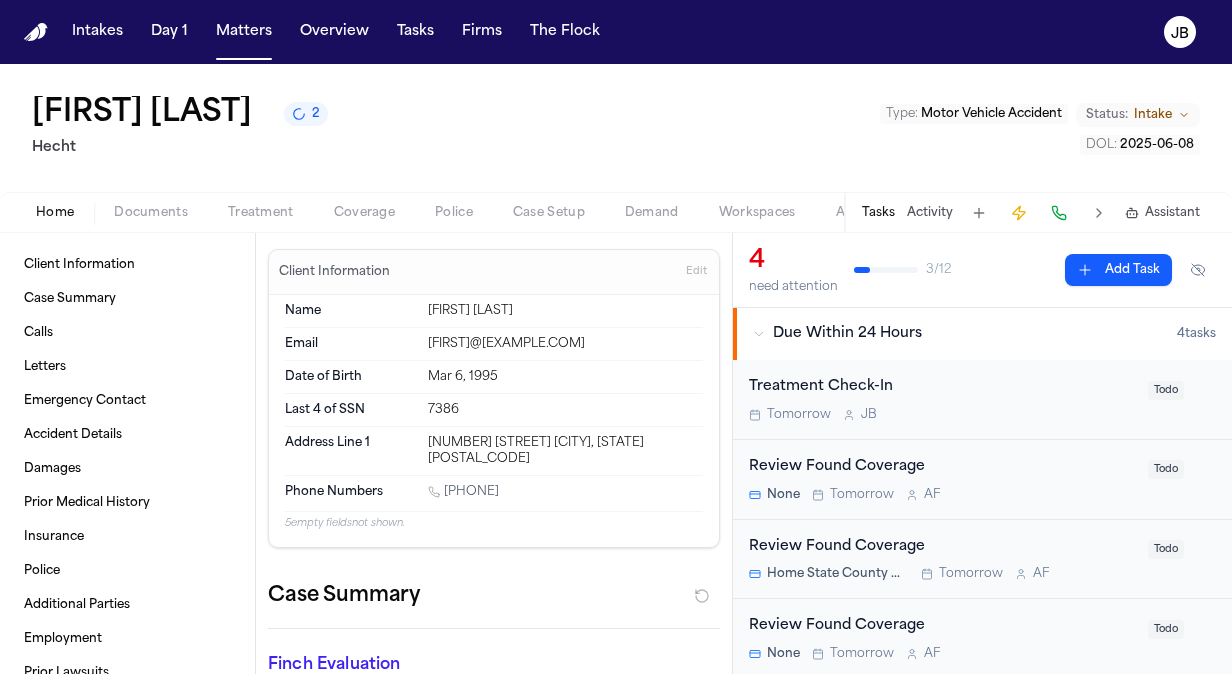 click on "Home" at bounding box center (55, 213) 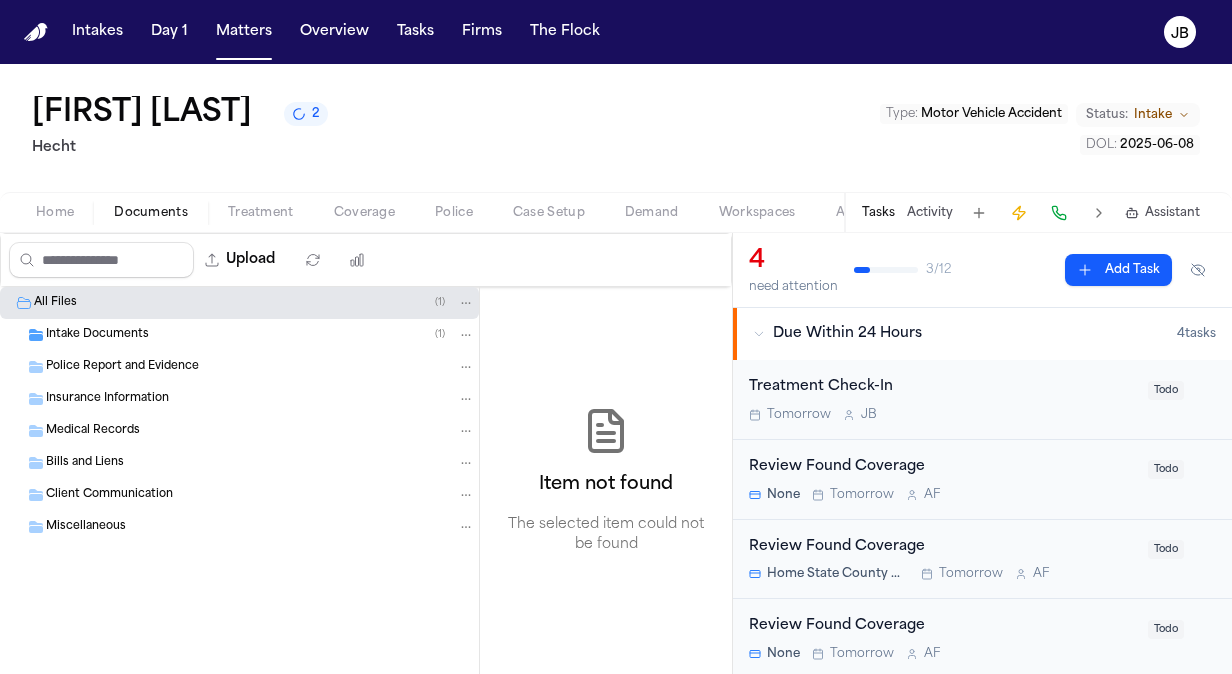 click on "Documents" at bounding box center [151, 213] 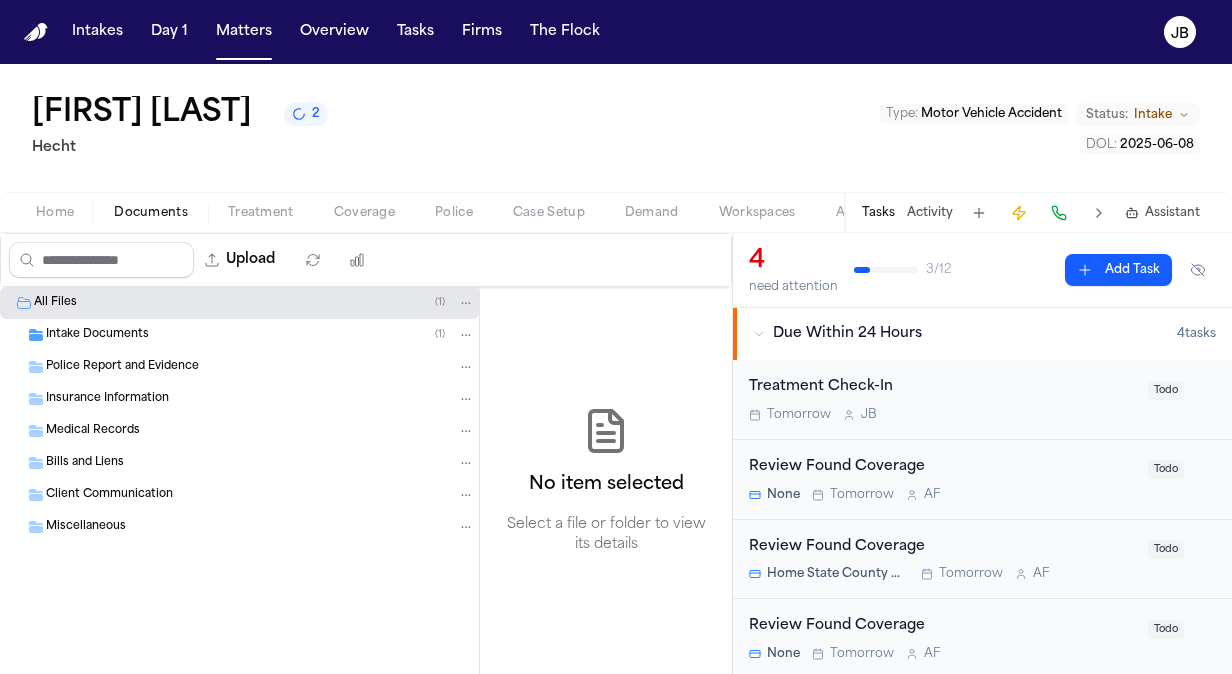click on "Treatment" at bounding box center [261, 213] 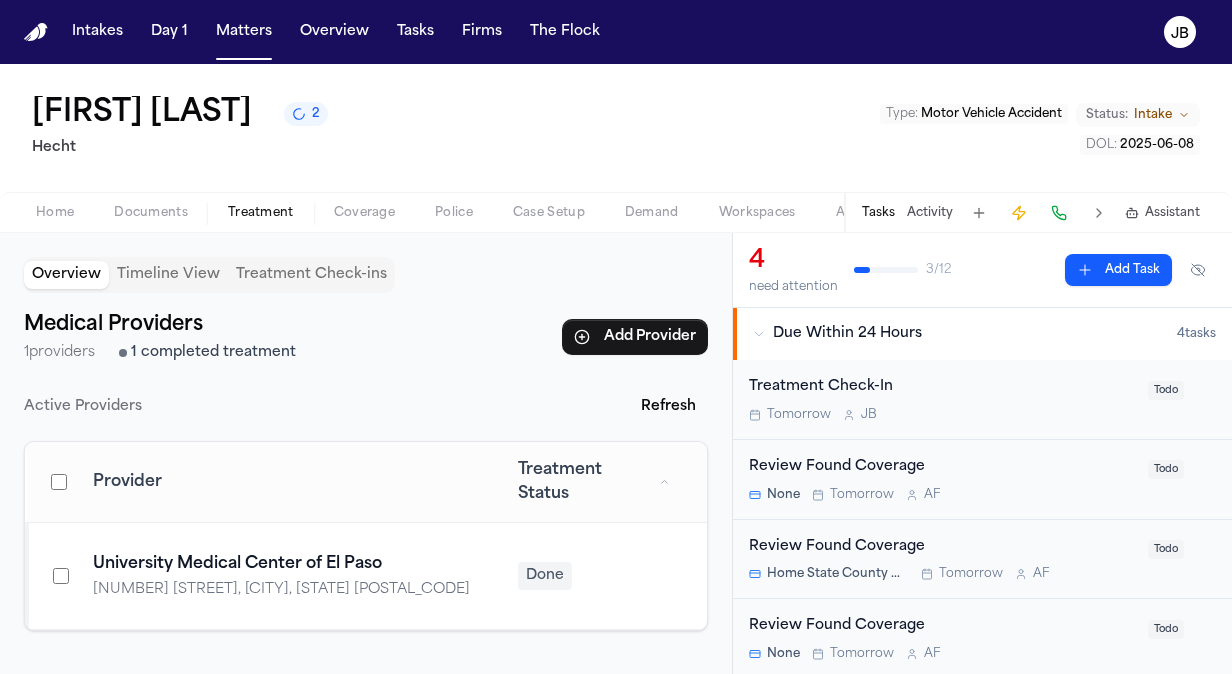 click on "Documents" at bounding box center (151, 213) 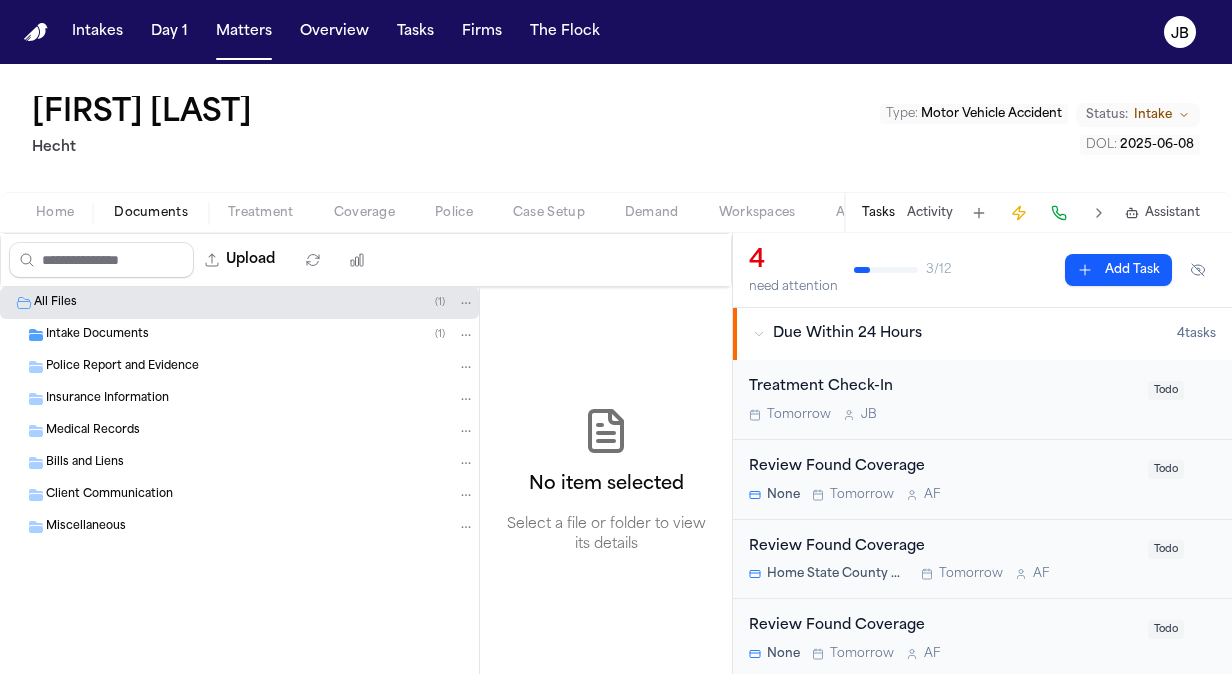 drag, startPoint x: 208, startPoint y: 372, endPoint x: 224, endPoint y: 345, distance: 31.38471 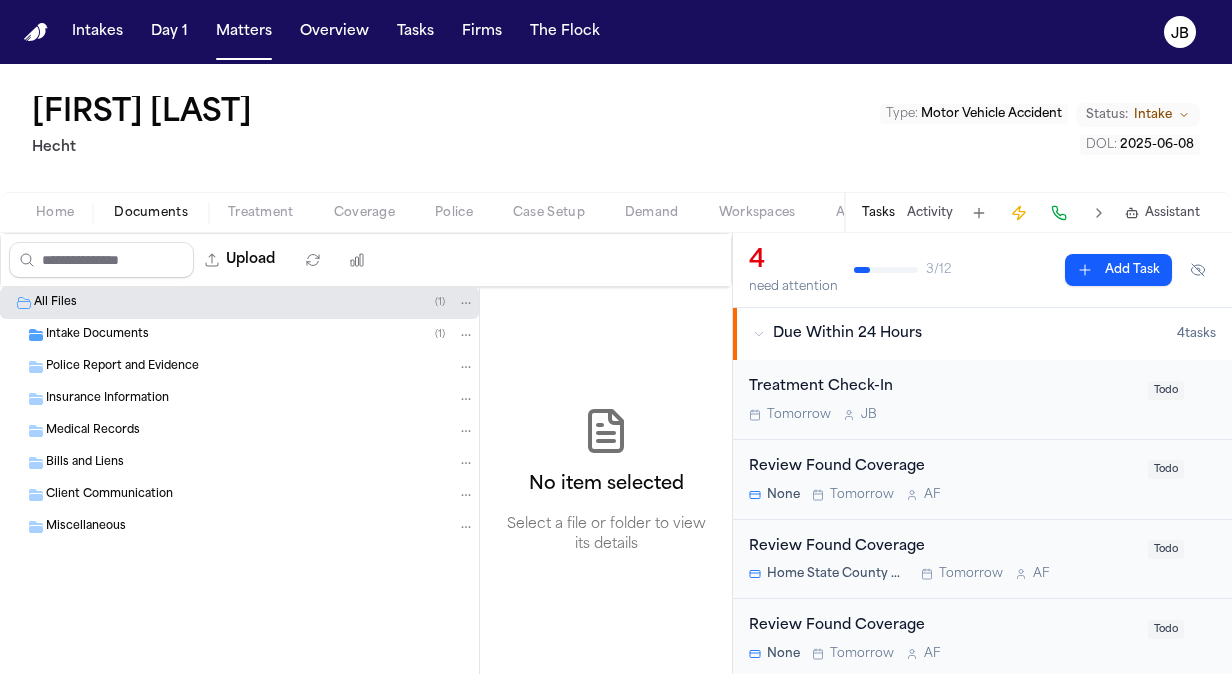 click on "Intake Documents ( 1 )" at bounding box center [260, 335] 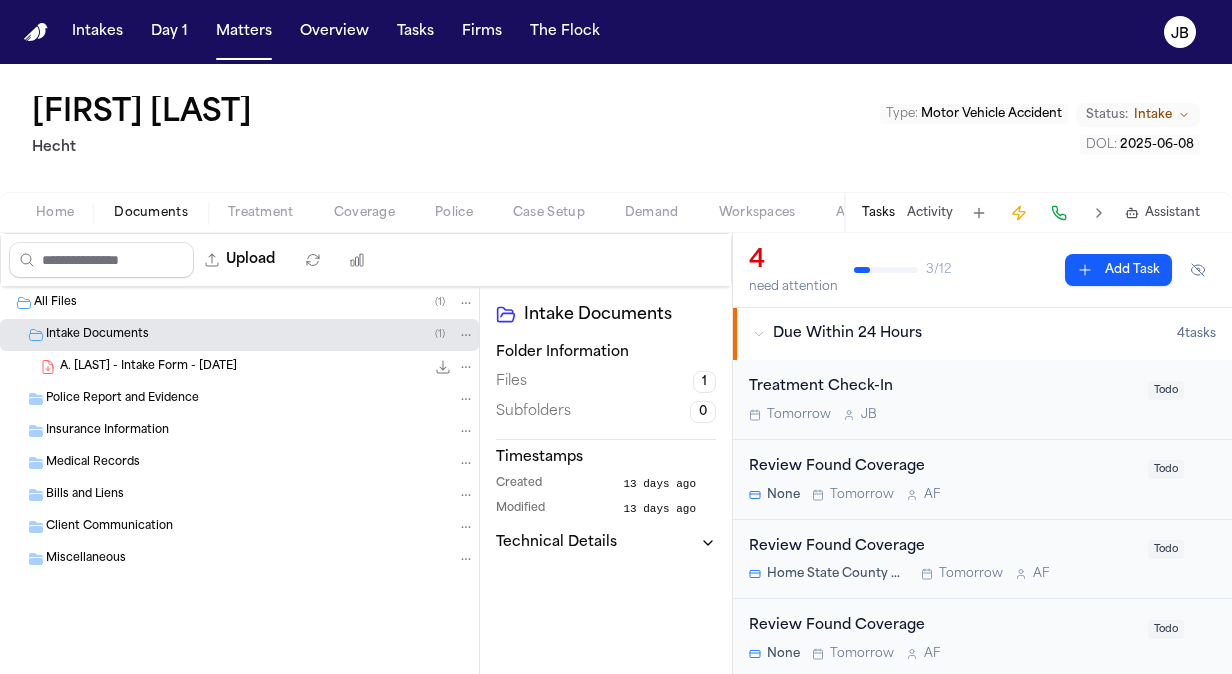 click on "A. Aguero - Intake Form - 7.17.25 22.6 KB  • PDF" at bounding box center [267, 367] 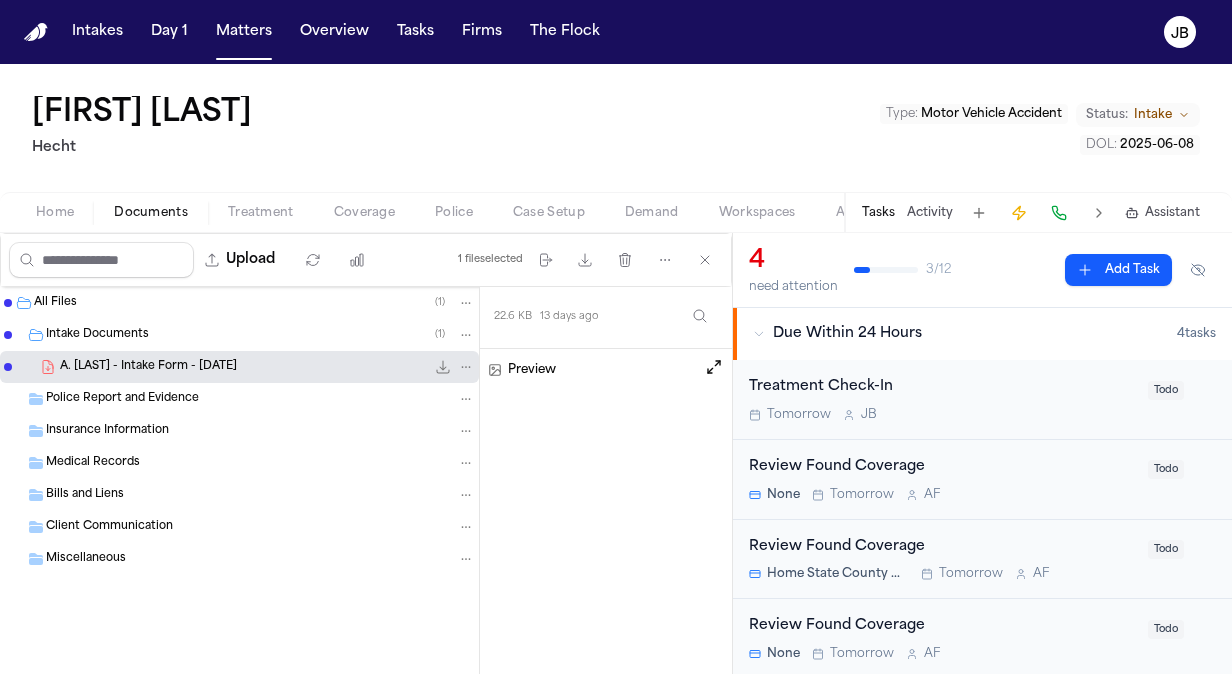 scroll, scrollTop: 199, scrollLeft: 0, axis: vertical 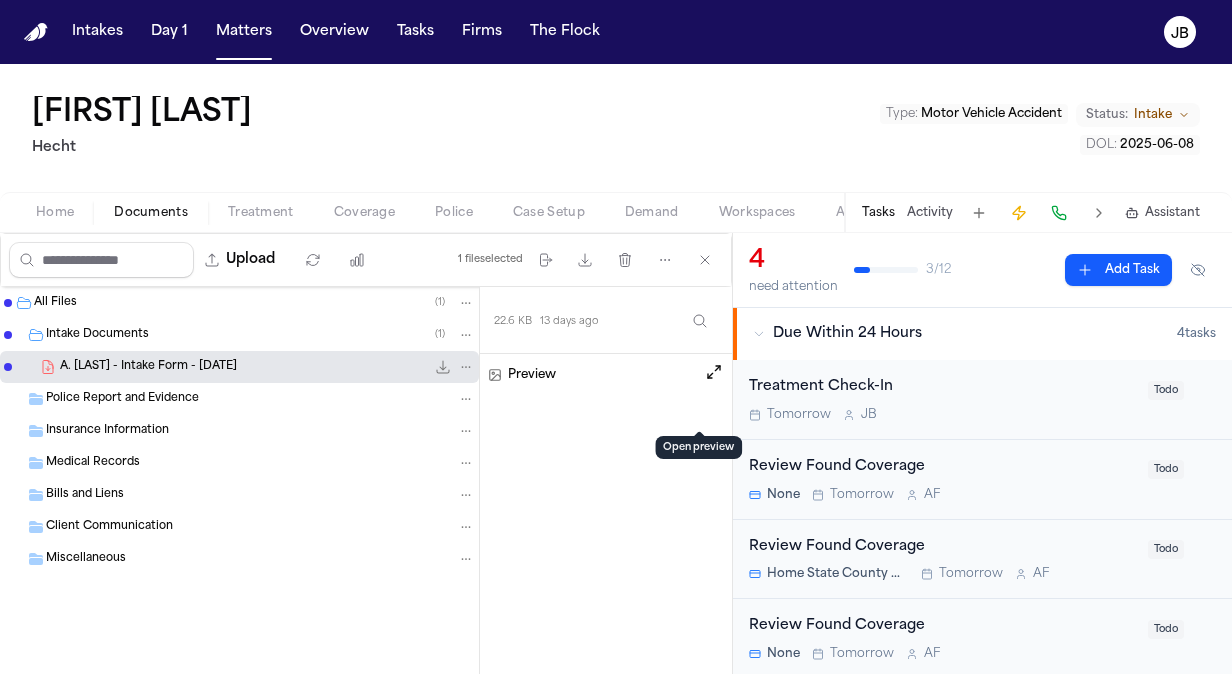 click at bounding box center (714, 372) 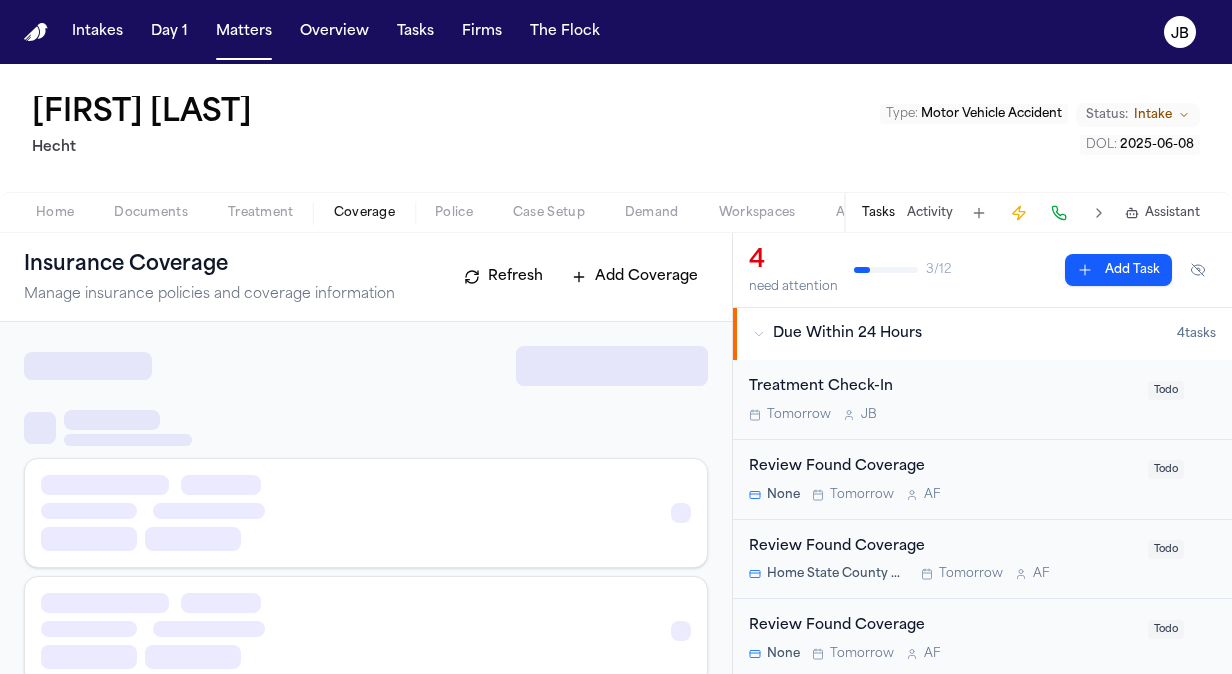 click on "Coverage" at bounding box center [364, 213] 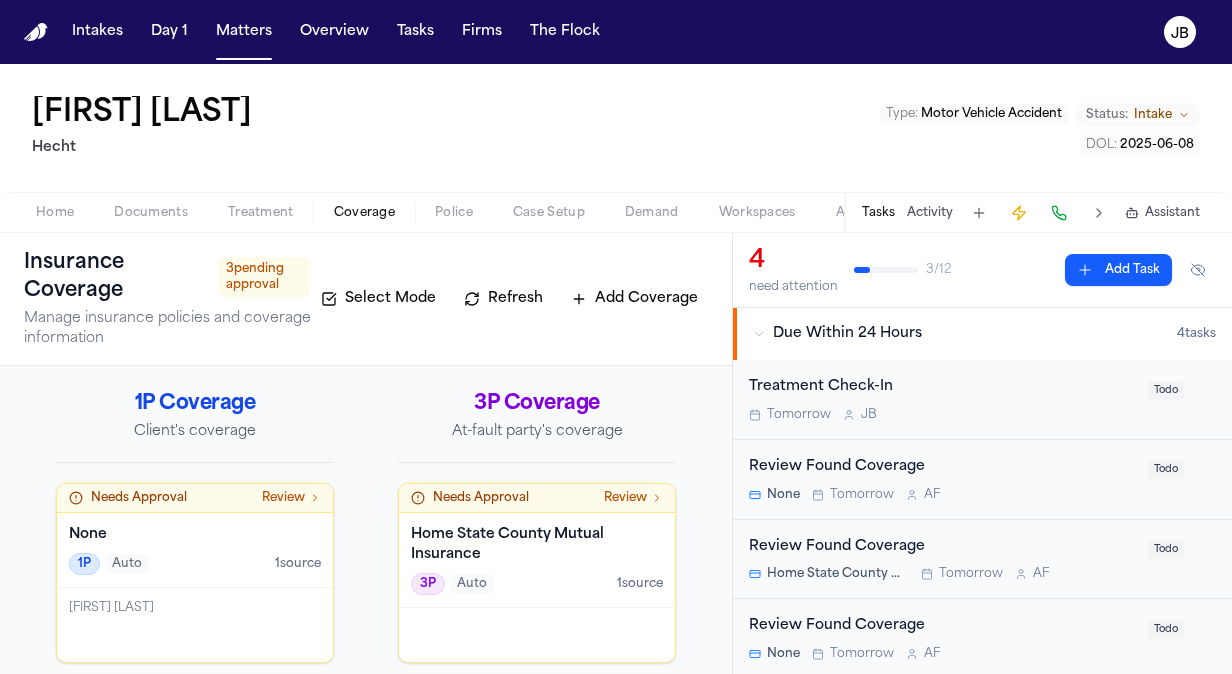 click on "Alejandra Aguero Hecht Type :   Motor Vehicle Accident Status: Intake DOL :   2025-06-08" at bounding box center (616, 128) 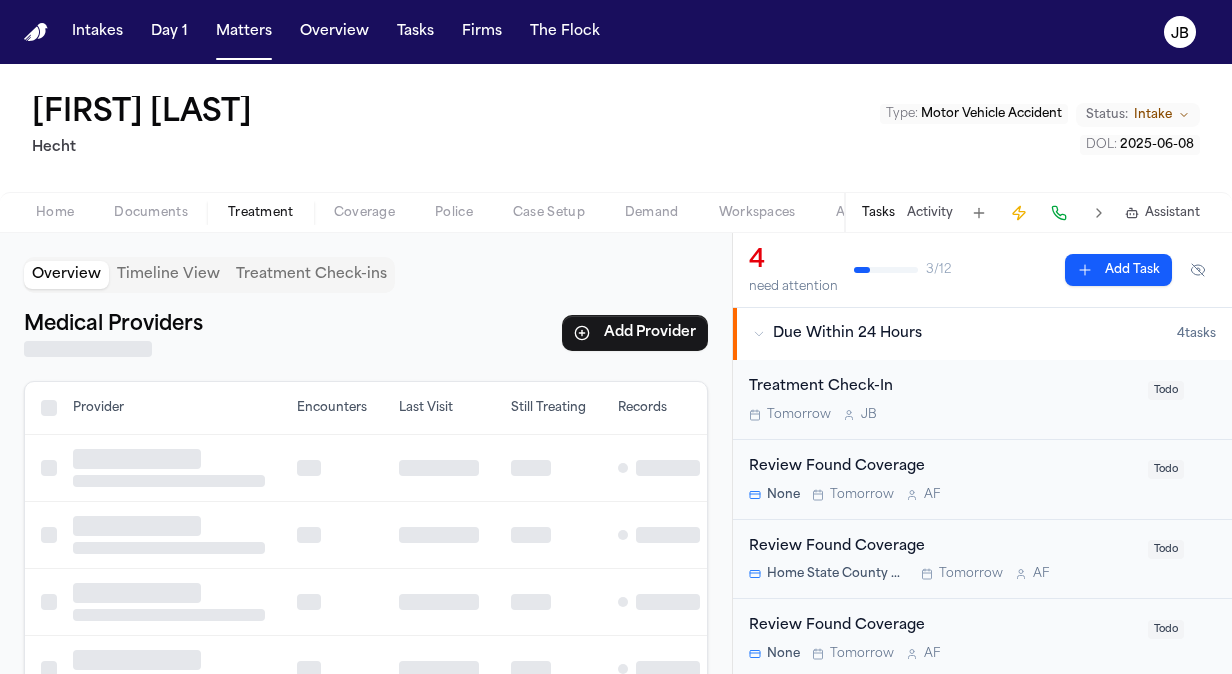 click on "Treatment" at bounding box center (261, 213) 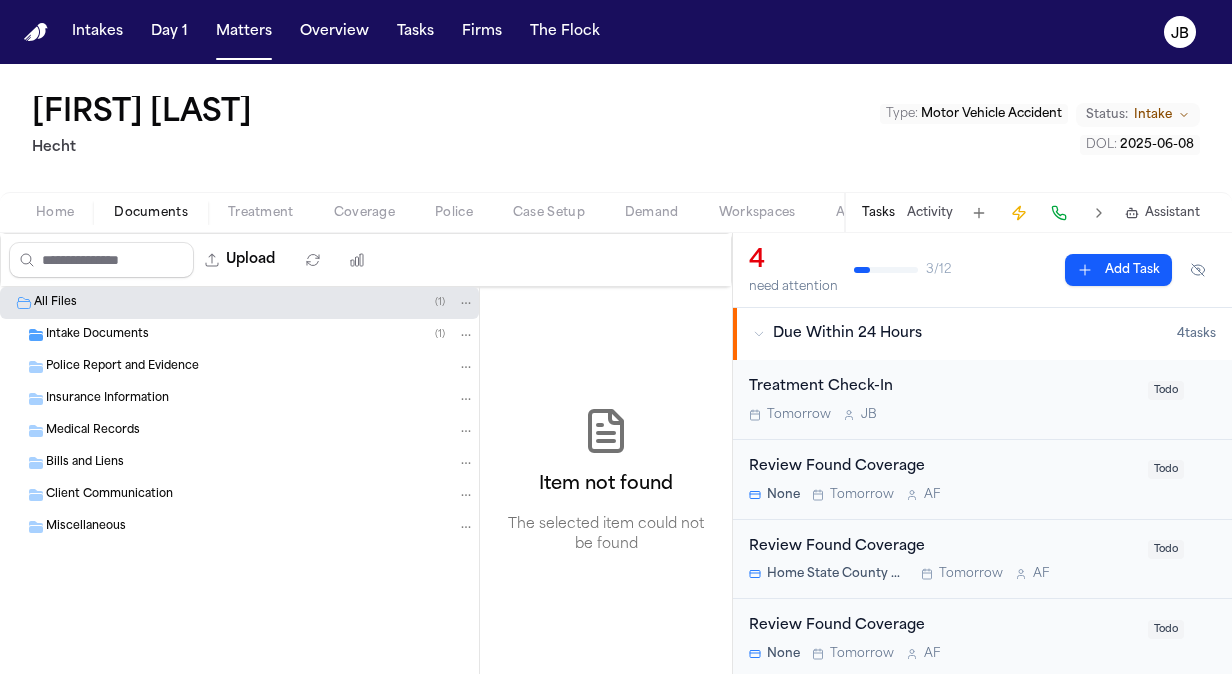 click on "Documents" at bounding box center [151, 213] 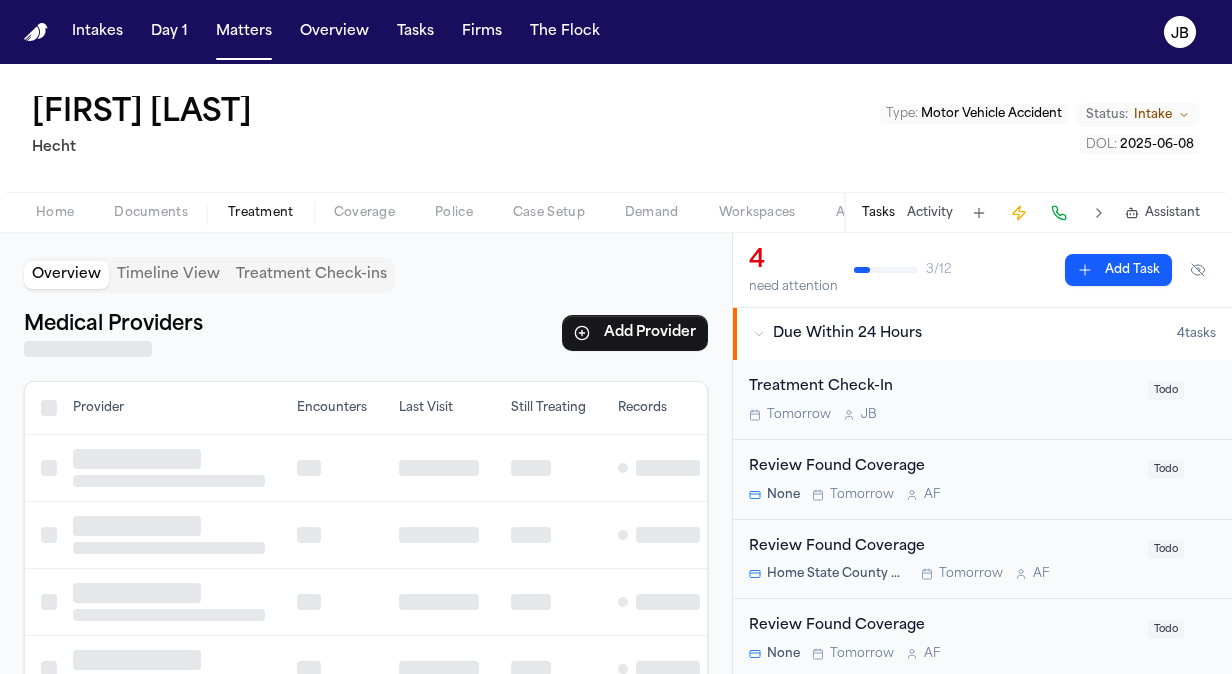click on "Treatment" at bounding box center (261, 213) 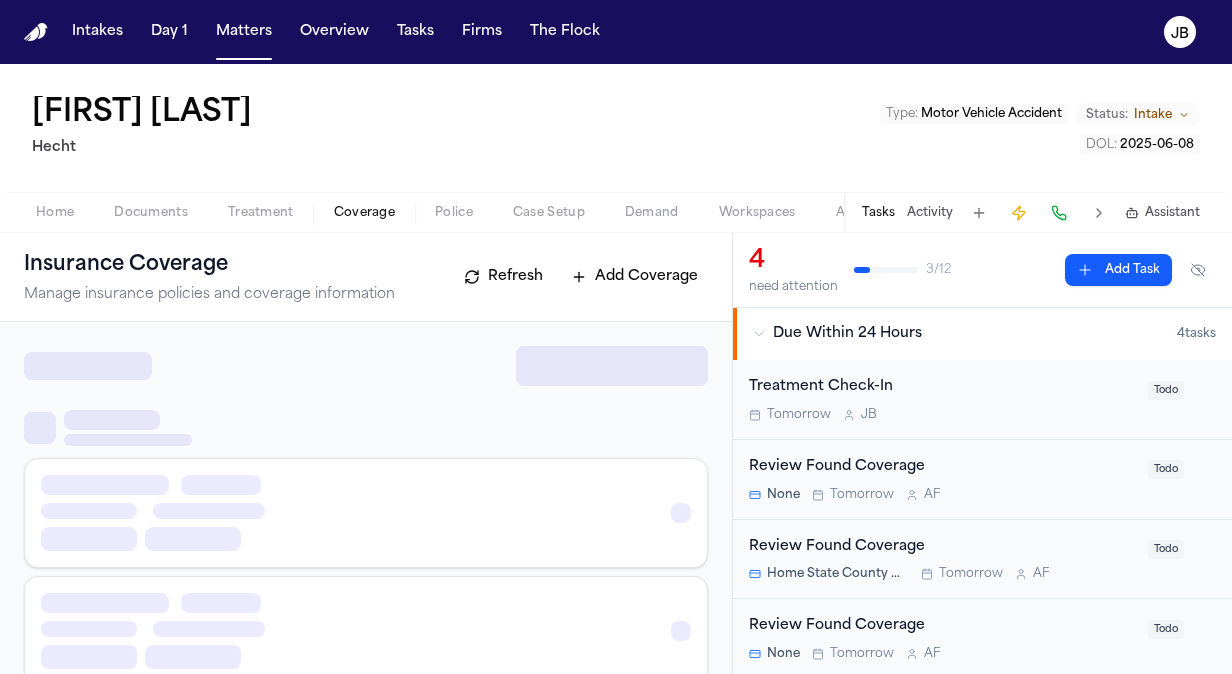 click on "Coverage" at bounding box center (364, 213) 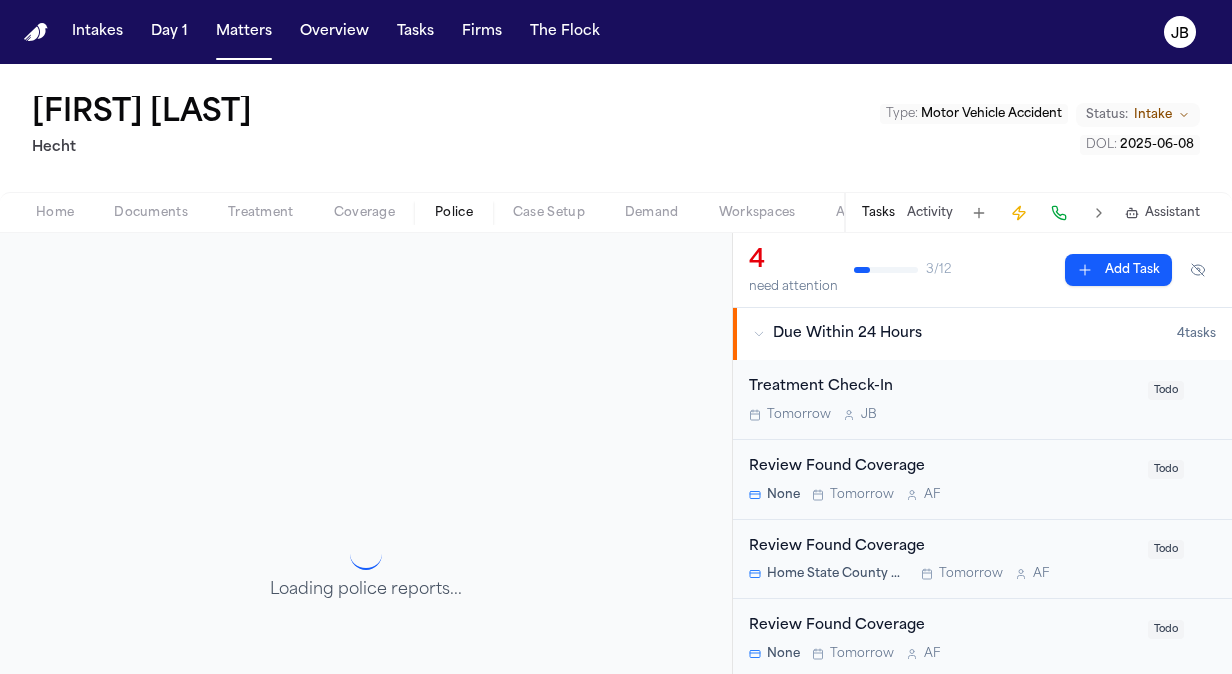 click on "Police" at bounding box center (454, 213) 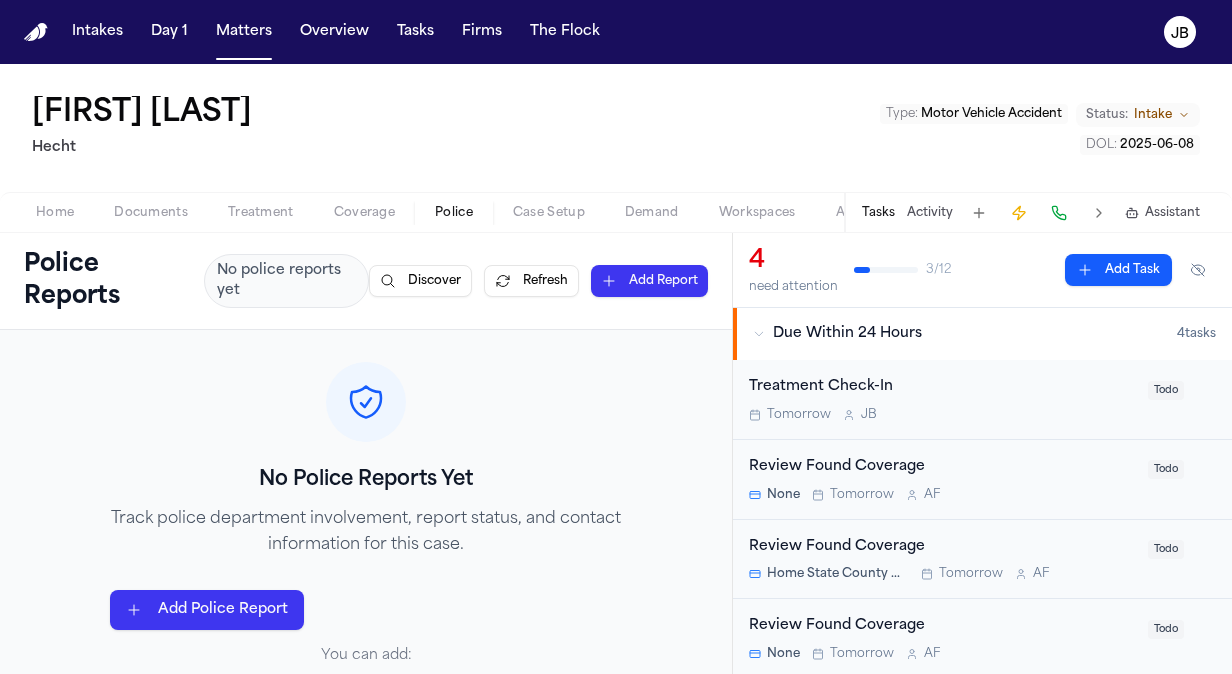click on "Police" at bounding box center [454, 213] 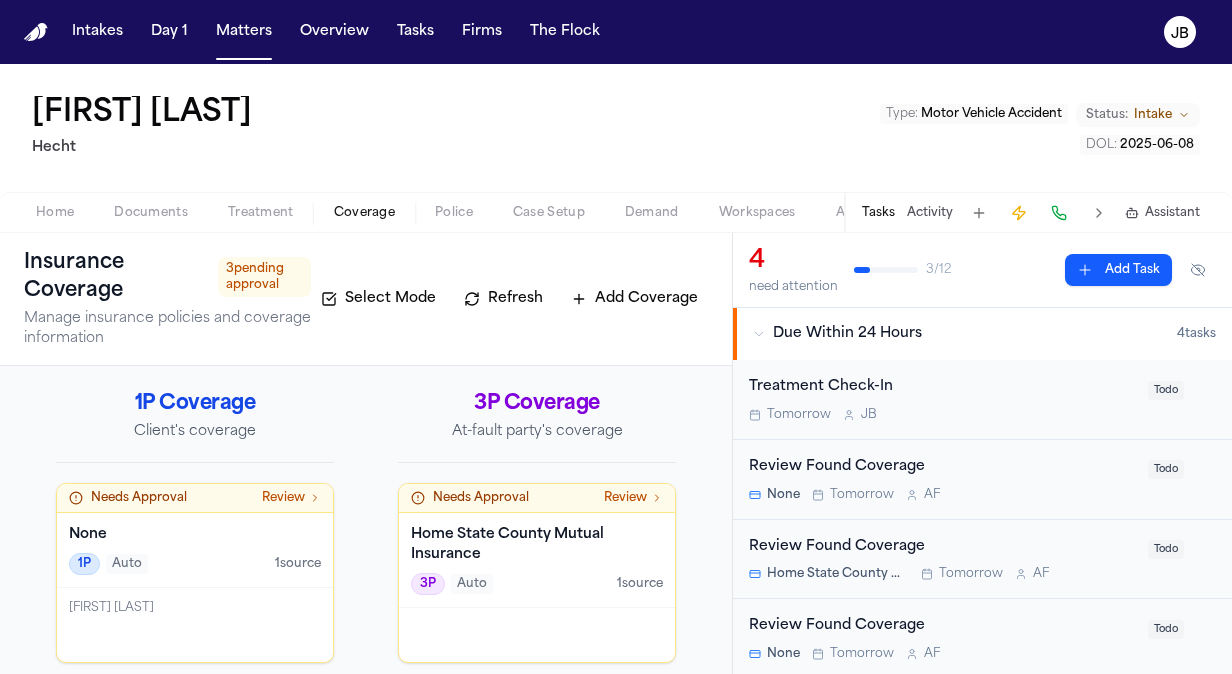 click on "Coverage" at bounding box center [364, 213] 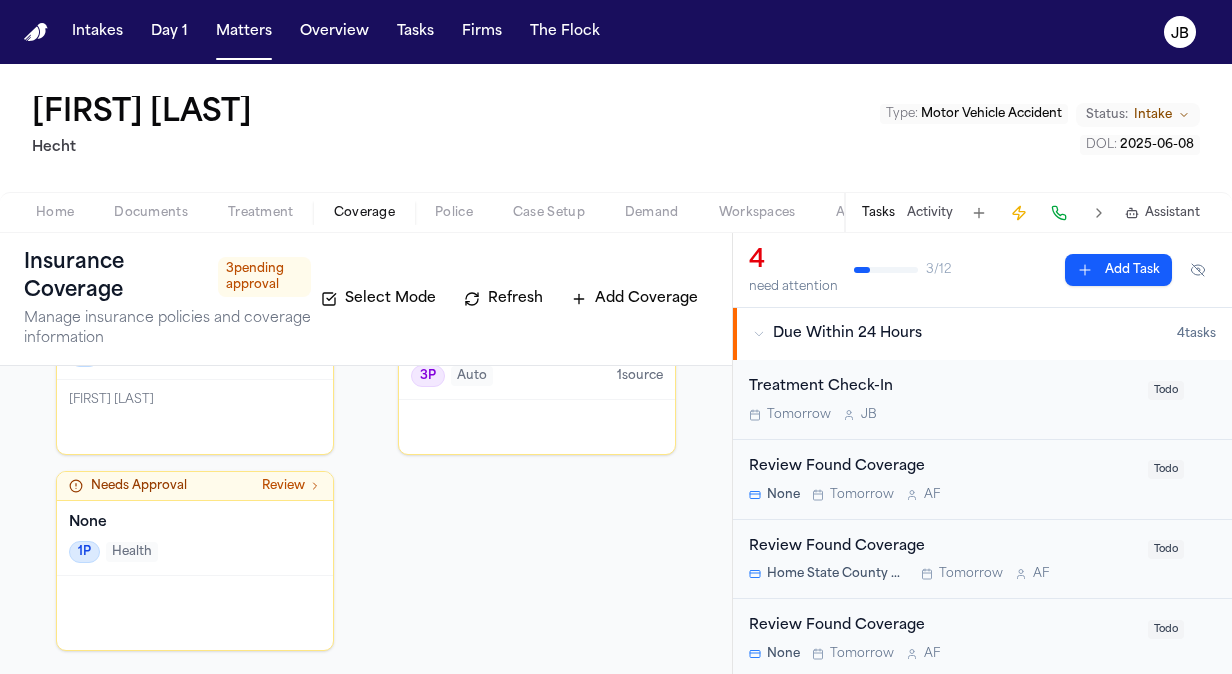 scroll, scrollTop: 0, scrollLeft: 0, axis: both 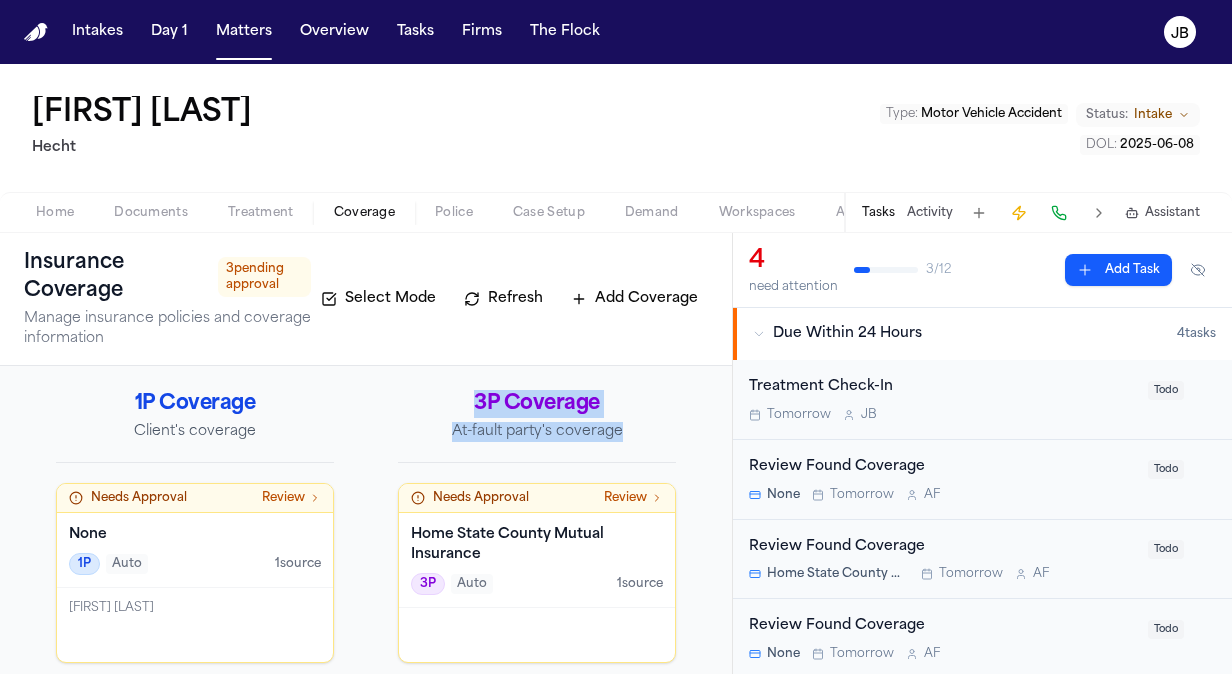 drag, startPoint x: 632, startPoint y: 446, endPoint x: 425, endPoint y: 381, distance: 216.96544 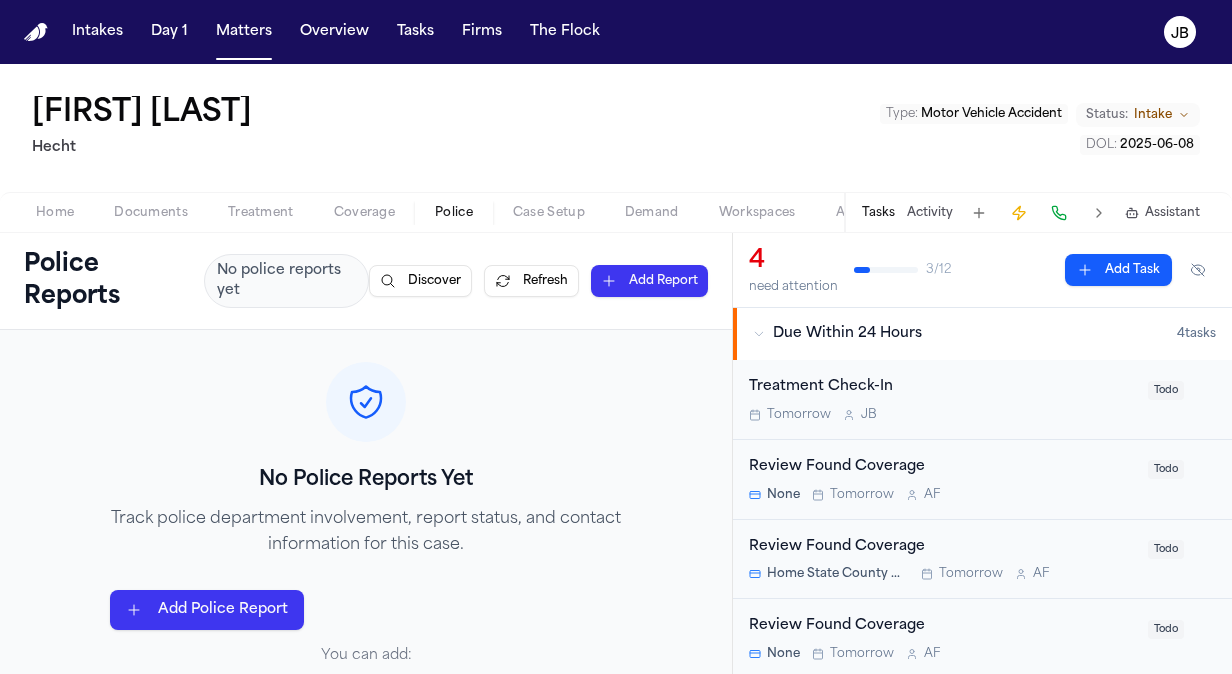 click on "Police" at bounding box center [454, 213] 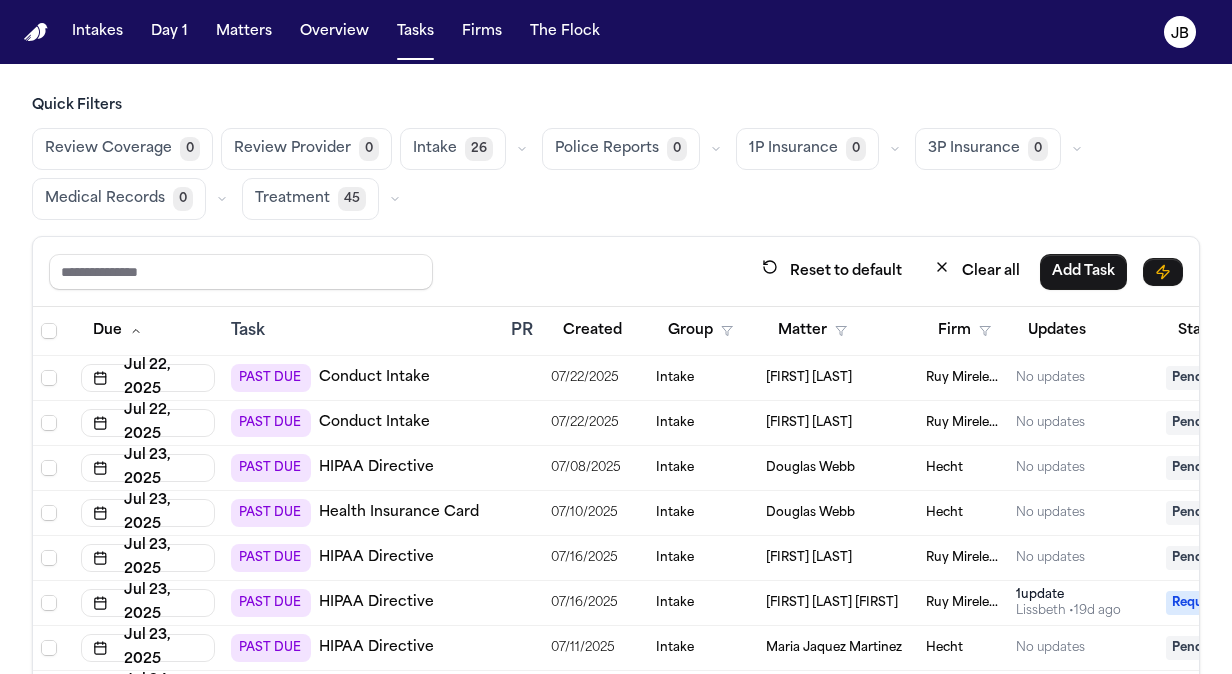 scroll, scrollTop: 0, scrollLeft: 0, axis: both 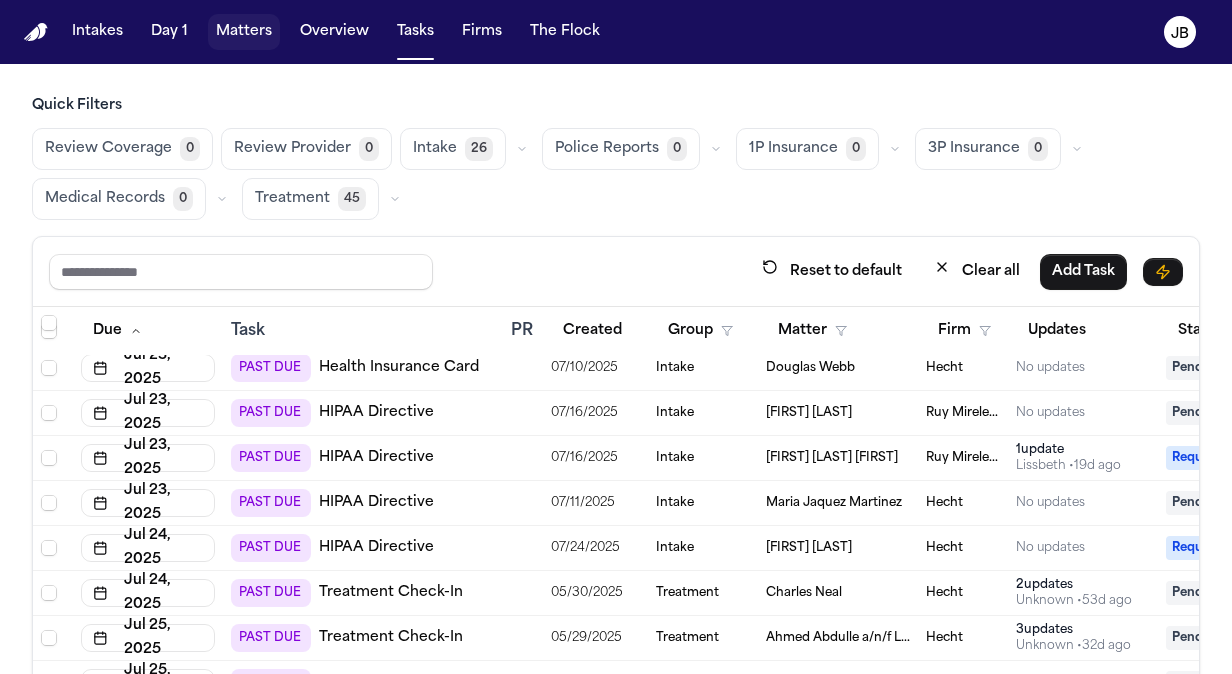 click on "Matters" at bounding box center (244, 32) 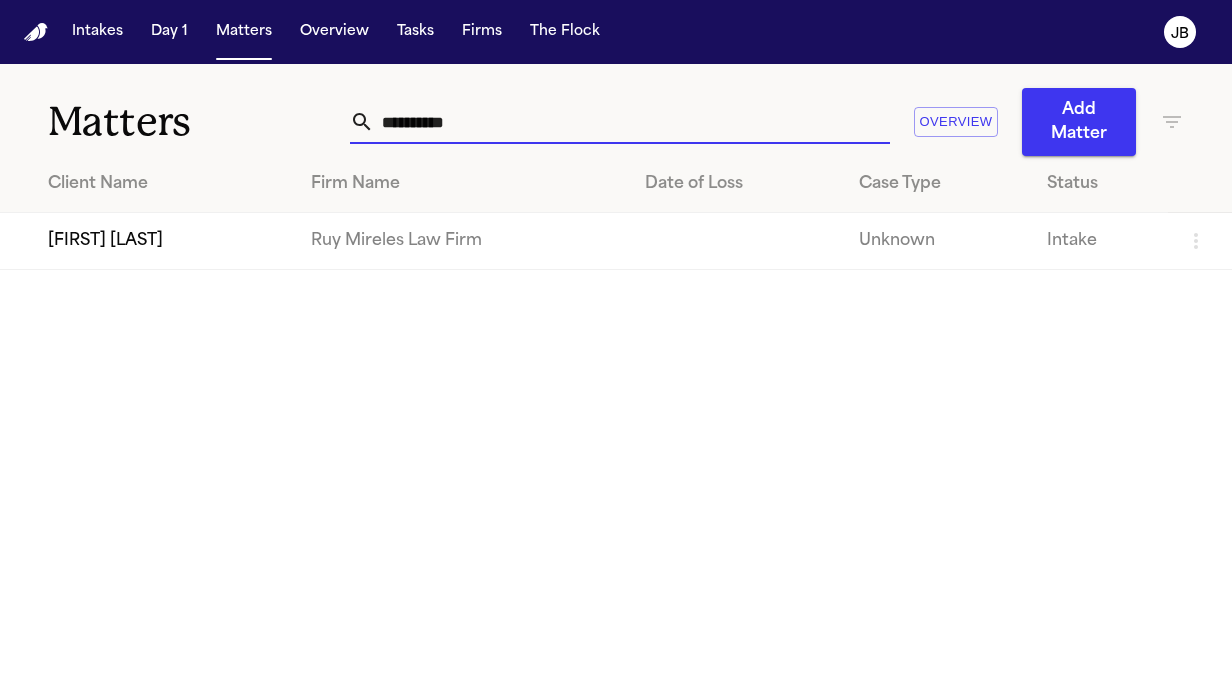 drag, startPoint x: 438, startPoint y: 124, endPoint x: 140, endPoint y: 112, distance: 298.24152 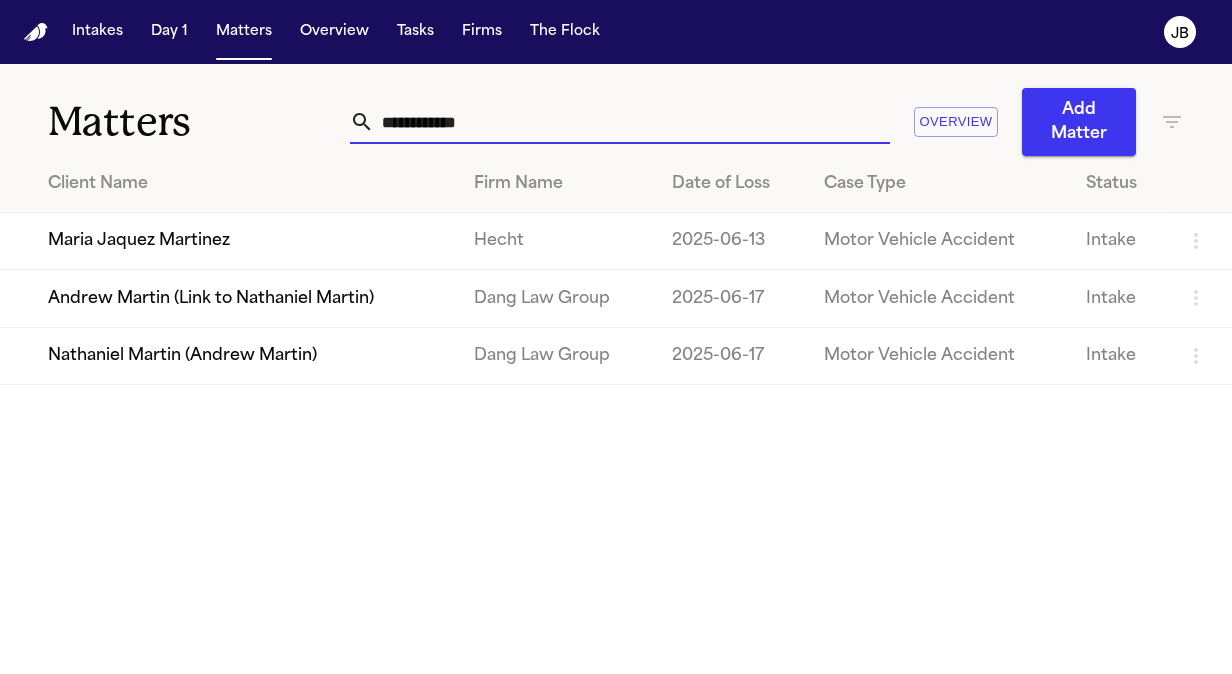 type on "**********" 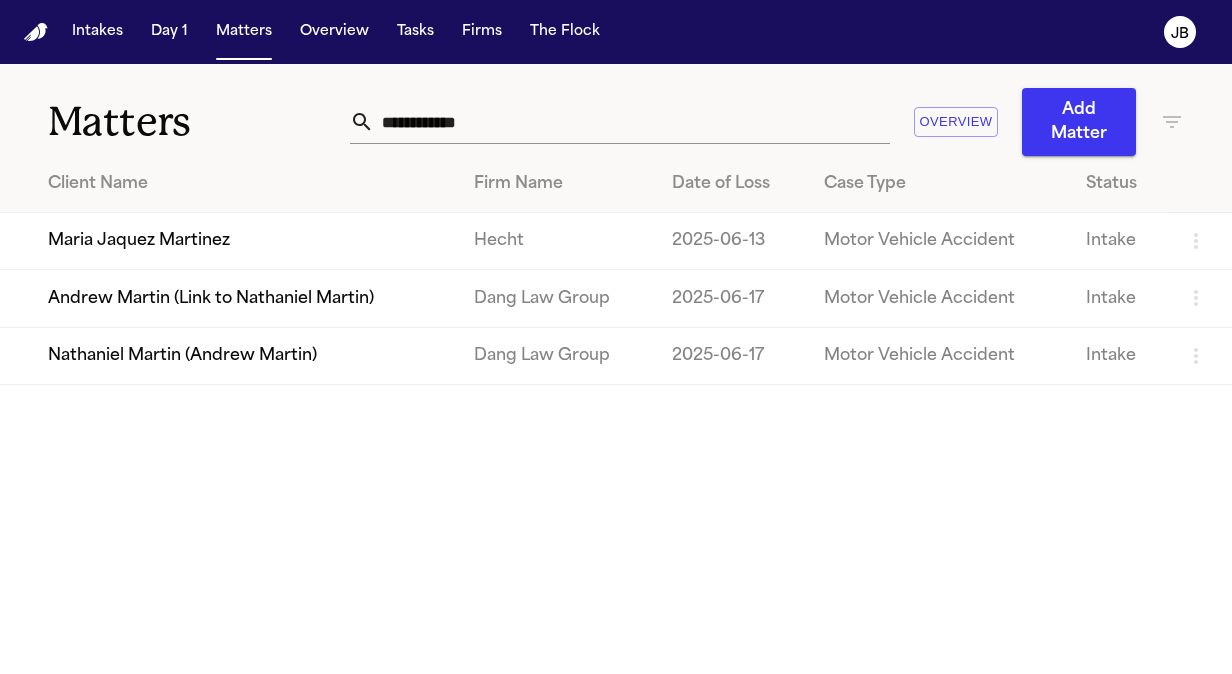 click on "Maria Jaquez Martinez" at bounding box center (229, 241) 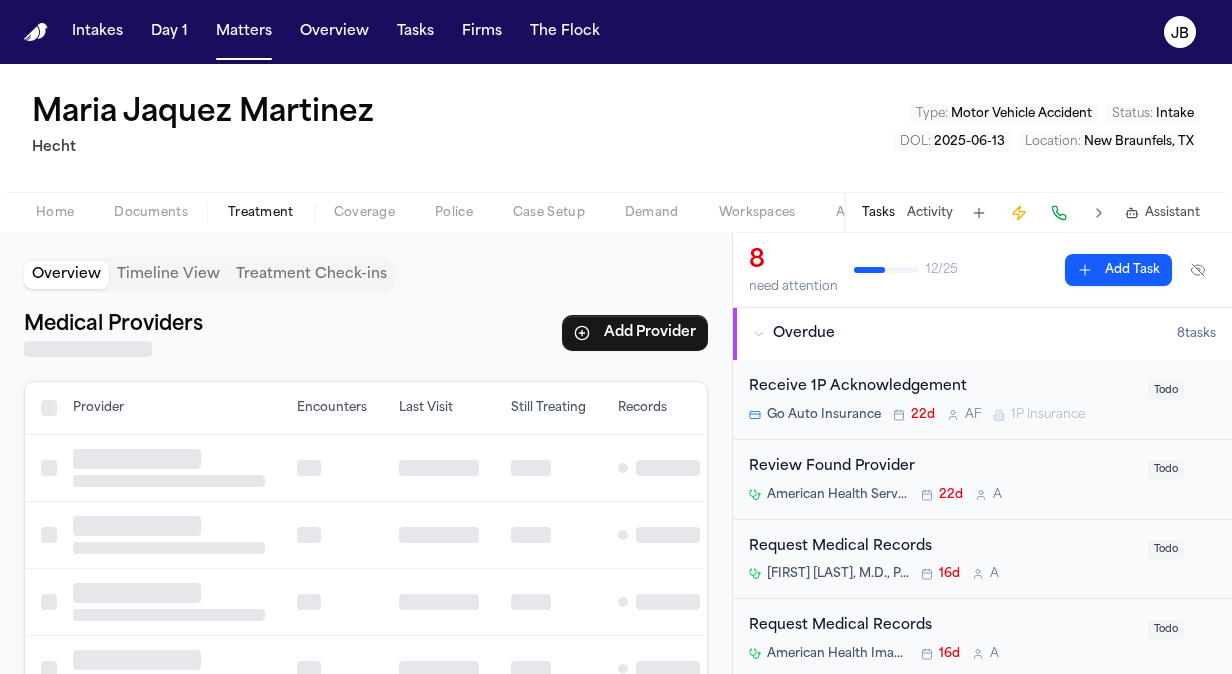 click on "Treatment" at bounding box center [261, 213] 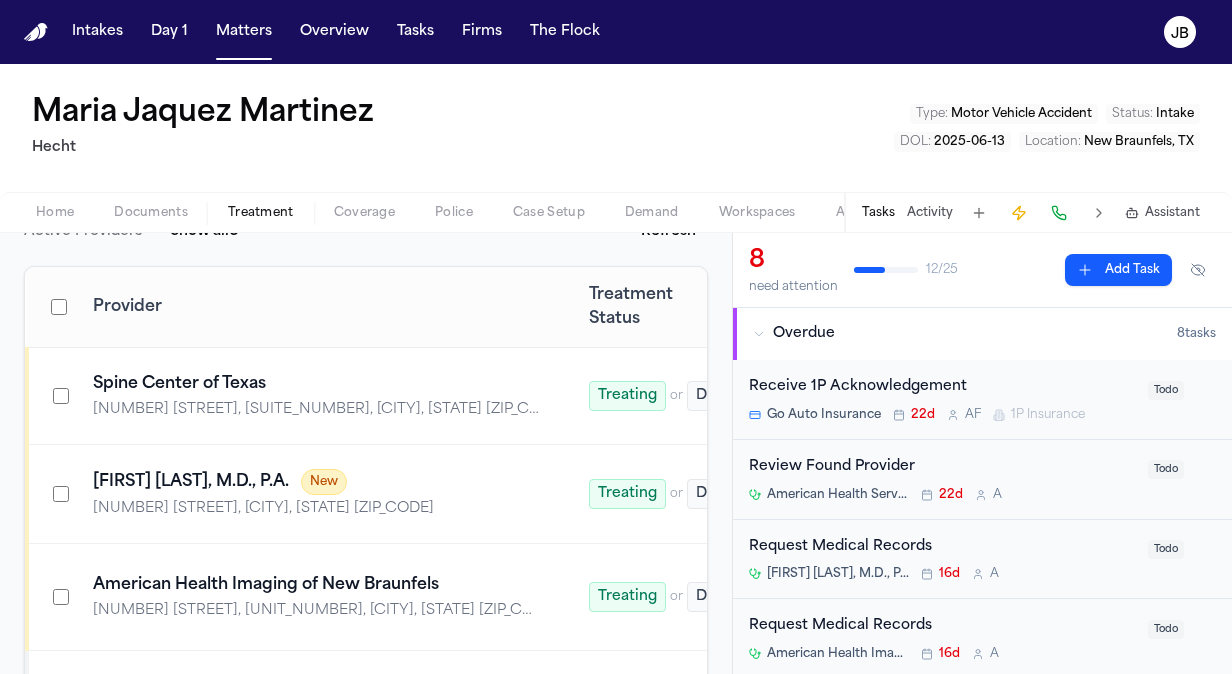 scroll, scrollTop: 347, scrollLeft: 0, axis: vertical 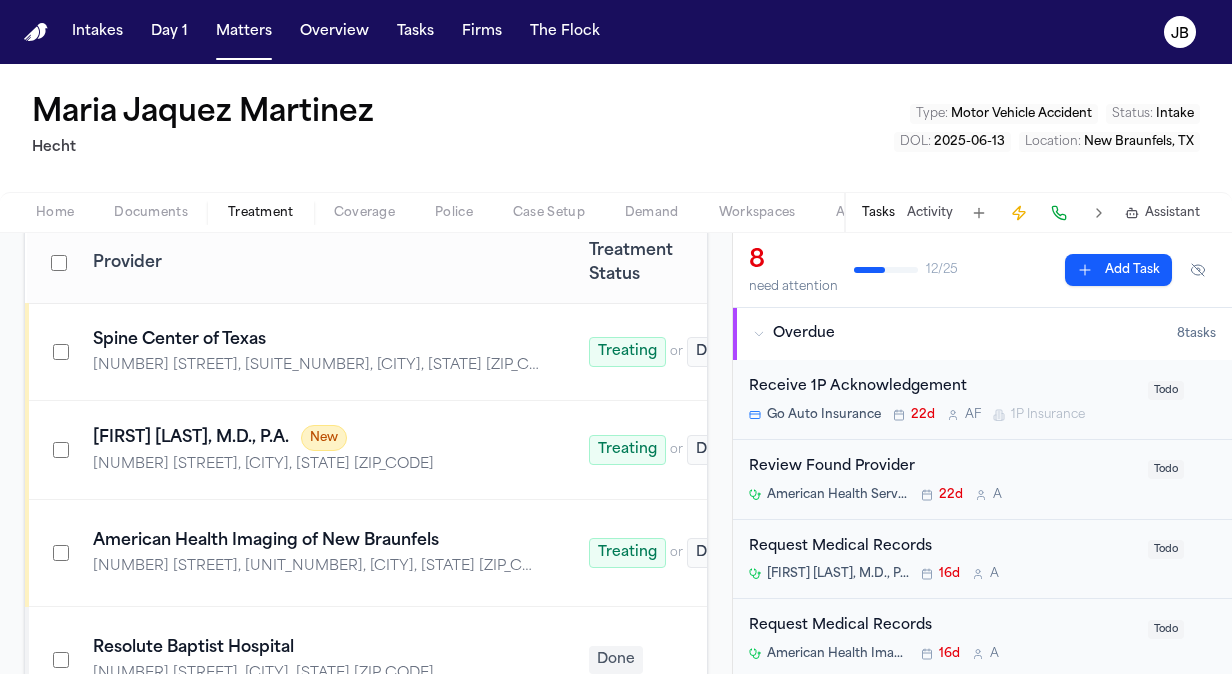 click on "[NUMBER] [STREET], [UNIT_NUMBER], [CITY], [STATE] [ZIP_CODE]" at bounding box center [317, 567] 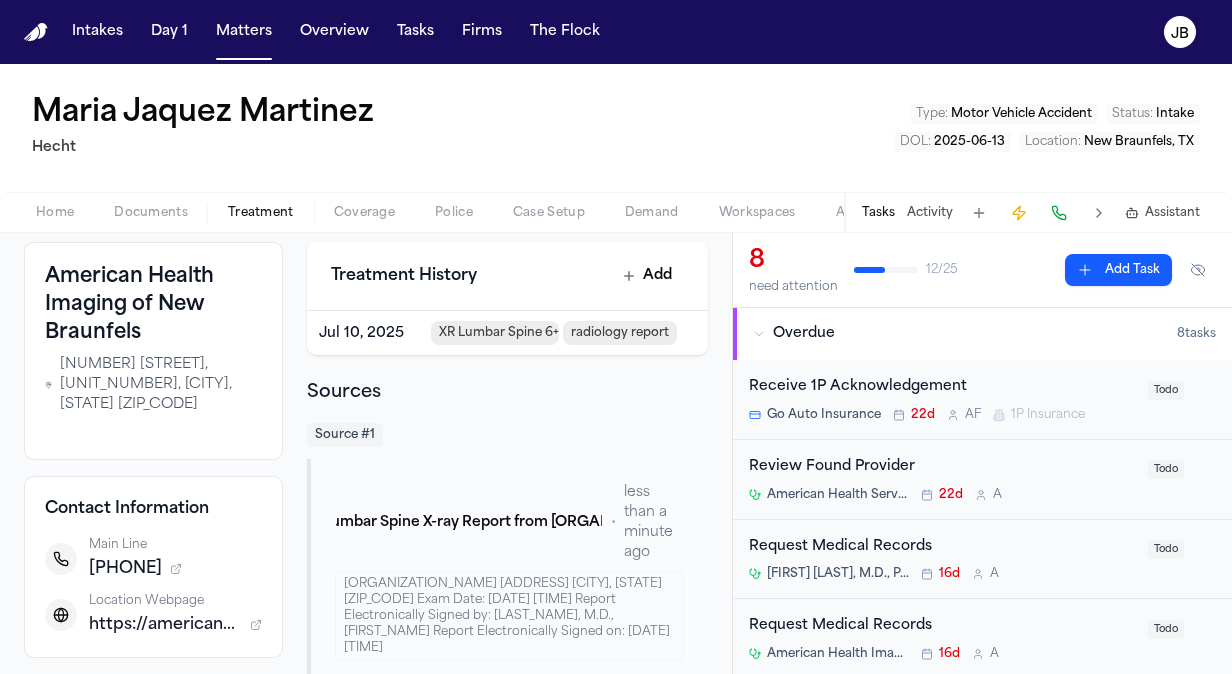 scroll, scrollTop: 98, scrollLeft: 0, axis: vertical 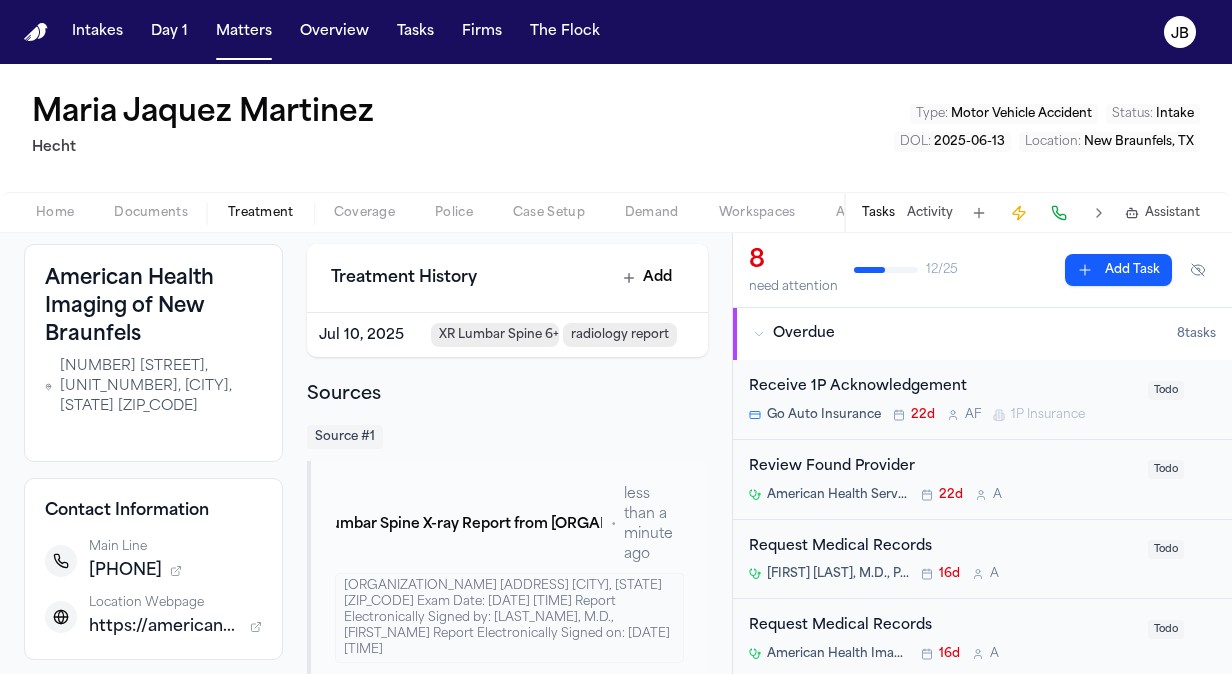 click on "Home" at bounding box center [55, 213] 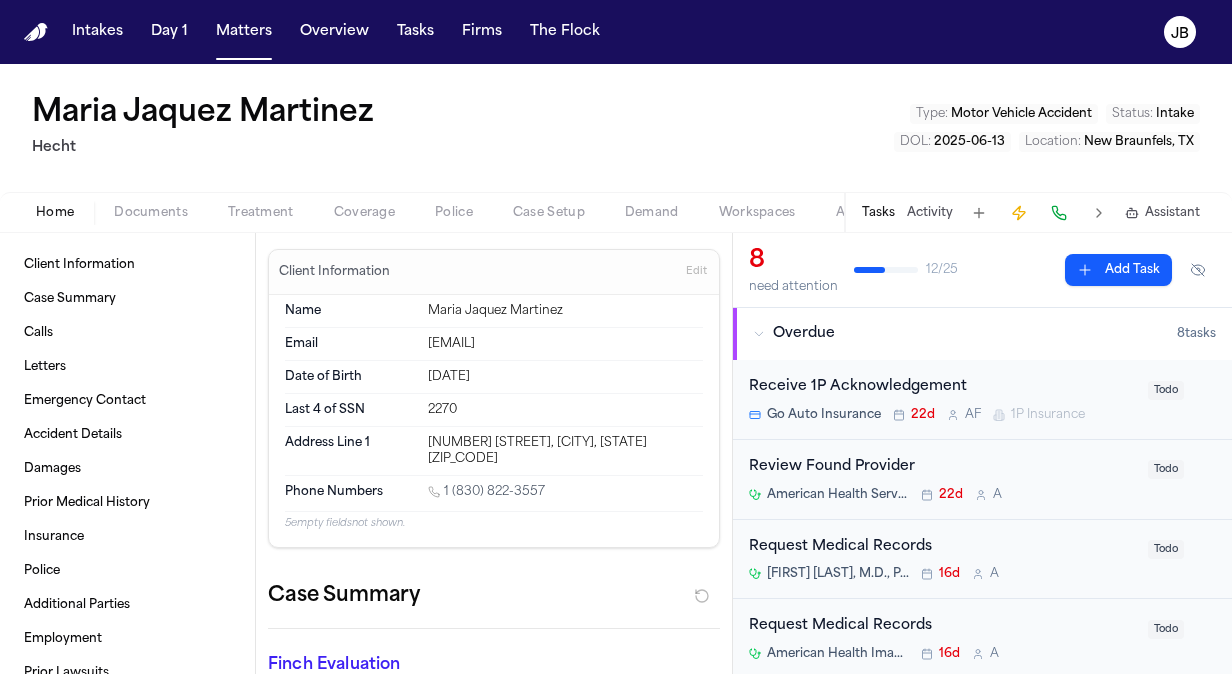 type 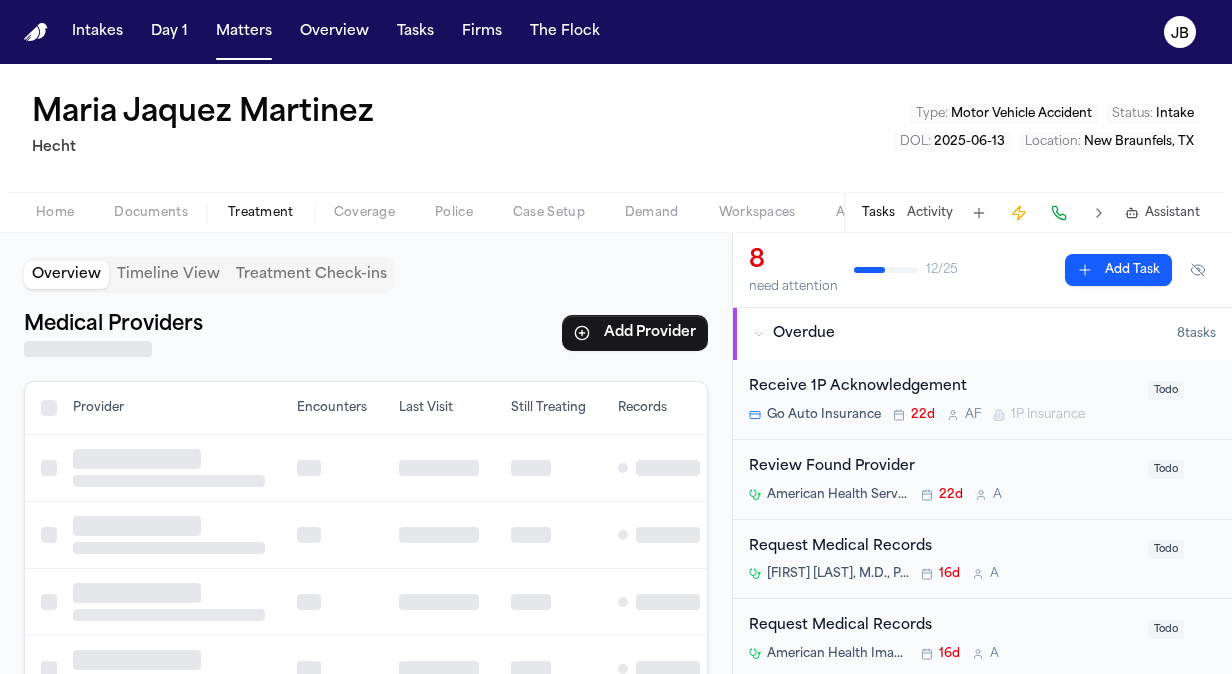 click on "Treatment" at bounding box center (261, 213) 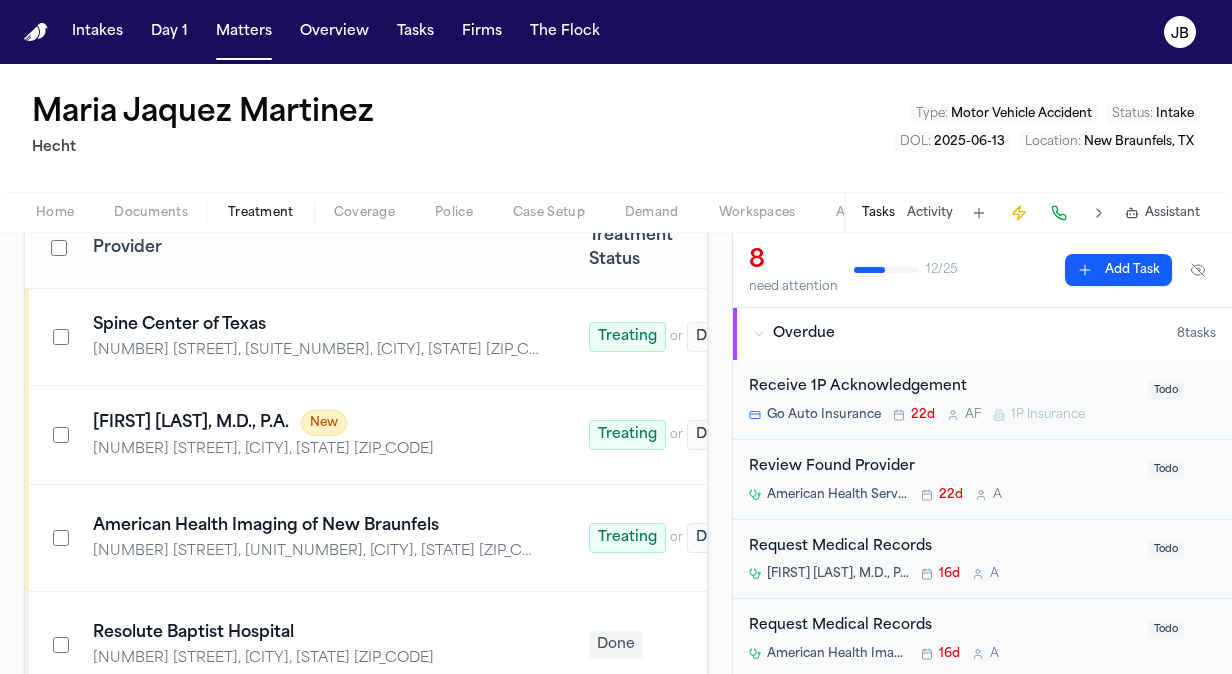 scroll, scrollTop: 430, scrollLeft: 0, axis: vertical 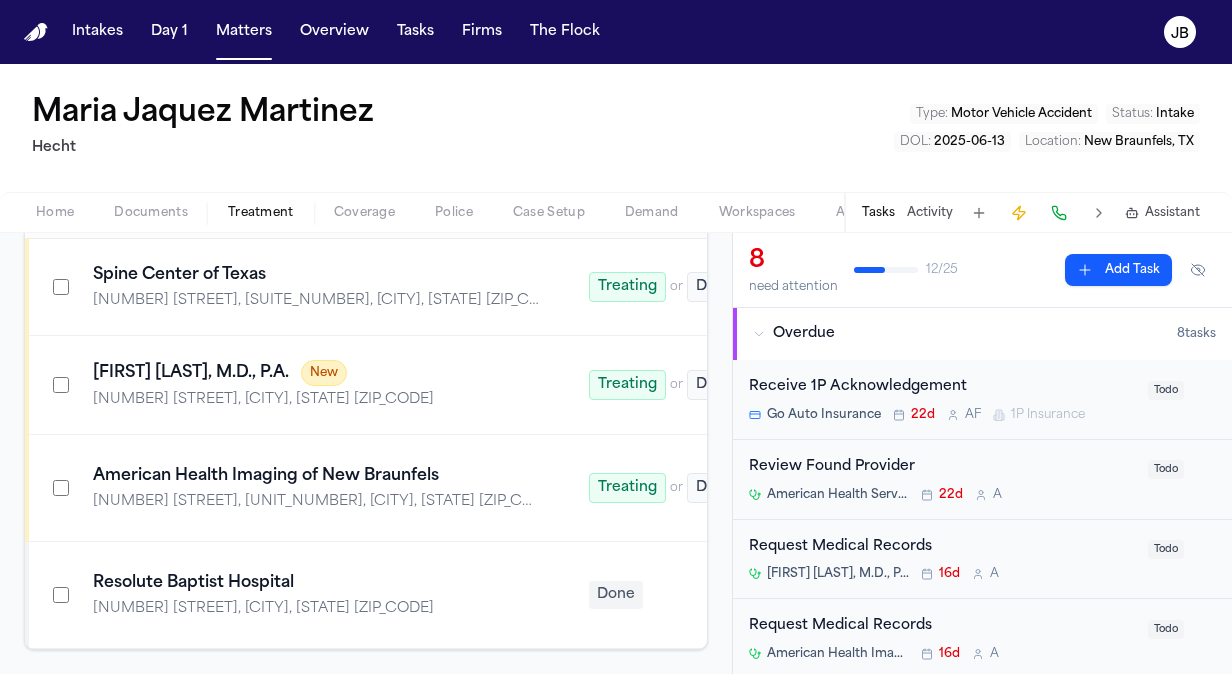 click on "American Health Imaging of New Braunfels" at bounding box center [317, 476] 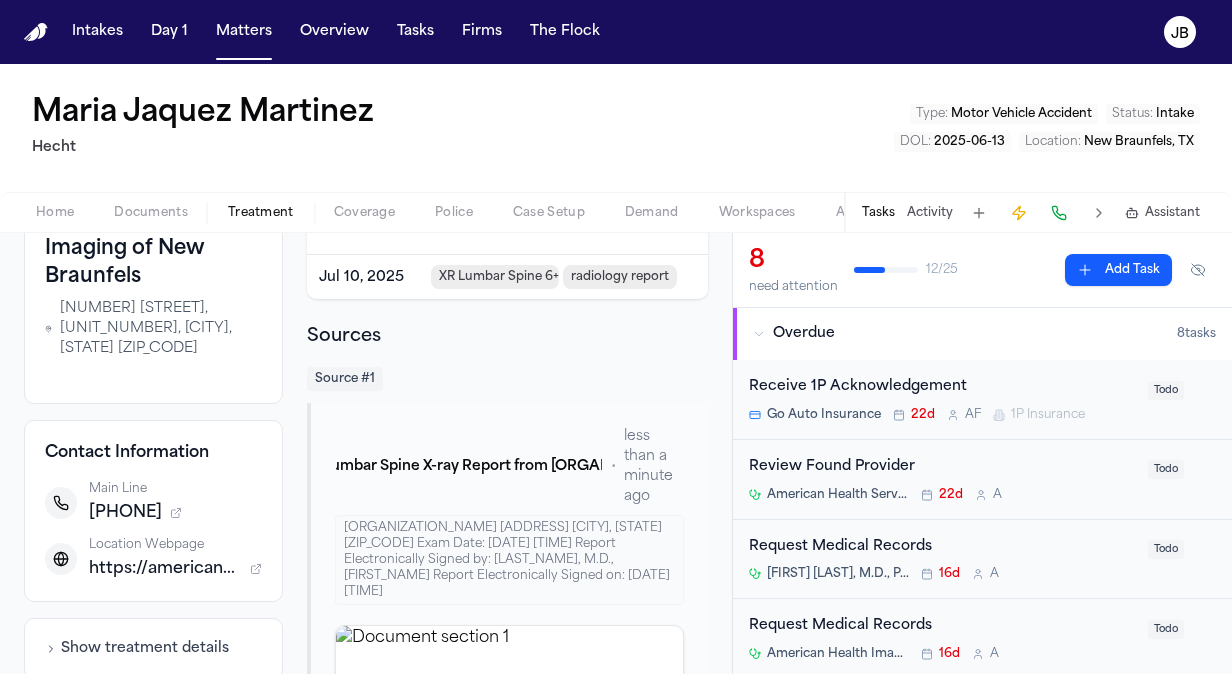 scroll, scrollTop: 161, scrollLeft: 0, axis: vertical 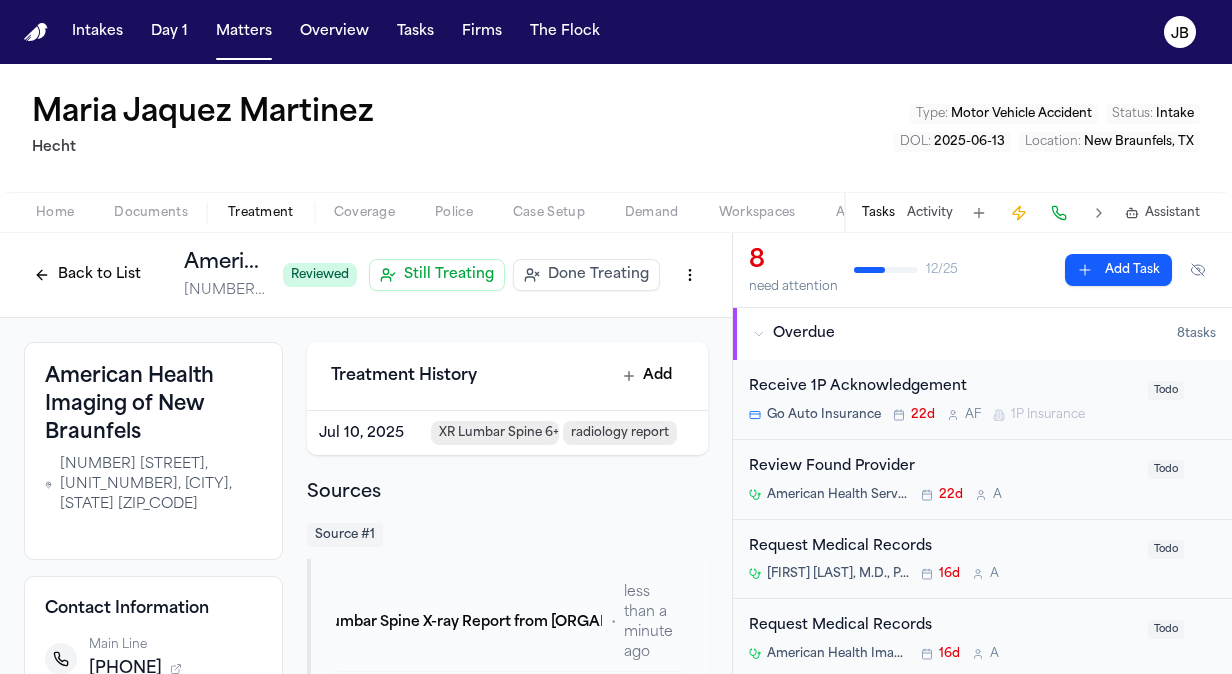 click on "Intakes Day 1 Matters Overview Tasks Firms The Flock JB [FIRST] [LAST] [LAST] Type :   Motor Vehicle Accident Status :   Intake DOL :   [DATE] Location :   [CITY], [STATE] Home Documents Treatment Coverage Police Case Setup Demand Workspaces Artifacts Tasks Activity Assistant Back to List [ORGANIZATION_NAME] [ORGANIZATION_ADDRESS] Reviewed Still Treating Done Treating [ORGANIZATION_NAME] [ORGANIZATION_ADDRESS] Contact Information Main Line [PHONE] Location Webpage [URL] Show treatment details Show alternative contacts ( 1 ) Treatment History Add [DATE] XR Lumbar Spine 6+ Views Including Bending radiology report Sources Source # 1 [INITIALS]. [LAST] - MR - Lumbar Spine X-ray Report from [ORGANIZATION_NAME] - [DATE] • less than a minute ago Click to expand Click to expand Click to expand 8 need attention 12 / 25 8 s" at bounding box center [616, 337] 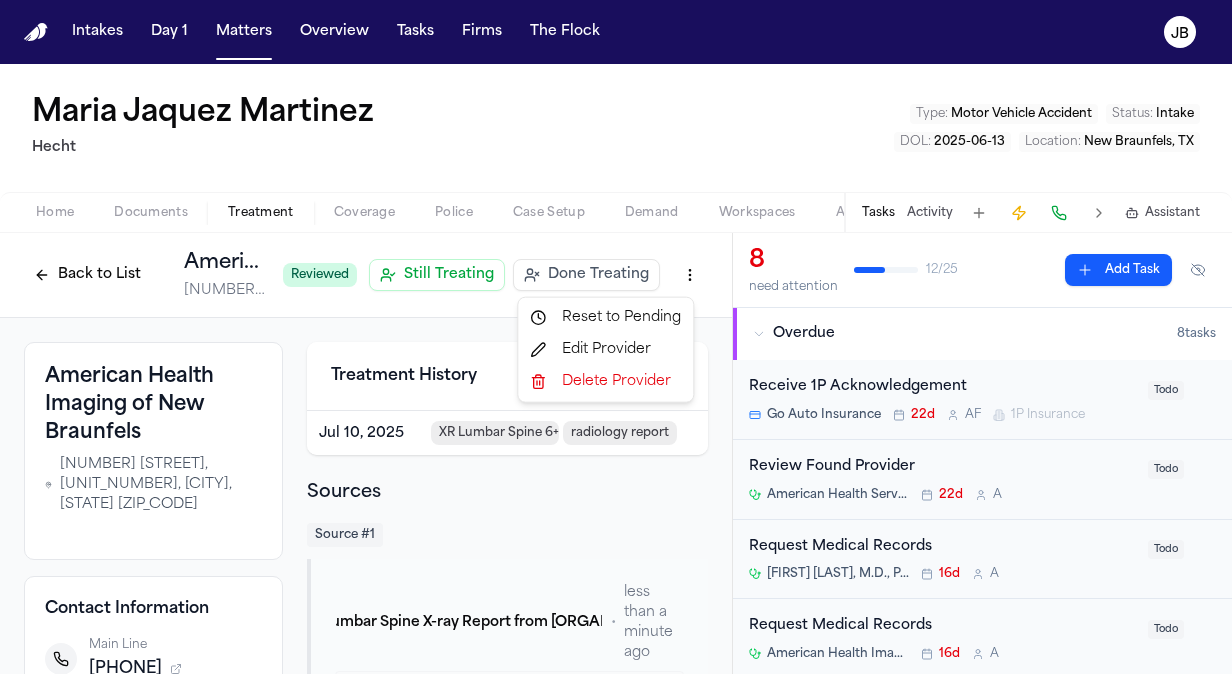 click on "Edit Provider" at bounding box center (605, 350) 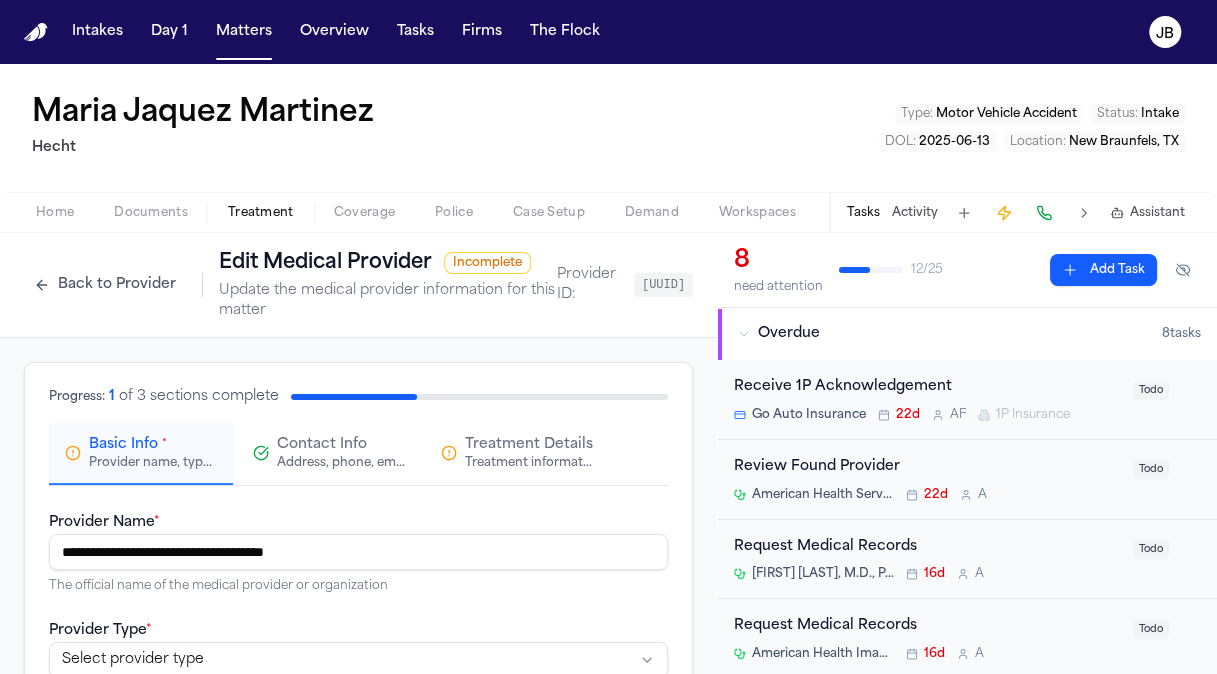 click on "Address, phone, email, and other contact details" at bounding box center [341, 463] 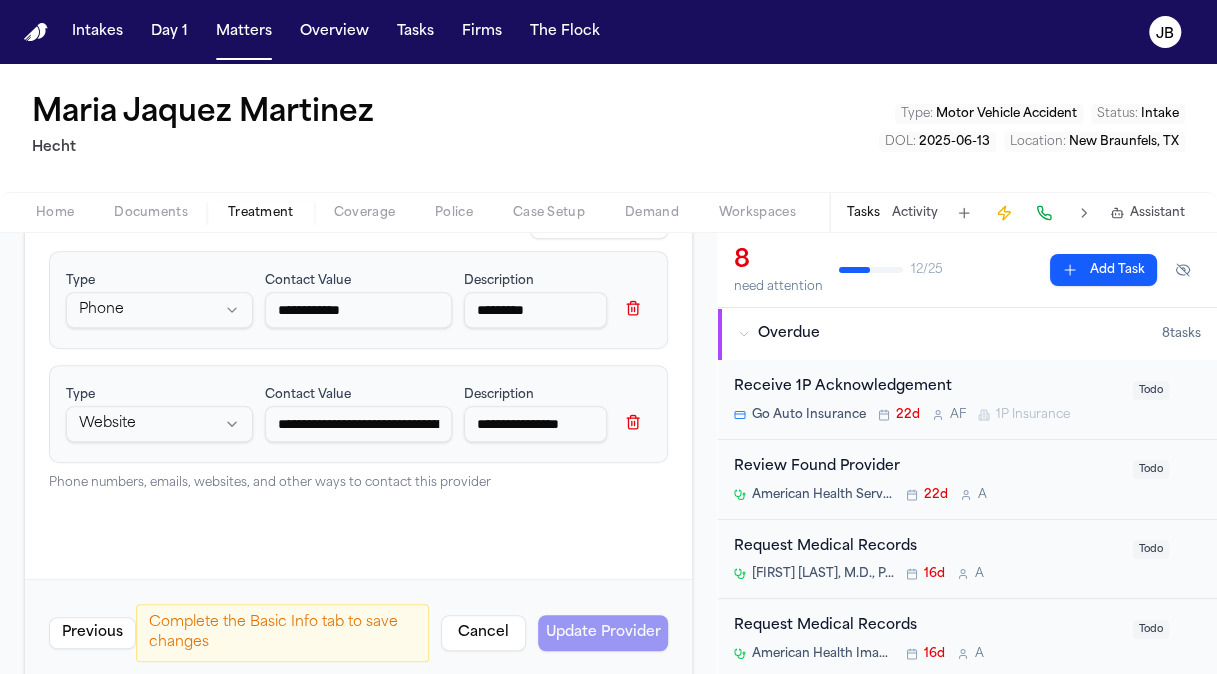 scroll, scrollTop: 456, scrollLeft: 0, axis: vertical 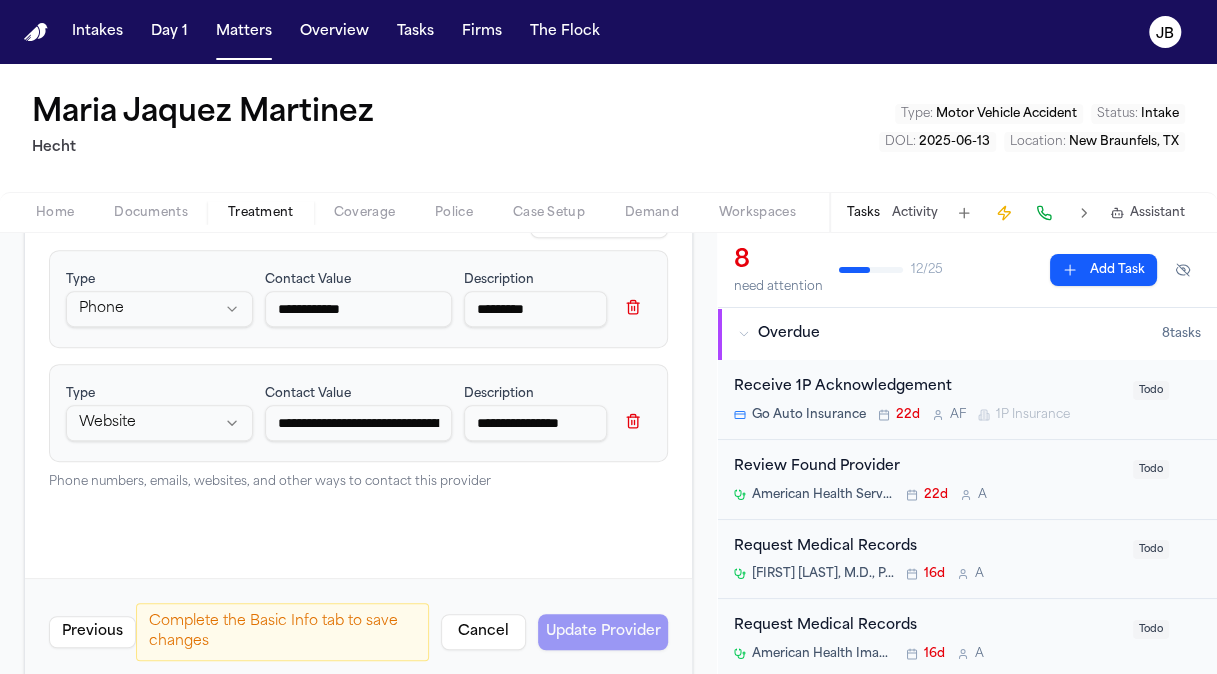 click on "Add Contact" at bounding box center [599, 222] 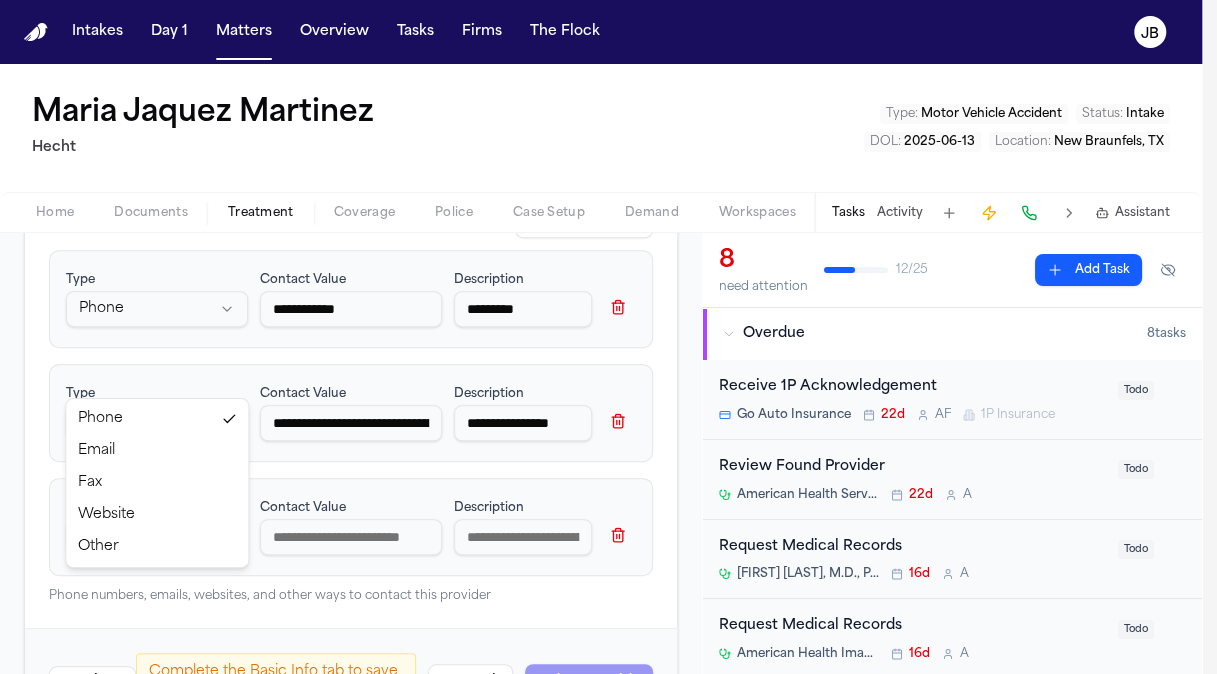 click on "**********" at bounding box center [608, 337] 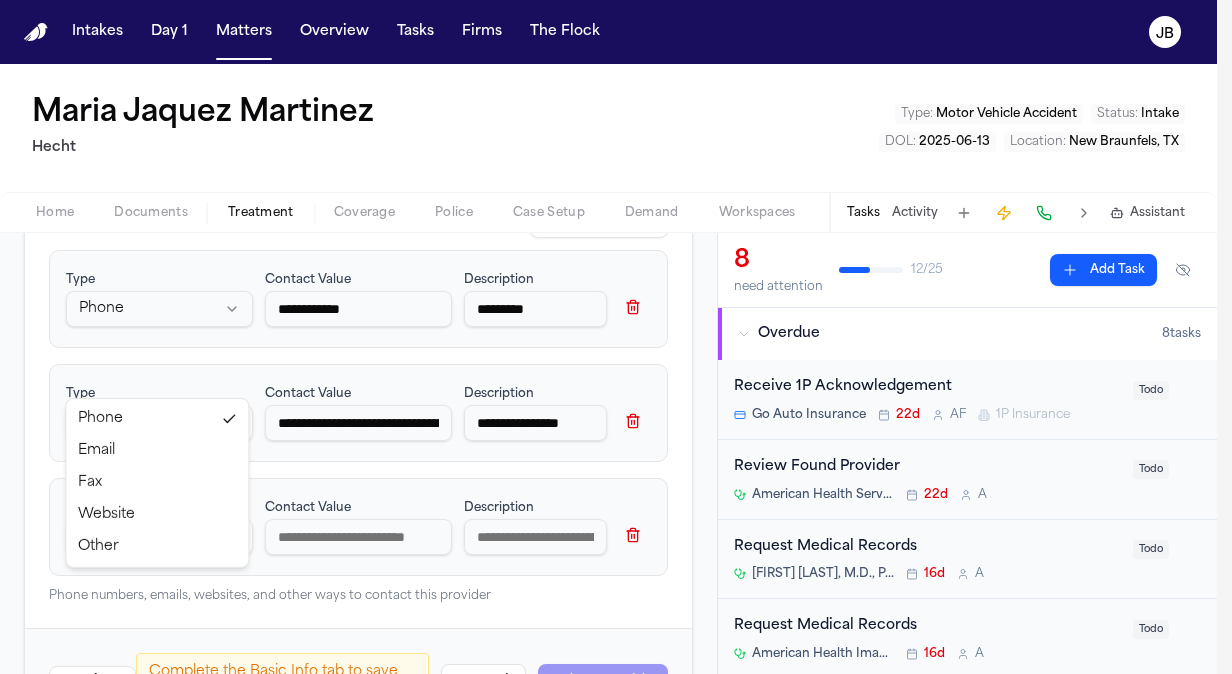select on "*****" 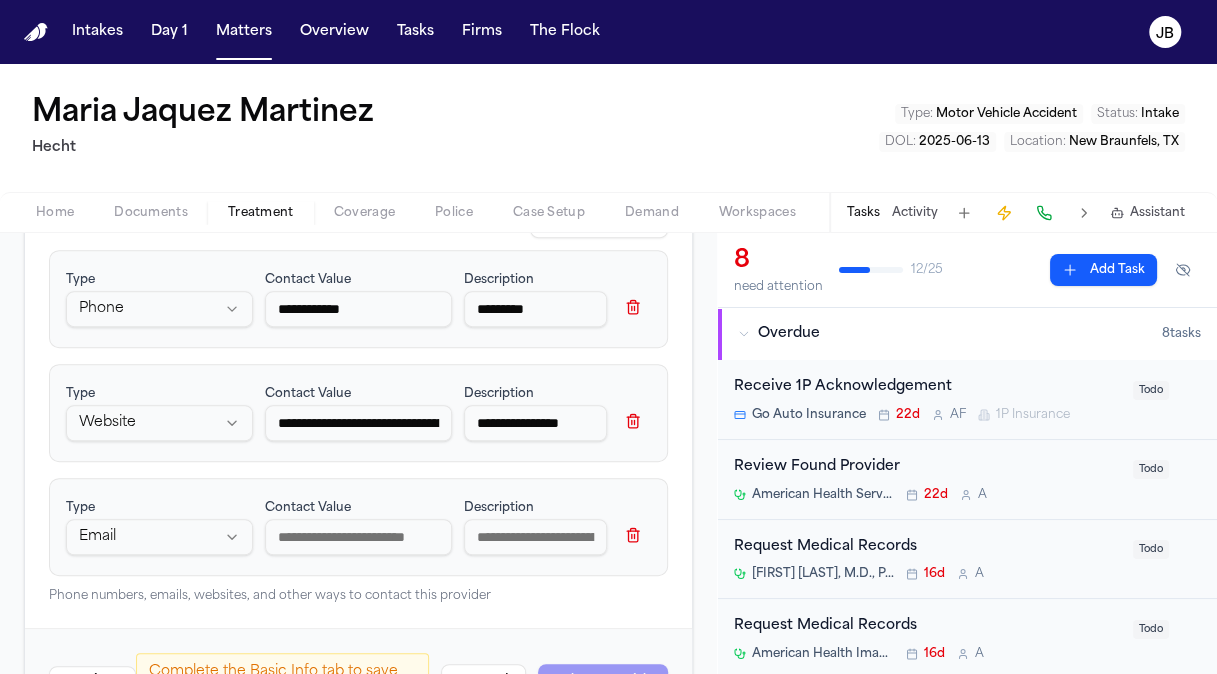 click at bounding box center (358, 537) 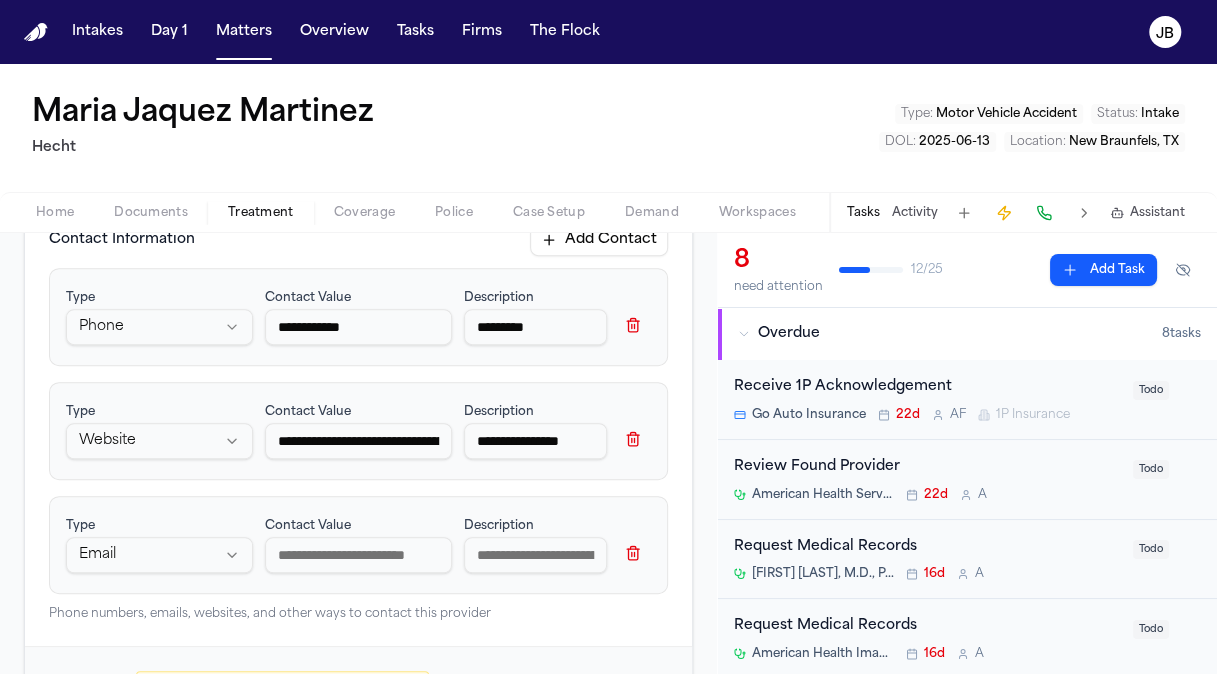 scroll, scrollTop: 441, scrollLeft: 0, axis: vertical 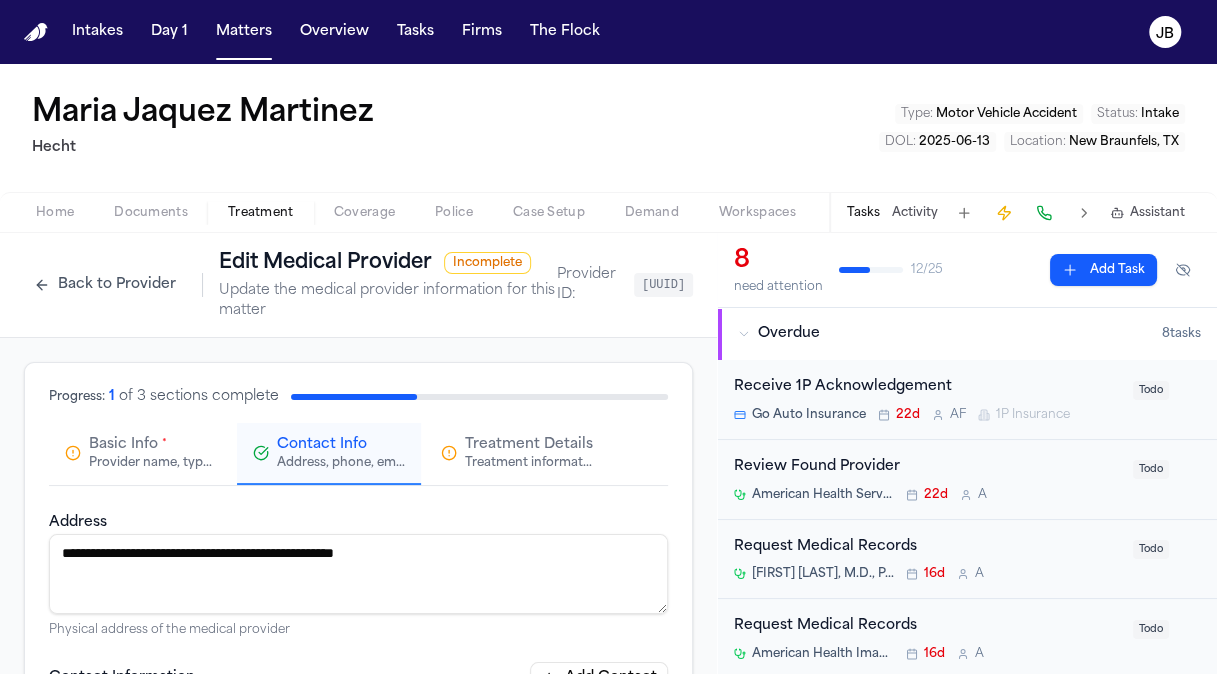 click on "Back to Provider" at bounding box center [105, 285] 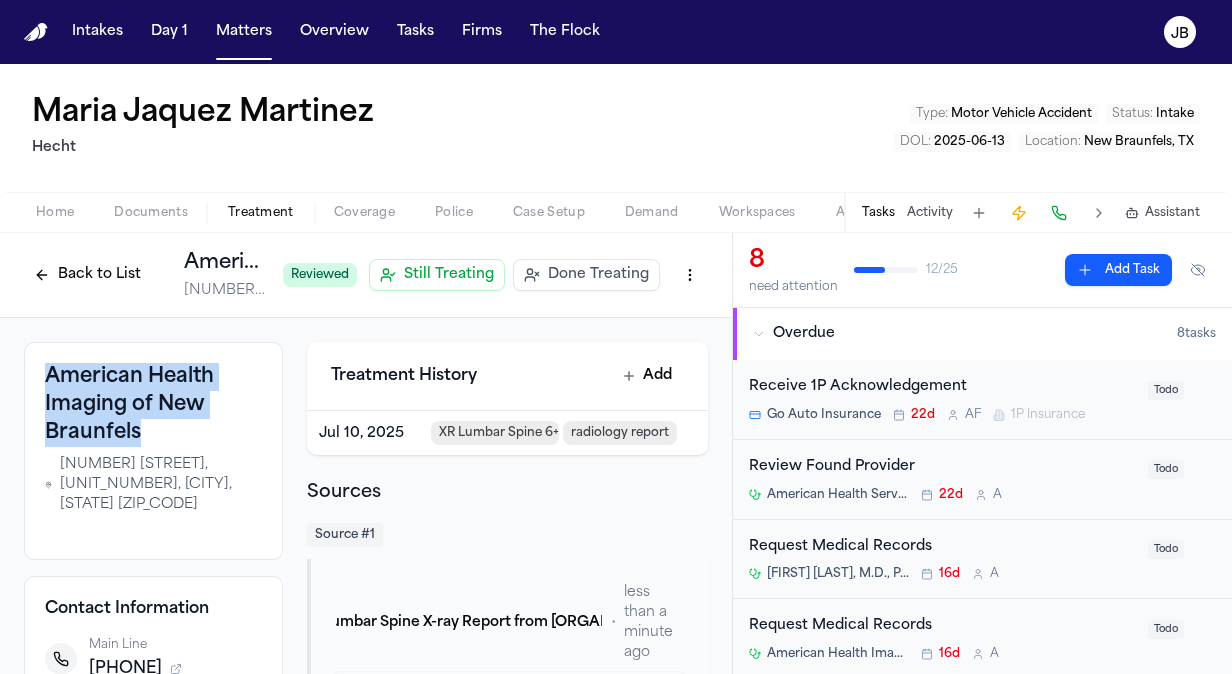 drag, startPoint x: 164, startPoint y: 423, endPoint x: 22, endPoint y: 367, distance: 152.64337 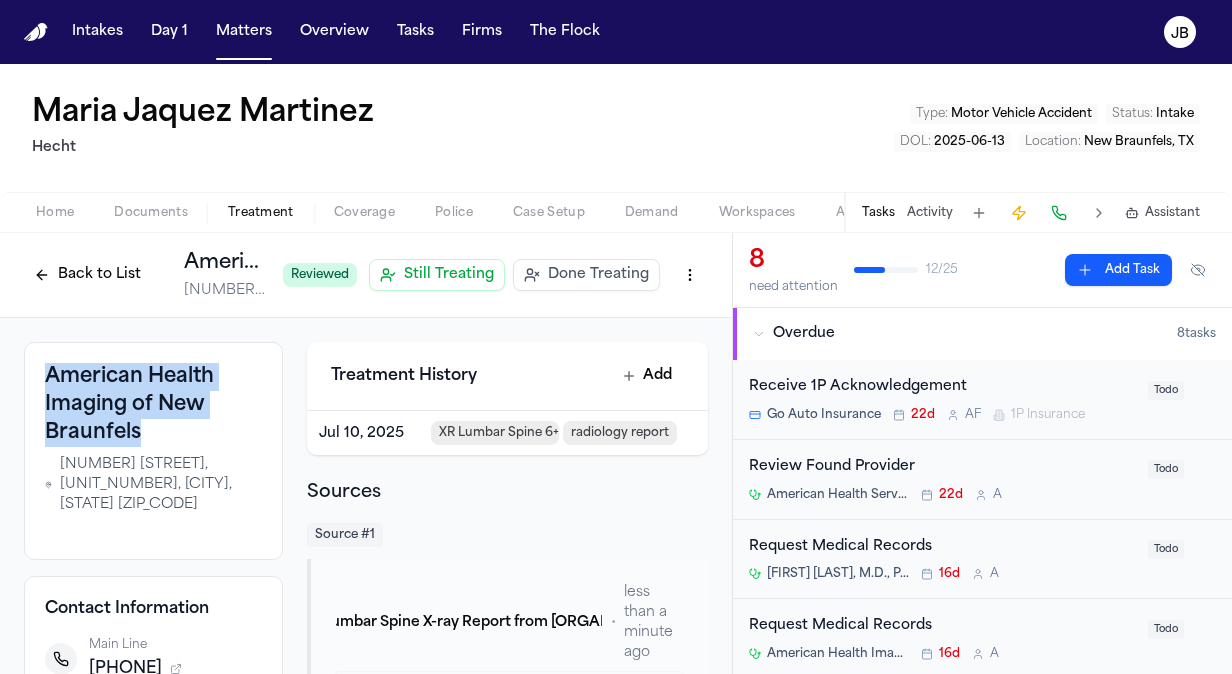 click on "Intakes Day 1 Matters Overview Tasks Firms The Flock JB [FIRST] [LAST] [LAST] Type :   Motor Vehicle Accident Status :   Intake DOL :   [DATE] Location :   [CITY], [STATE] Home Documents Treatment Coverage Police Case Setup Demand Workspaces Artifacts Tasks Activity Assistant Back to List [ORGANIZATION_NAME] [ORGANIZATION_ADDRESS] Reviewed Still Treating Done Treating [ORGANIZATION_NAME] [ORGANIZATION_ADDRESS] Contact Information Main Line [PHONE] Location Webpage [URL] Show treatment details Show alternative contacts ( 1 ) Treatment History Add [DATE] XR Lumbar Spine 6+ Views Including Bending radiology report Sources Source # 1 [INITIALS]. [LAST] - MR - Lumbar Spine X-ray Report from [ORGANIZATION_NAME] - [DATE] • less than a minute ago Click to expand Click to expand Click to expand 8 need attention 12 / 25 8 s" at bounding box center [616, 337] 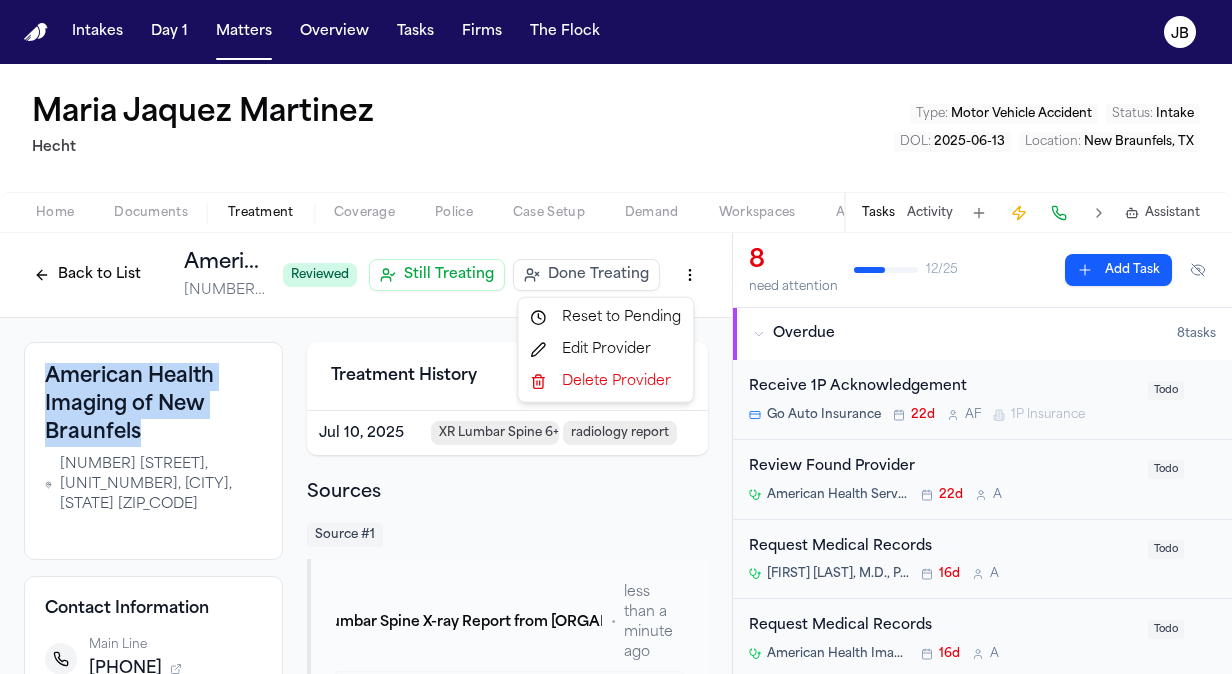 click on "Edit Provider" at bounding box center [605, 350] 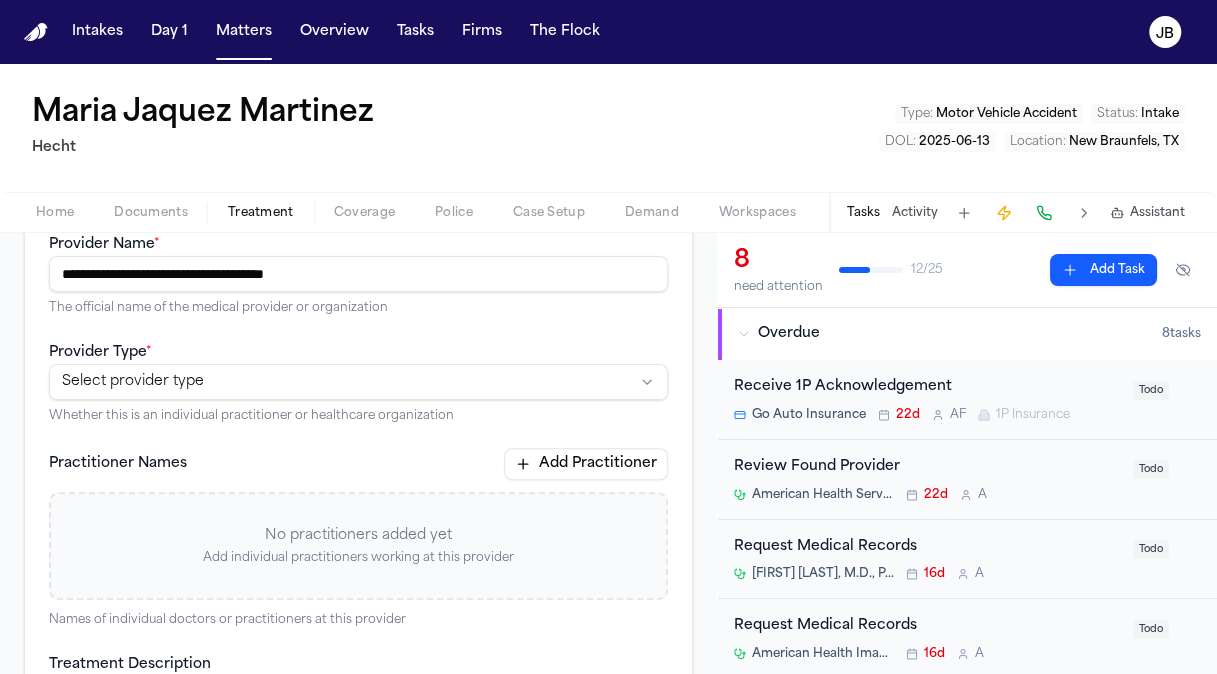 scroll, scrollTop: 276, scrollLeft: 0, axis: vertical 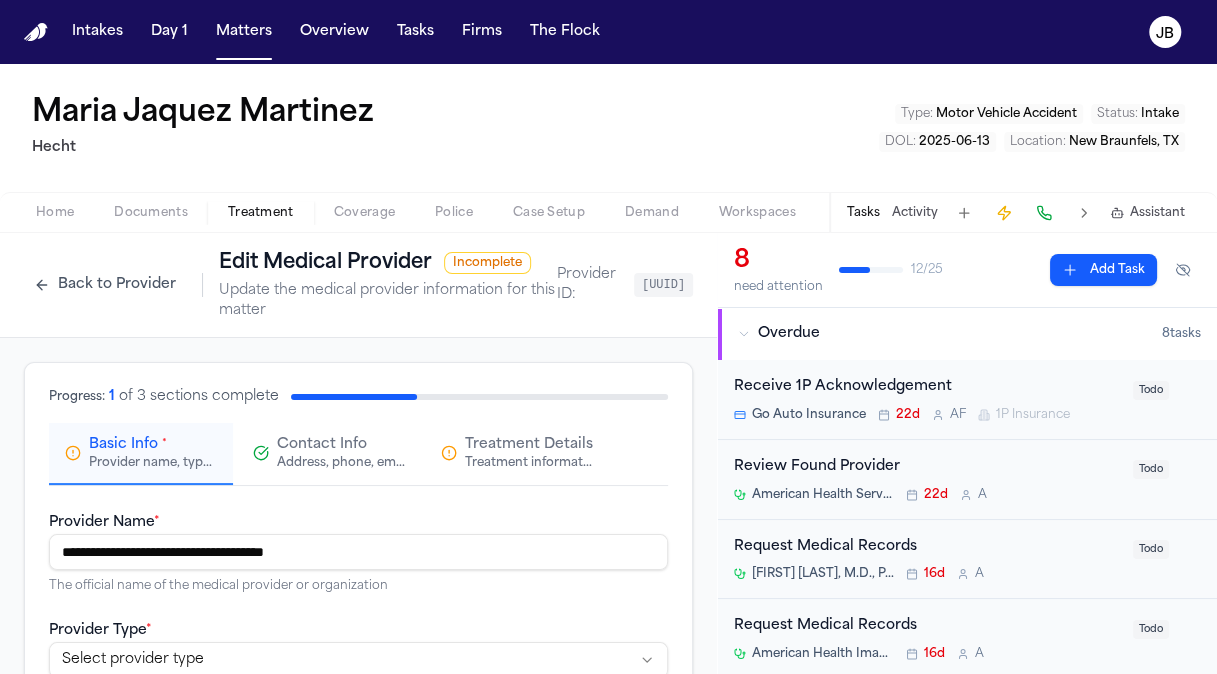 click on "Contact Info" at bounding box center (322, 445) 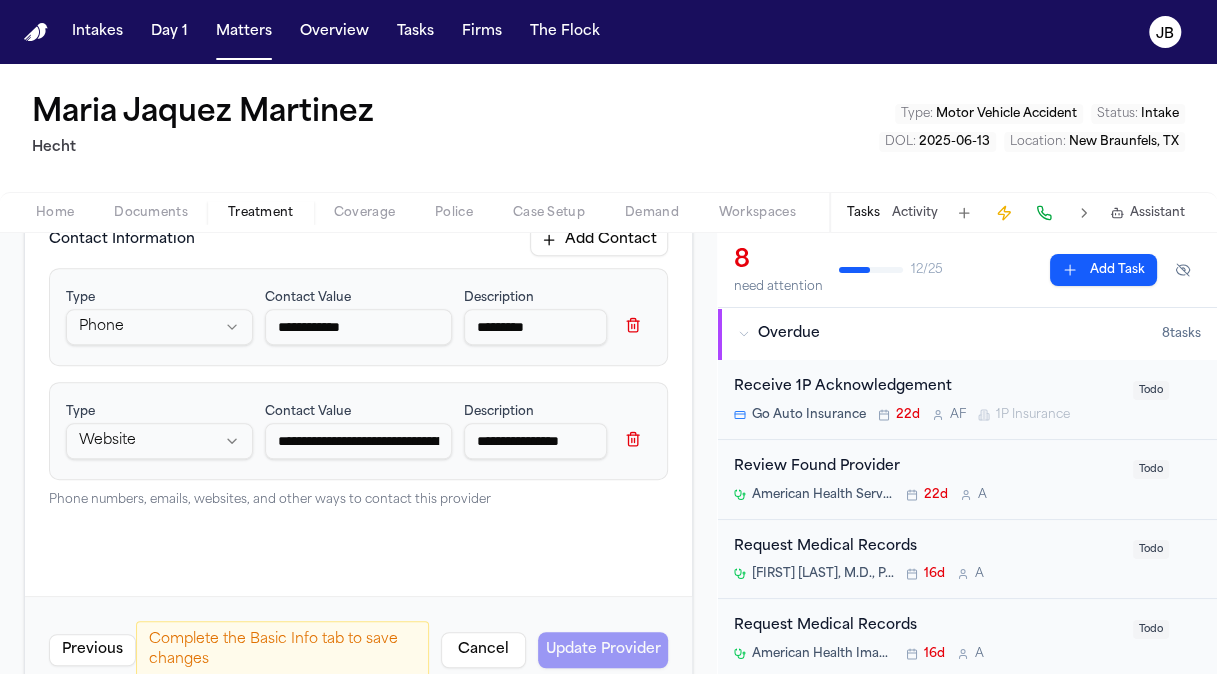 scroll, scrollTop: 446, scrollLeft: 0, axis: vertical 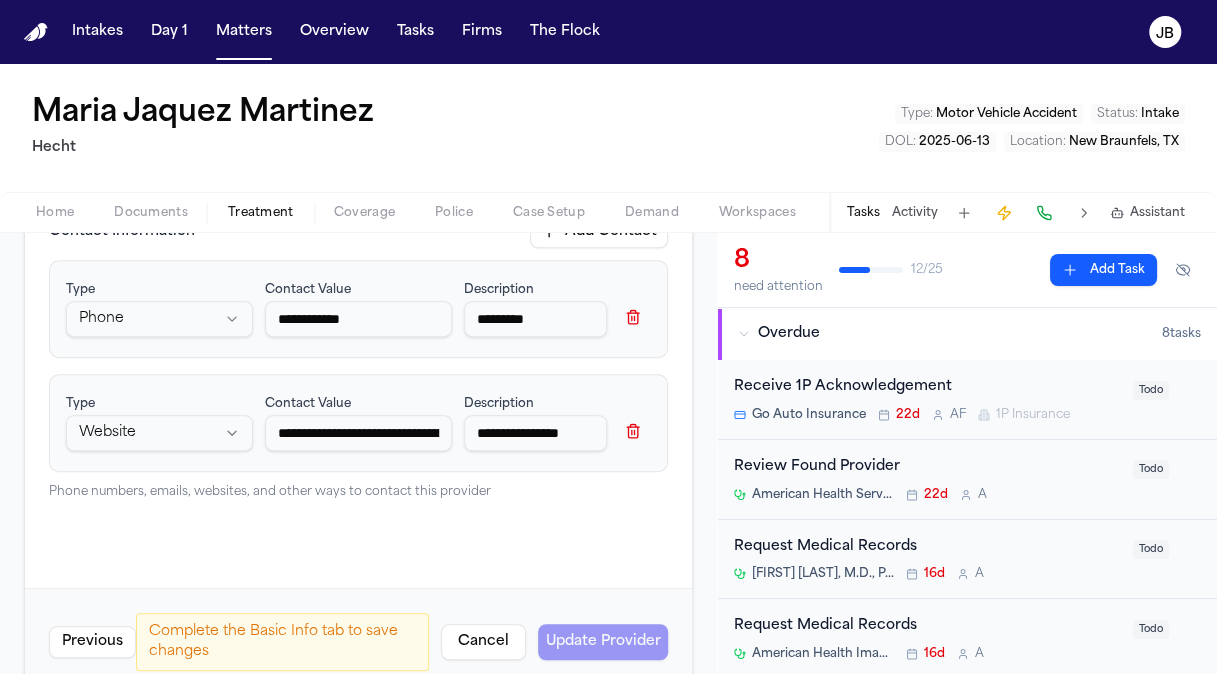 click on "Add Contact" at bounding box center [599, 232] 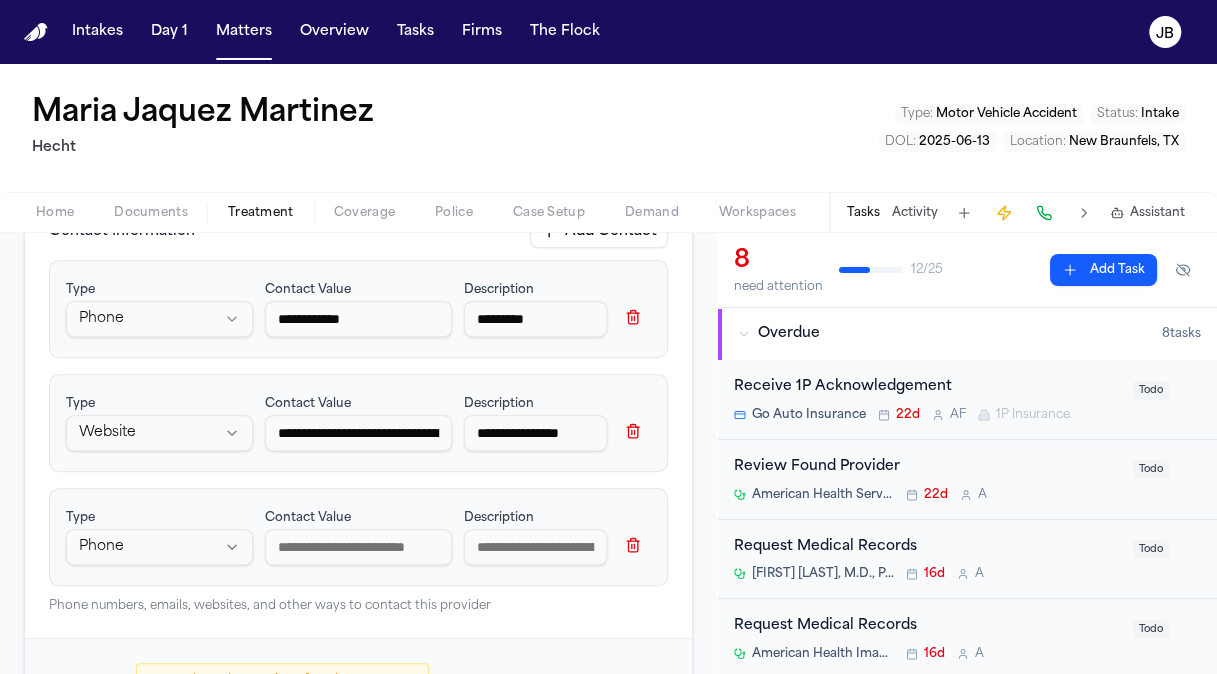 scroll, scrollTop: 580, scrollLeft: 0, axis: vertical 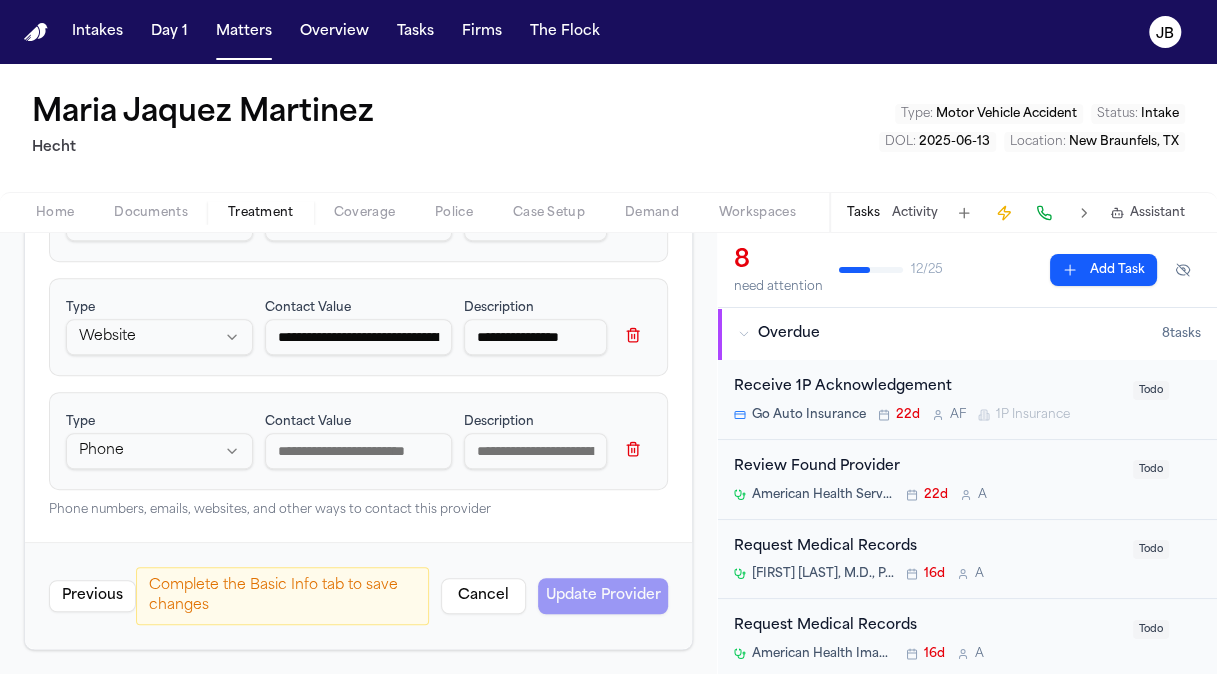 click on "**********" at bounding box center [608, 337] 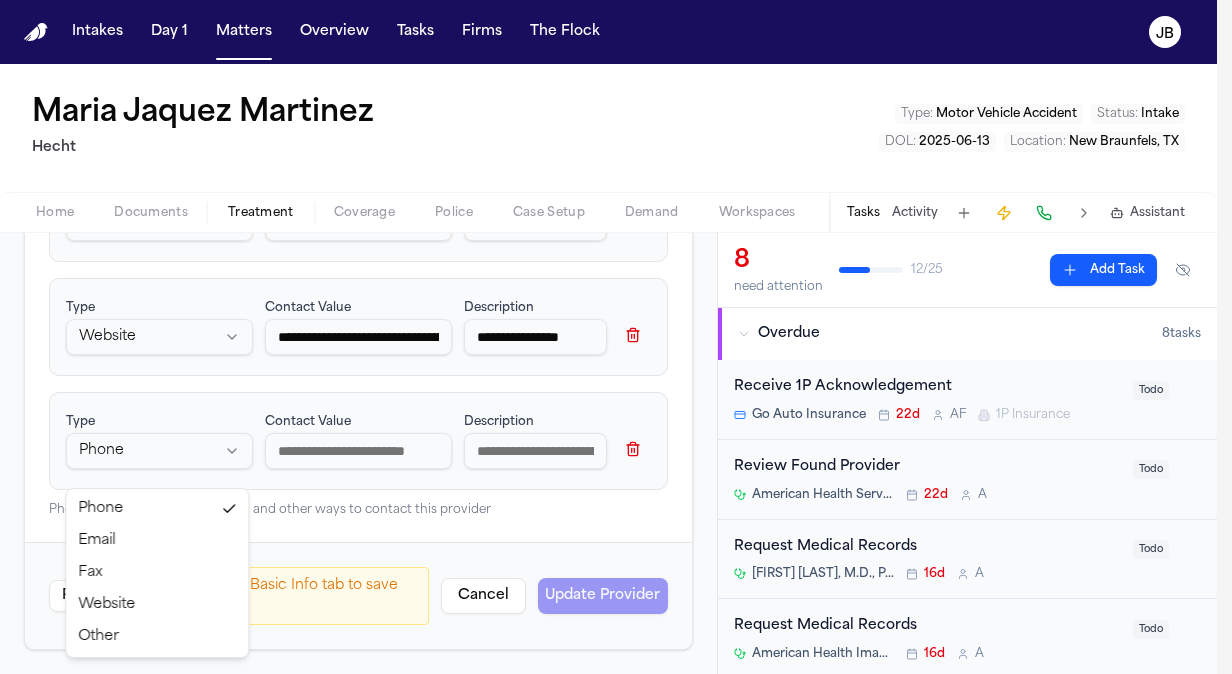 select on "*****" 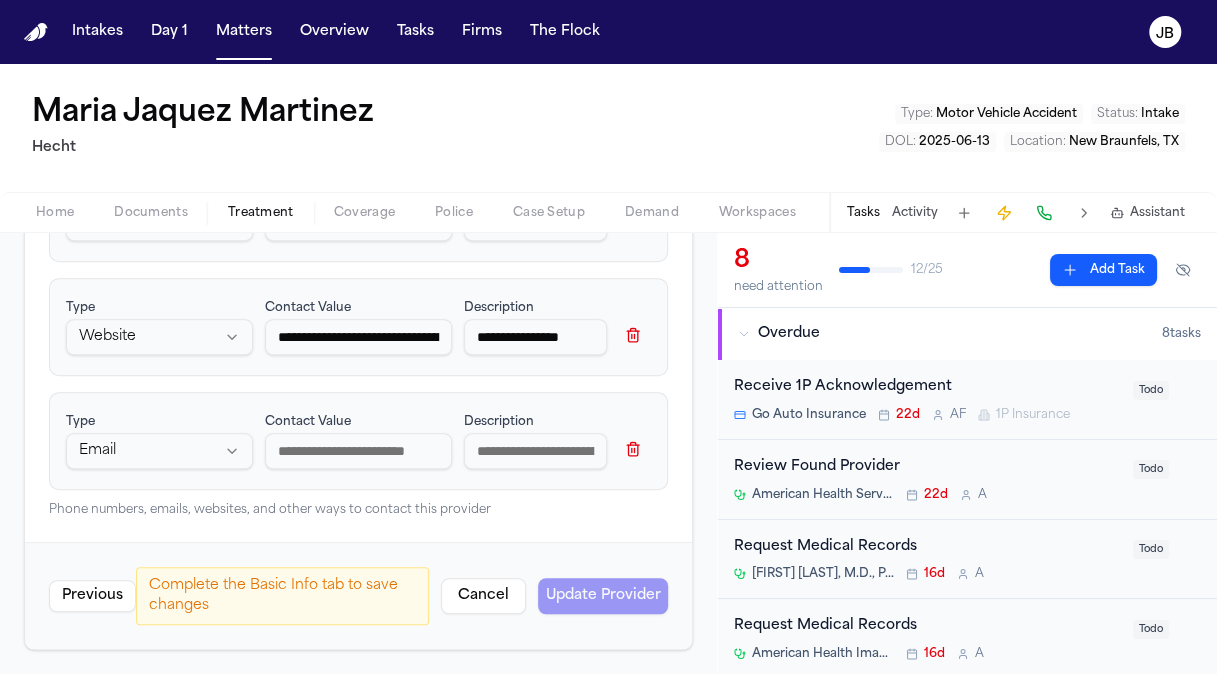 click at bounding box center [358, 451] 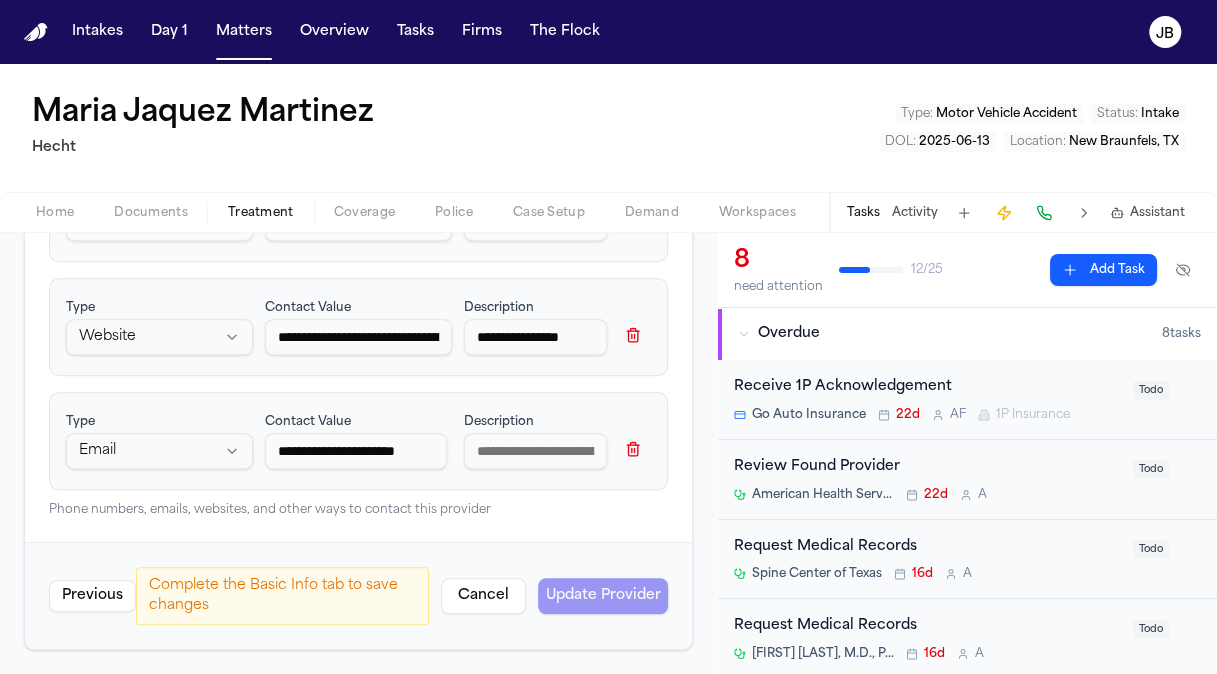 scroll, scrollTop: 0, scrollLeft: 16, axis: horizontal 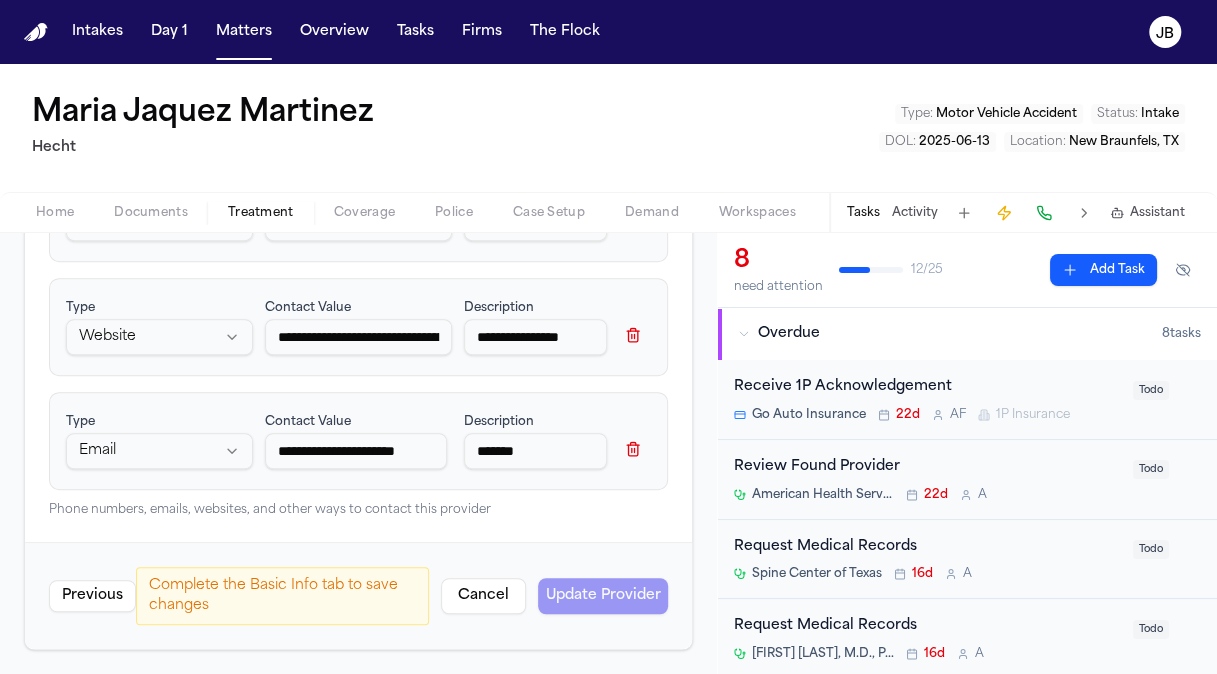 type on "*******" 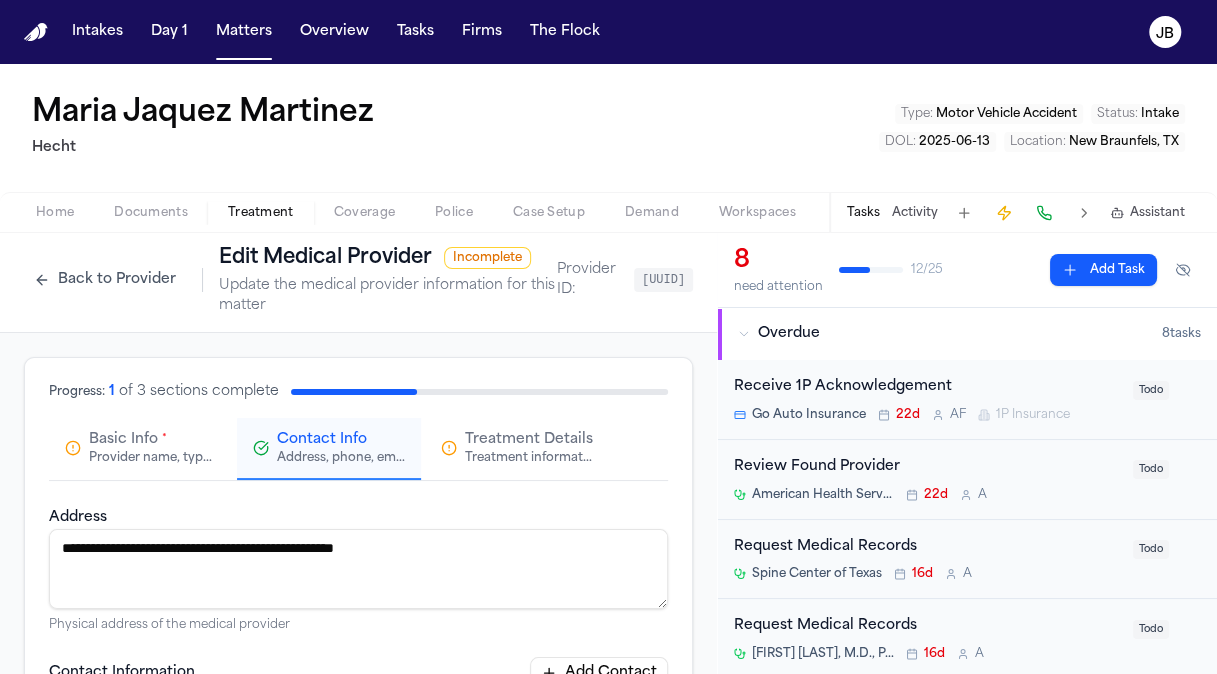 scroll, scrollTop: 0, scrollLeft: 0, axis: both 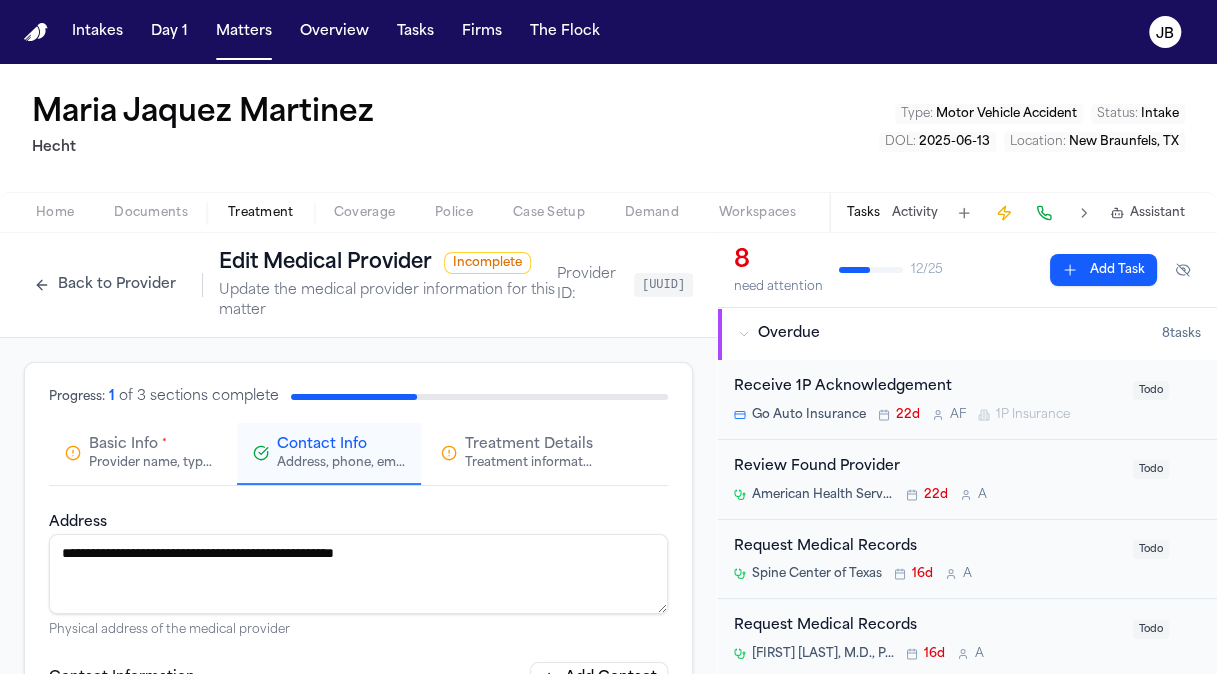 click on "Basic Info * Provider name, type, and general information" at bounding box center [153, 453] 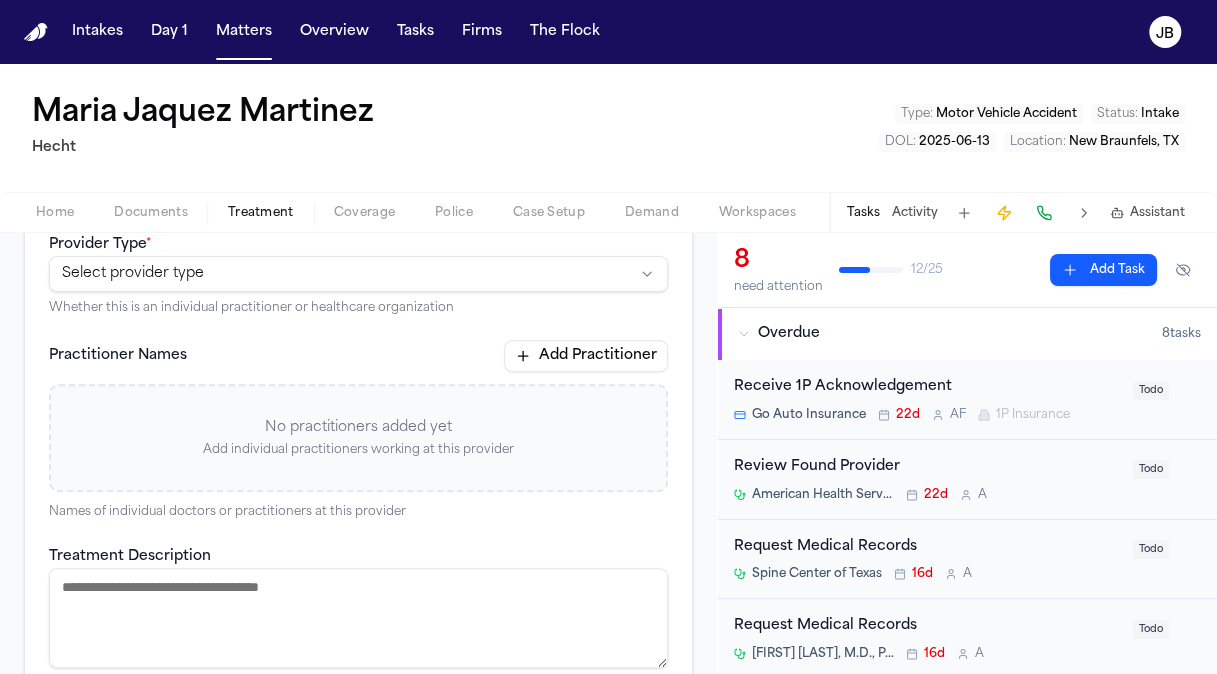 scroll, scrollTop: 348, scrollLeft: 0, axis: vertical 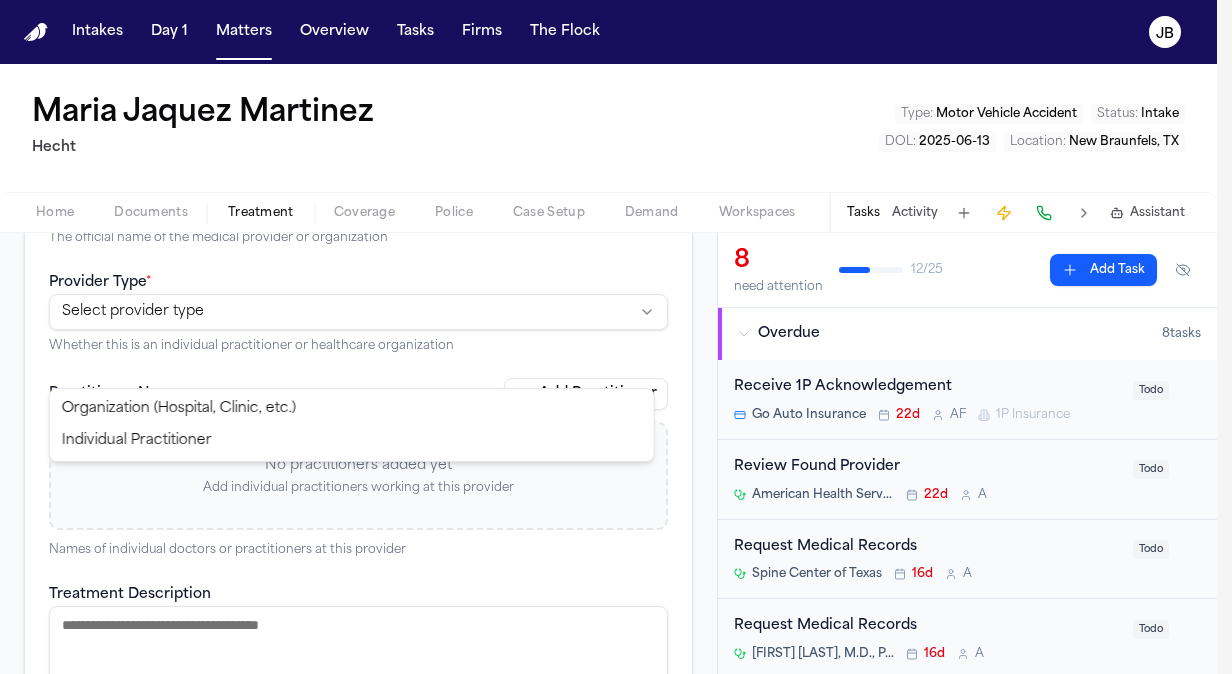 click on "**********" at bounding box center [616, 337] 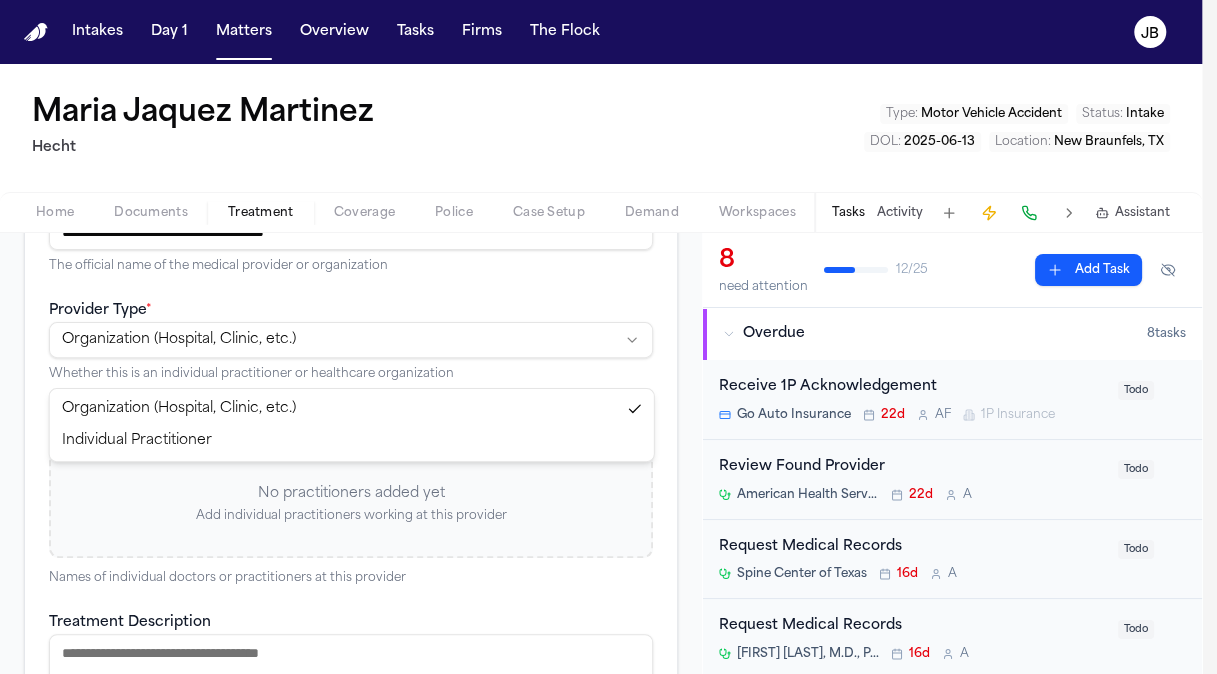 click on "**********" at bounding box center (608, 337) 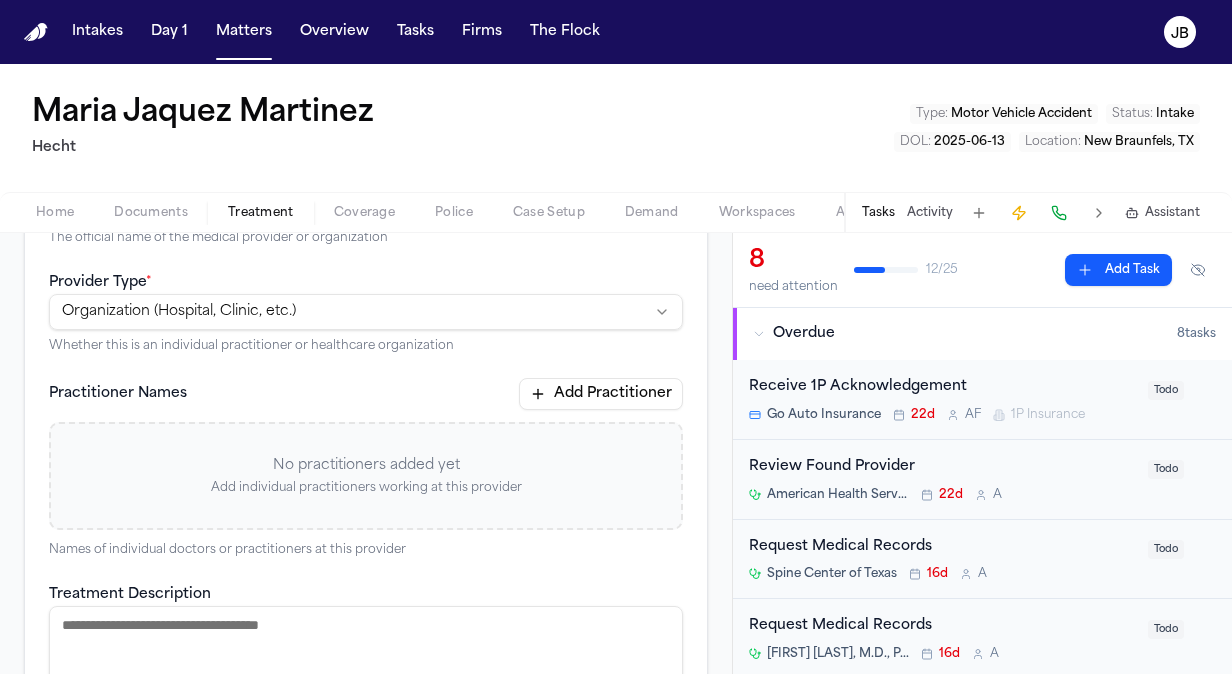 click on "**********" at bounding box center (616, 337) 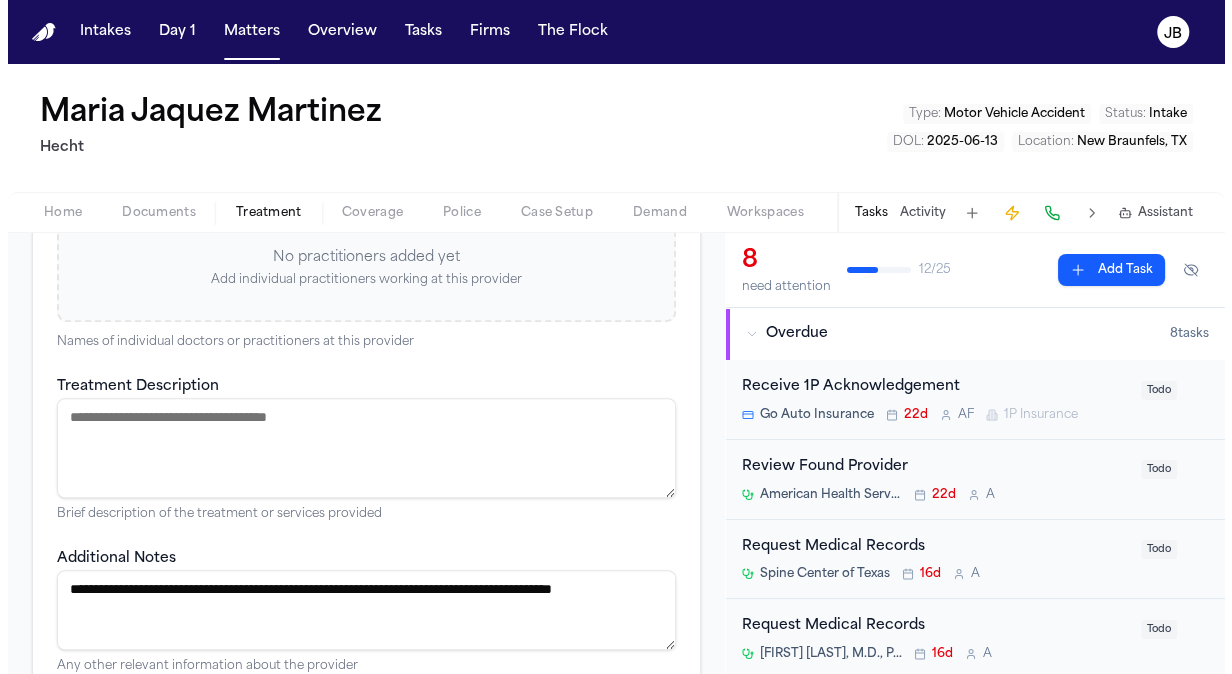 scroll, scrollTop: 744, scrollLeft: 0, axis: vertical 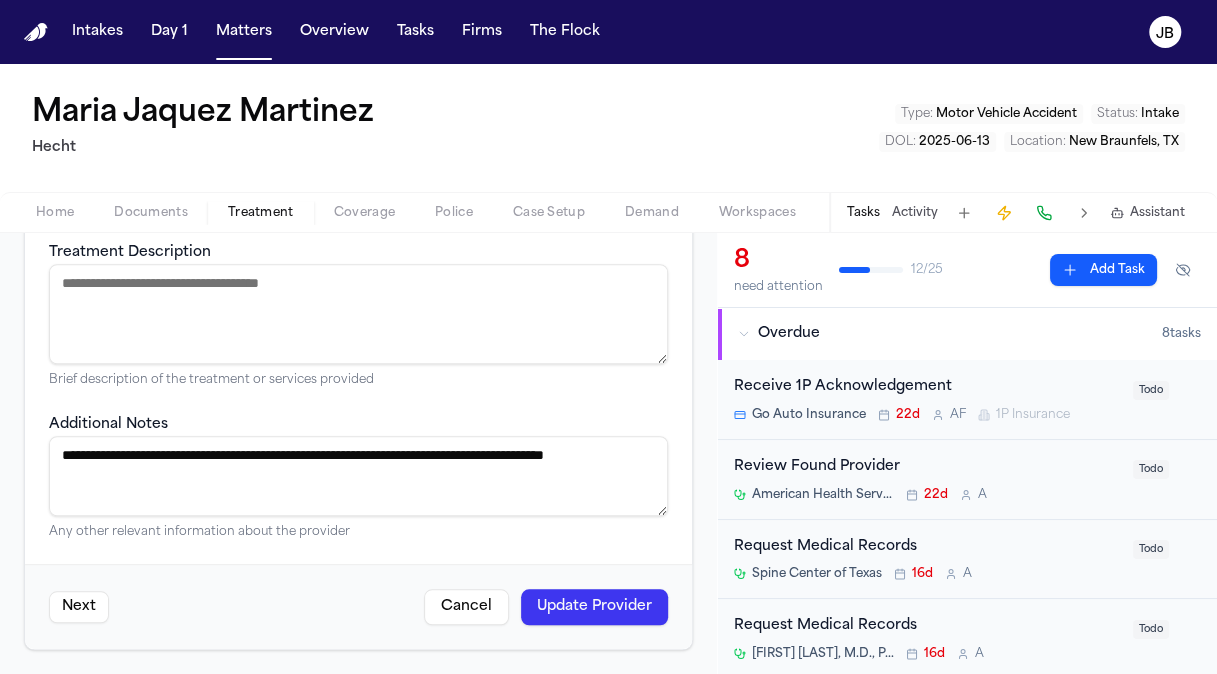 click on "Update Provider" at bounding box center [594, 607] 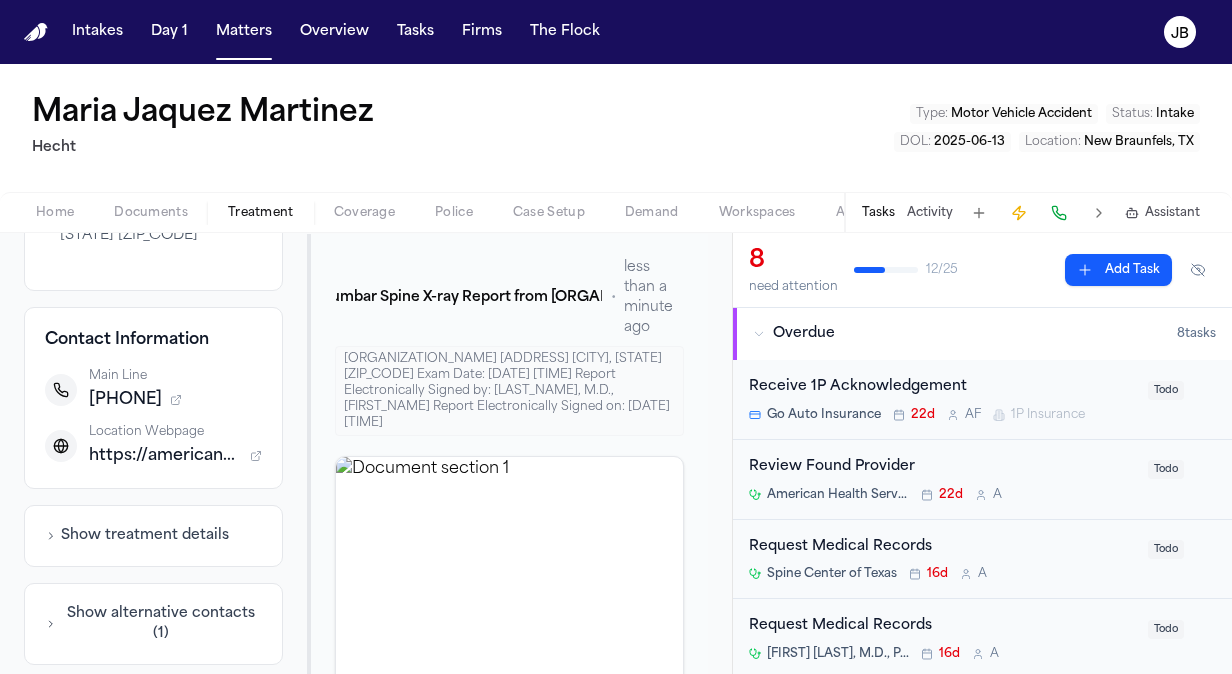 scroll, scrollTop: 0, scrollLeft: 0, axis: both 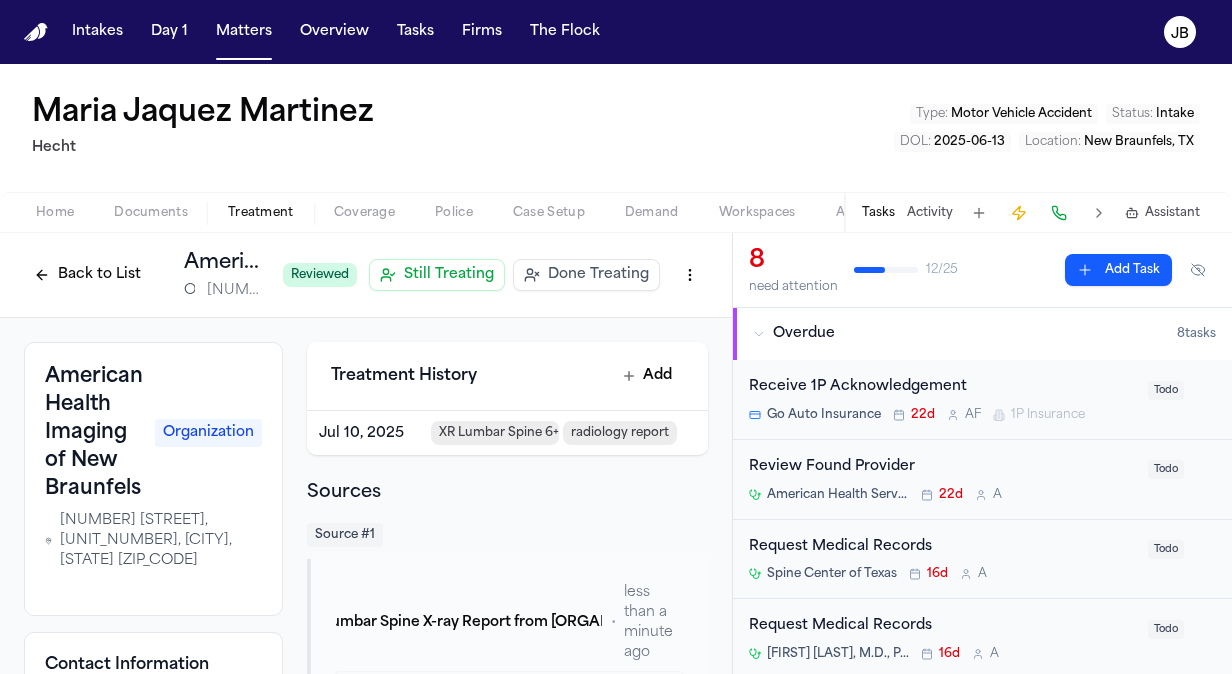 click on "Back to List" at bounding box center (87, 275) 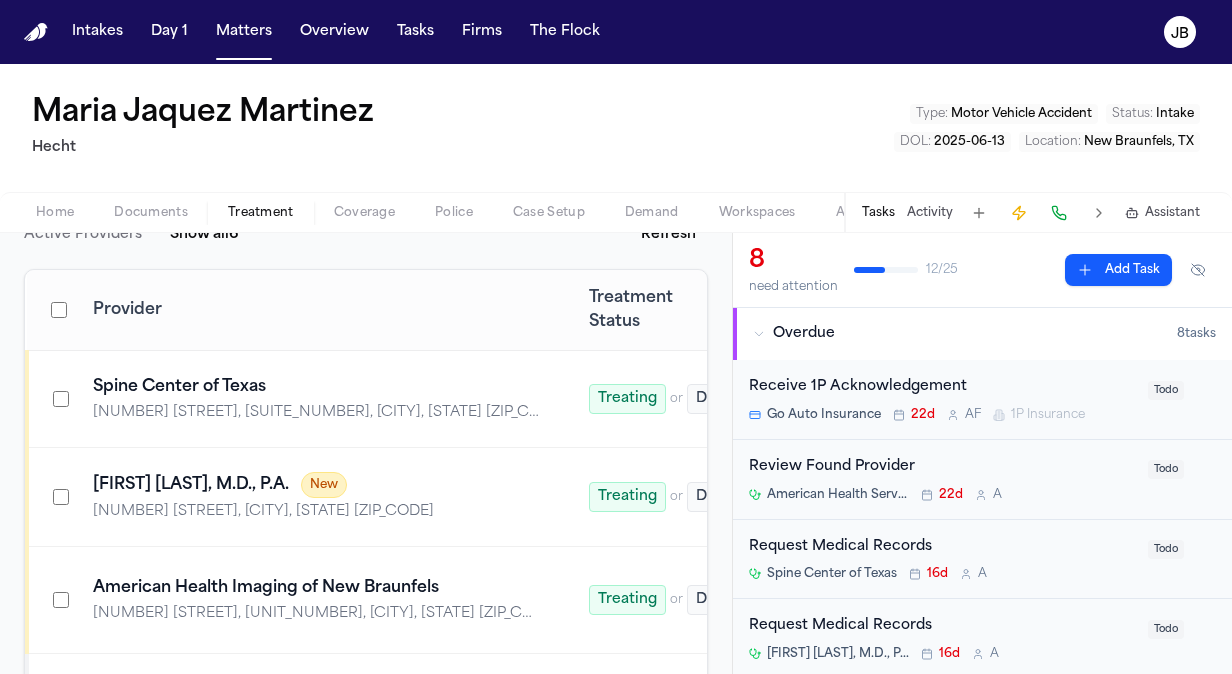 scroll, scrollTop: 340, scrollLeft: 0, axis: vertical 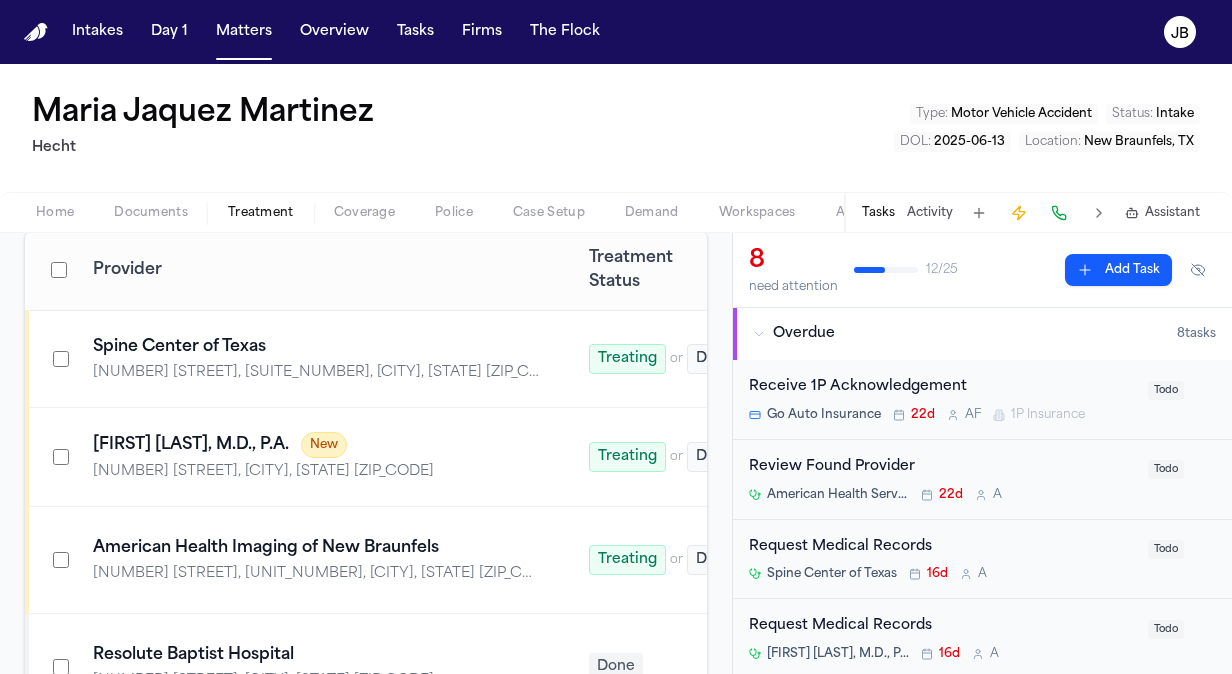click on "American Health Imaging of New Braunfels" at bounding box center (317, 548) 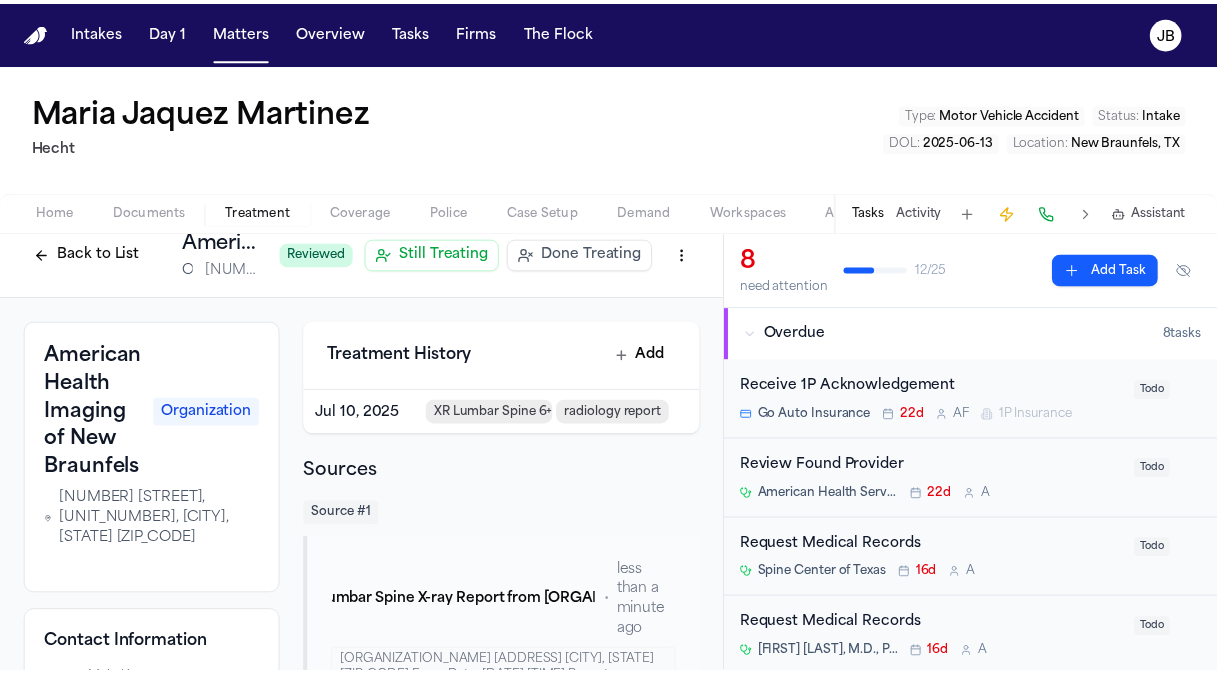 scroll, scrollTop: 0, scrollLeft: 0, axis: both 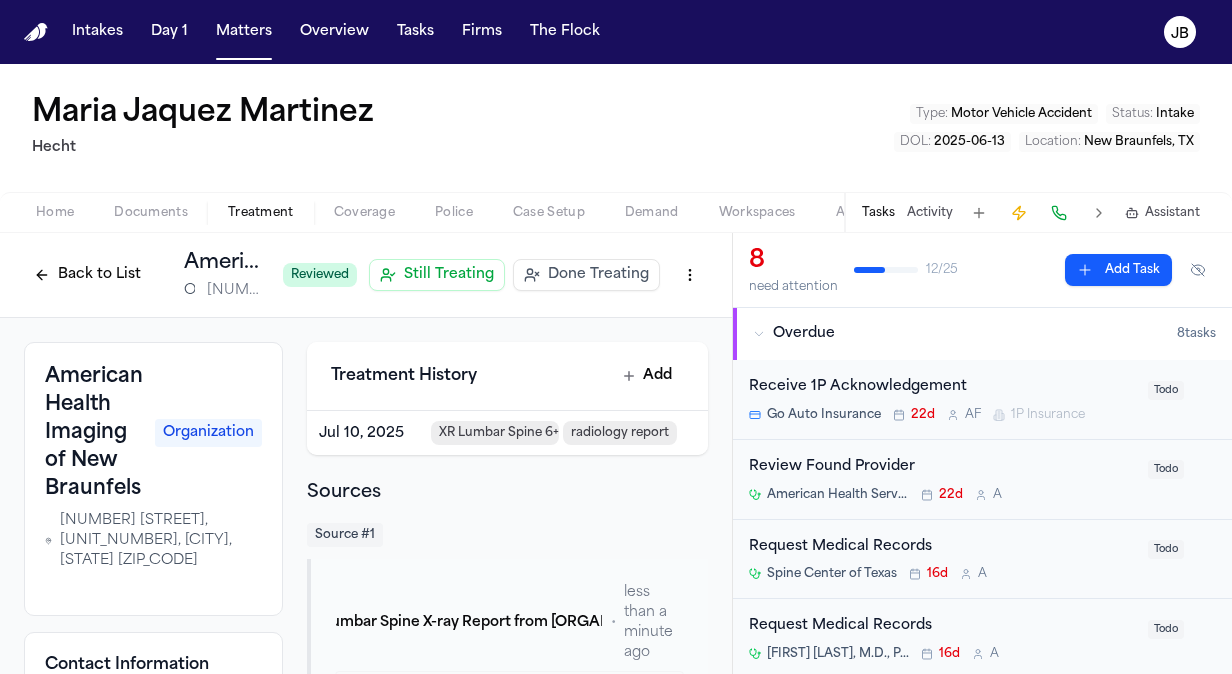 click on "Reviewed Still Treating Done Treating" at bounding box center [495, 275] 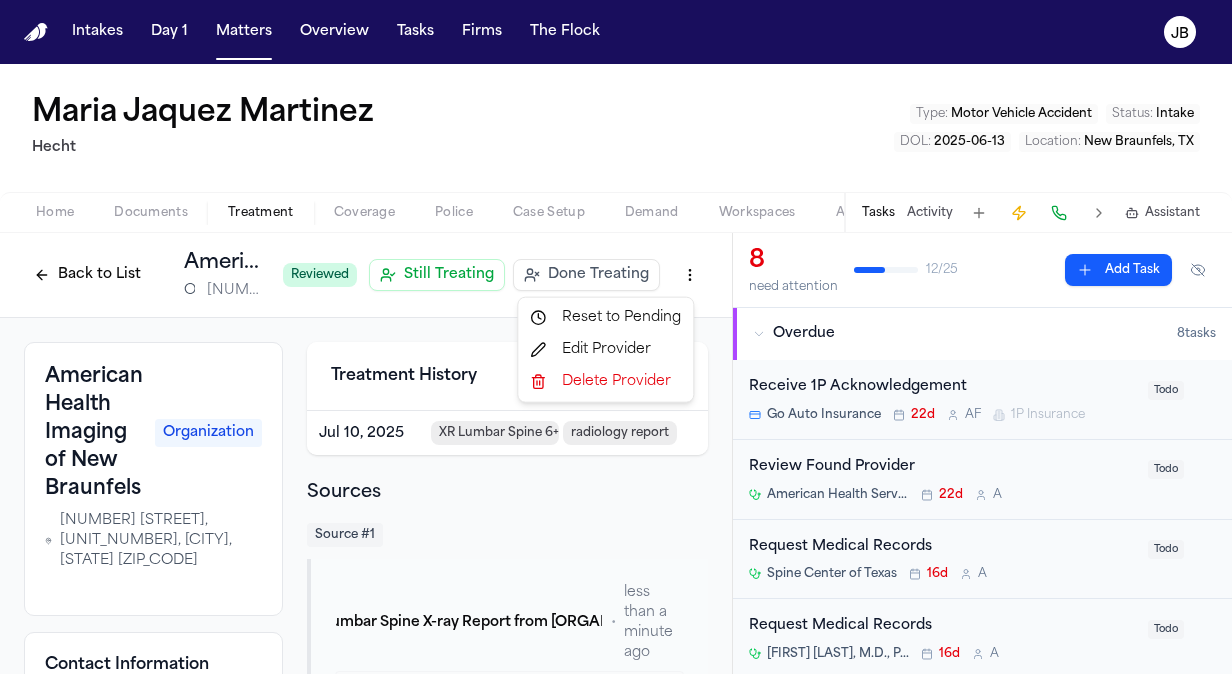 click on "Edit Provider" at bounding box center [605, 350] 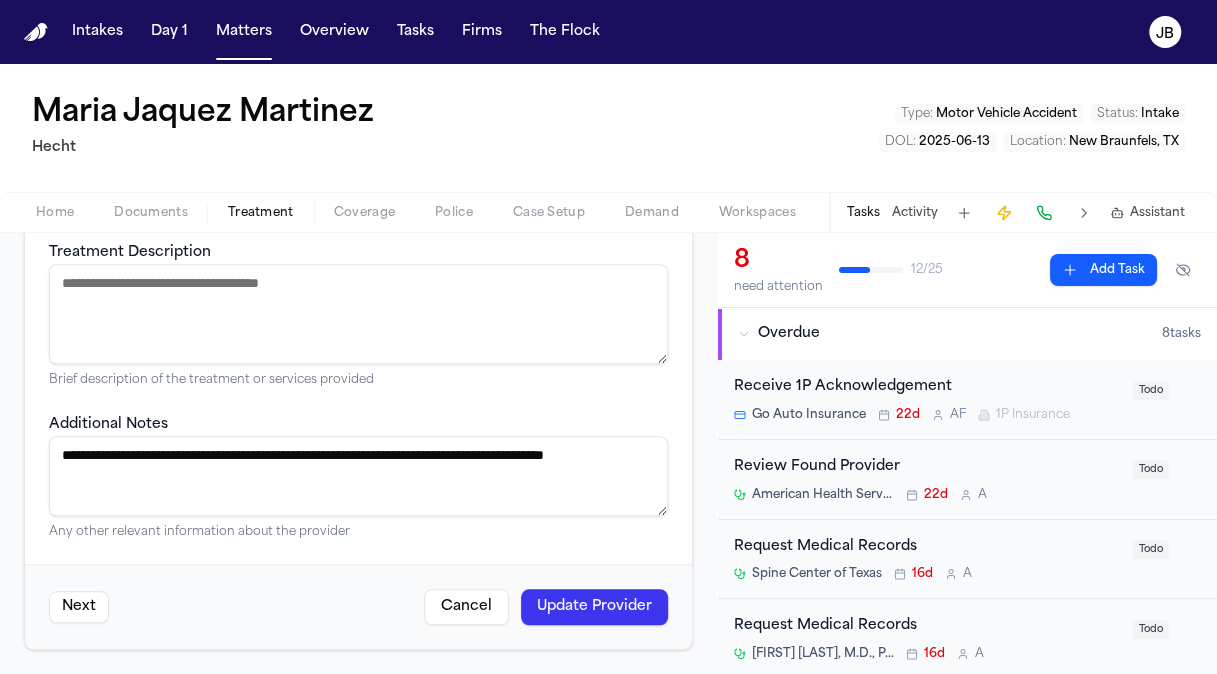 scroll, scrollTop: 0, scrollLeft: 0, axis: both 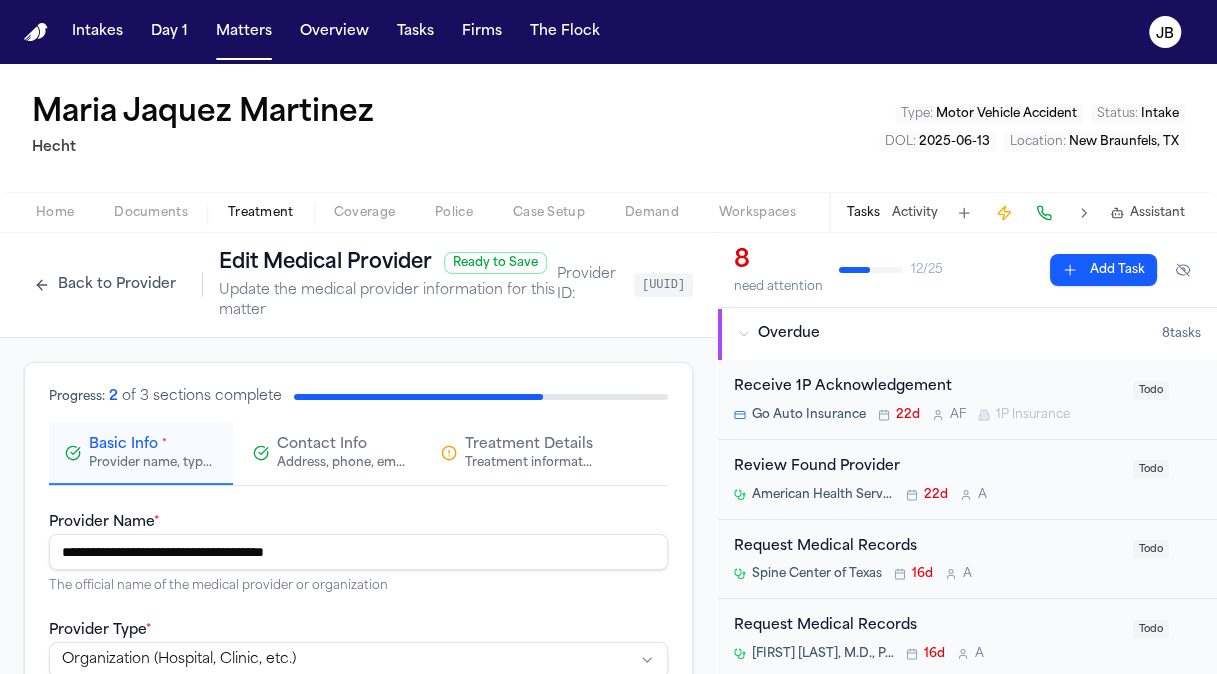 click on "Contact Info" at bounding box center (322, 445) 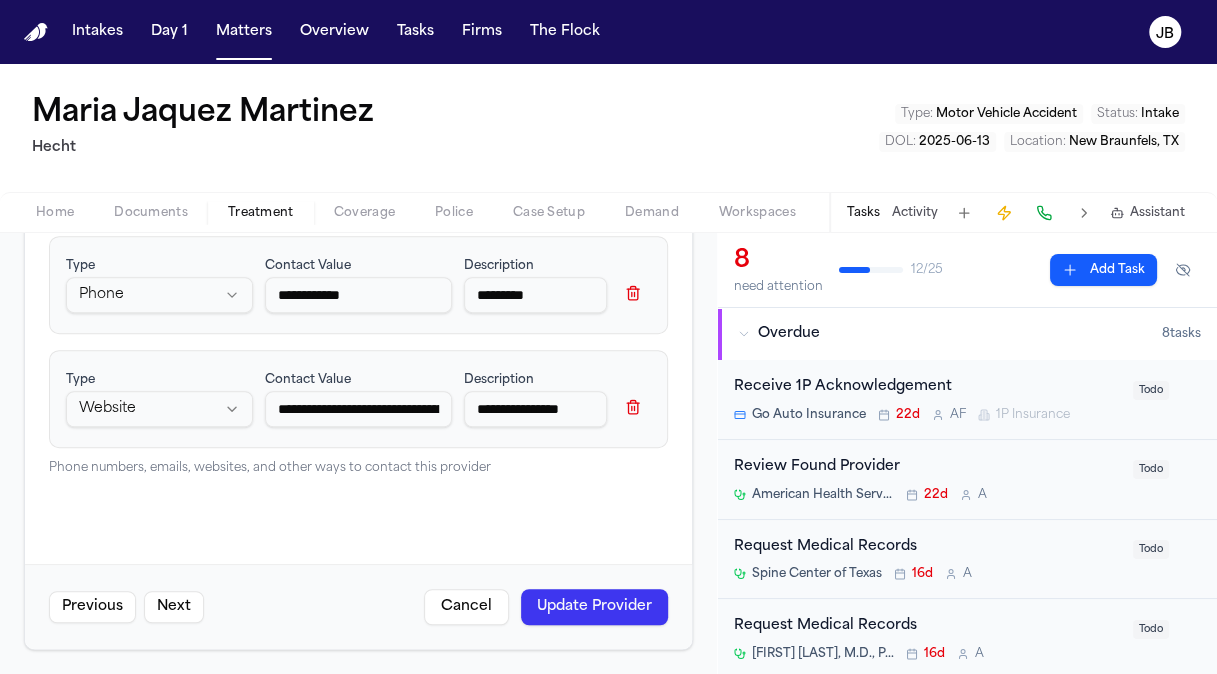 scroll, scrollTop: 524, scrollLeft: 0, axis: vertical 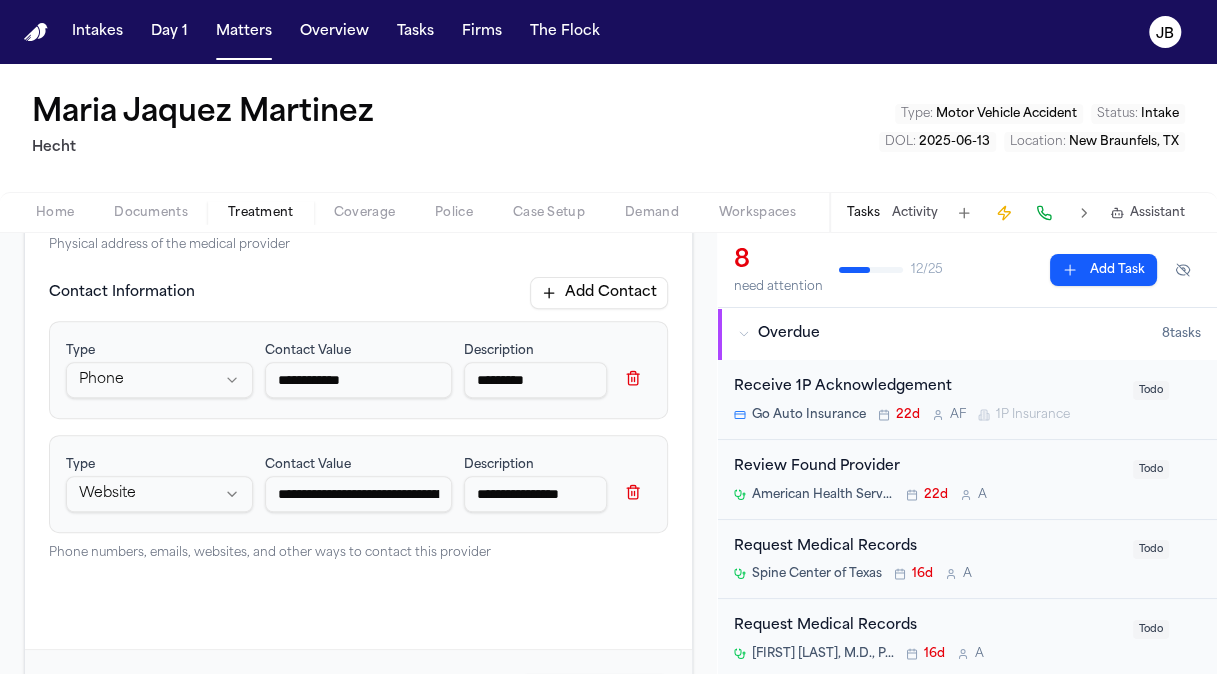 click on "Add Contact" at bounding box center [599, 293] 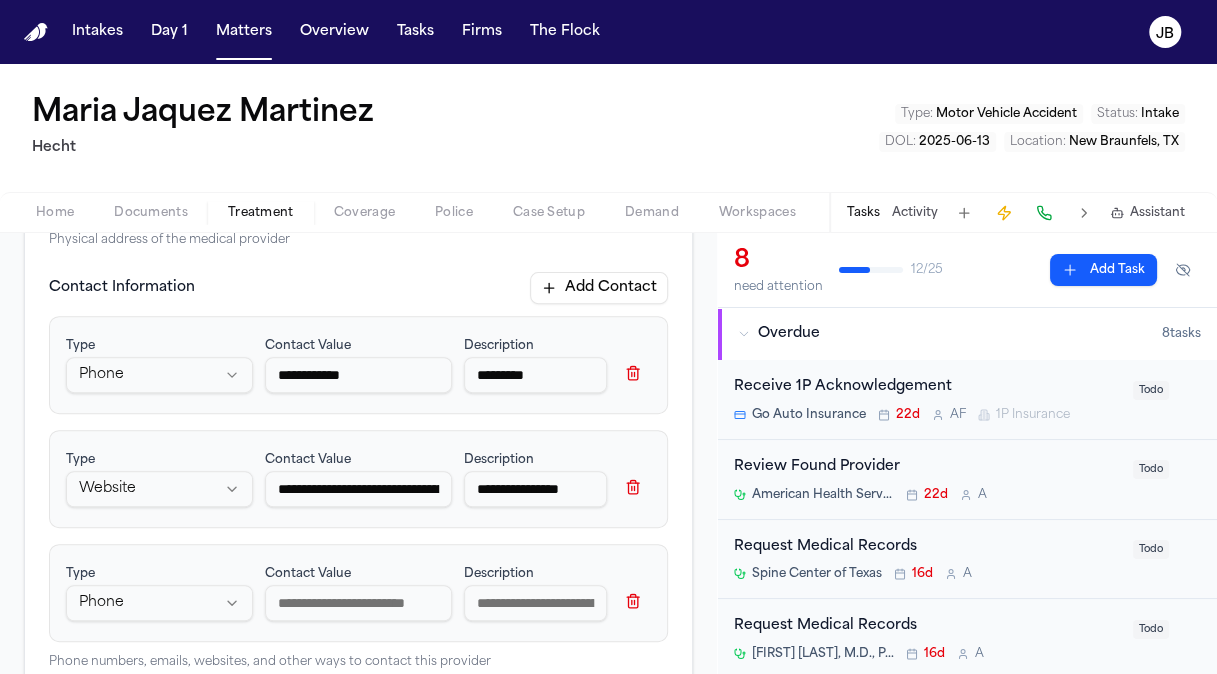 scroll, scrollTop: 572, scrollLeft: 0, axis: vertical 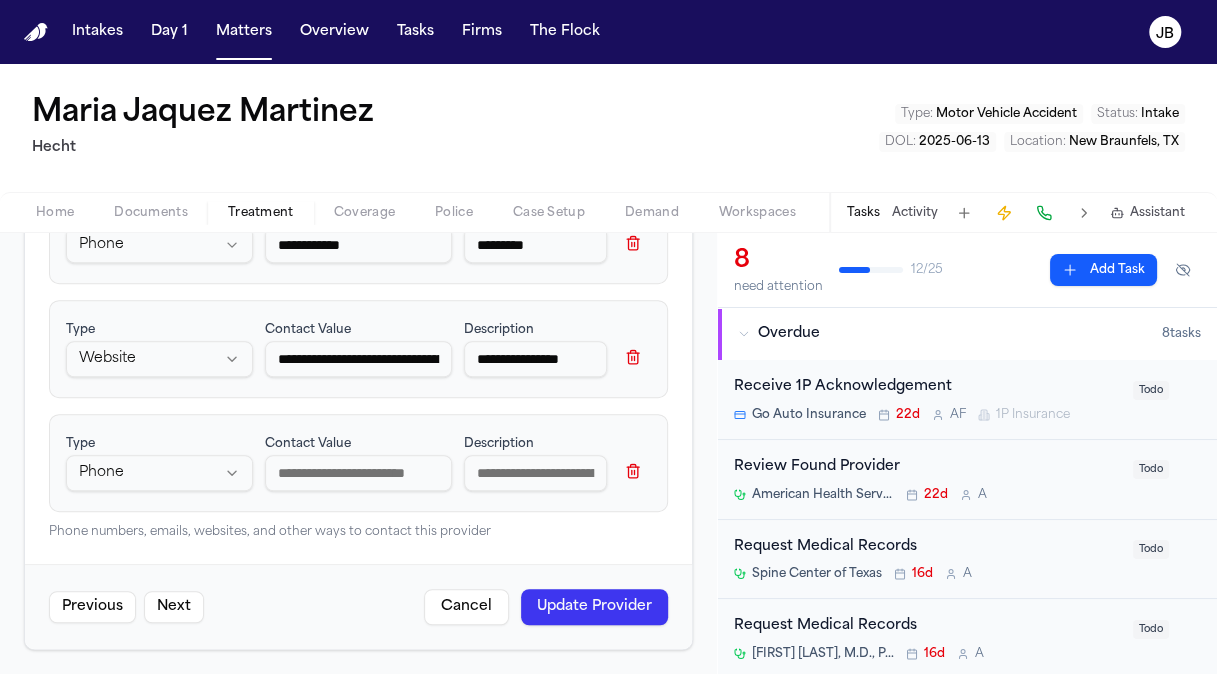 click on "**********" at bounding box center (608, 337) 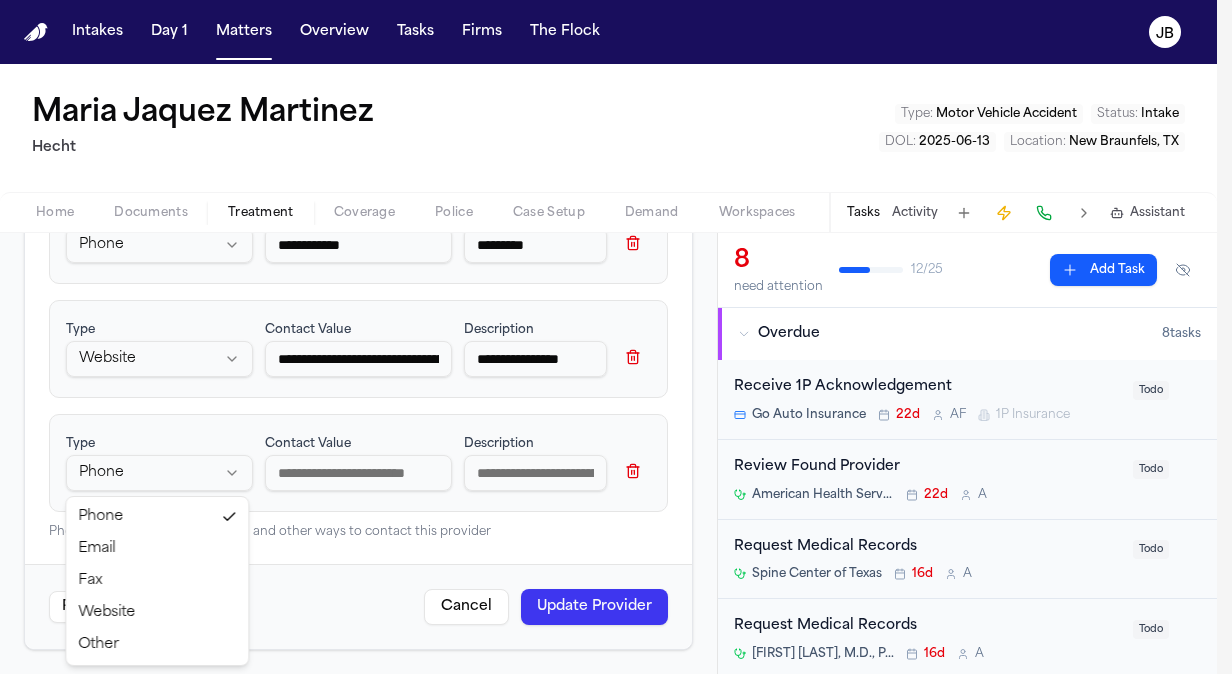 select on "*****" 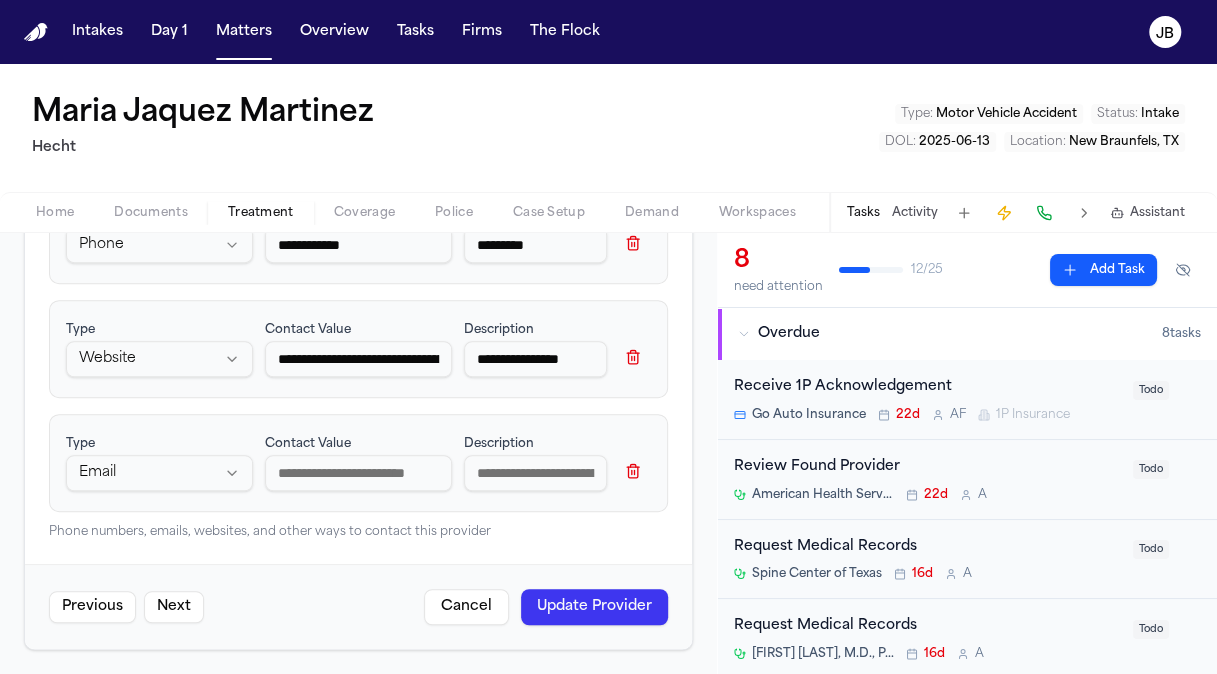 click at bounding box center [358, 473] 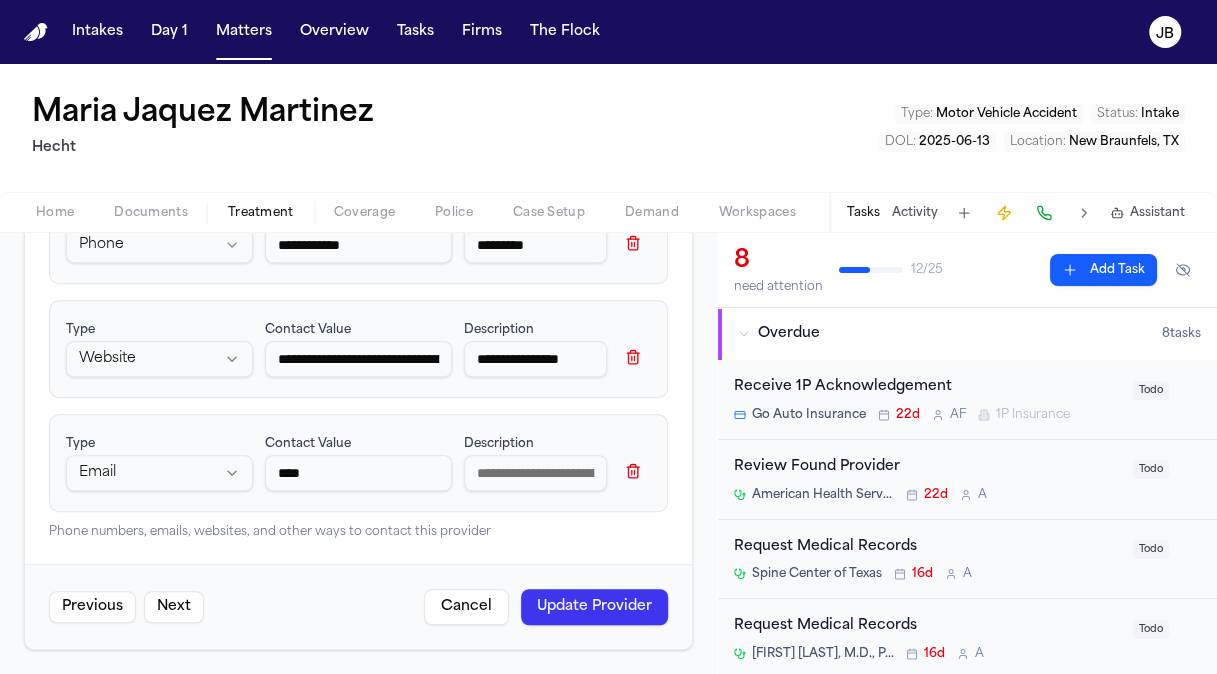 type on "****" 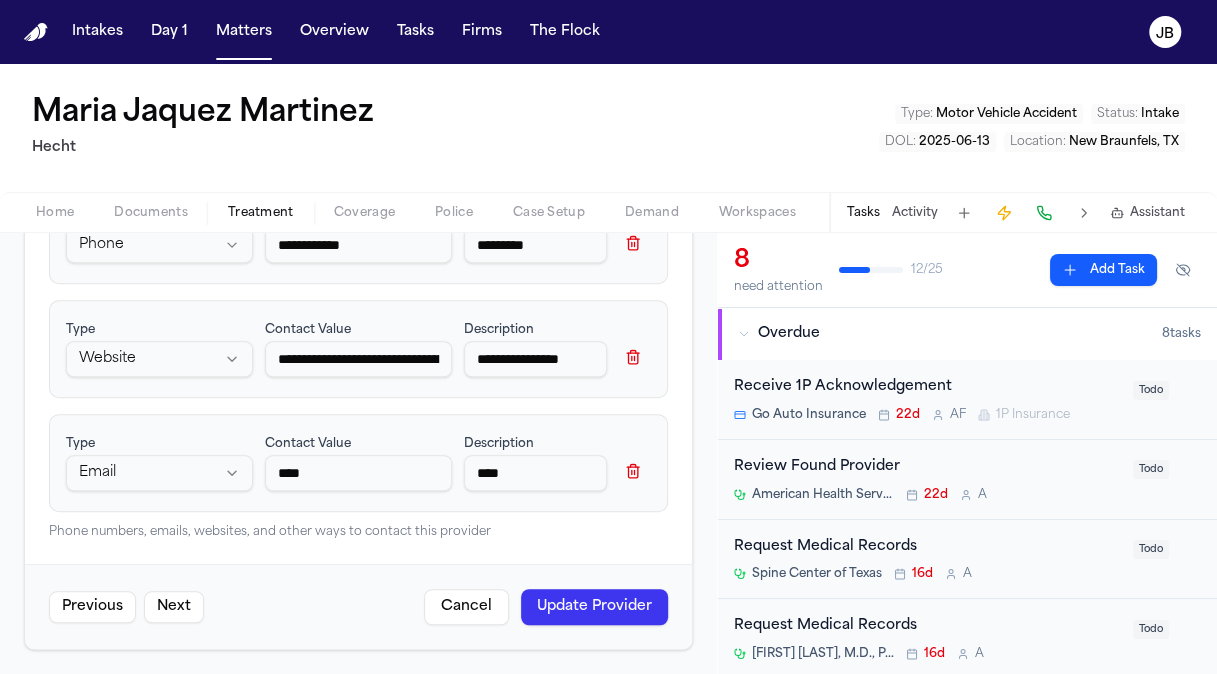 type on "***" 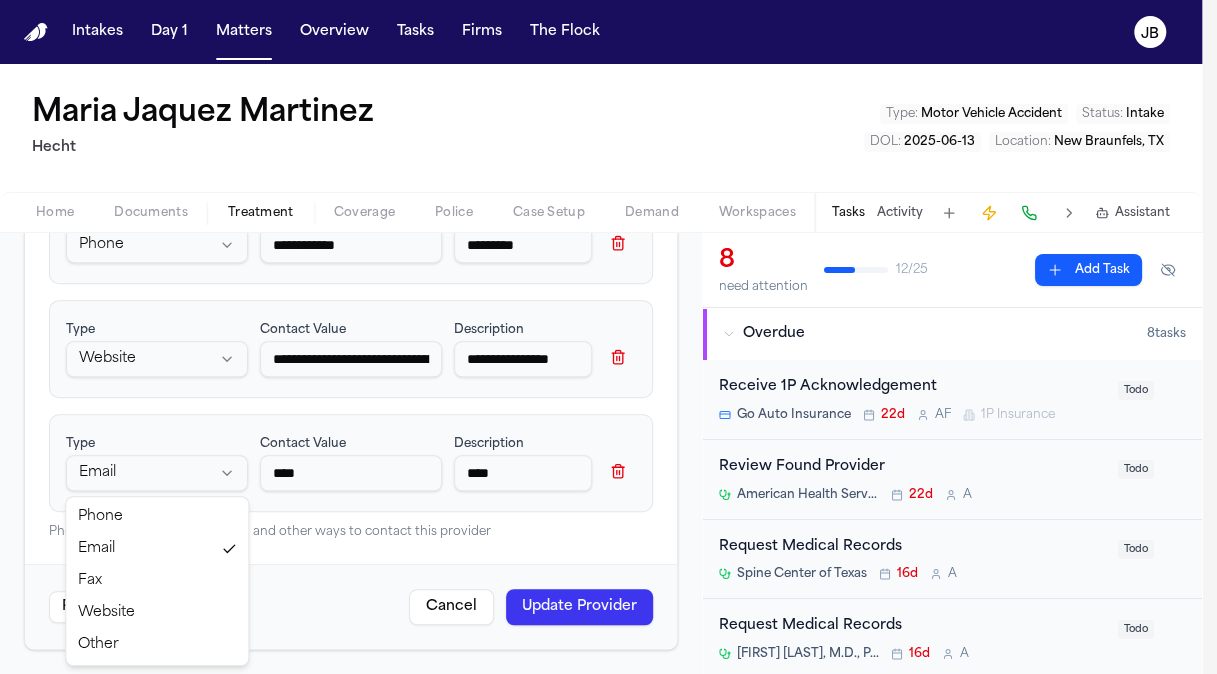 click on "**********" at bounding box center [608, 337] 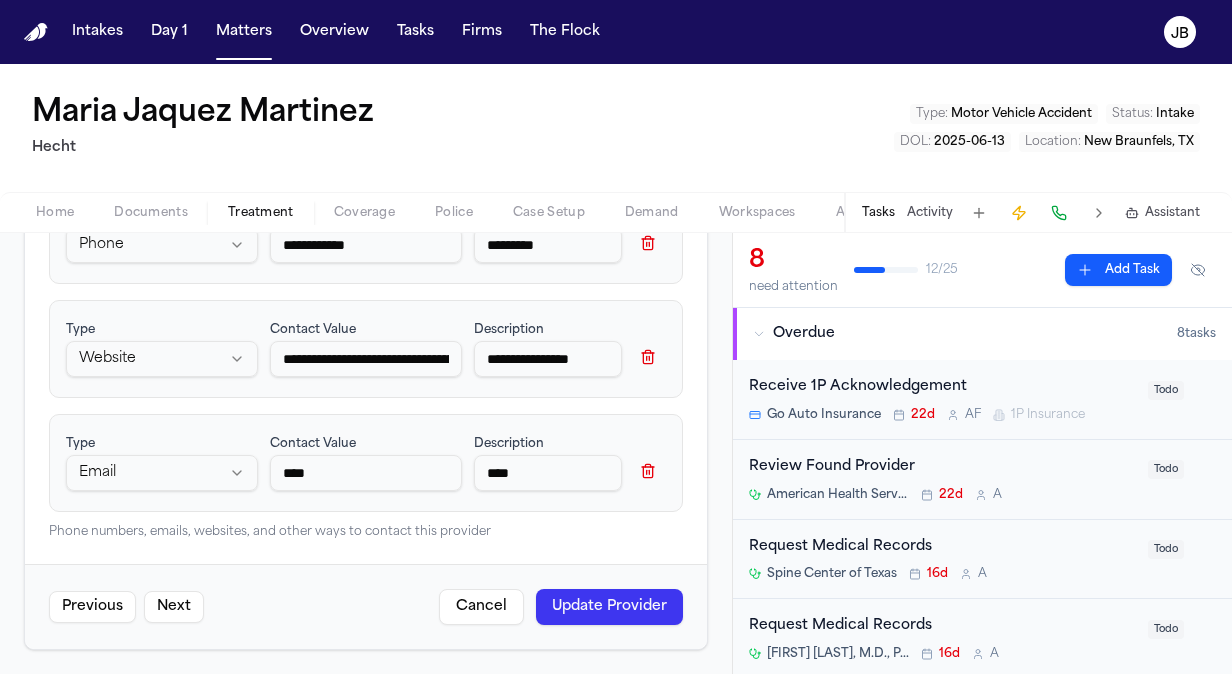 click on "**********" at bounding box center [616, 337] 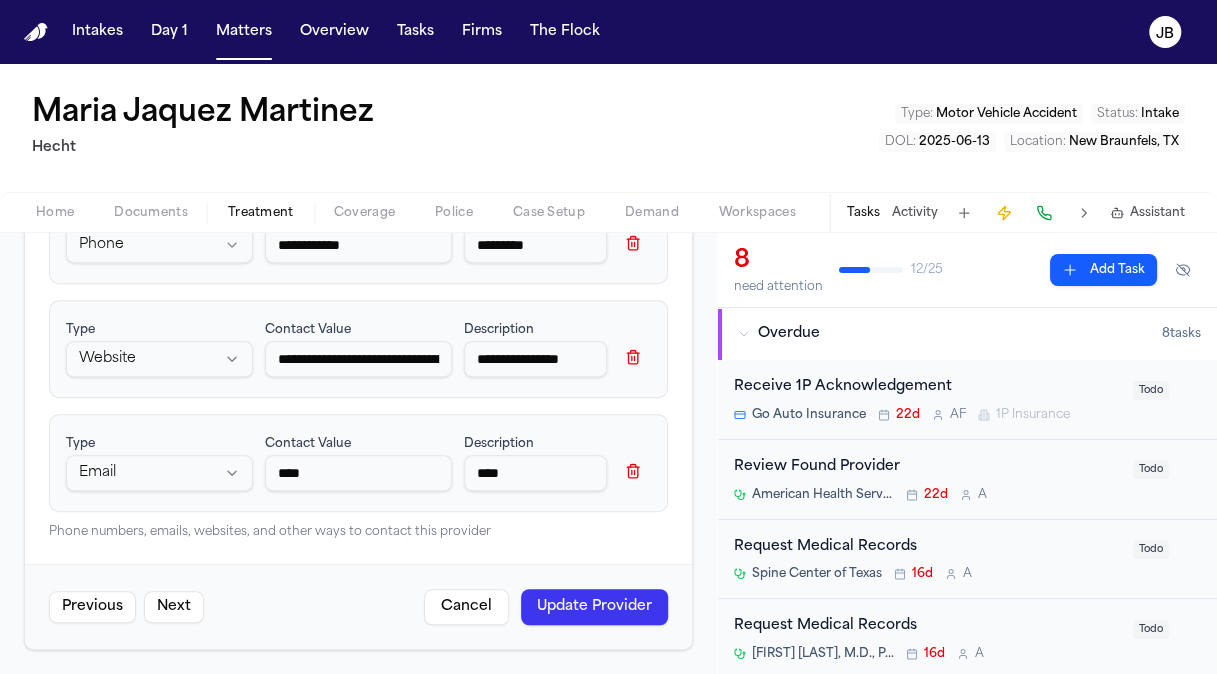 click on "****" at bounding box center [358, 473] 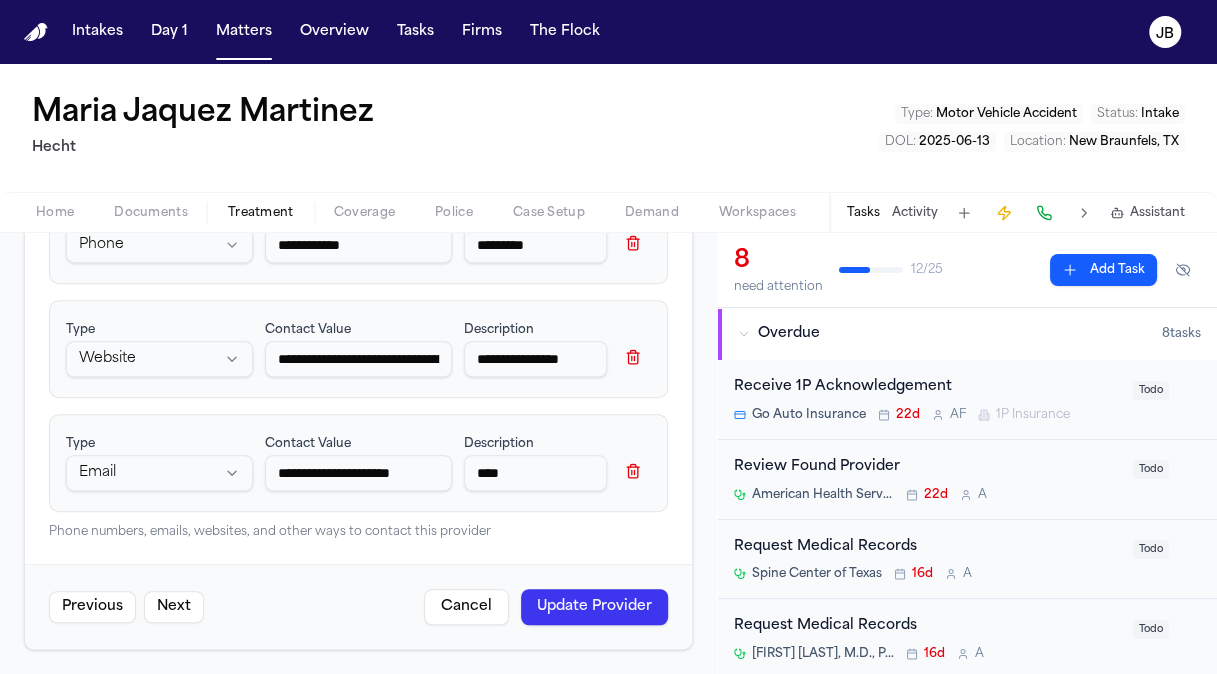 scroll, scrollTop: 0, scrollLeft: 16, axis: horizontal 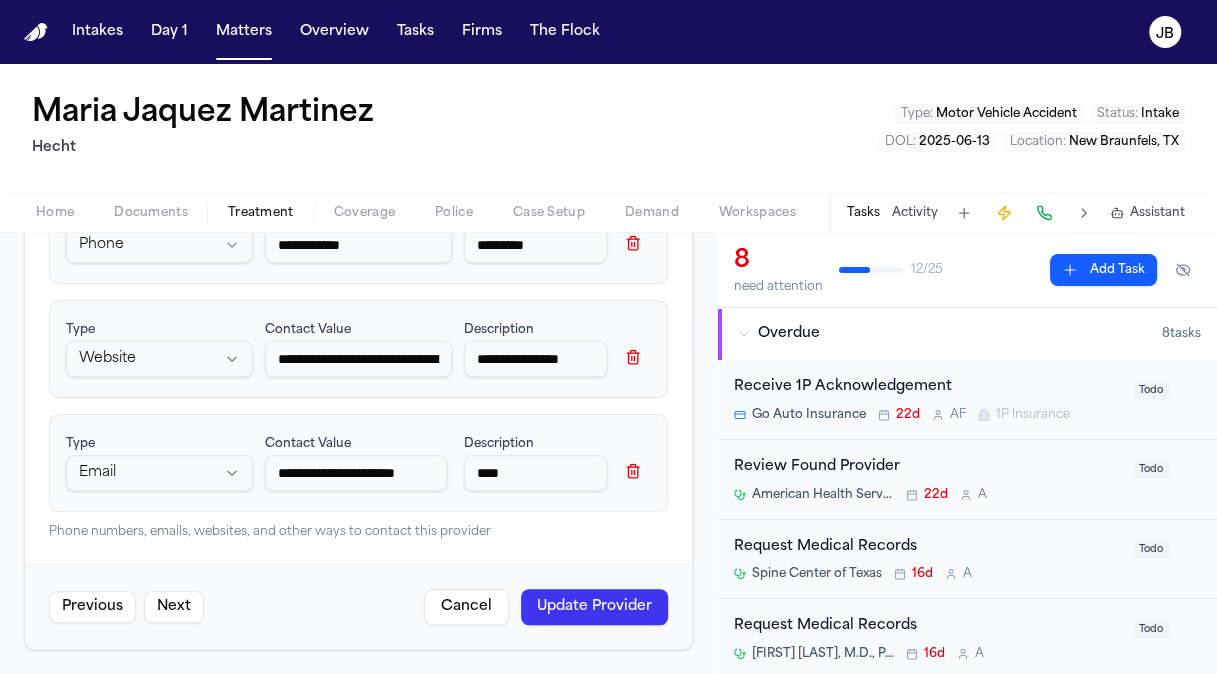 type on "**********" 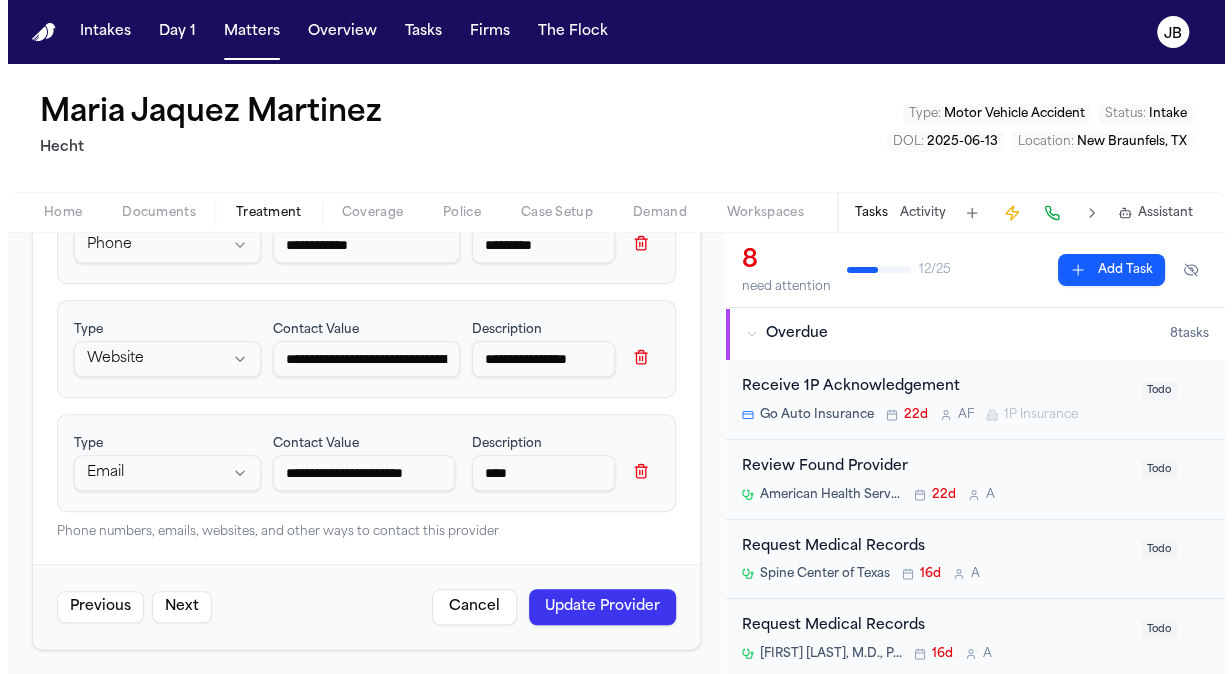scroll, scrollTop: 0, scrollLeft: 0, axis: both 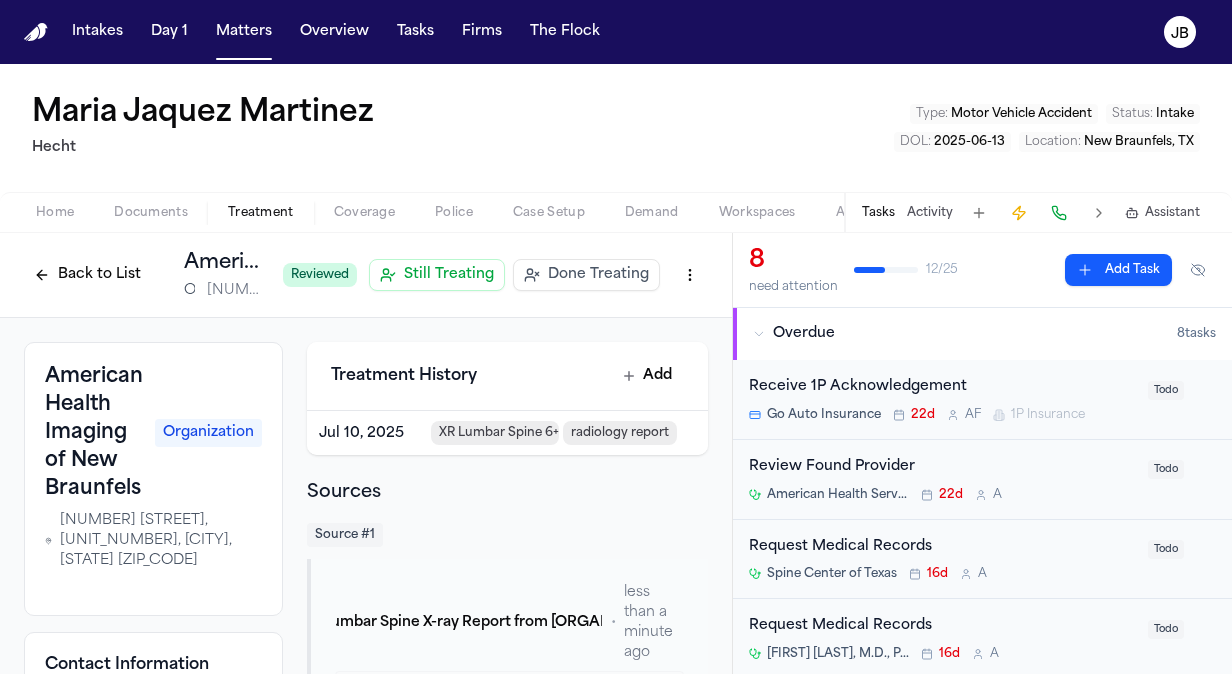 click on "Back to List" at bounding box center [87, 275] 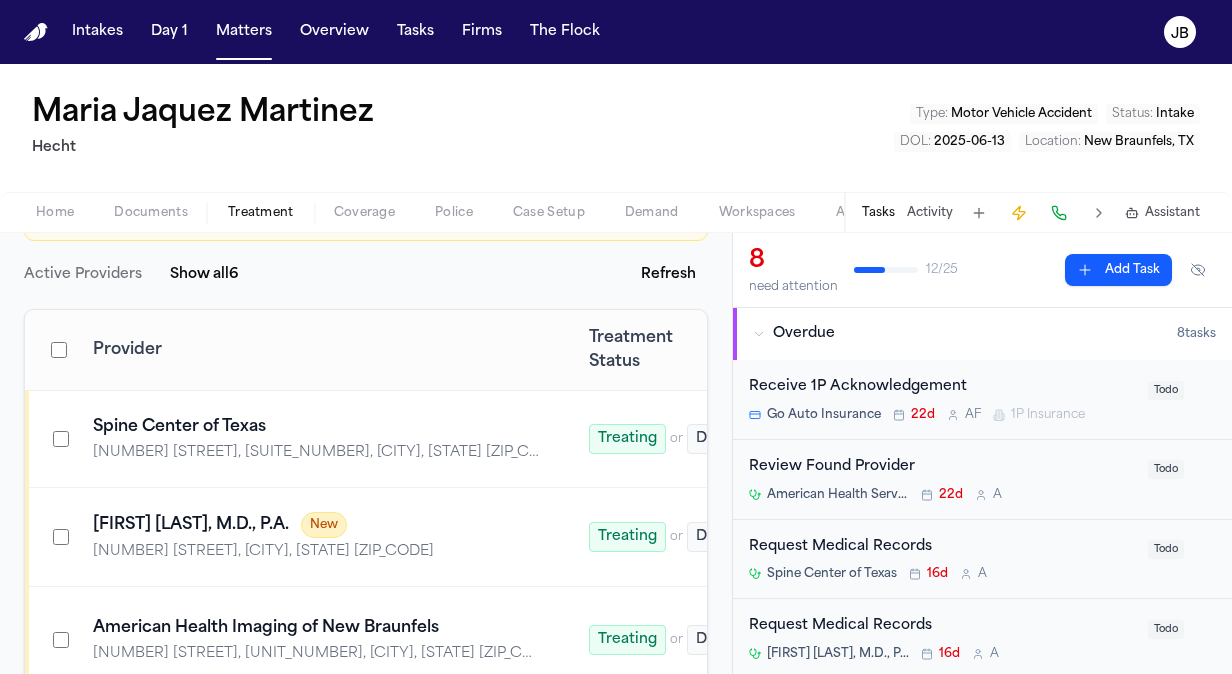 scroll, scrollTop: 265, scrollLeft: 0, axis: vertical 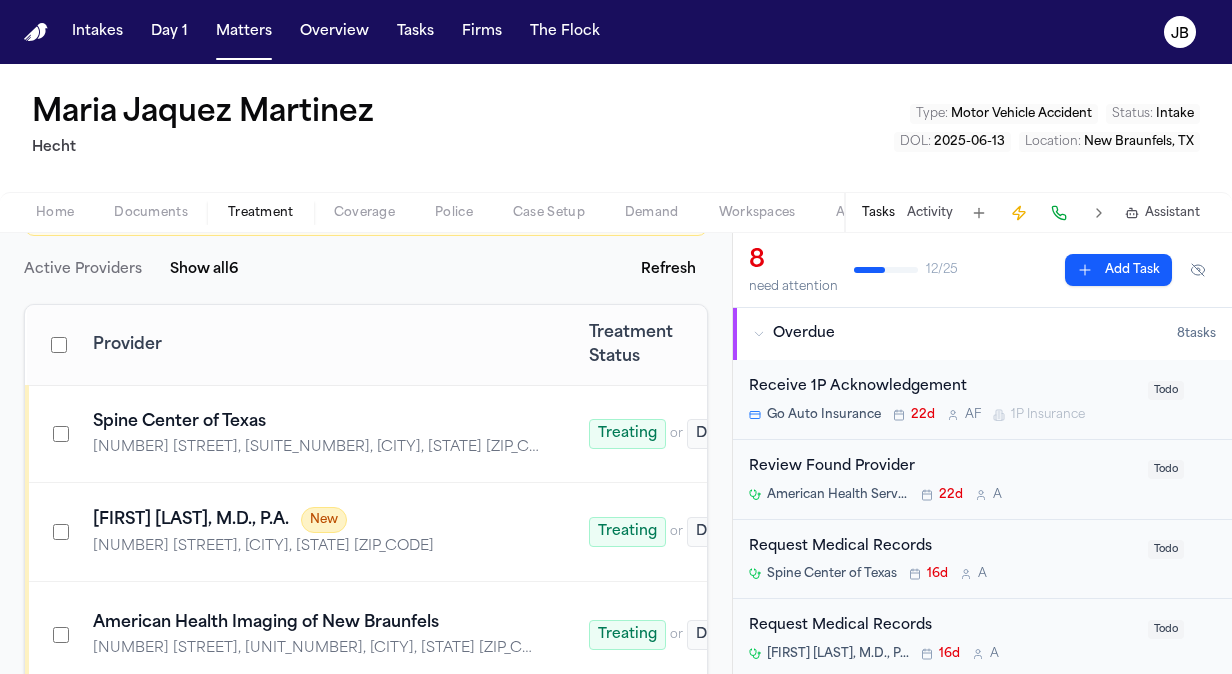 click on "American Health Imaging of New Braunfels" at bounding box center [317, 623] 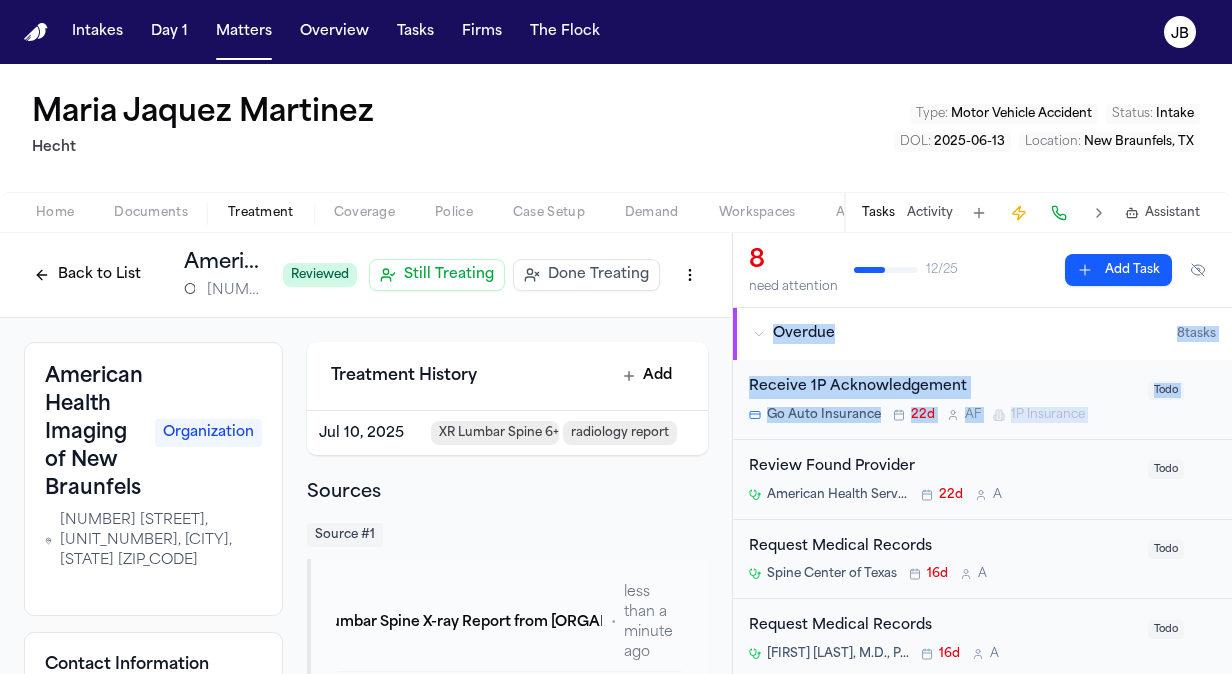 drag, startPoint x: 732, startPoint y: 351, endPoint x: 738, endPoint y: 466, distance: 115.15642 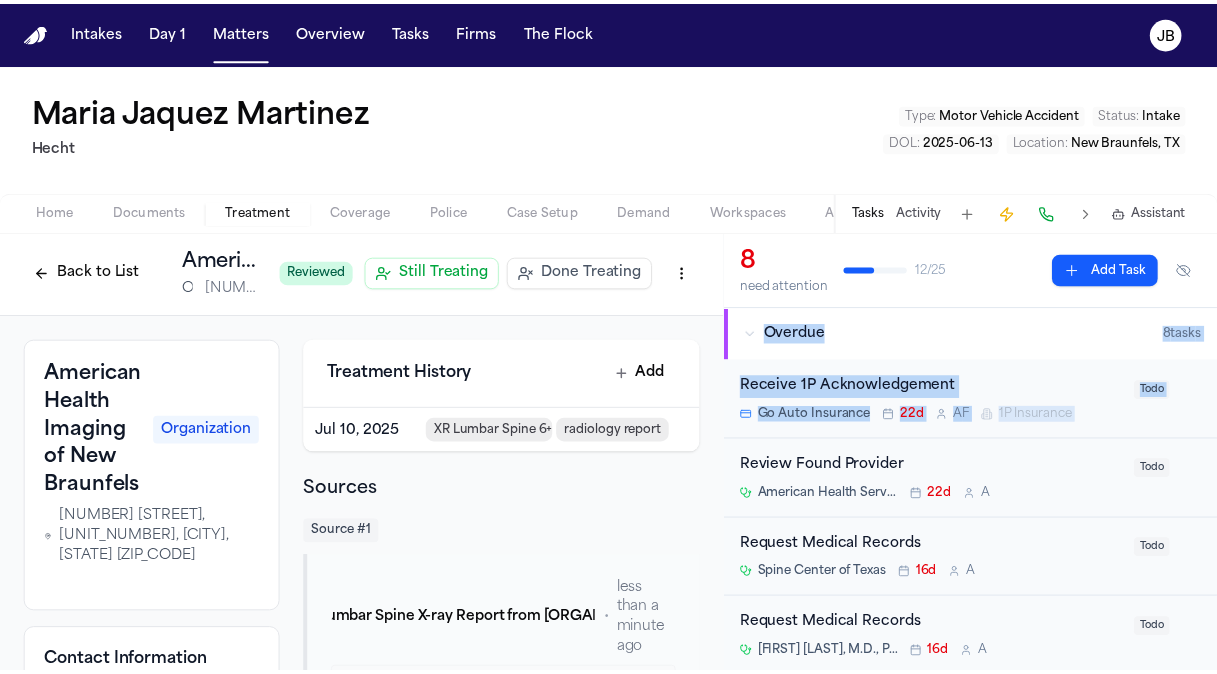 scroll, scrollTop: 0, scrollLeft: 0, axis: both 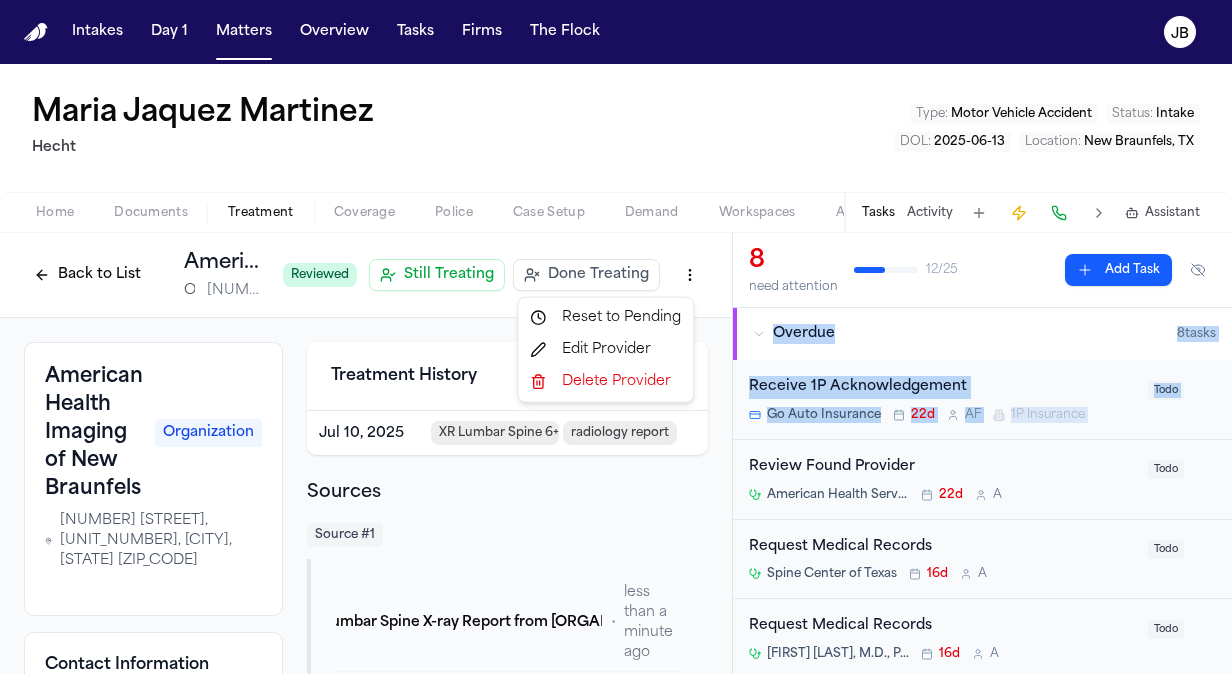 click on "Intakes Day 1 Matters Overview Tasks Firms The Flock JB Maria Jaquez Martinez Hecht Type :   Motor Vehicle Accident Status :   Intake DOL :   2025-06-13 Location :   New Braunfels, TX Home Documents Treatment Coverage Police Case Setup Demand Workspaces Artifacts Tasks Activity Assistant Back to List American Health Imaging of New Braunfels Organization 625 Central Parkway, Unit 108, New Braunfels, TX 78130 Reviewed Still Treating Done Treating American Health Imaging of New Braunfels Organization 625 Central Parkway, Unit 108, New Braunfels, TX 78130 Contact Information Main Line +18303024222 Location Webpage https://americanhealthimaging.com/location/new-braunfels Show treatment details Show alternative contacts ( 1 ) Treatment History Add Jul 10, 2025 XR Lumbar Spine 6+ Views Including Bending radiology report Sources Source # 1 M. Jaquez Martinez - MR - Lumbar Spine X-ray Report from American Health Imaging - 7.11.25 • less than a minute ago Click to expand Click to expand Click to expand 8 /" at bounding box center (616, 337) 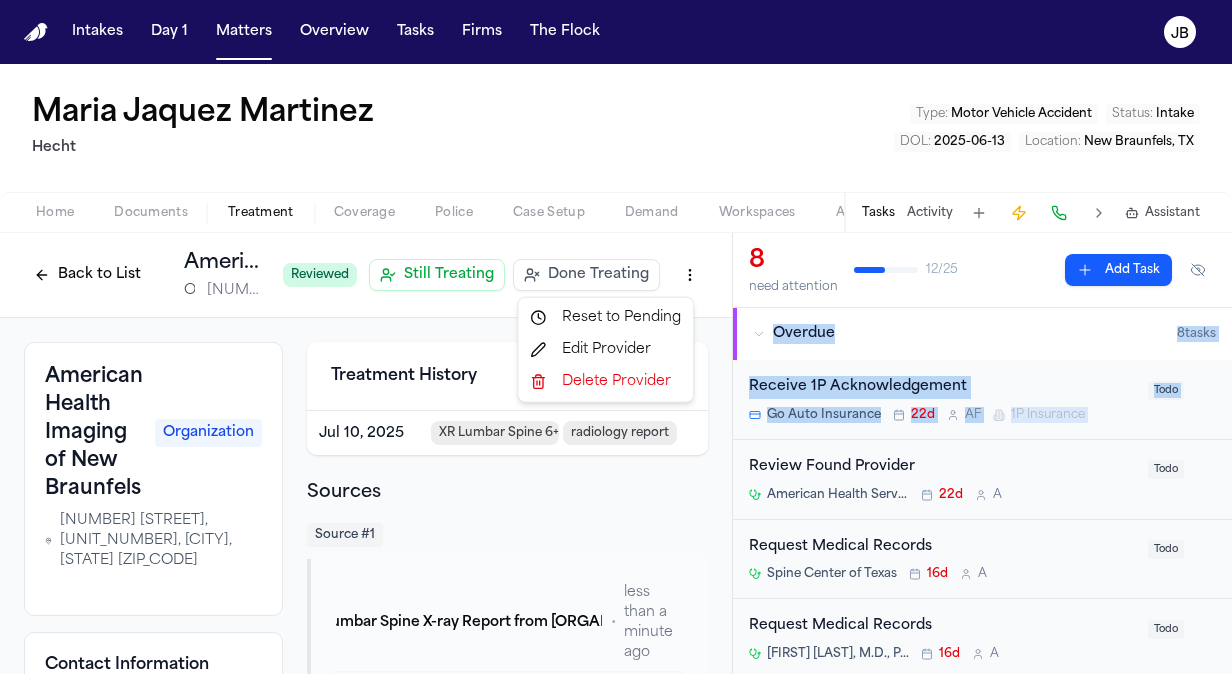 click on "Edit Provider" at bounding box center [605, 350] 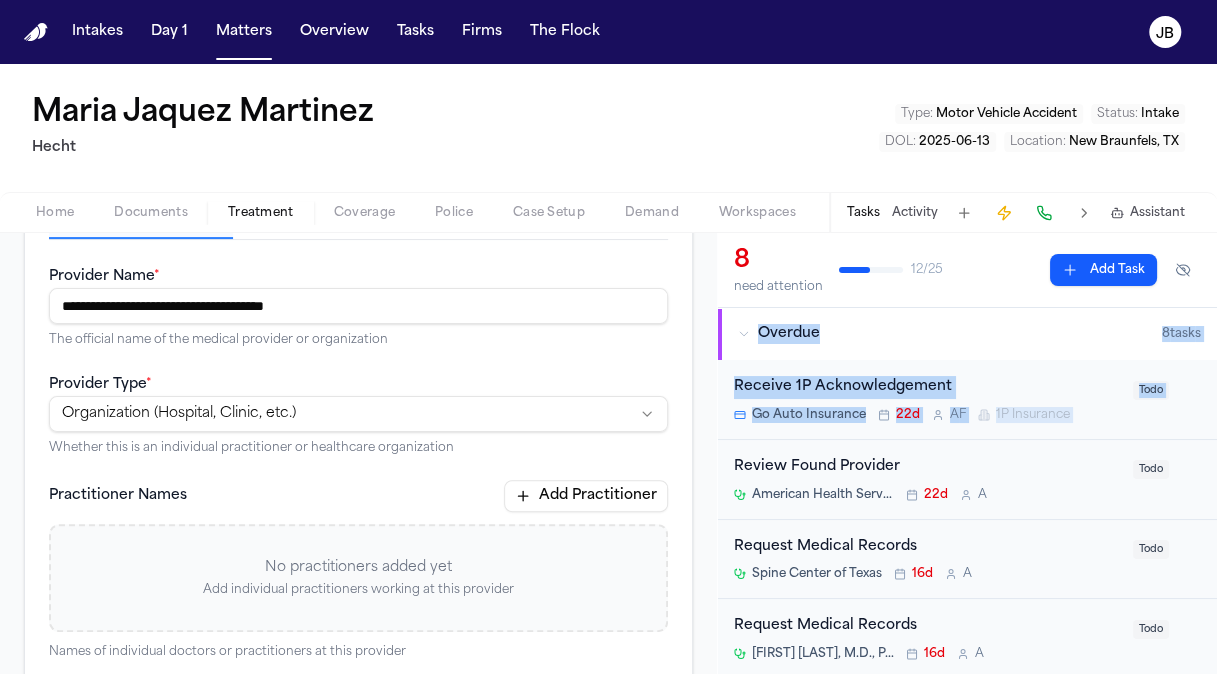 scroll, scrollTop: 220, scrollLeft: 0, axis: vertical 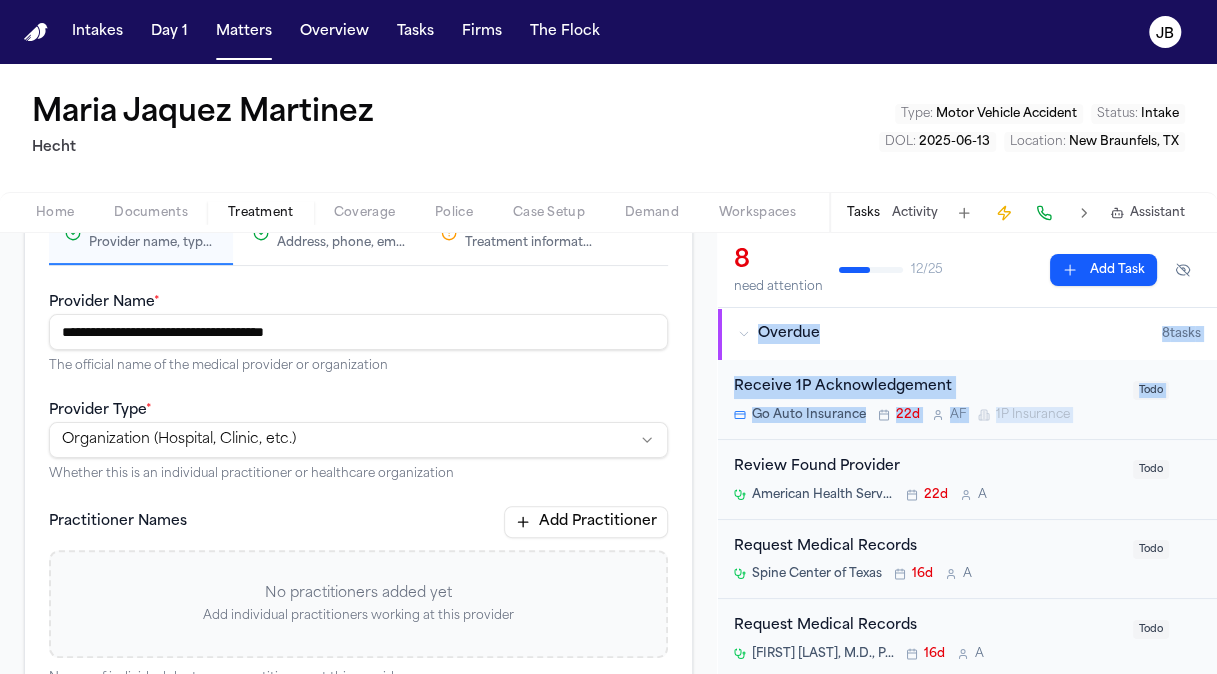 click on "Contact Info Address, phone, email, and other contact details" at bounding box center [329, 234] 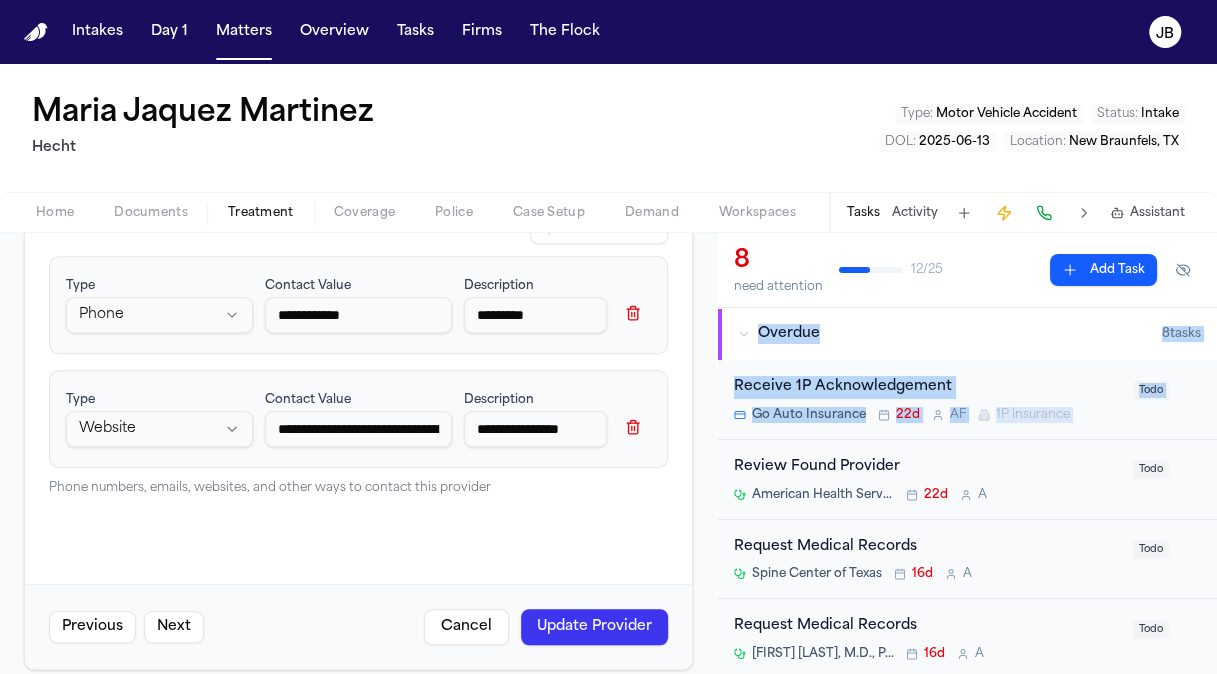 scroll, scrollTop: 452, scrollLeft: 0, axis: vertical 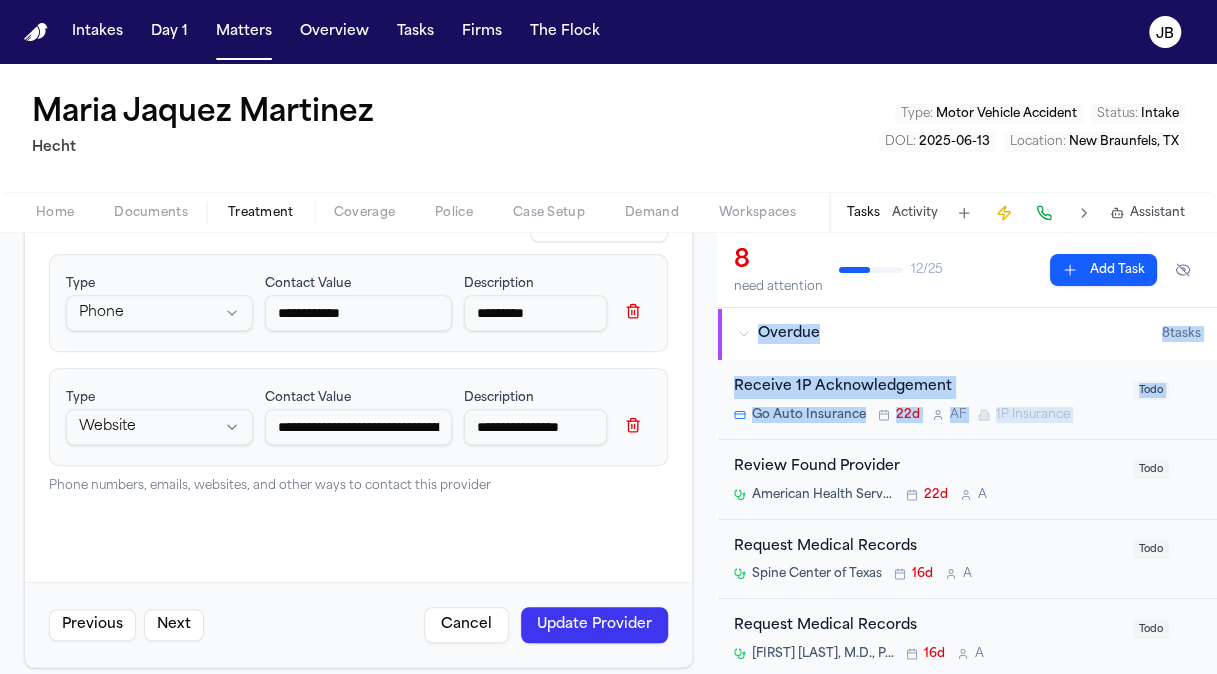 click on "Treatment" at bounding box center (261, 213) 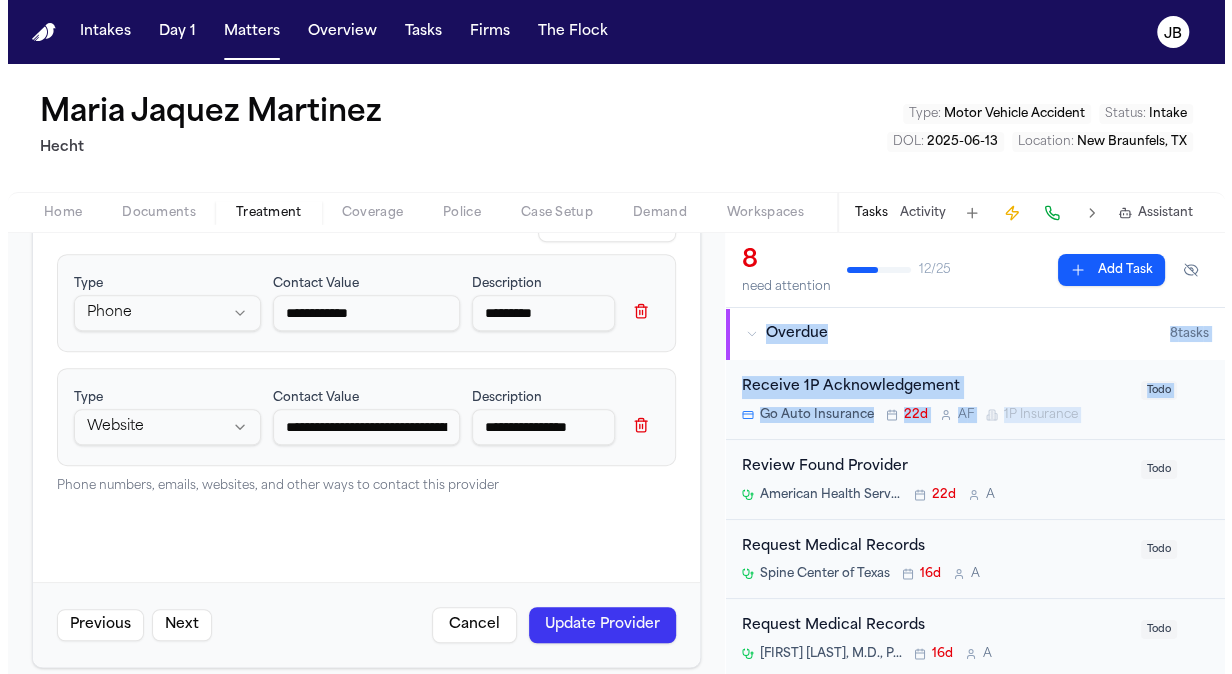 scroll, scrollTop: 0, scrollLeft: 0, axis: both 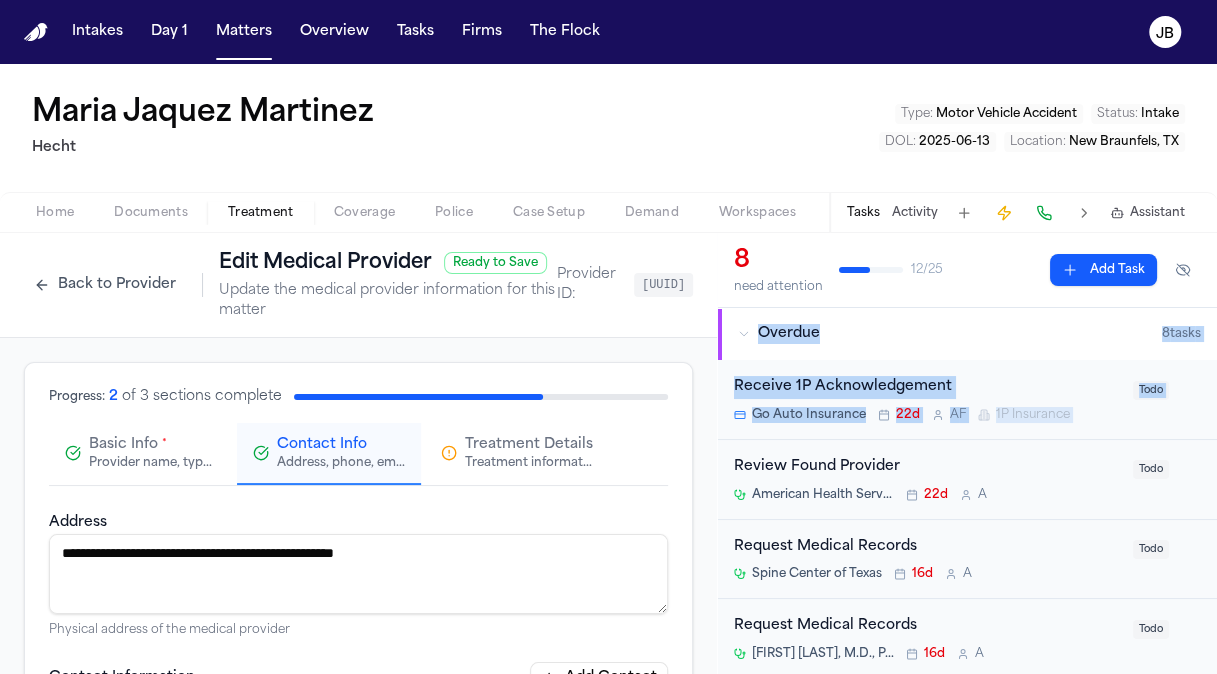 click on "Back to Provider" at bounding box center [105, 285] 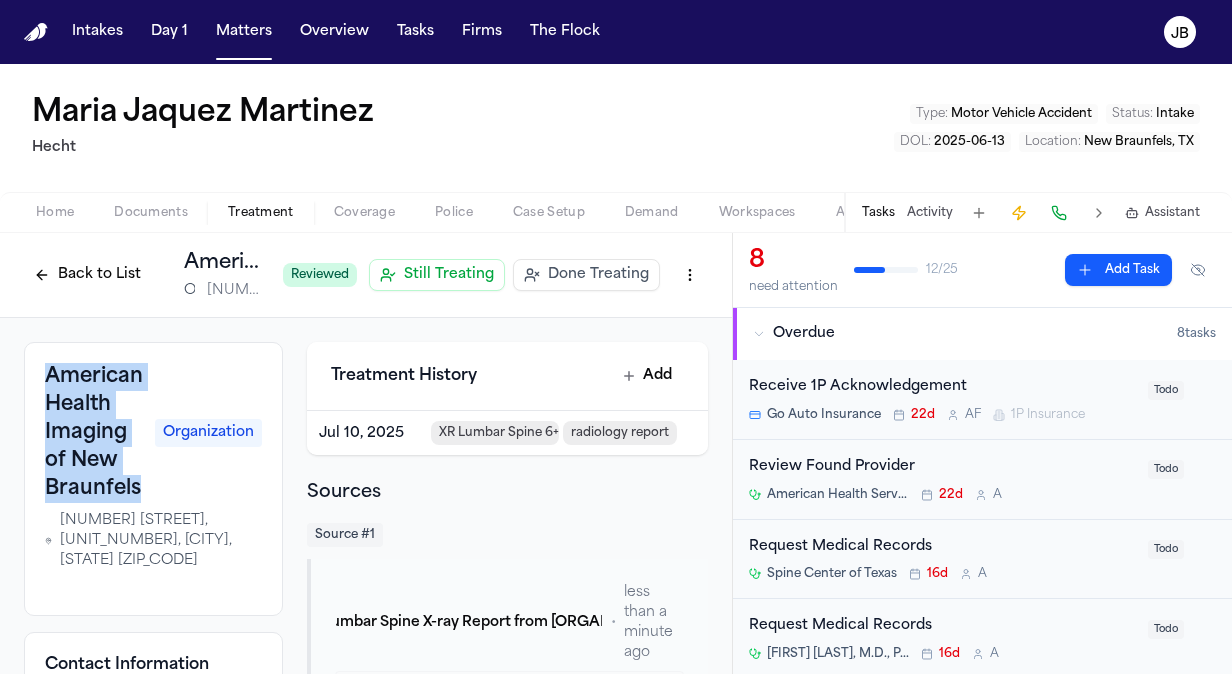 drag, startPoint x: 139, startPoint y: 489, endPoint x: 6, endPoint y: 368, distance: 179.80545 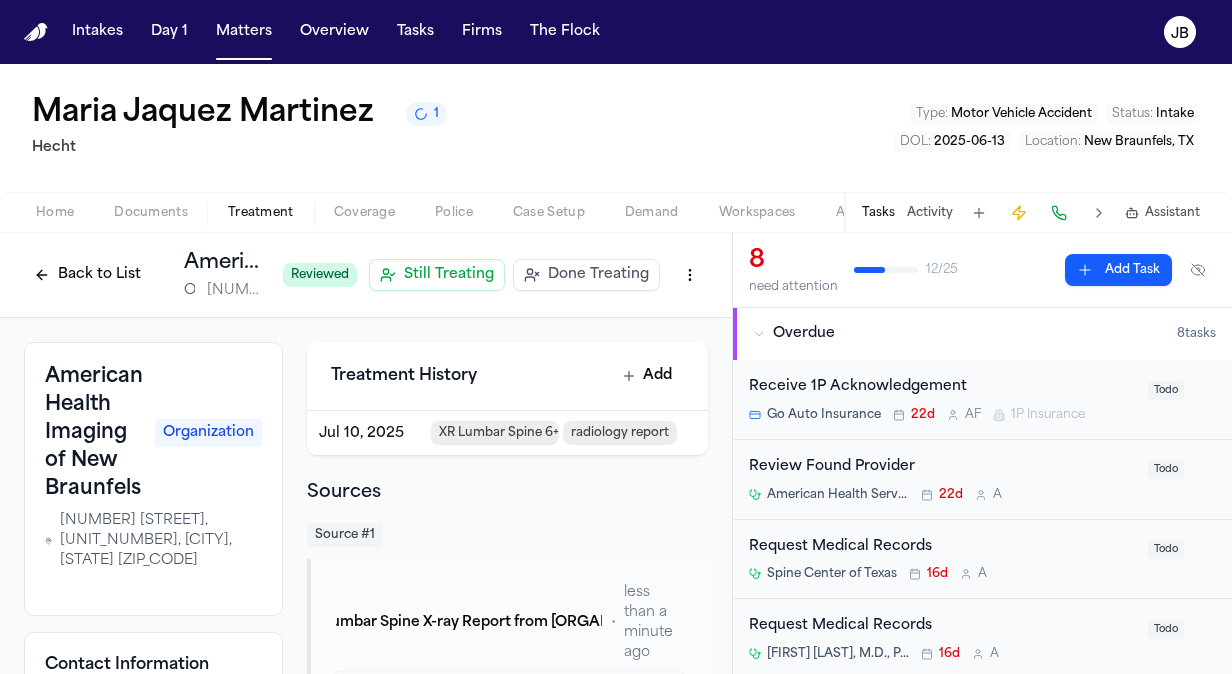 click on "Maria Jaquez Martinez 1 Hecht Type :   Motor Vehicle Accident Status :   Intake DOL :   2025-06-13 Location :   New Braunfels, TX" at bounding box center [616, 128] 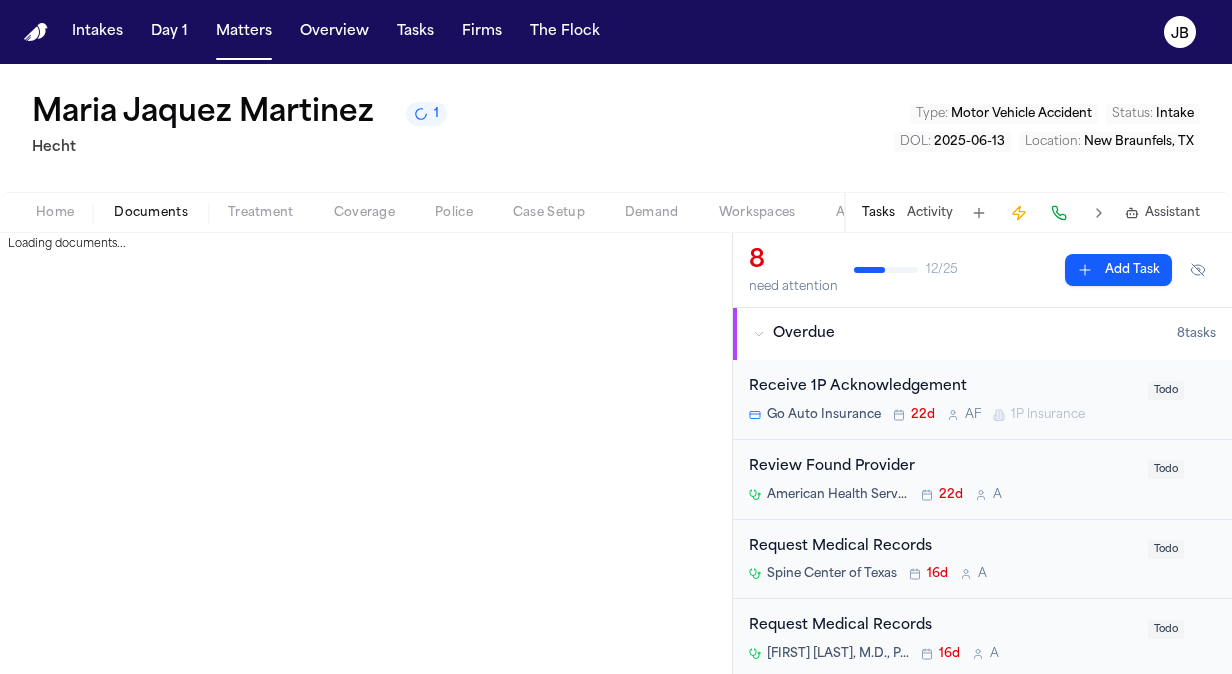 click on "Documents" at bounding box center (151, 213) 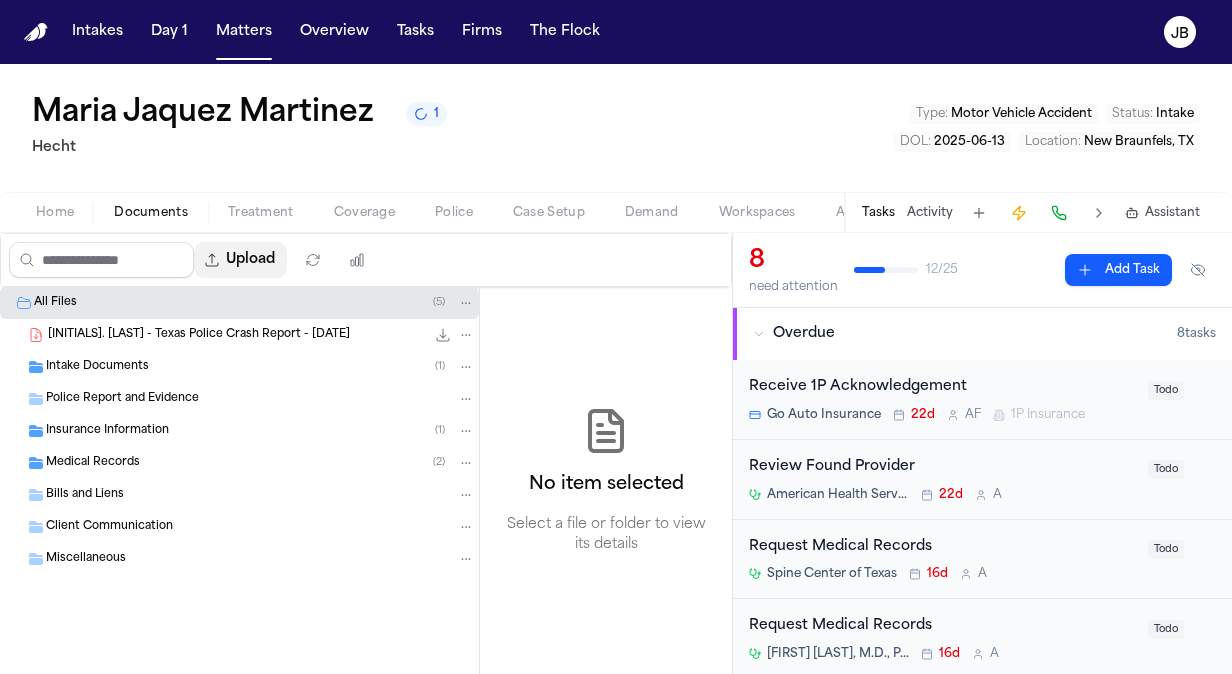 click on "Upload" at bounding box center [240, 260] 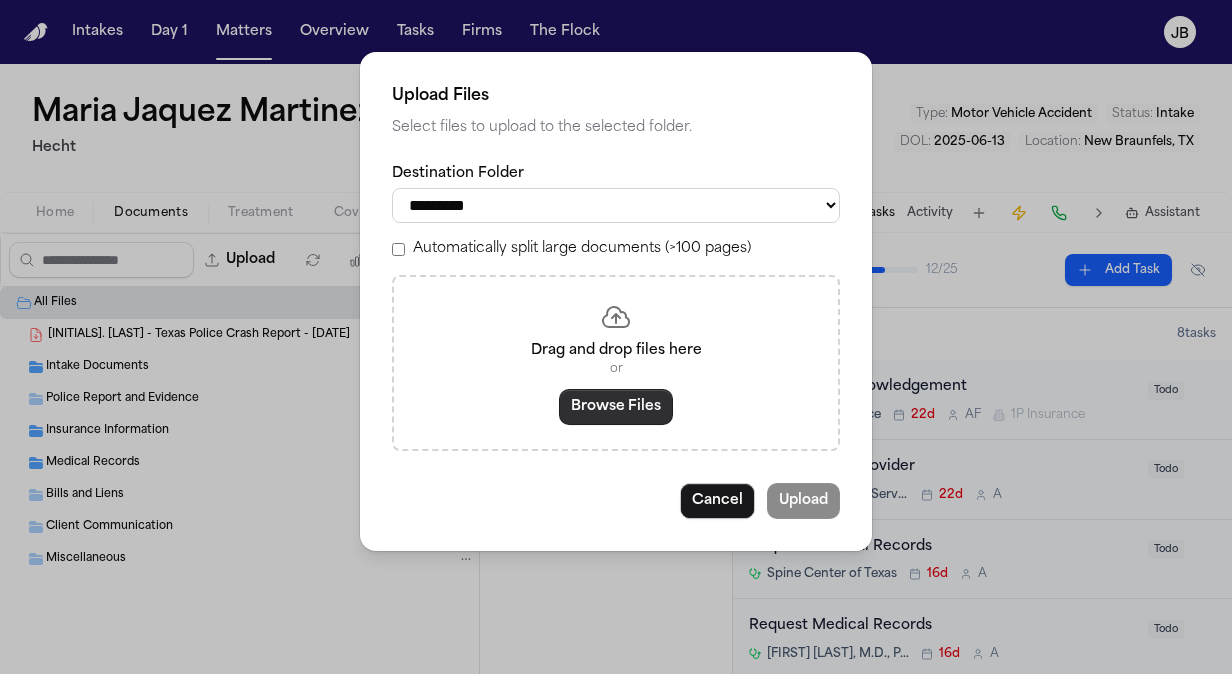 click on "Browse Files" at bounding box center [616, 407] 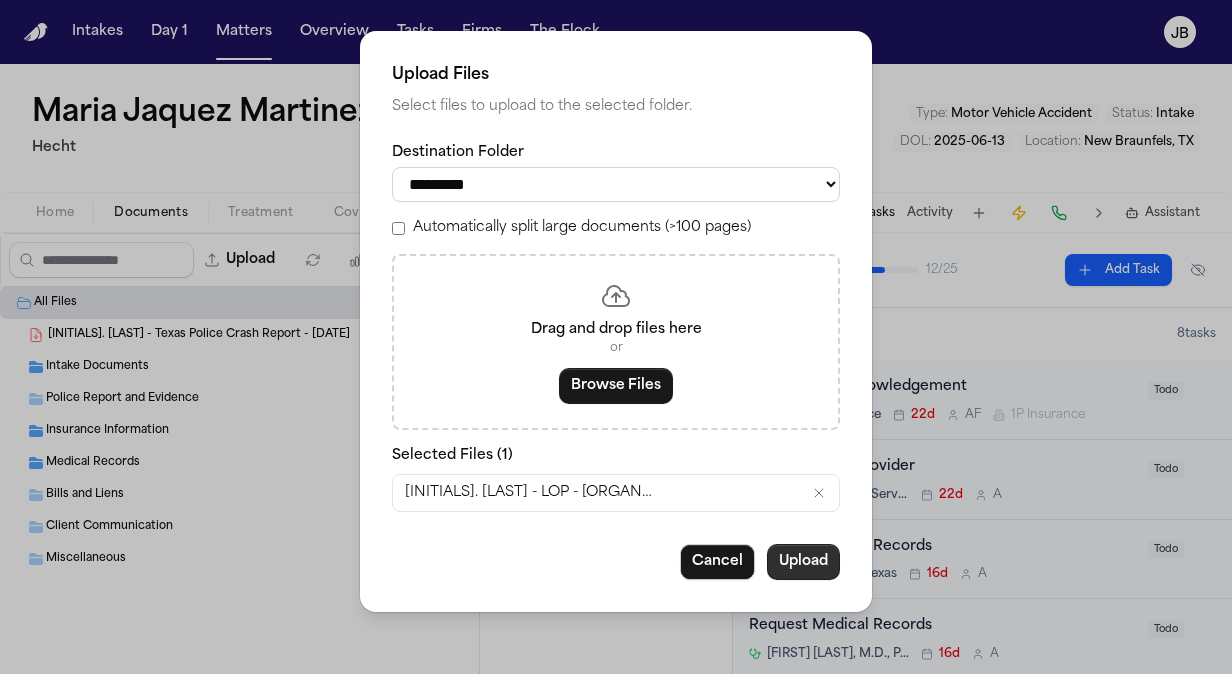 click on "Upload" at bounding box center (803, 562) 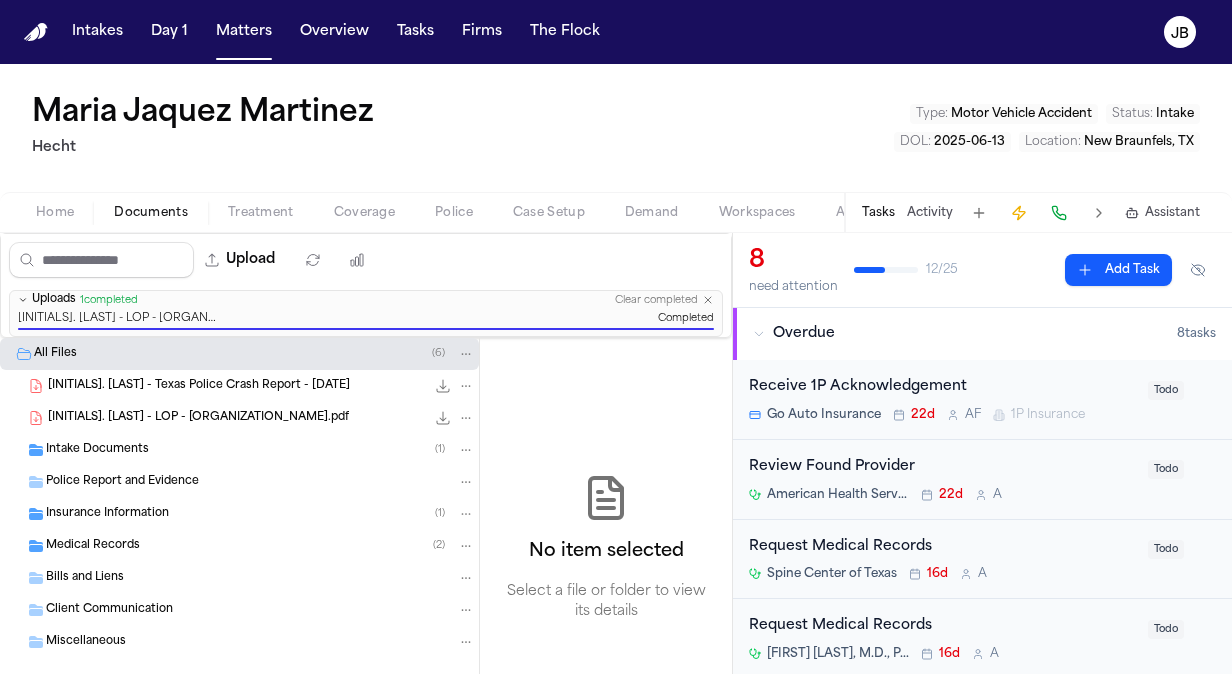 click on "Bills and Liens" at bounding box center [239, 578] 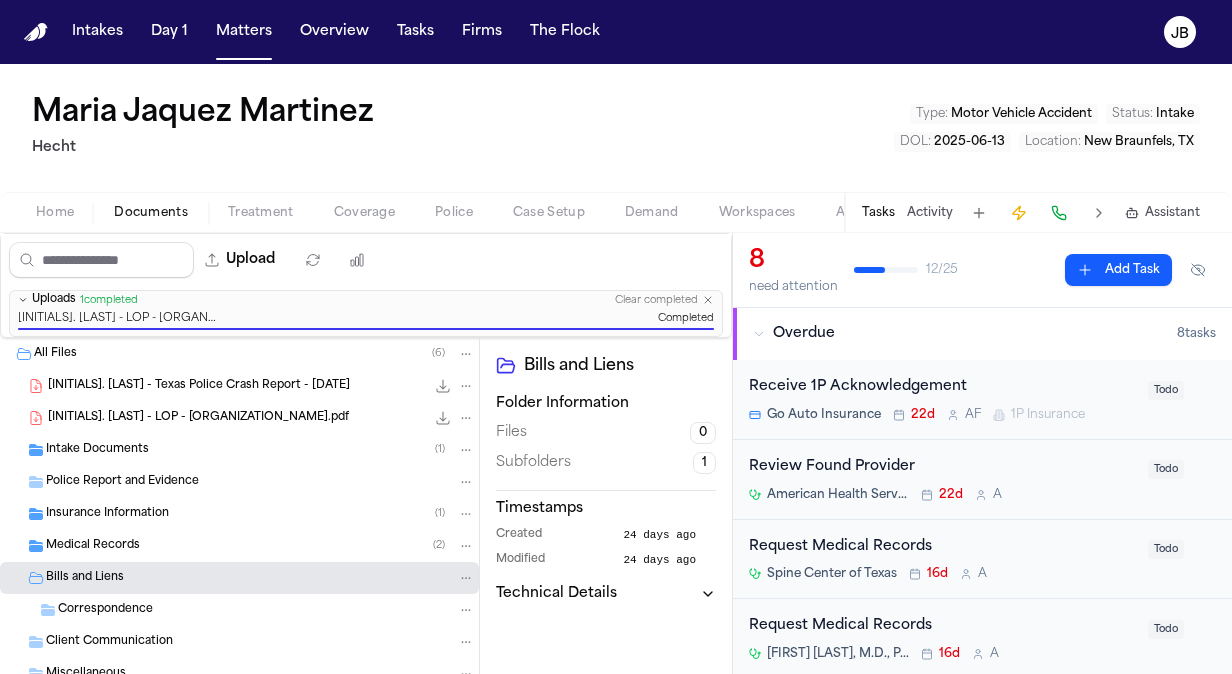 click on "Correspondence" at bounding box center [105, 610] 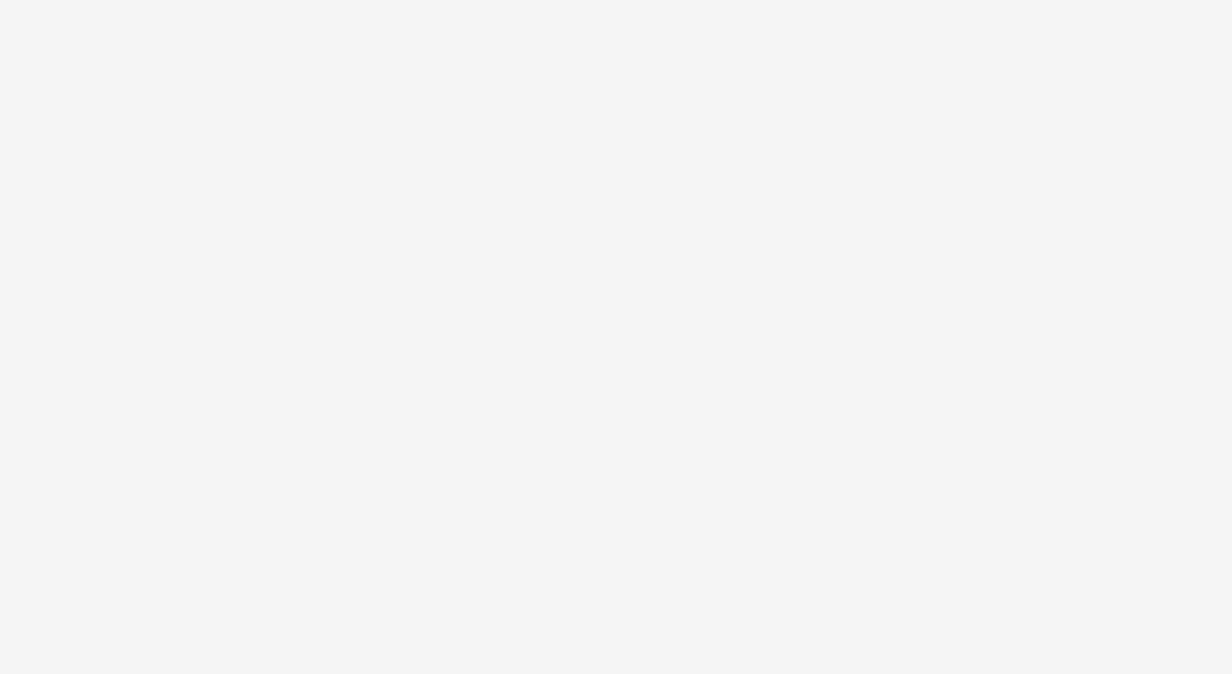scroll, scrollTop: 0, scrollLeft: 0, axis: both 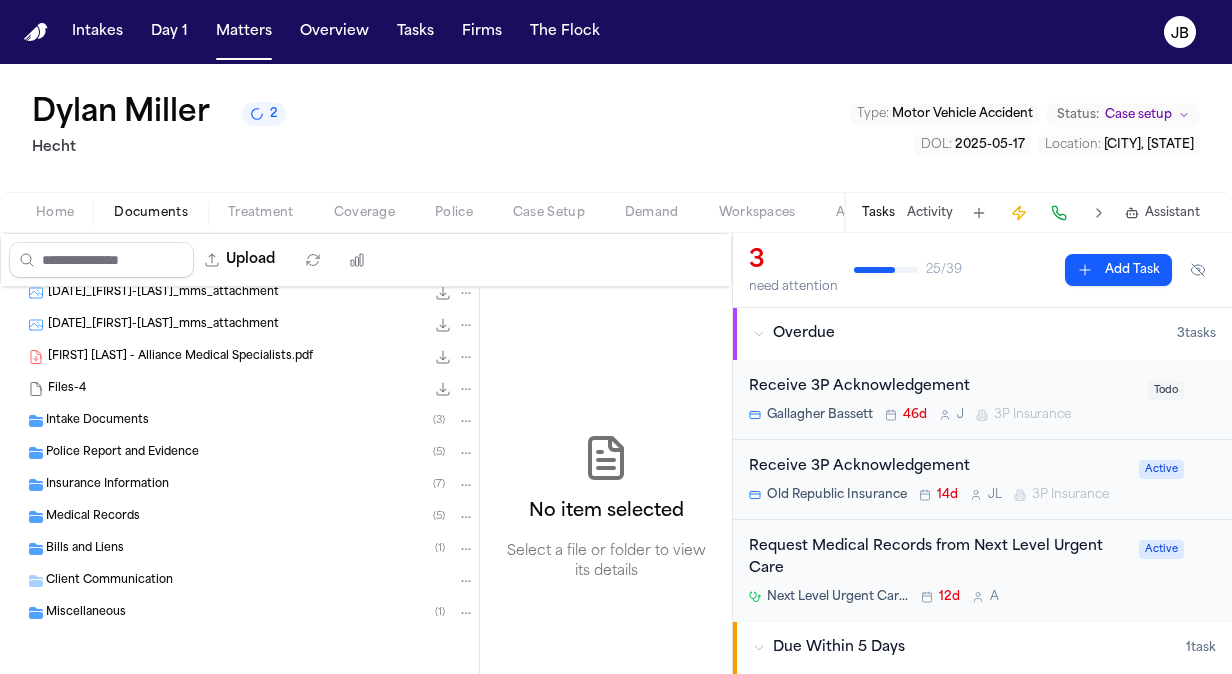 click on "Bills and Liens" at bounding box center [85, 549] 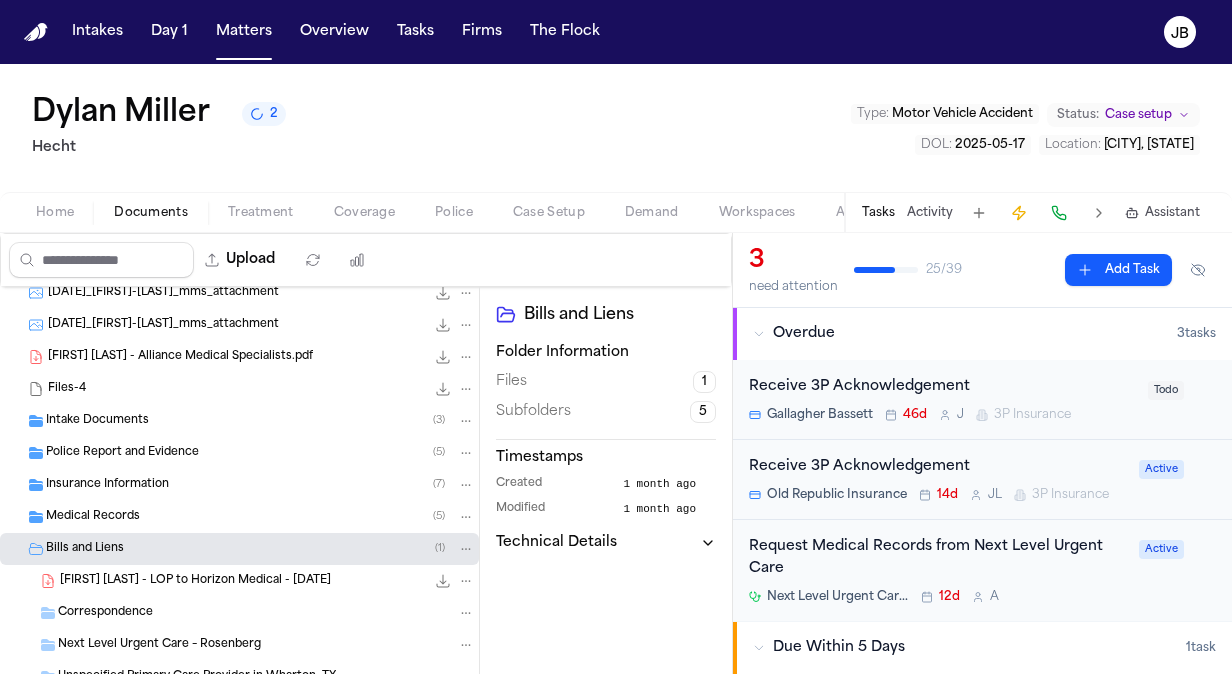 click on "Medical Records ( 5 )" at bounding box center (239, 517) 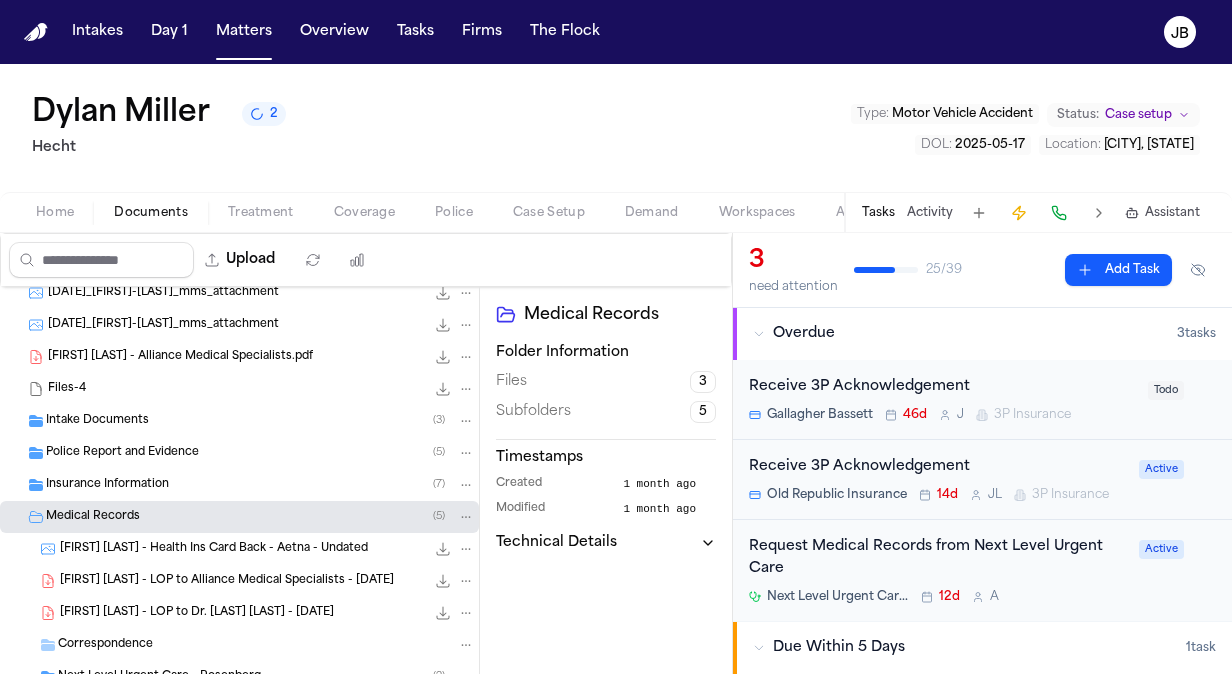 drag, startPoint x: 176, startPoint y: 489, endPoint x: 177, endPoint y: 559, distance: 70.00714 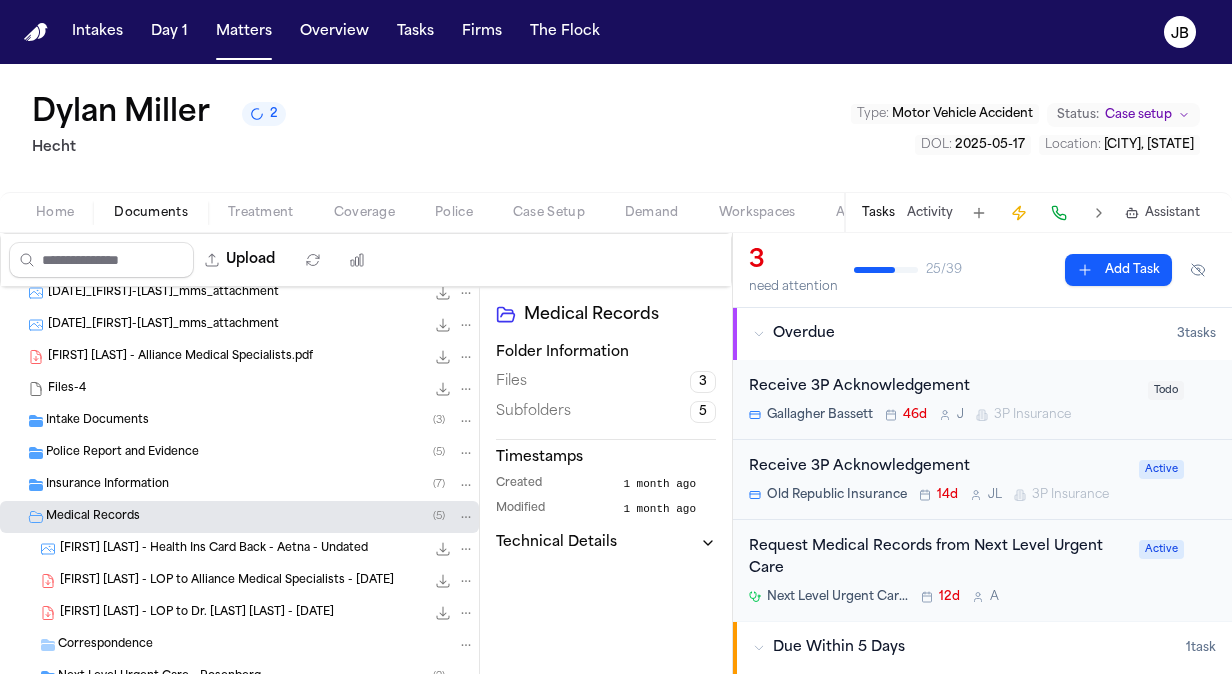 click on "[DATE]_[FIRST]-[LAST]_mms_attachment 16.8 KB  • JPG [DATE]_[FIRST]-[LAST]_mms_attachment 59.5 KB  • JPG [DATE]_[FIRST]-[LAST]_mms_attachment 46.9 KB  • JPG [DATE]_[FIRST]-[LAST]_mms_attachment 55.6 KB  • JPG [DATE]_[FIRST]-[LAST]_mms_attachment 19.1 KB  • JPG [DATE]_[FIRST]-[LAST]_mms_attachment 33.5 KB  • JPG [DATE]_[FIRST]-[LAST]_mms_attachment 49.6 KB  • JPG [FIRST] [LAST] - Alliance Medical Specialists.pdf 202.7 KB  • PDF Files-4 59.6 MB Intake Documents ( 3 ) Police Report and Evidence ( 5 ) Insurance Information ( 7 ) Medical Records ( 5 ) [FIRST] [LAST] - Health Ins Card Back - Aetna - Undated 51.0 KB  • JPG [FIRST] [LAST] - LOP to Alliance Medical Specialists - [DATE] 1.0 MB  • PDF [FIRST] [LAST] - LOP to Dr. [LAST] [LAST] - [DATE] 89.8 KB  • PDF Correspondence Next Level Urgent Care – Rosenberg ( 2 ) Unspecified Primary Care Provider in [CITY], [STATE] HORIZON CHIROPRACTIC Unspecified Pain Management provider in [CITY], [STATE] Bills and Liens ( 1 ) 87.2 KB  • PDF Correspondence" at bounding box center [239, 615] 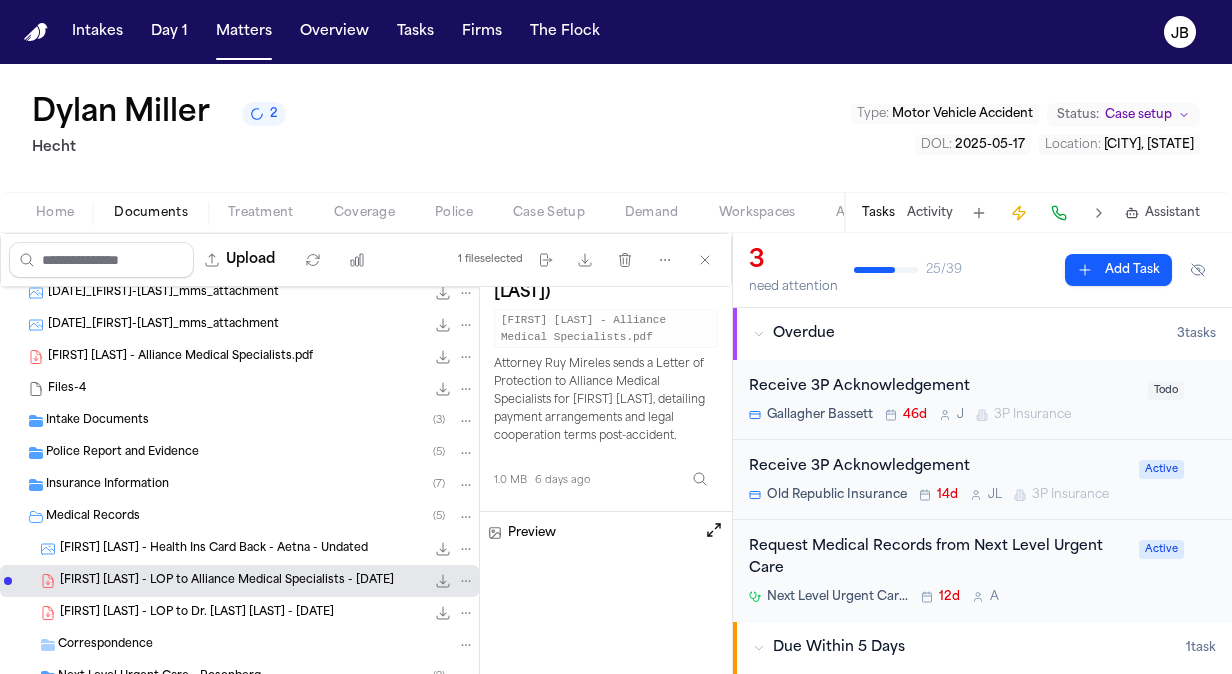 scroll, scrollTop: 103, scrollLeft: 0, axis: vertical 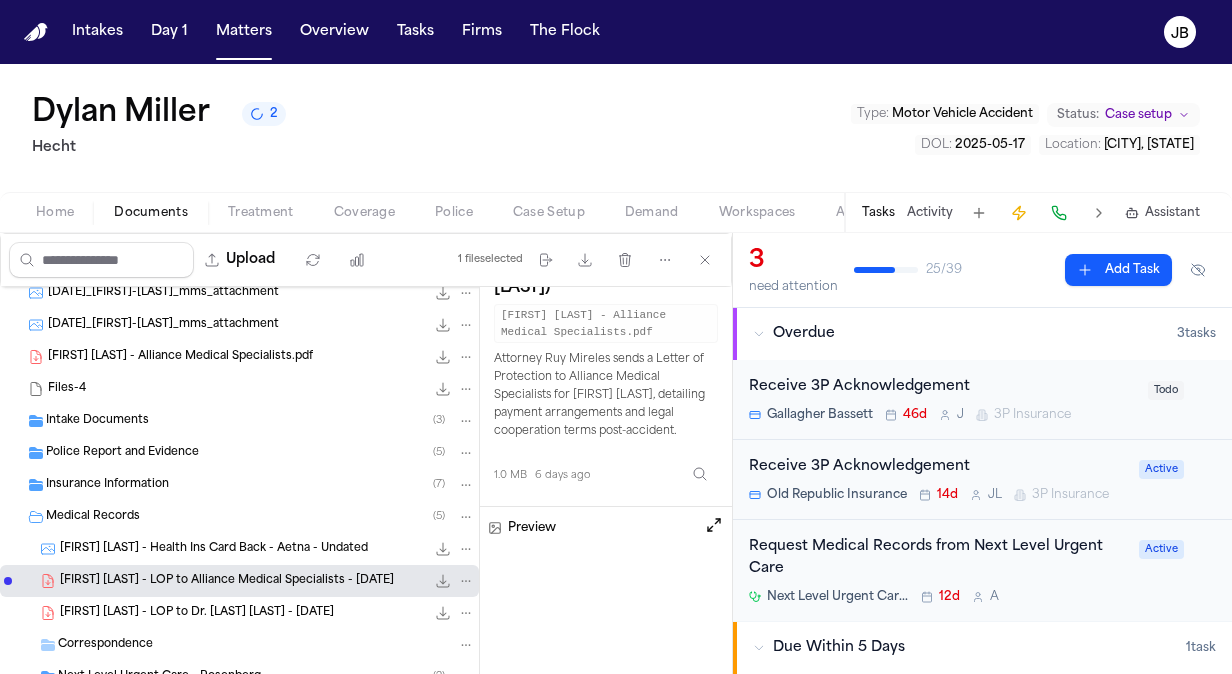 click 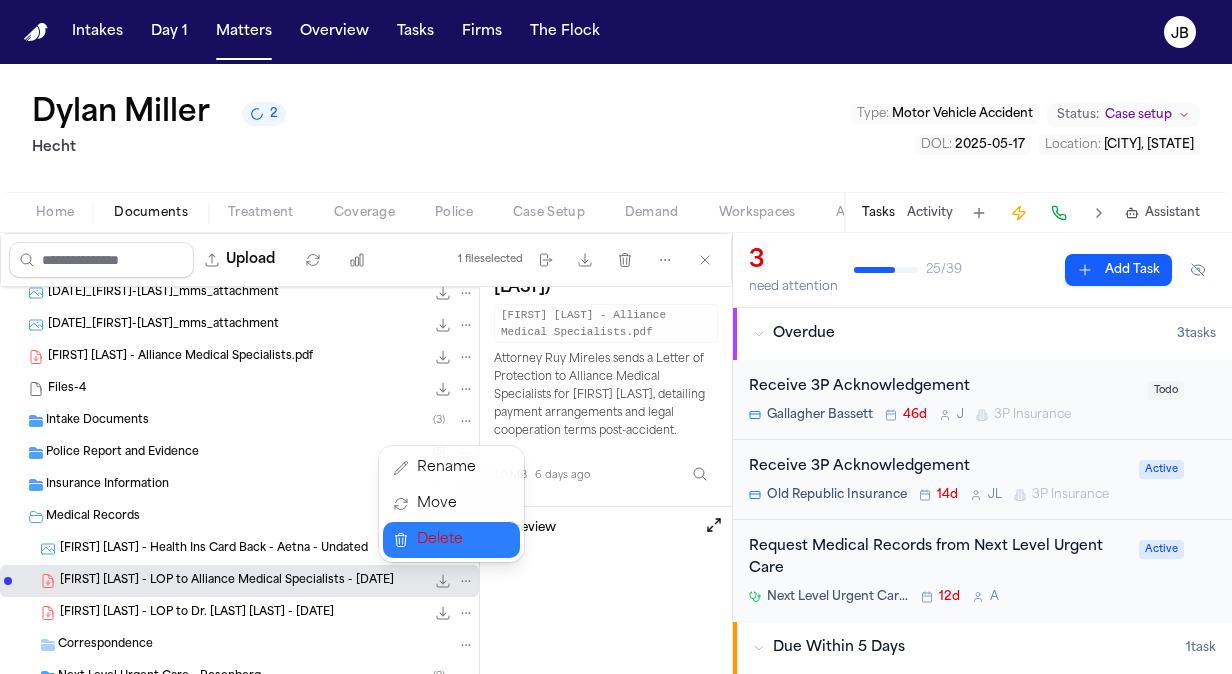 click on "Delete" at bounding box center (446, 540) 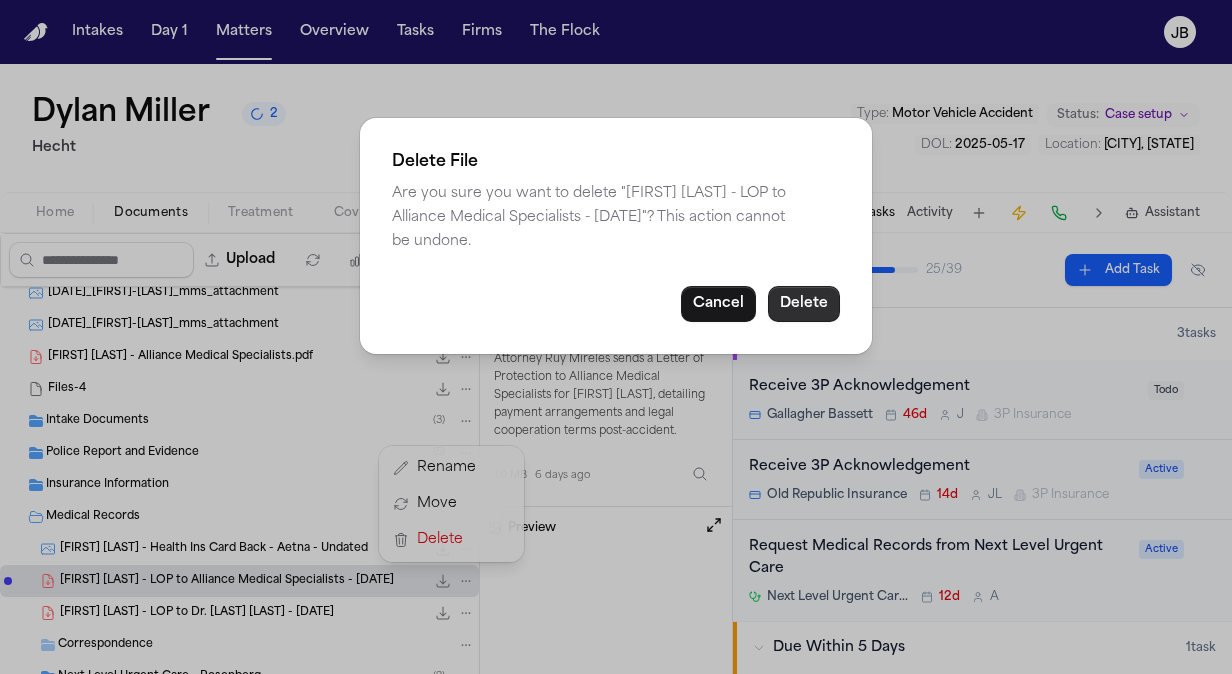 click on "Delete" at bounding box center (804, 304) 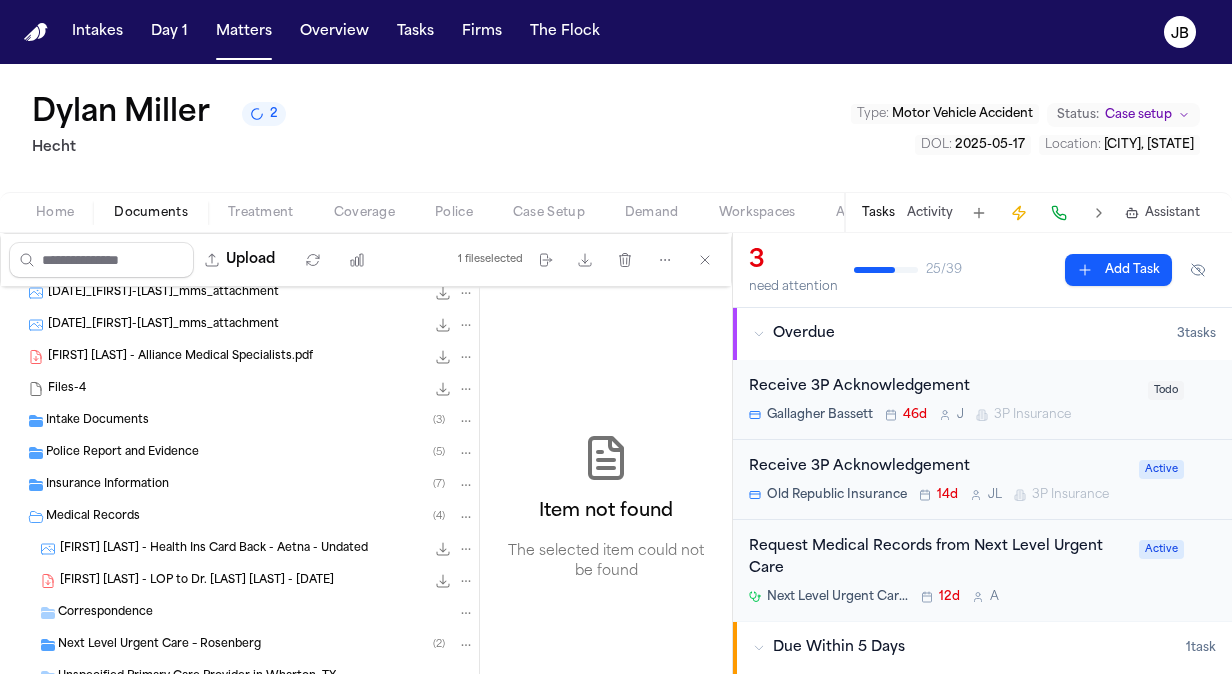 scroll, scrollTop: 0, scrollLeft: 0, axis: both 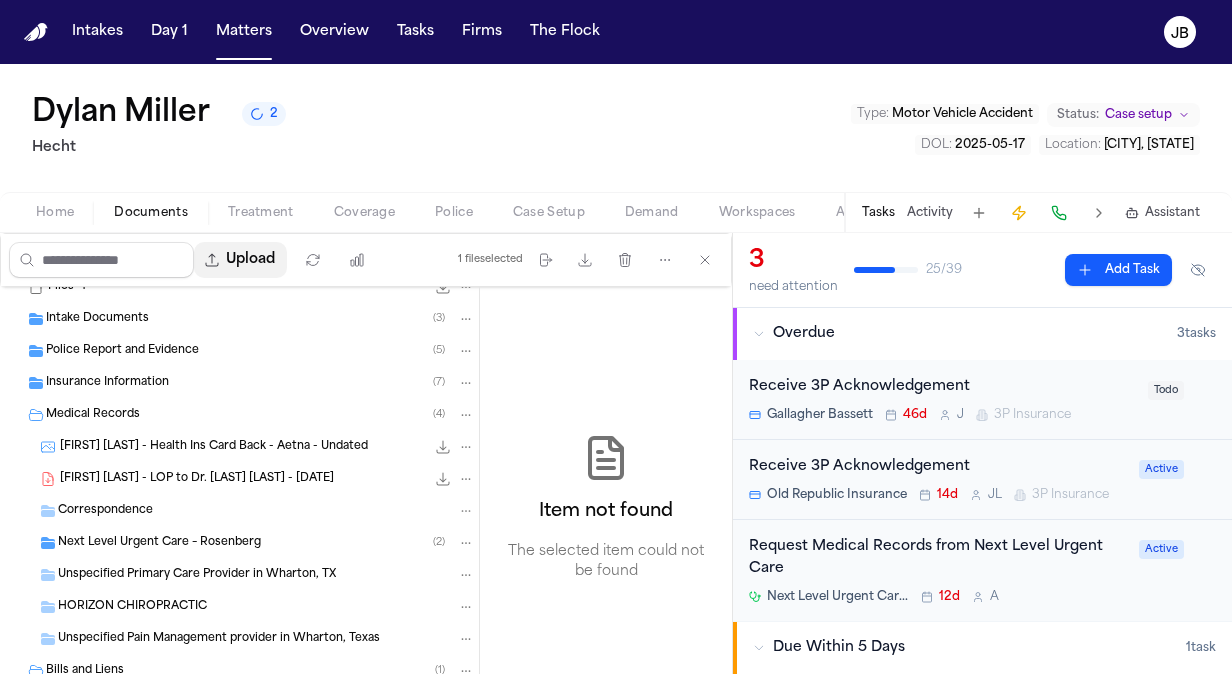 click 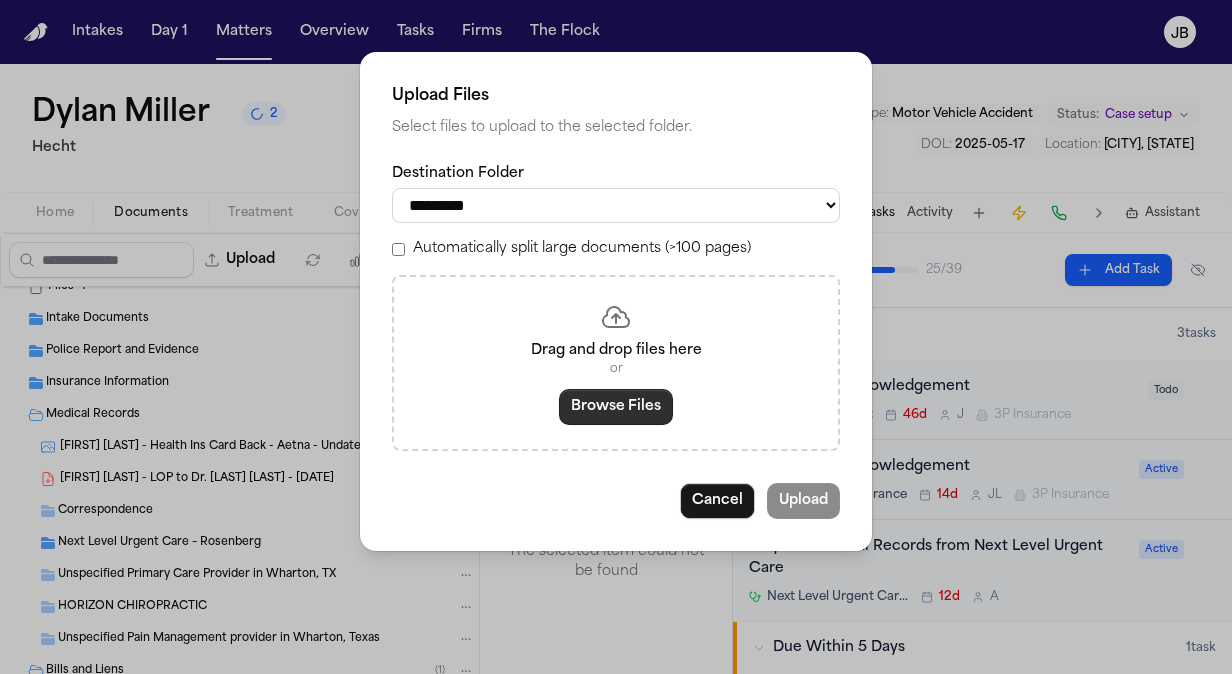 click on "Browse Files" at bounding box center [616, 407] 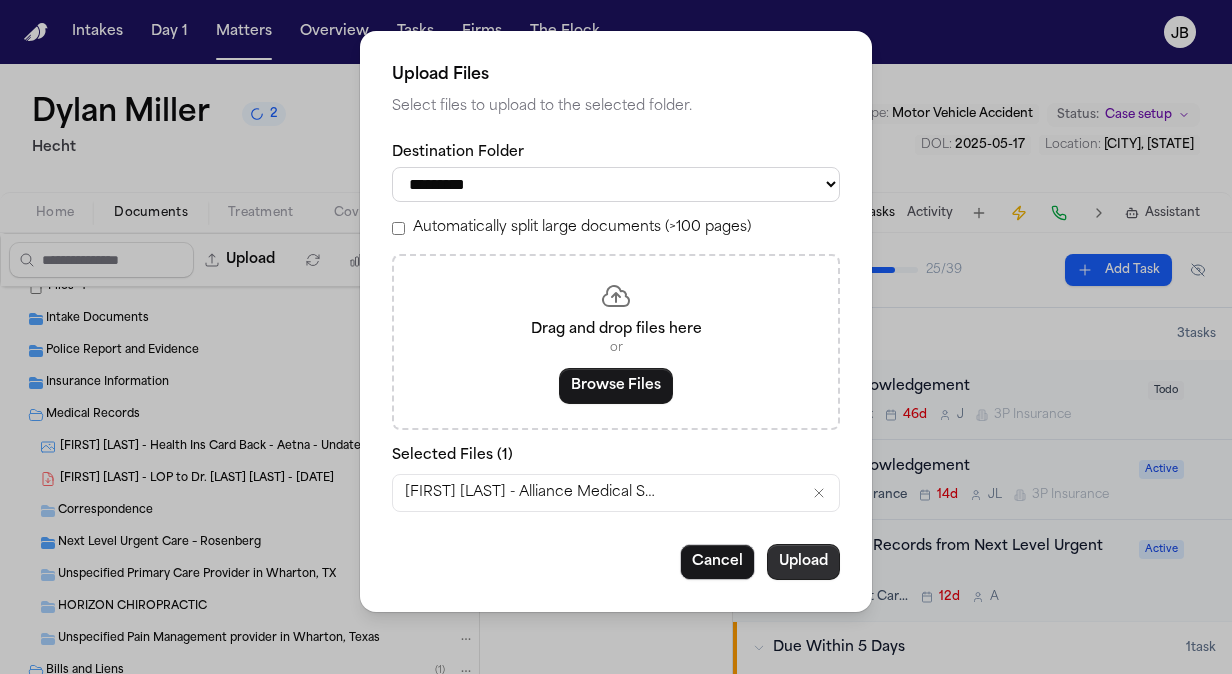 click on "Upload" at bounding box center (803, 562) 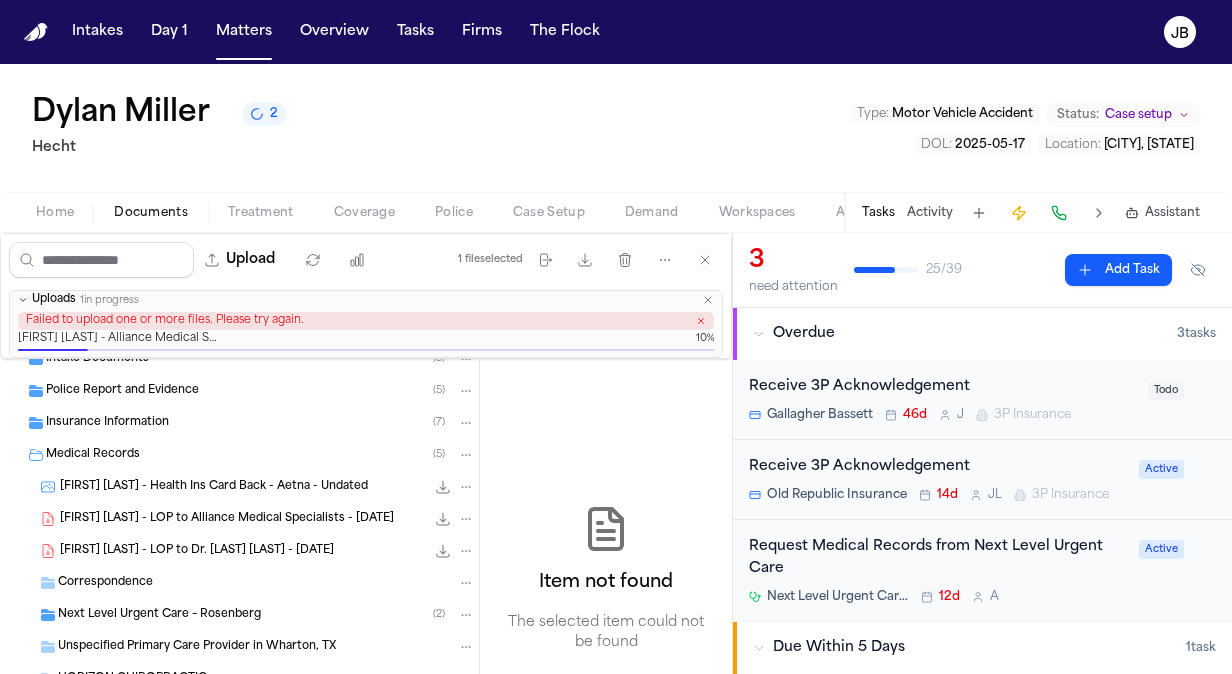 click 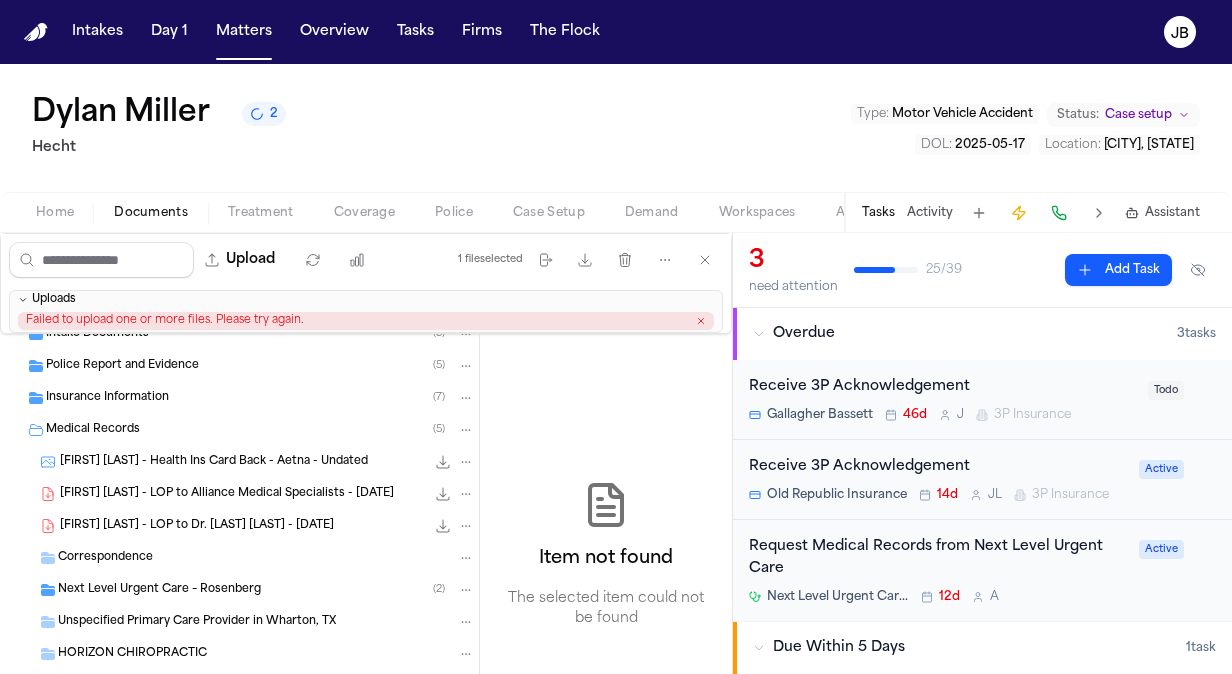 click 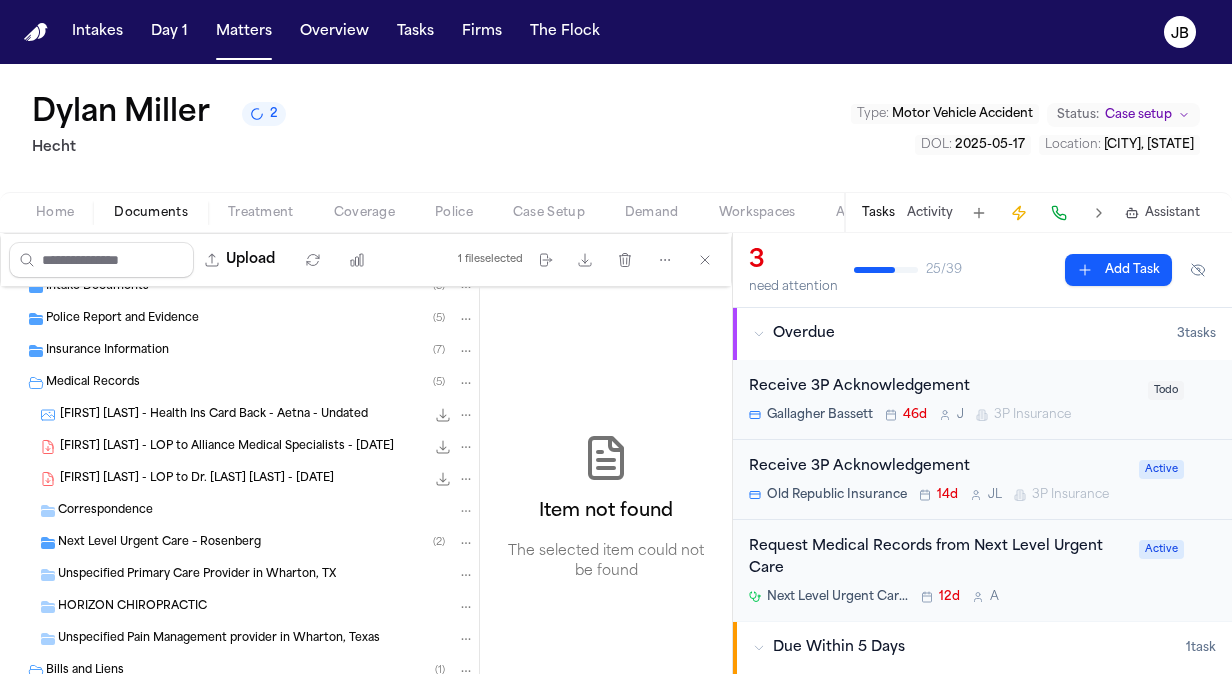 click on "[FIRST] [LAST] - LOP to Alliance Medical Specialists - [DATE] 202.7 KB  • PDF" at bounding box center [239, 447] 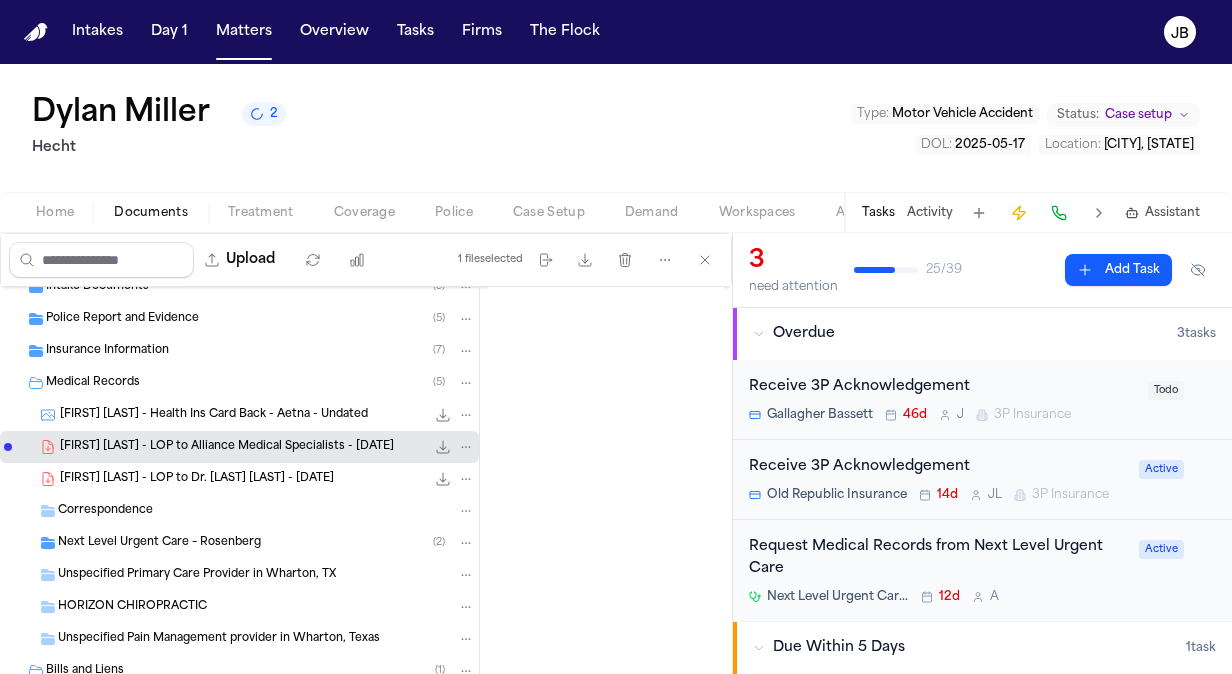 scroll, scrollTop: 0, scrollLeft: 0, axis: both 